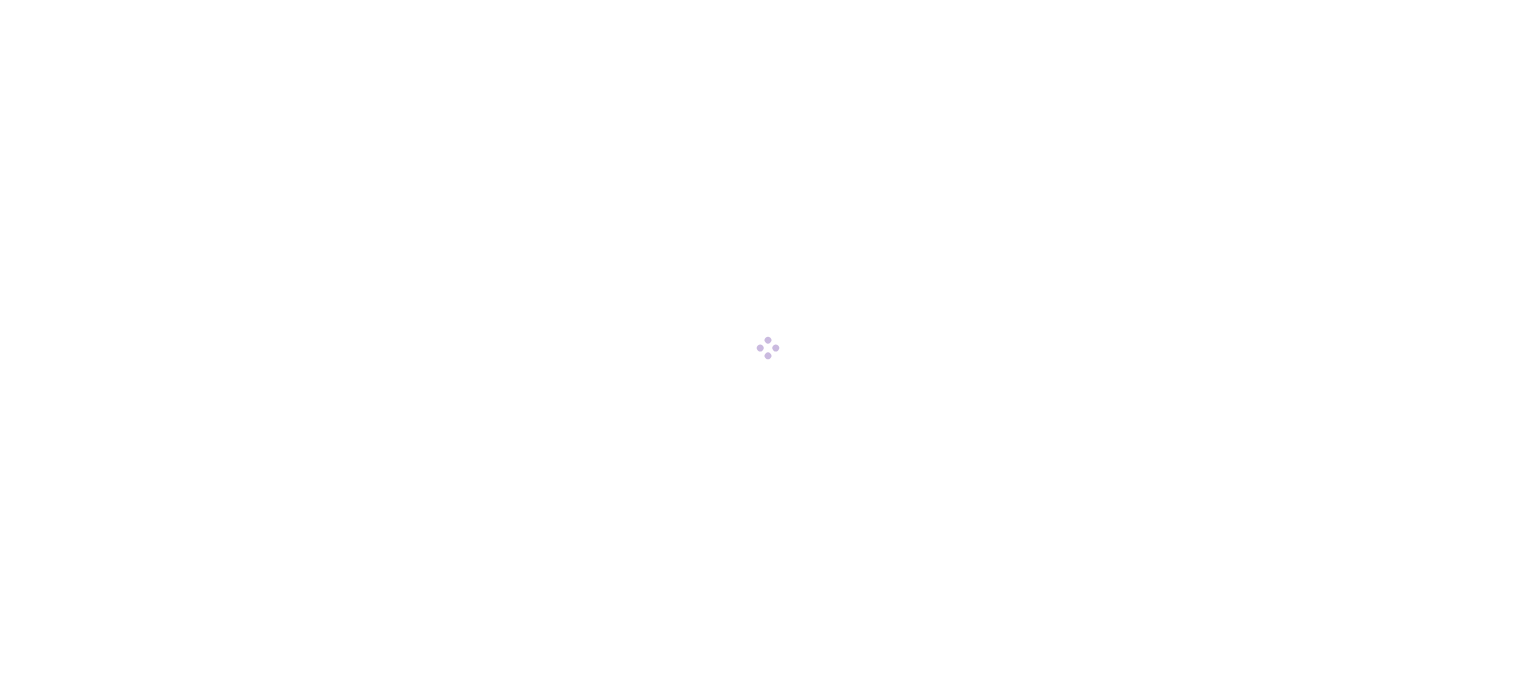 scroll, scrollTop: 0, scrollLeft: 0, axis: both 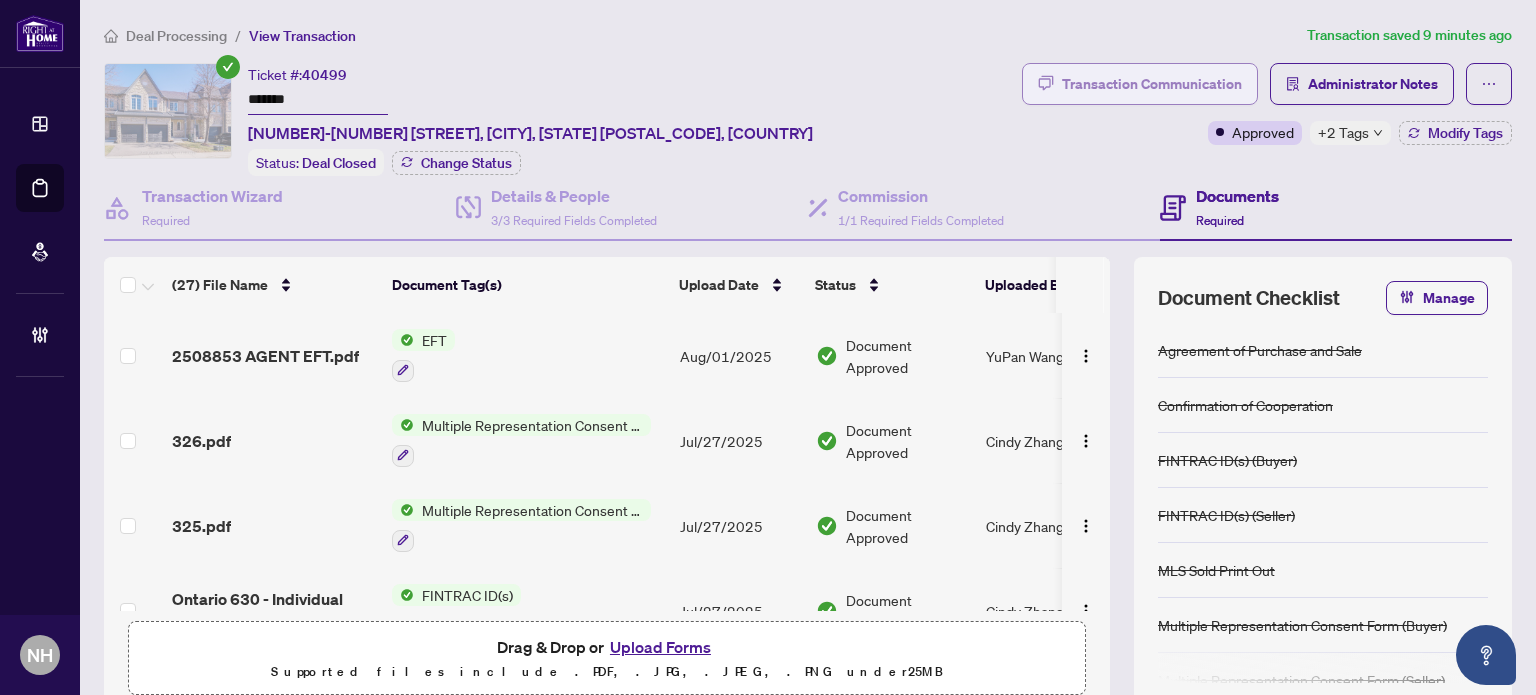 click on "Transaction Communication" at bounding box center (1152, 84) 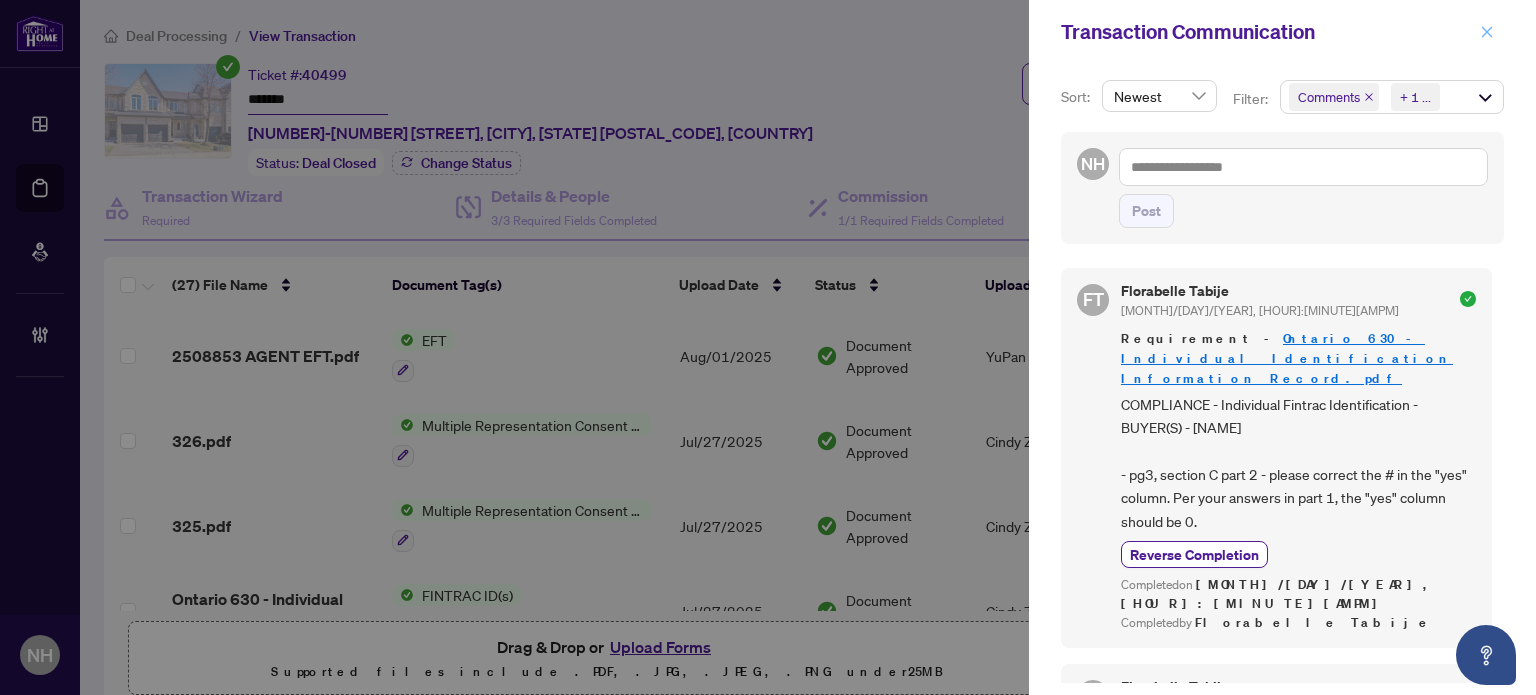 click at bounding box center (1487, 32) 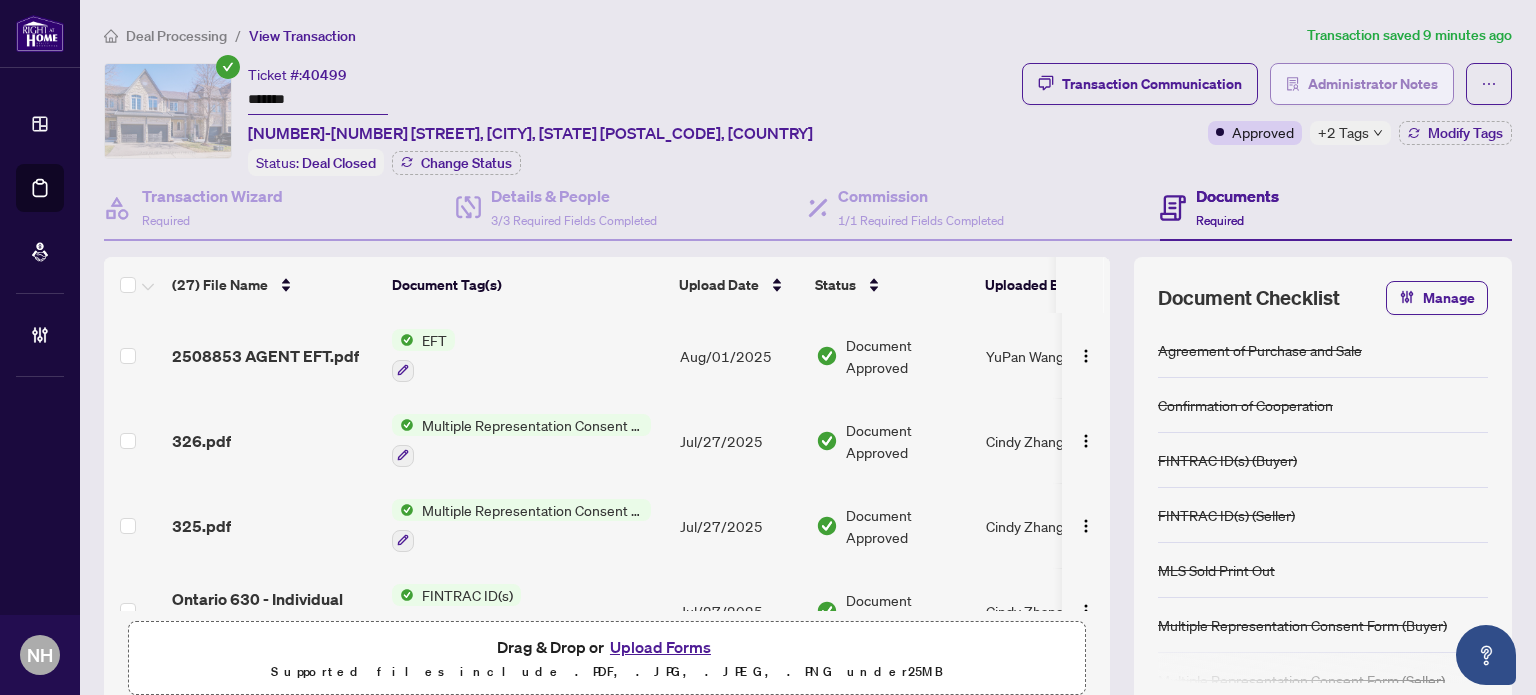 click on "Administrator Notes" at bounding box center [1373, 84] 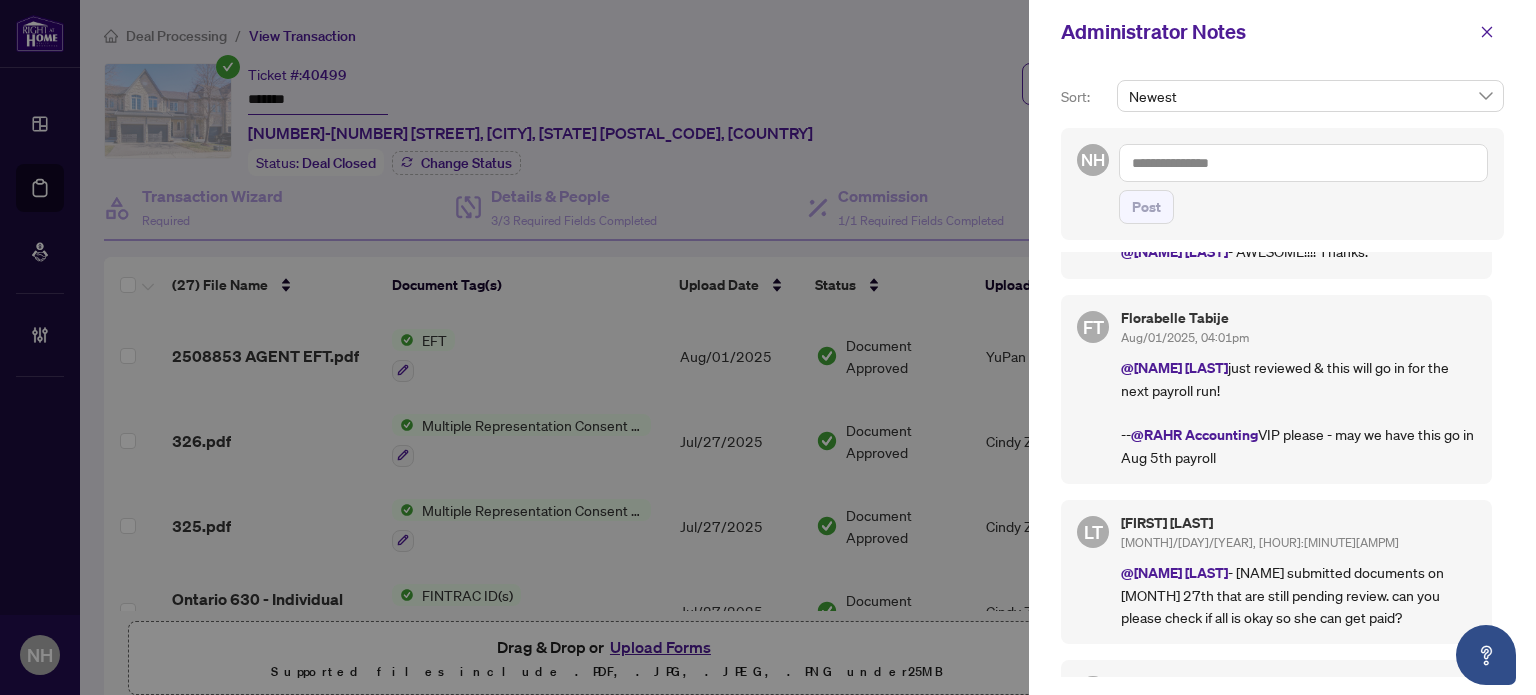 scroll, scrollTop: 0, scrollLeft: 0, axis: both 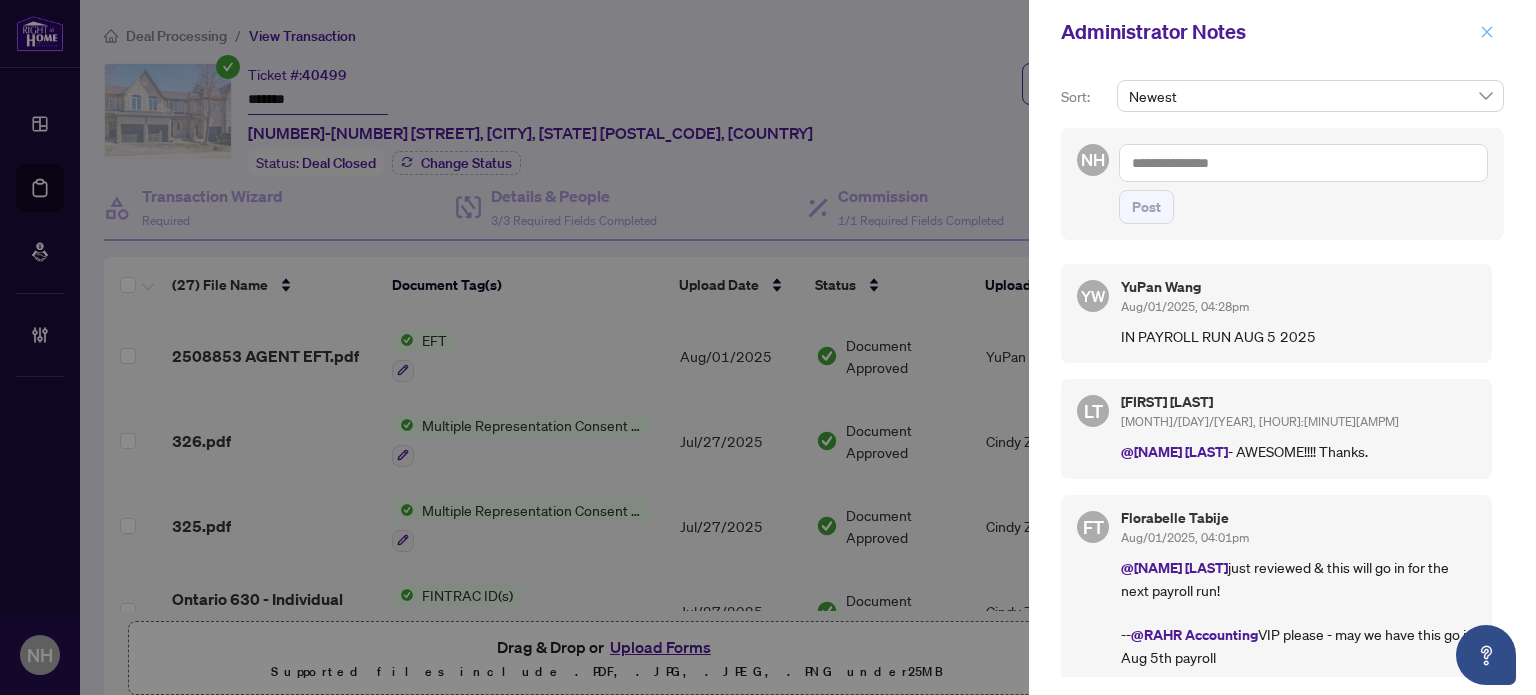 click 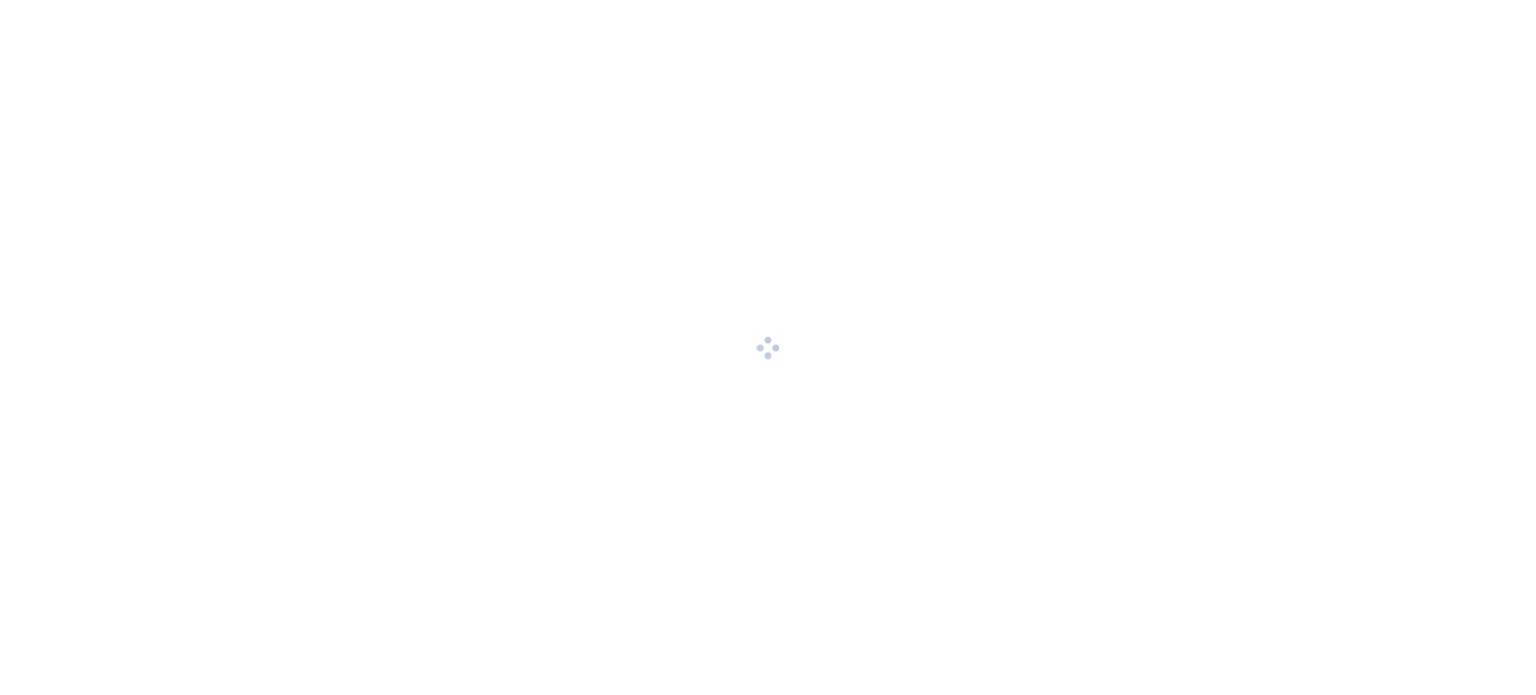 scroll, scrollTop: 0, scrollLeft: 0, axis: both 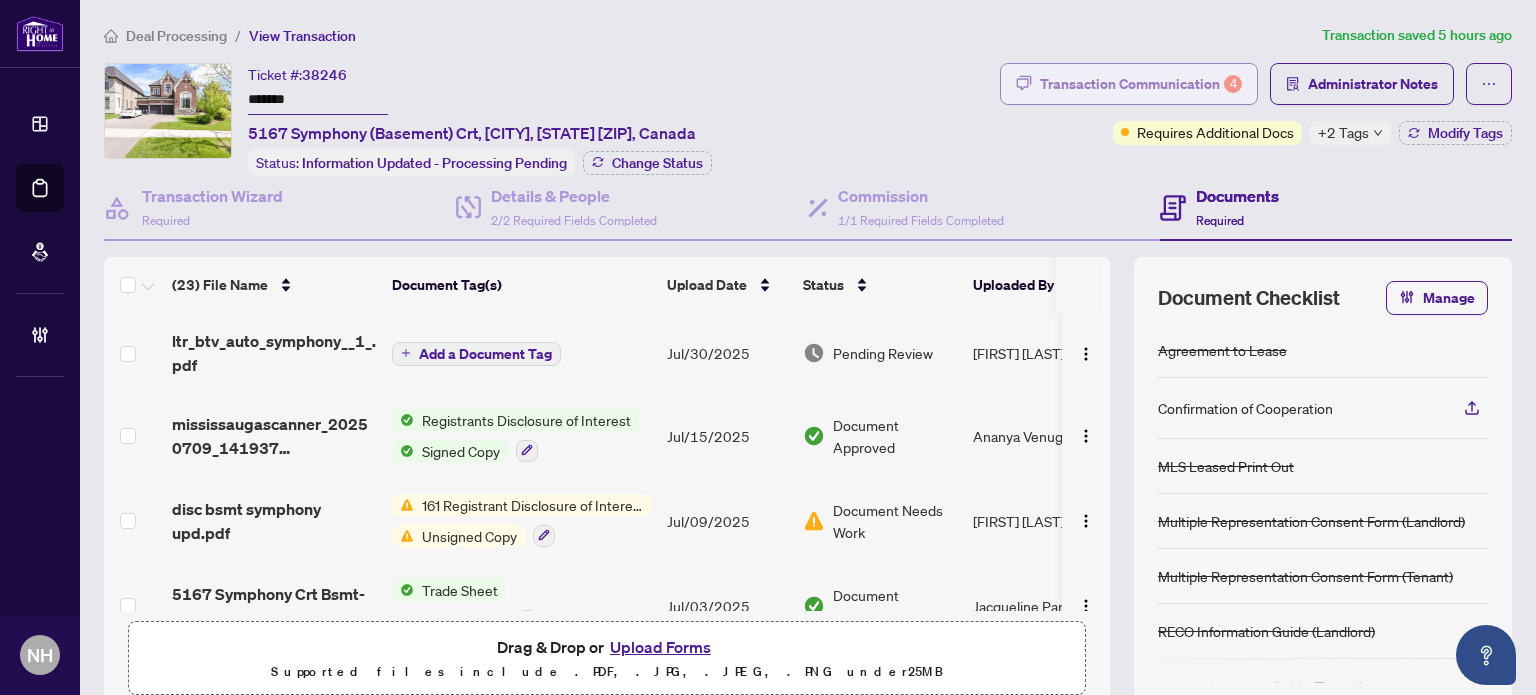 click on "Transaction Communication 4" at bounding box center [1141, 84] 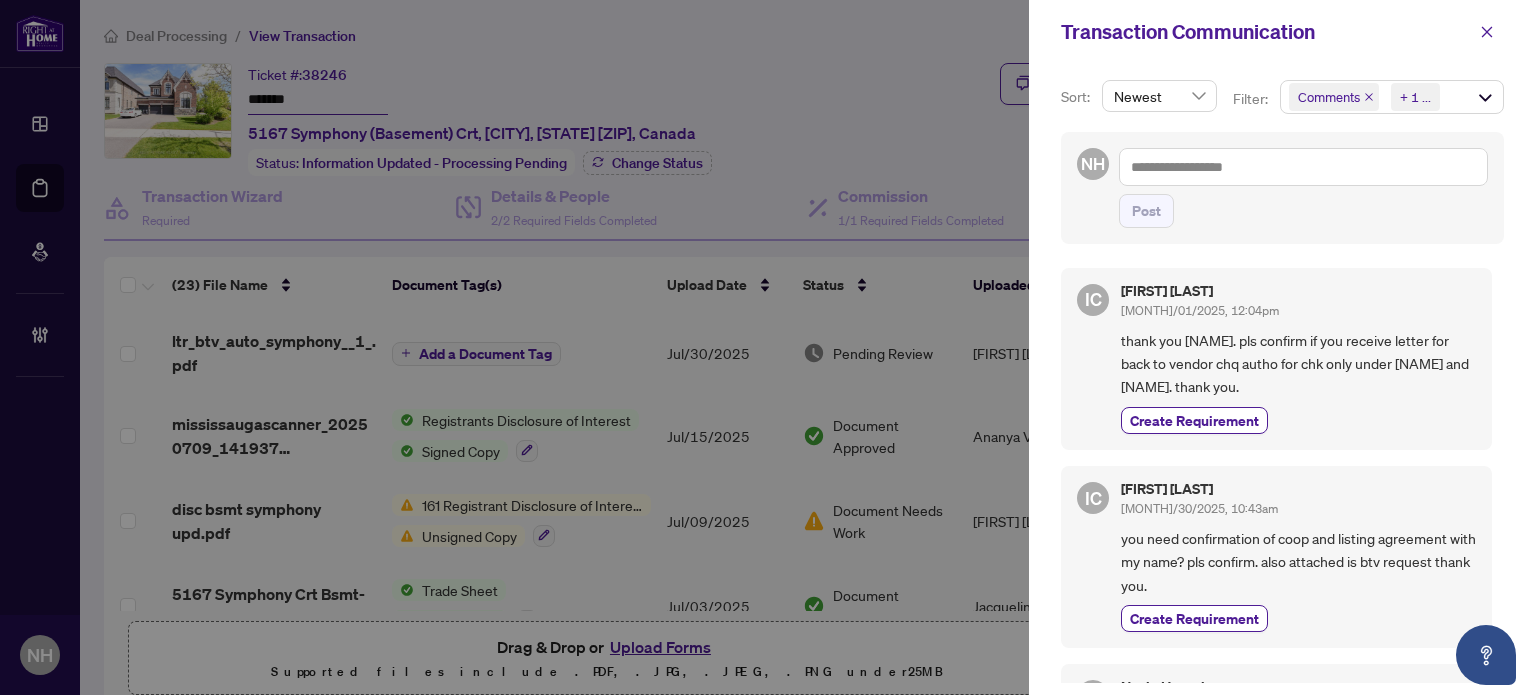 click on "Comments Requirements + 1 ..." at bounding box center (1392, 97) 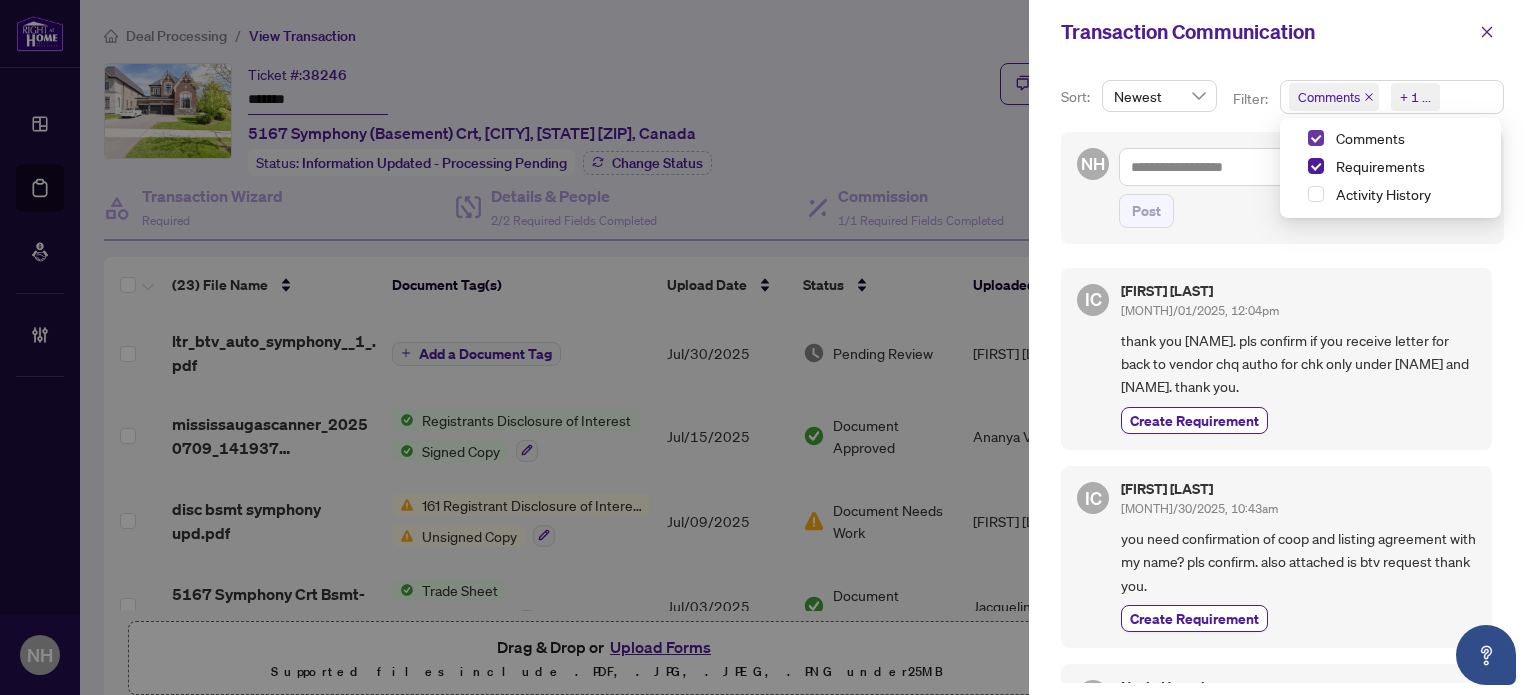 click at bounding box center [1316, 138] 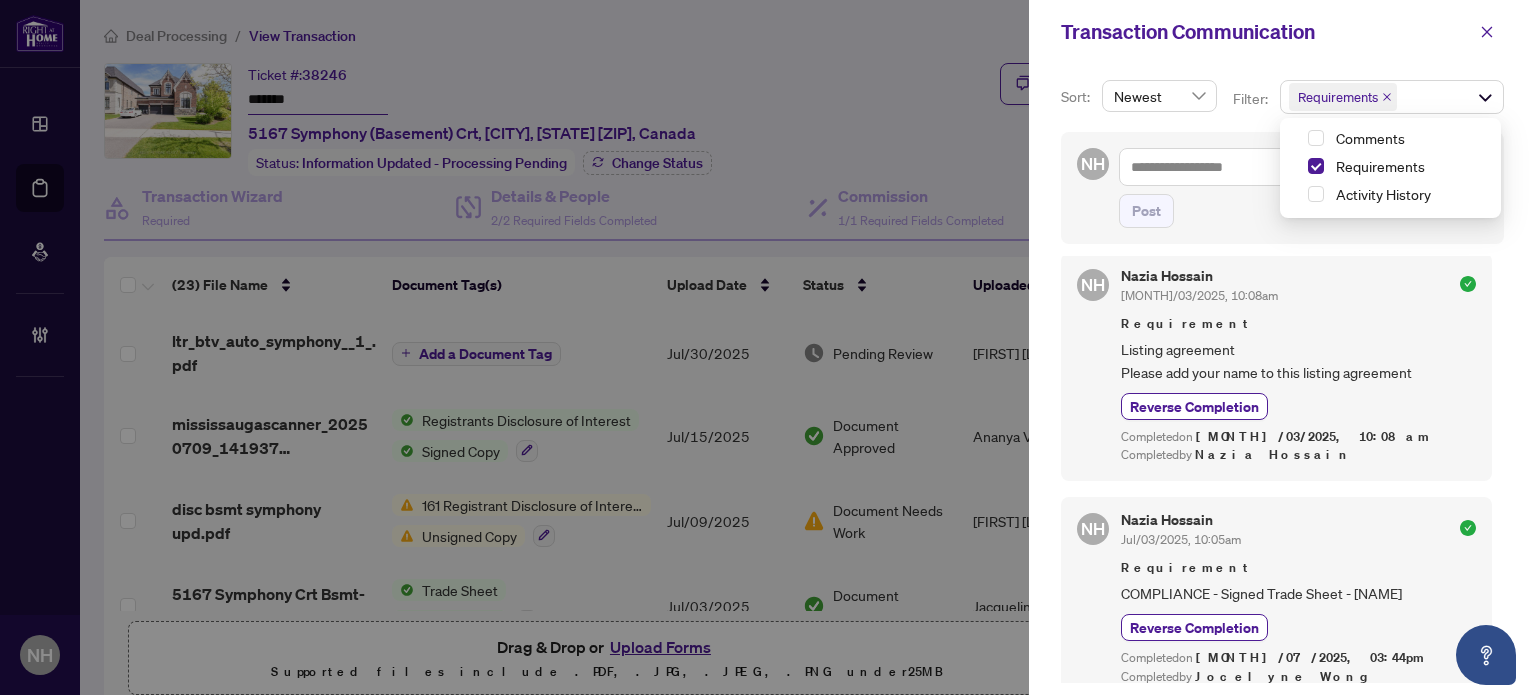 scroll, scrollTop: 900, scrollLeft: 0, axis: vertical 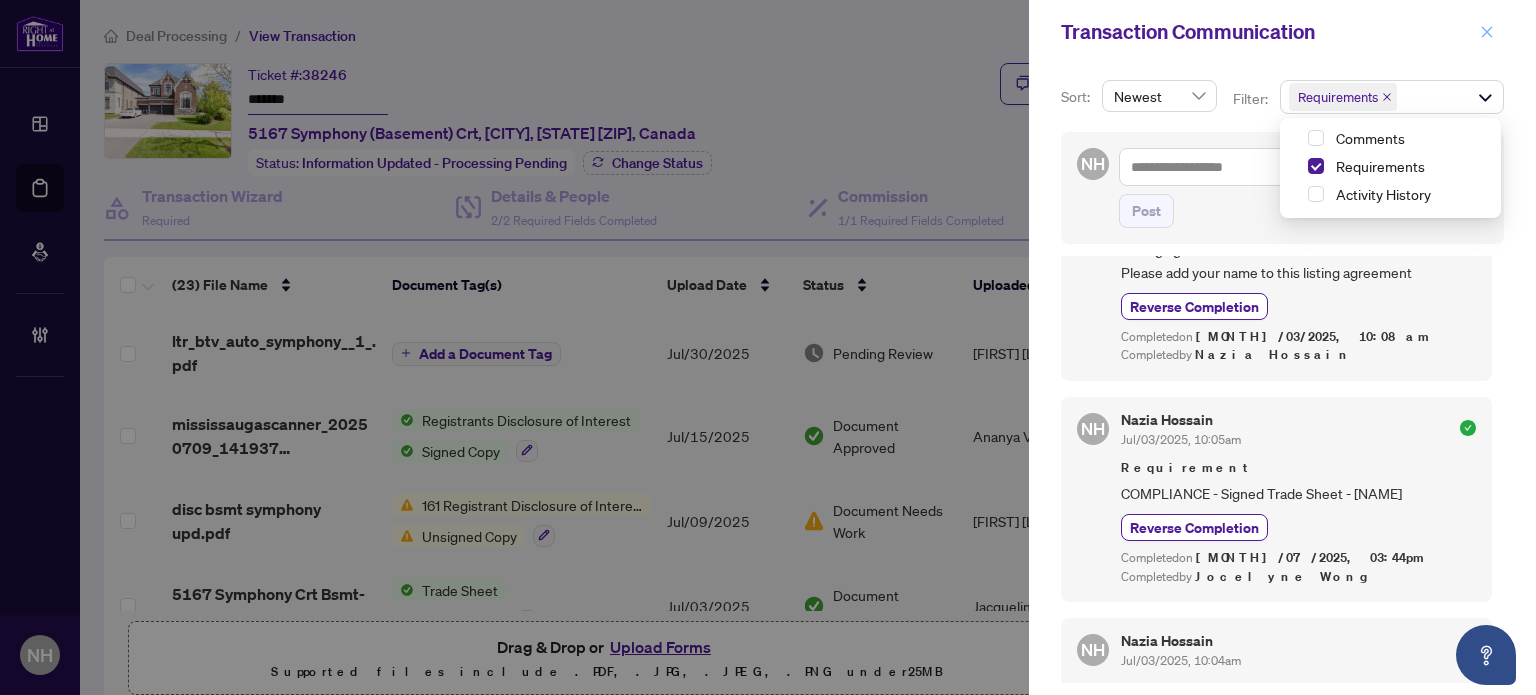 click at bounding box center [1487, 32] 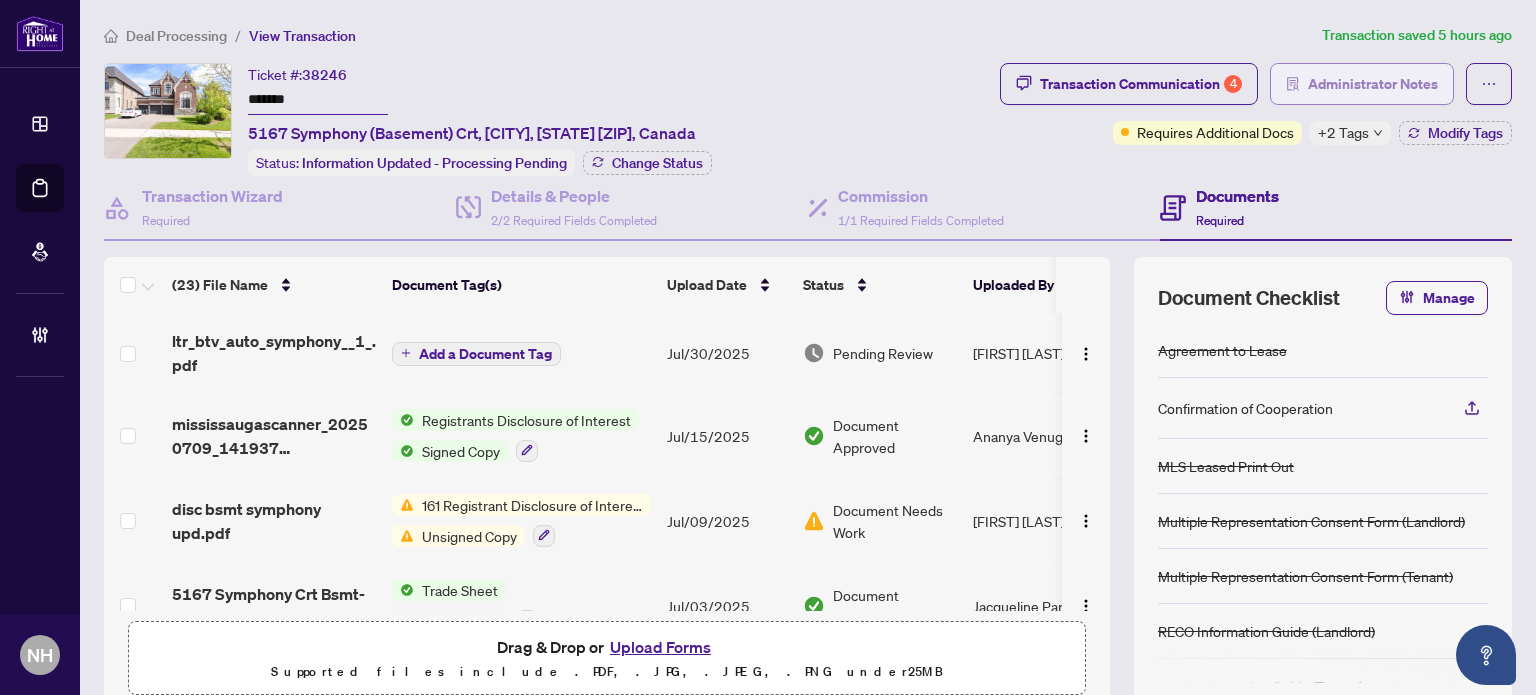 click on "Administrator Notes" at bounding box center [1373, 84] 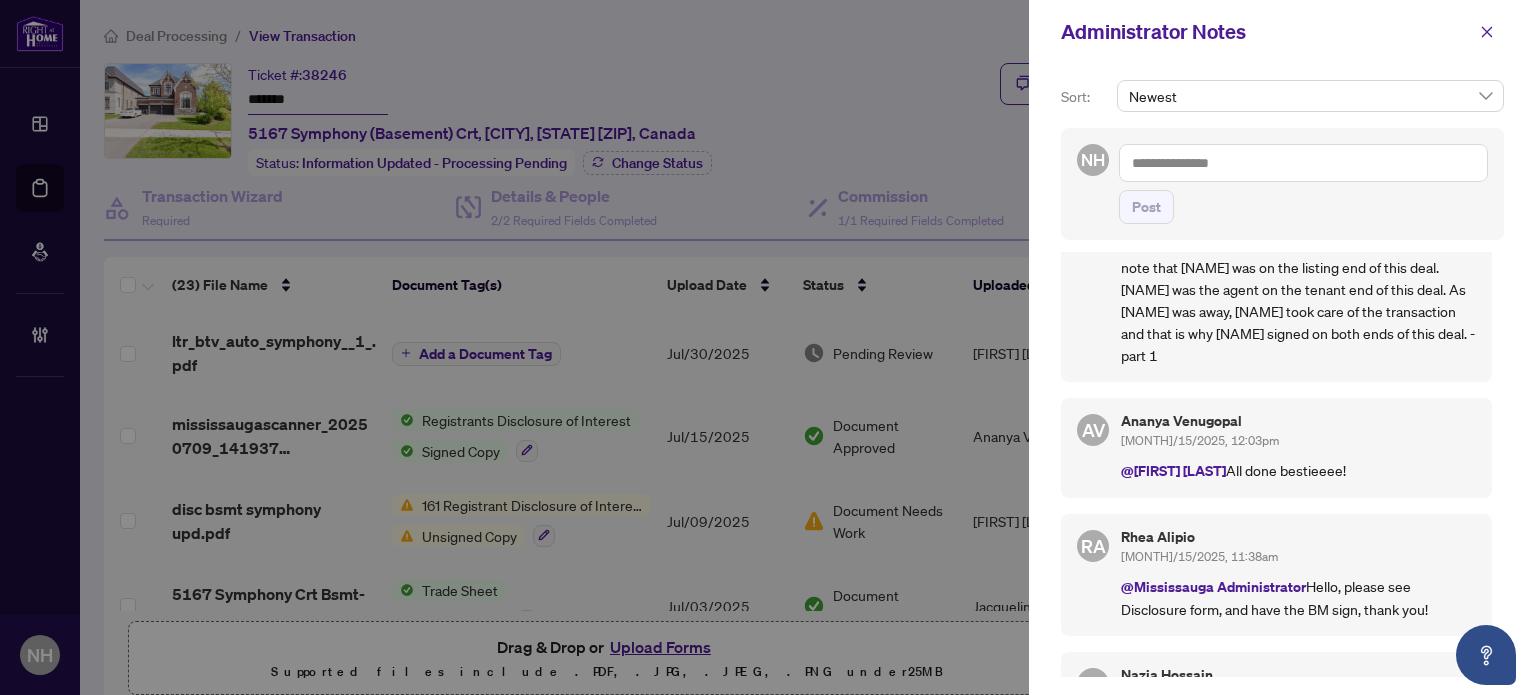 scroll, scrollTop: 400, scrollLeft: 0, axis: vertical 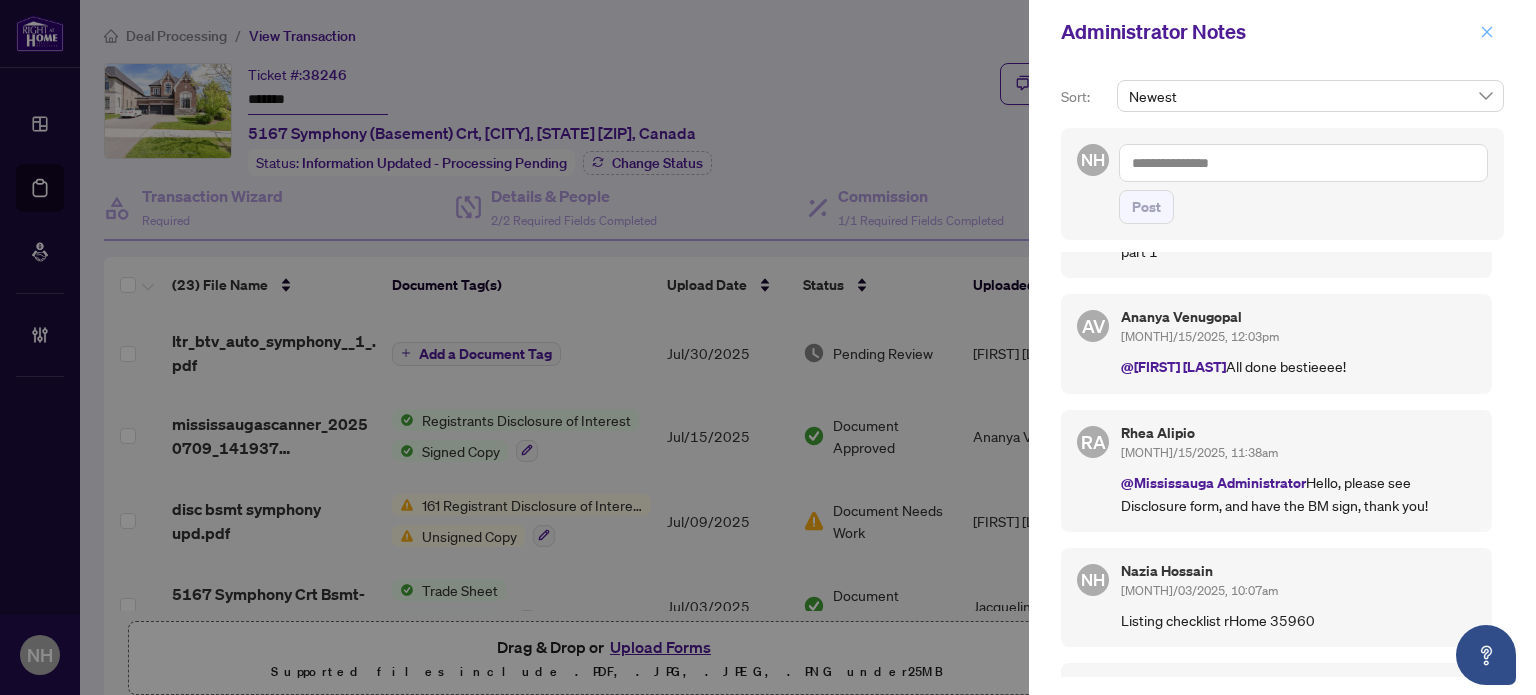 click 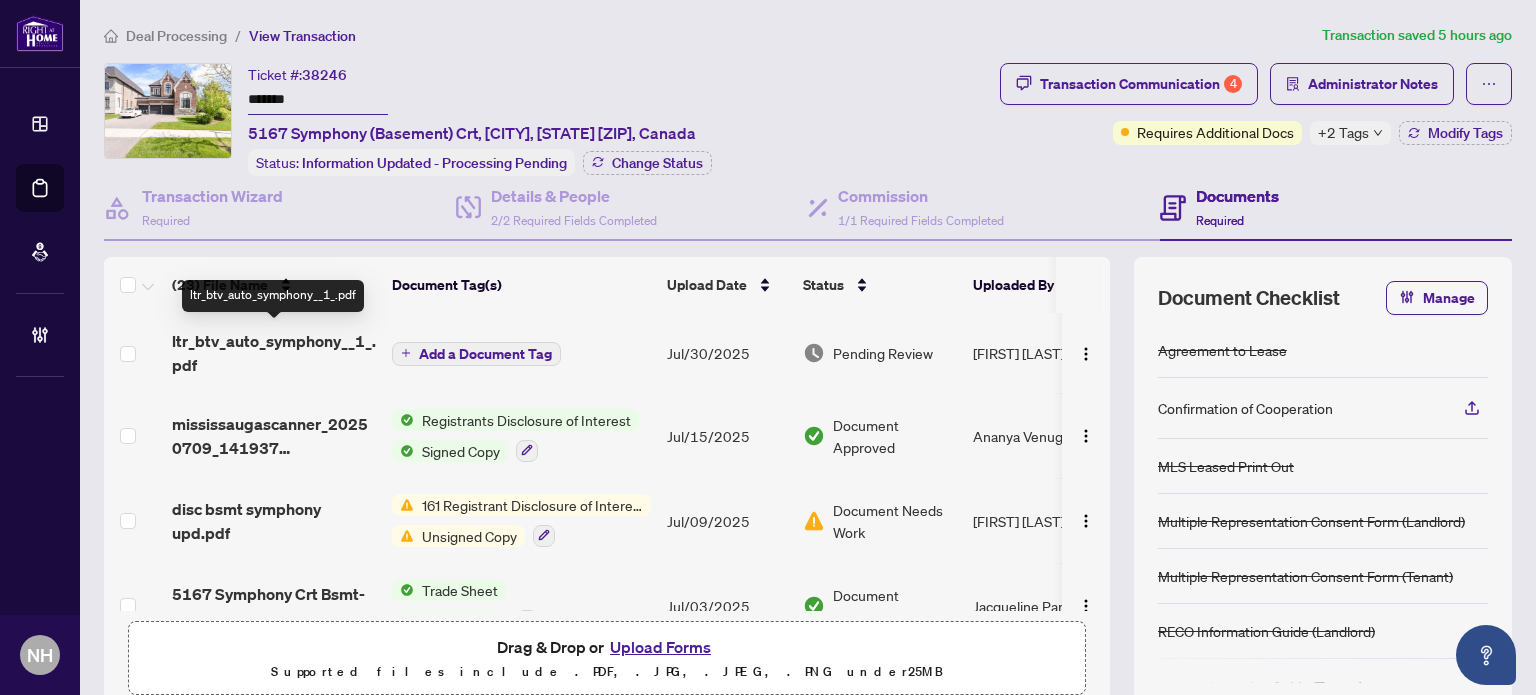 click on "ltr_btv_auto_symphony__1_.pdf" at bounding box center (274, 353) 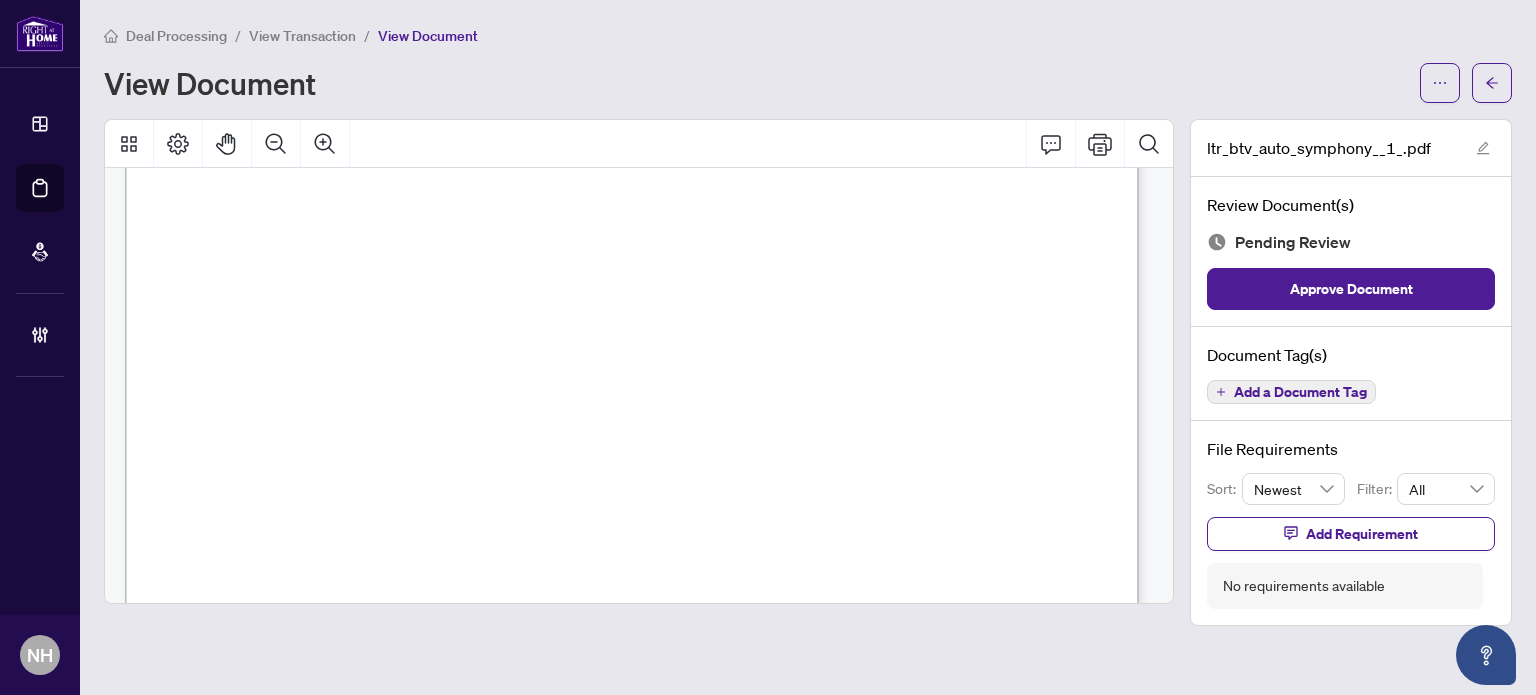scroll, scrollTop: 200, scrollLeft: 0, axis: vertical 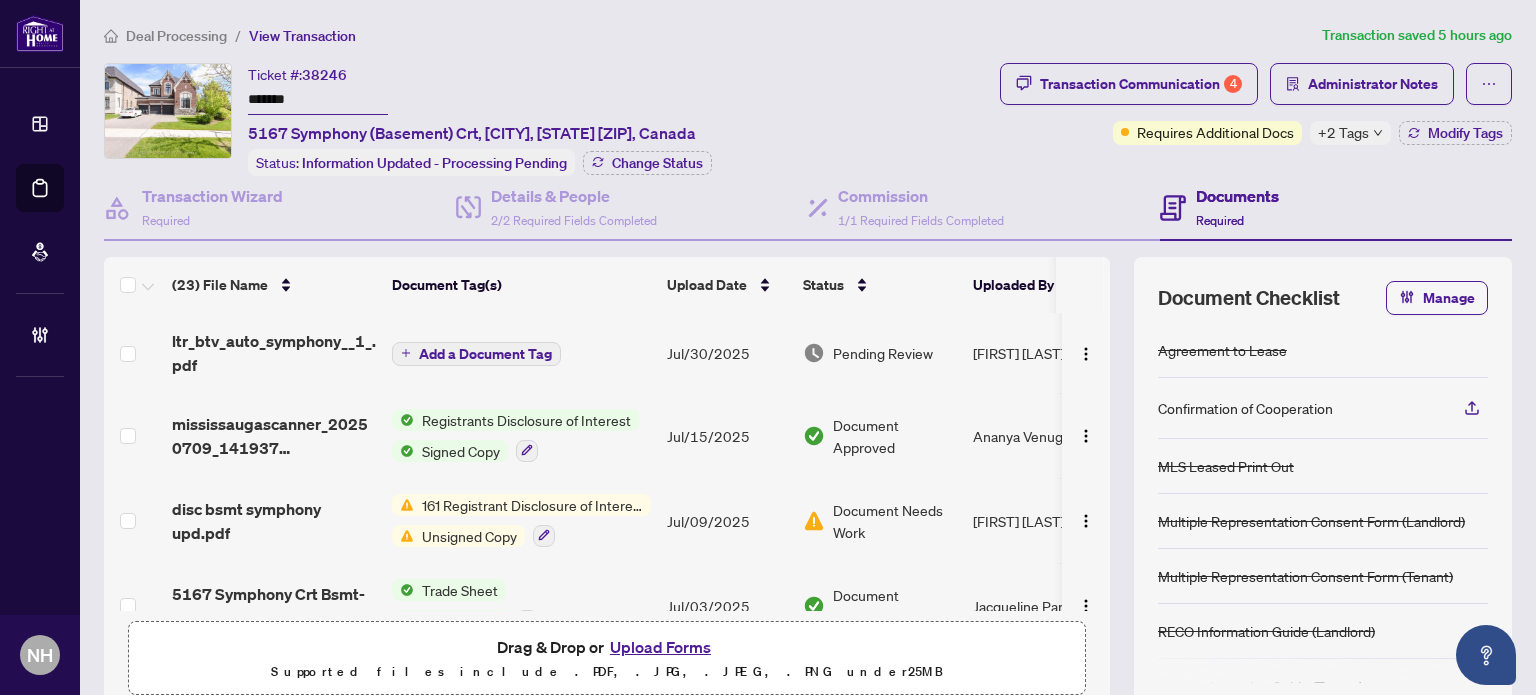 drag, startPoint x: 350, startPoint y: 103, endPoint x: 231, endPoint y: 105, distance: 119.01681 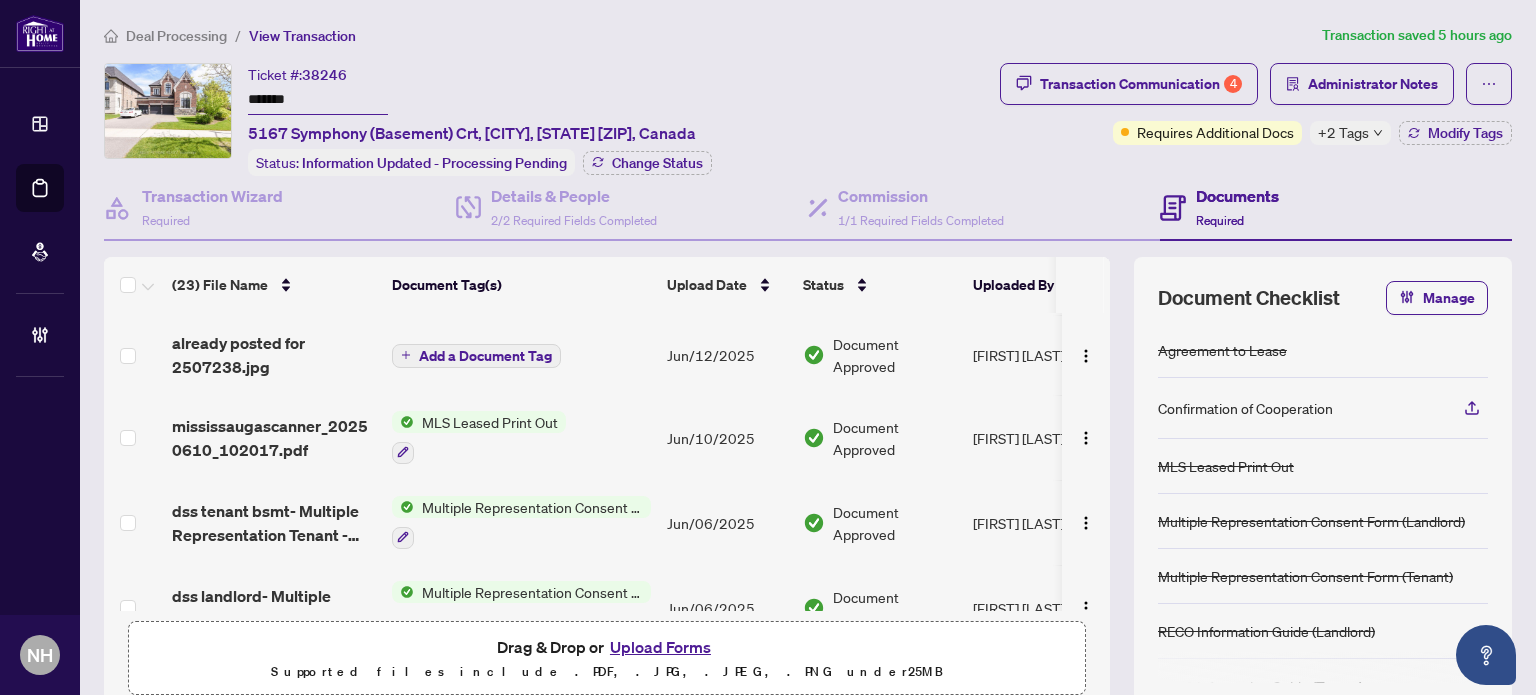 scroll, scrollTop: 600, scrollLeft: 0, axis: vertical 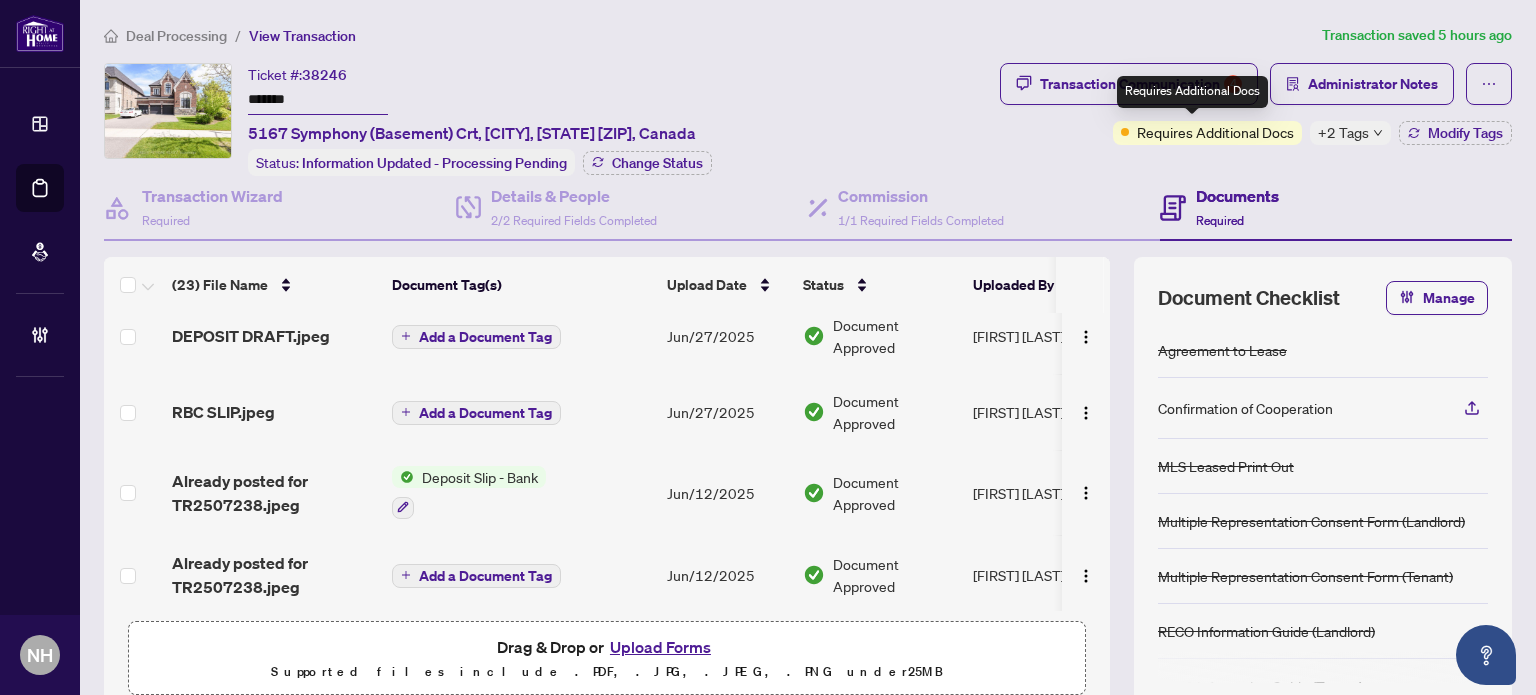 click on "Requires Additional Docs" at bounding box center (1192, 92) 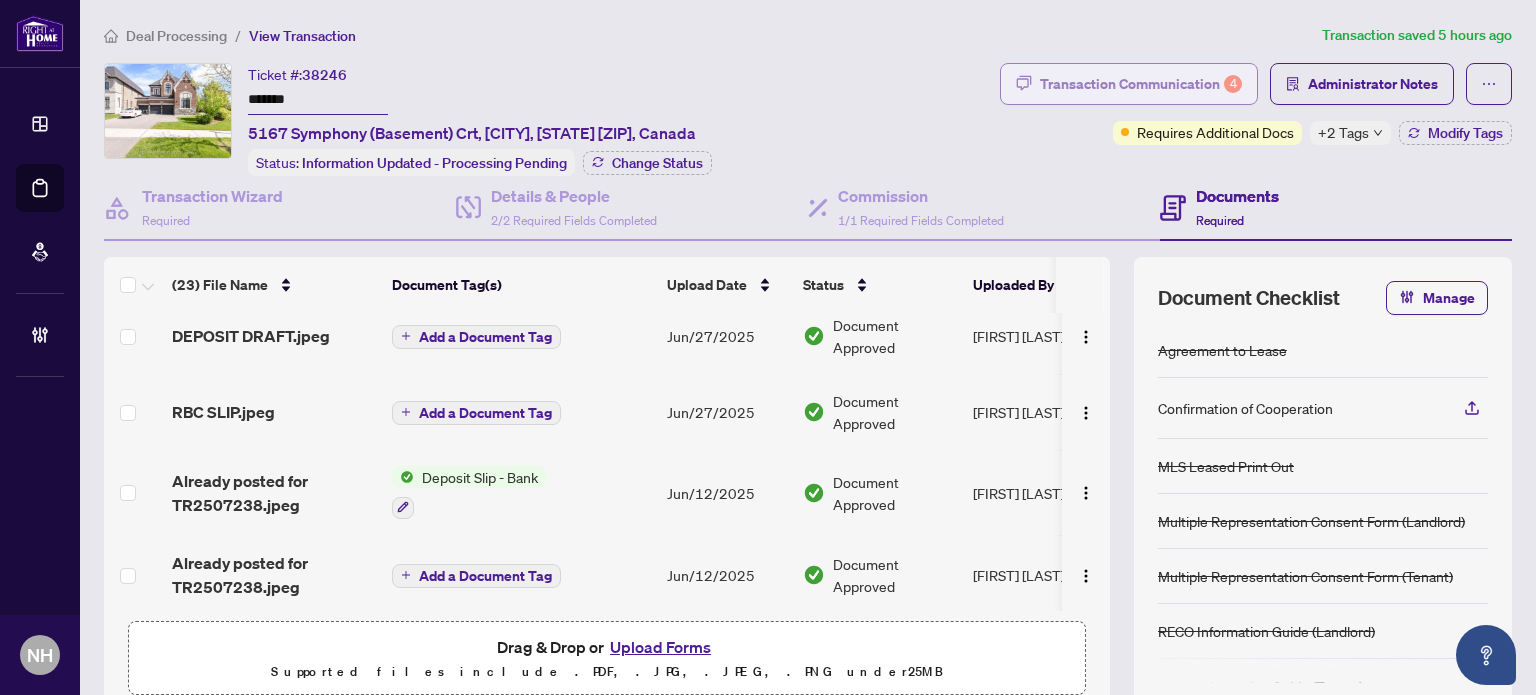 click on "Transaction Communication 4" at bounding box center [1141, 84] 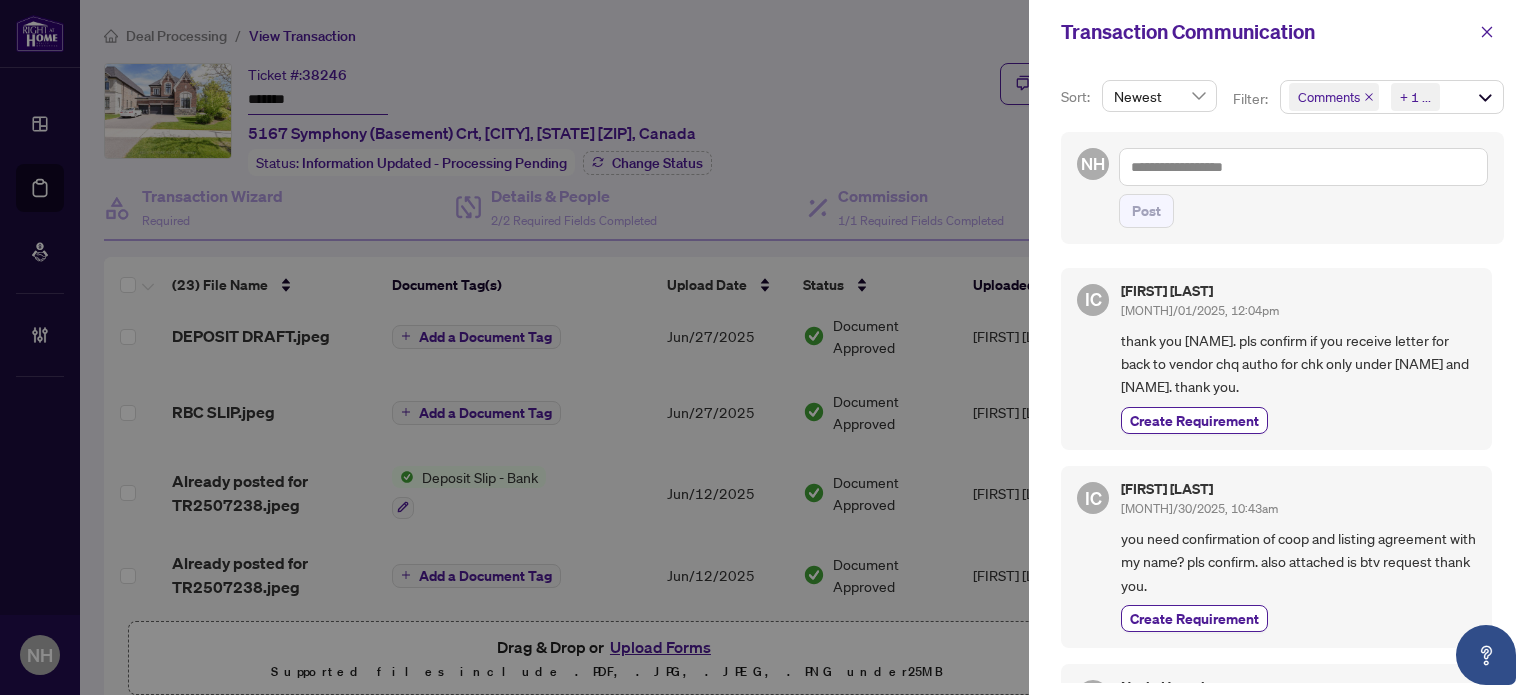 scroll, scrollTop: 100, scrollLeft: 0, axis: vertical 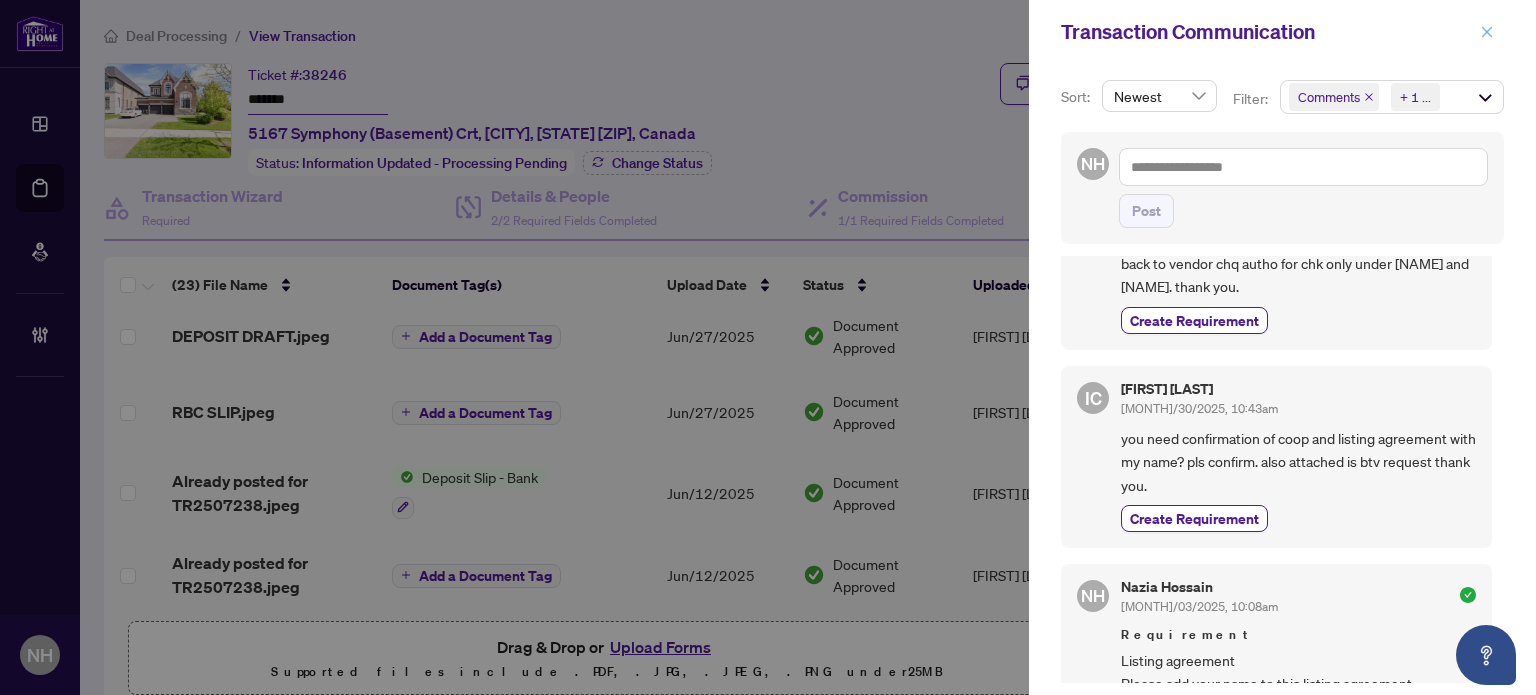click at bounding box center (1487, 32) 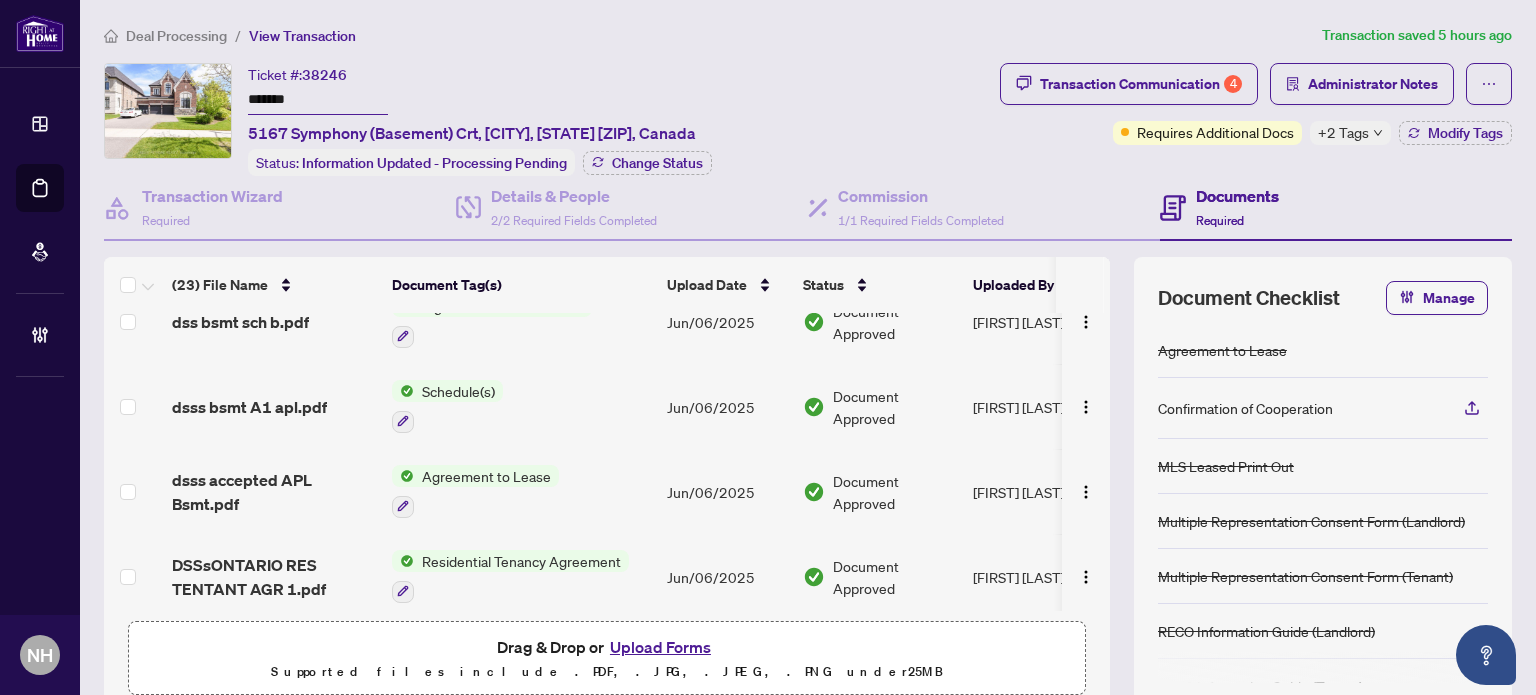 scroll, scrollTop: 1615, scrollLeft: 0, axis: vertical 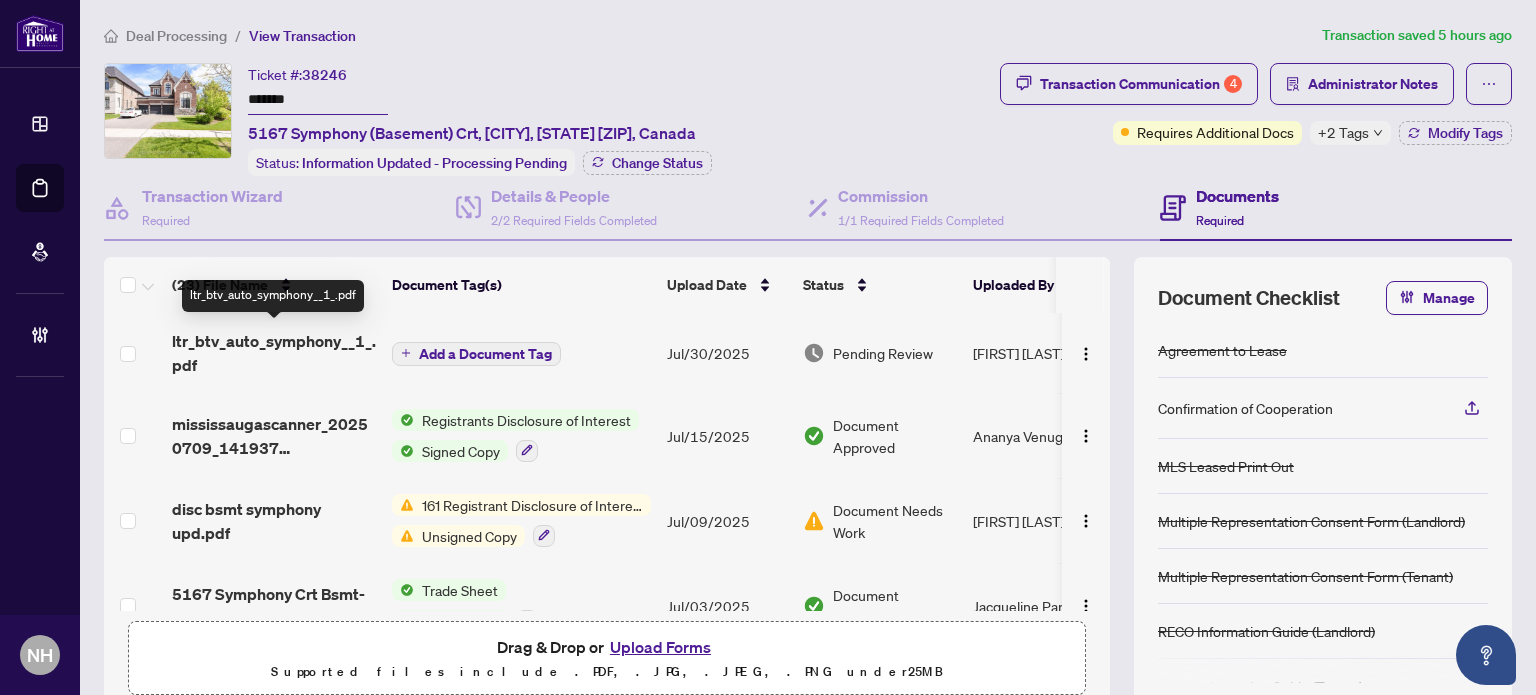 click on "ltr_btv_auto_symphony__1_.pdf" at bounding box center (274, 353) 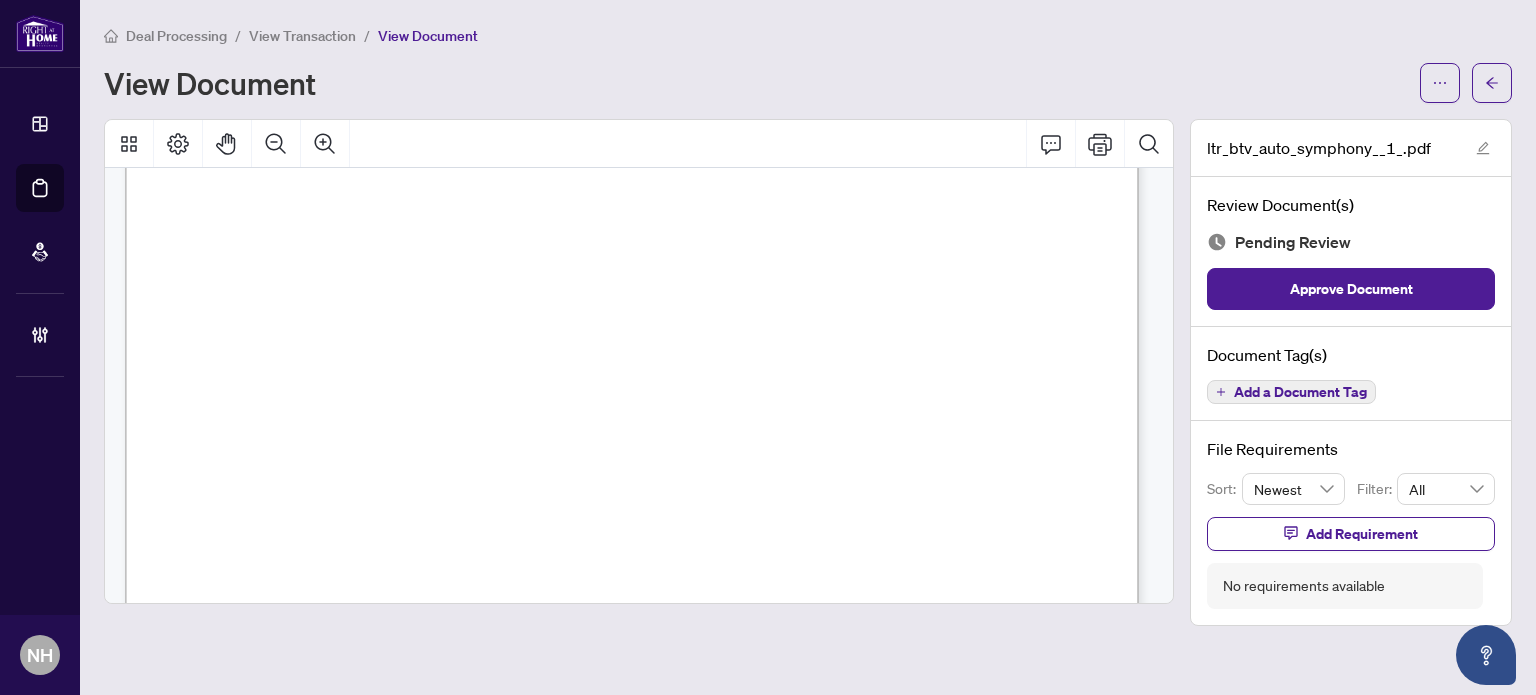scroll, scrollTop: 400, scrollLeft: 0, axis: vertical 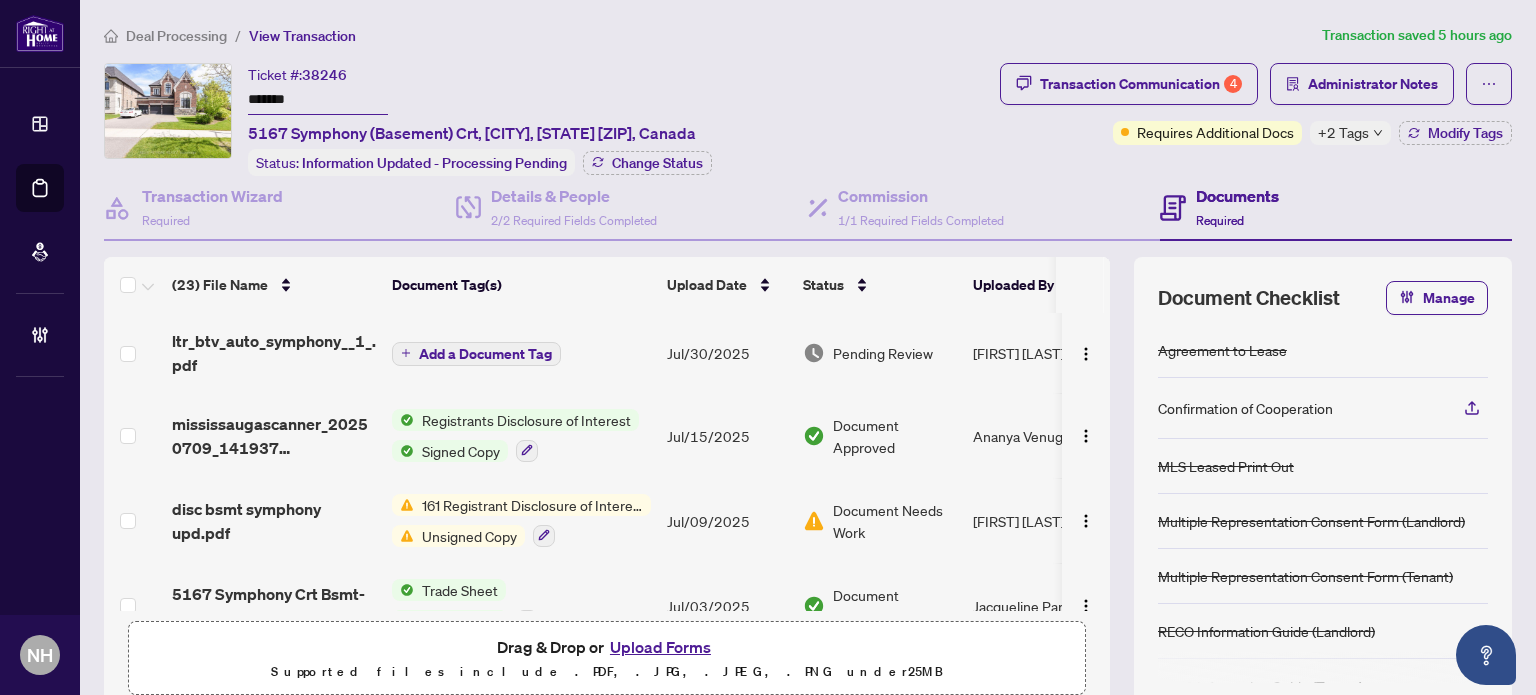 drag, startPoint x: 339, startPoint y: 101, endPoint x: 228, endPoint y: 105, distance: 111.07205 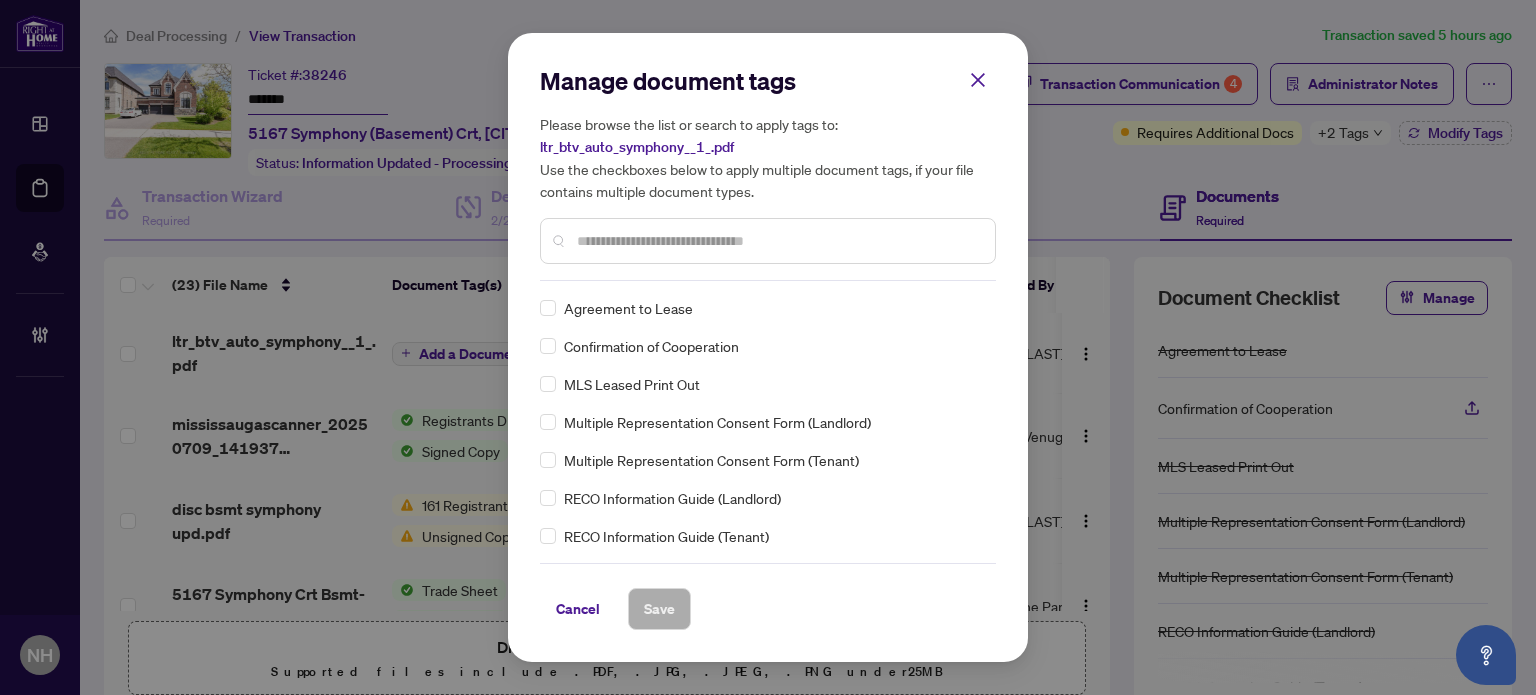 click at bounding box center (778, 241) 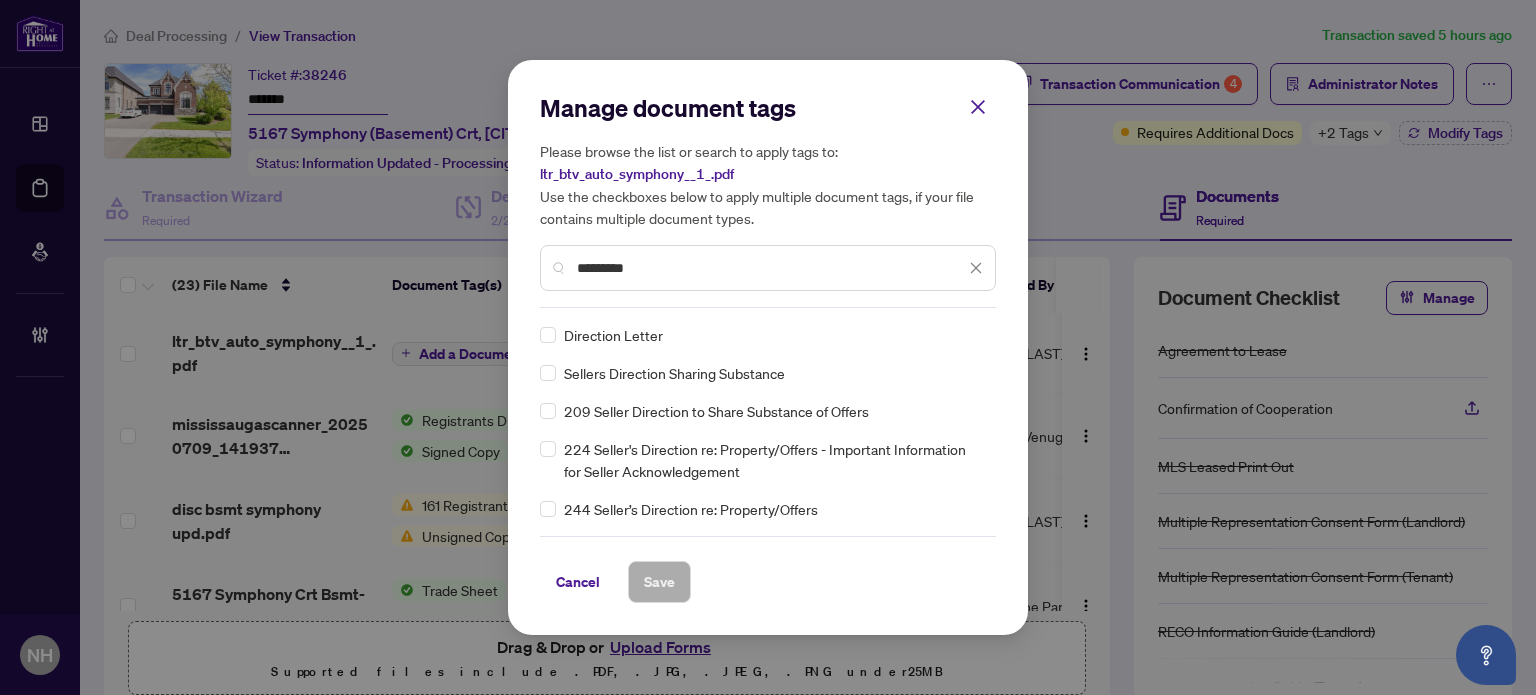 type on "*********" 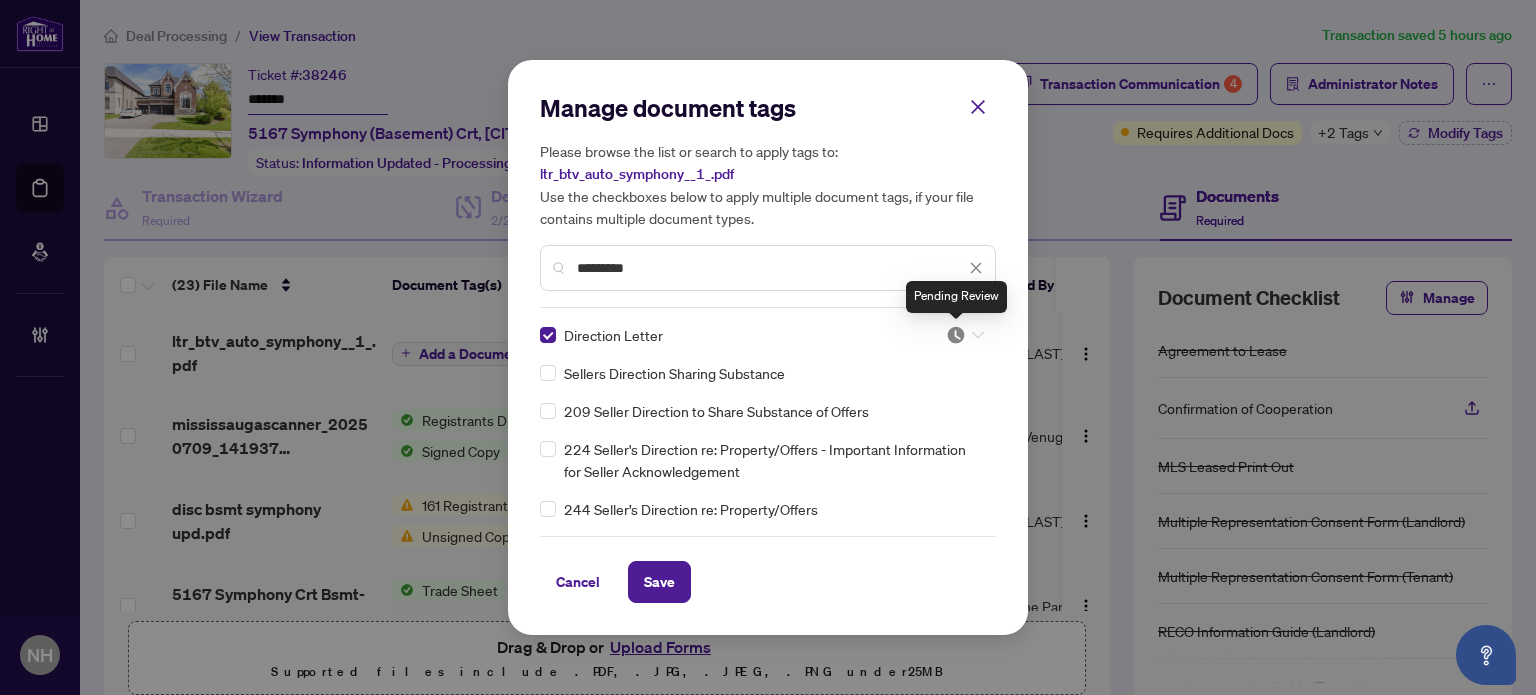click at bounding box center (956, 335) 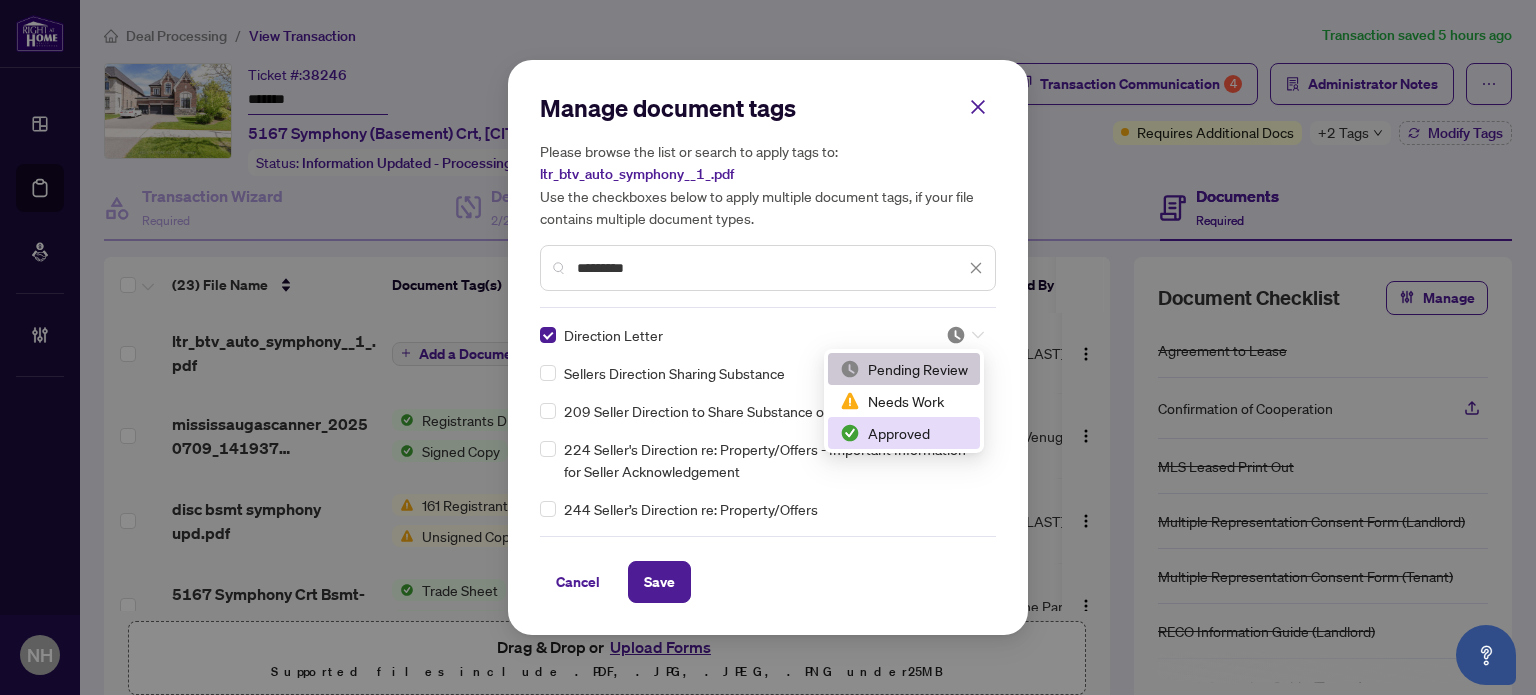 click on "Approved" at bounding box center [904, 433] 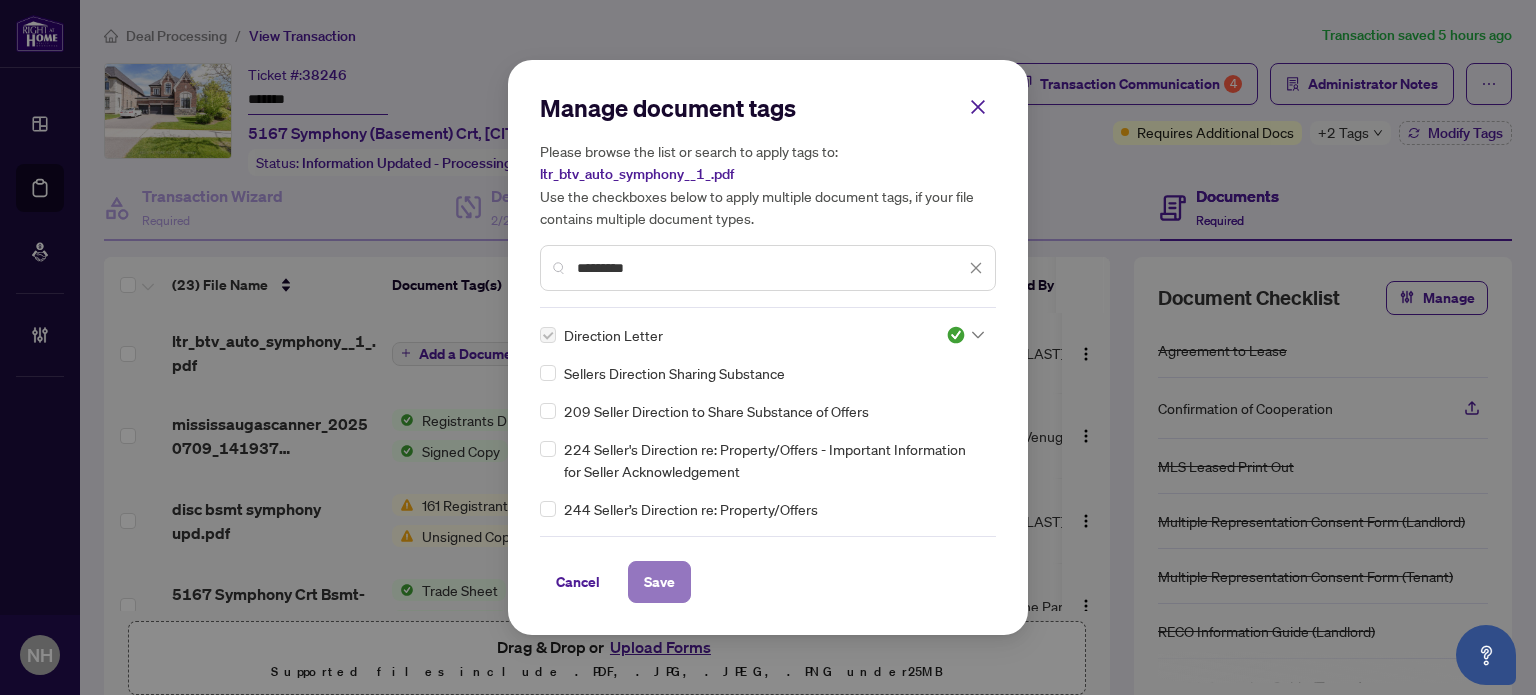 click on "Save" at bounding box center [659, 582] 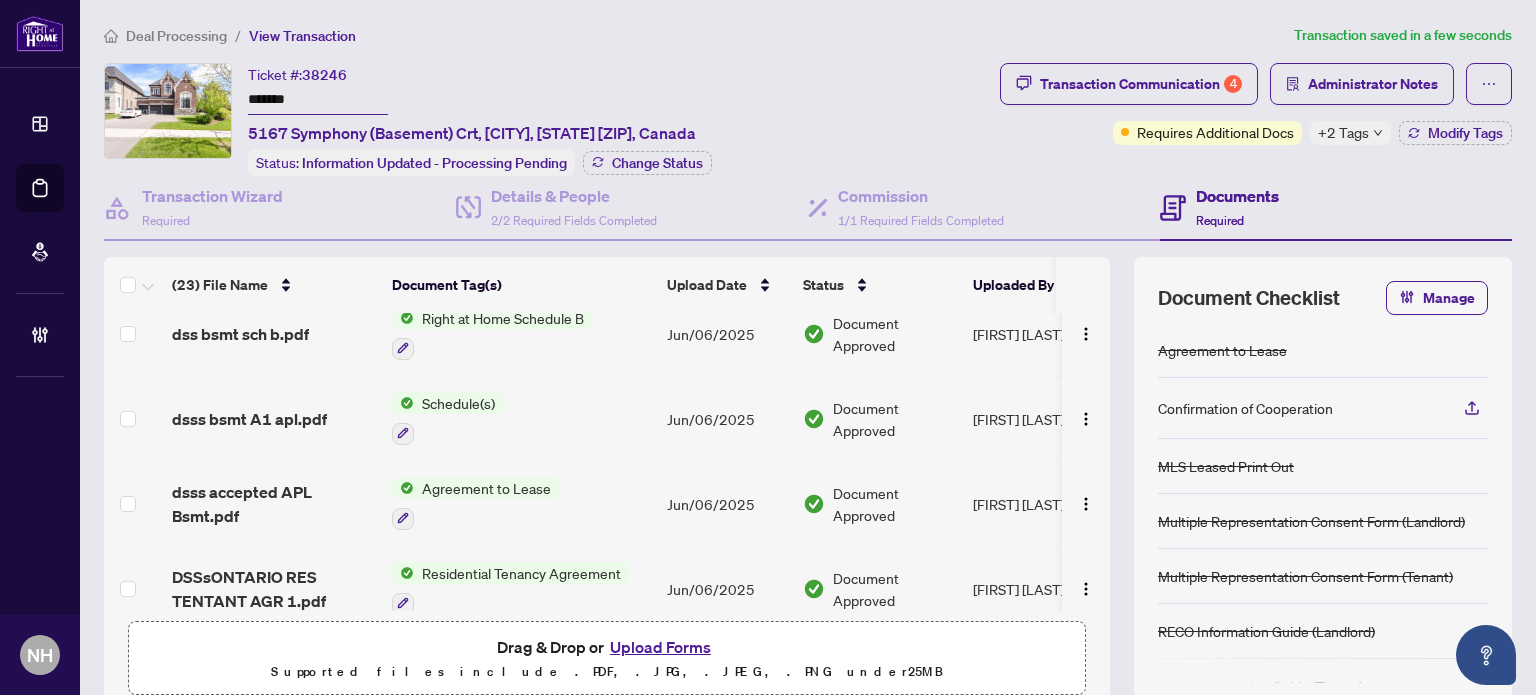 scroll, scrollTop: 1619, scrollLeft: 0, axis: vertical 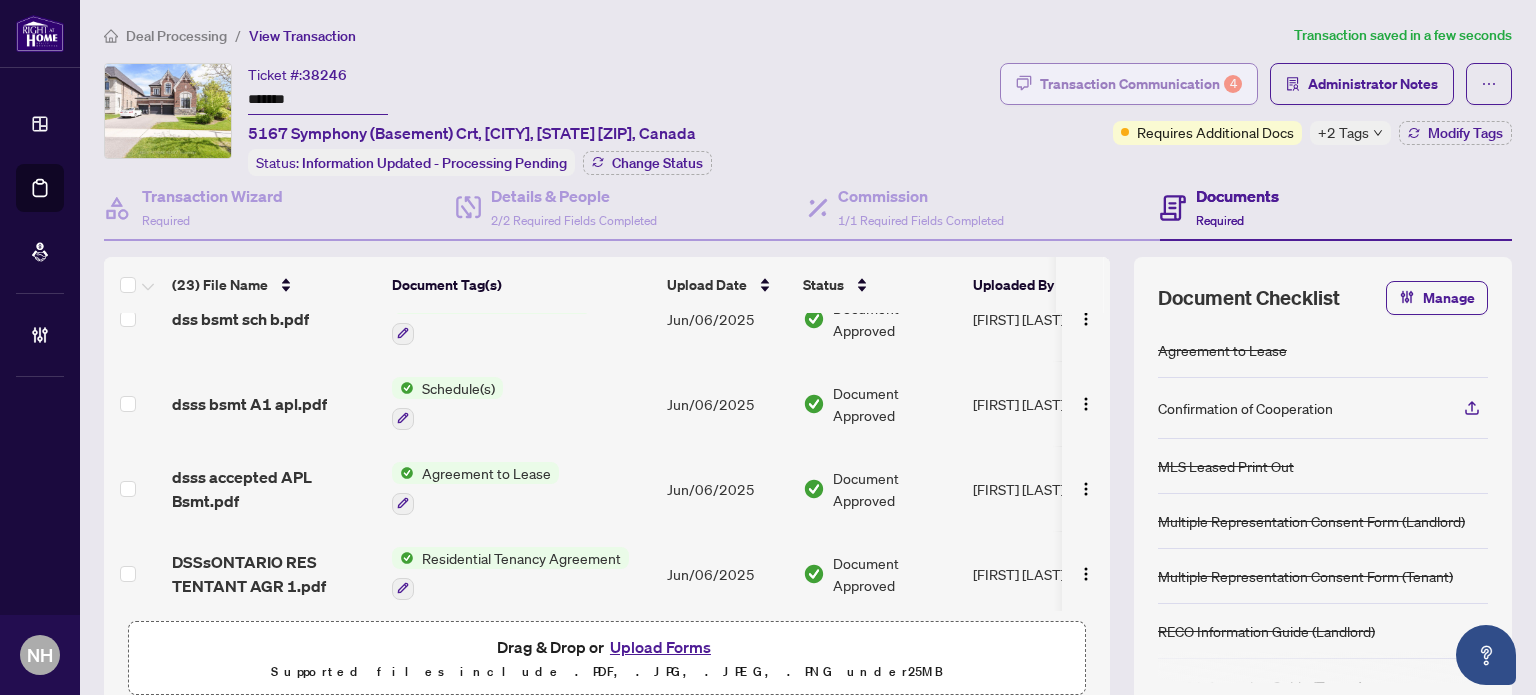 click on "Transaction Communication 4" at bounding box center (1141, 84) 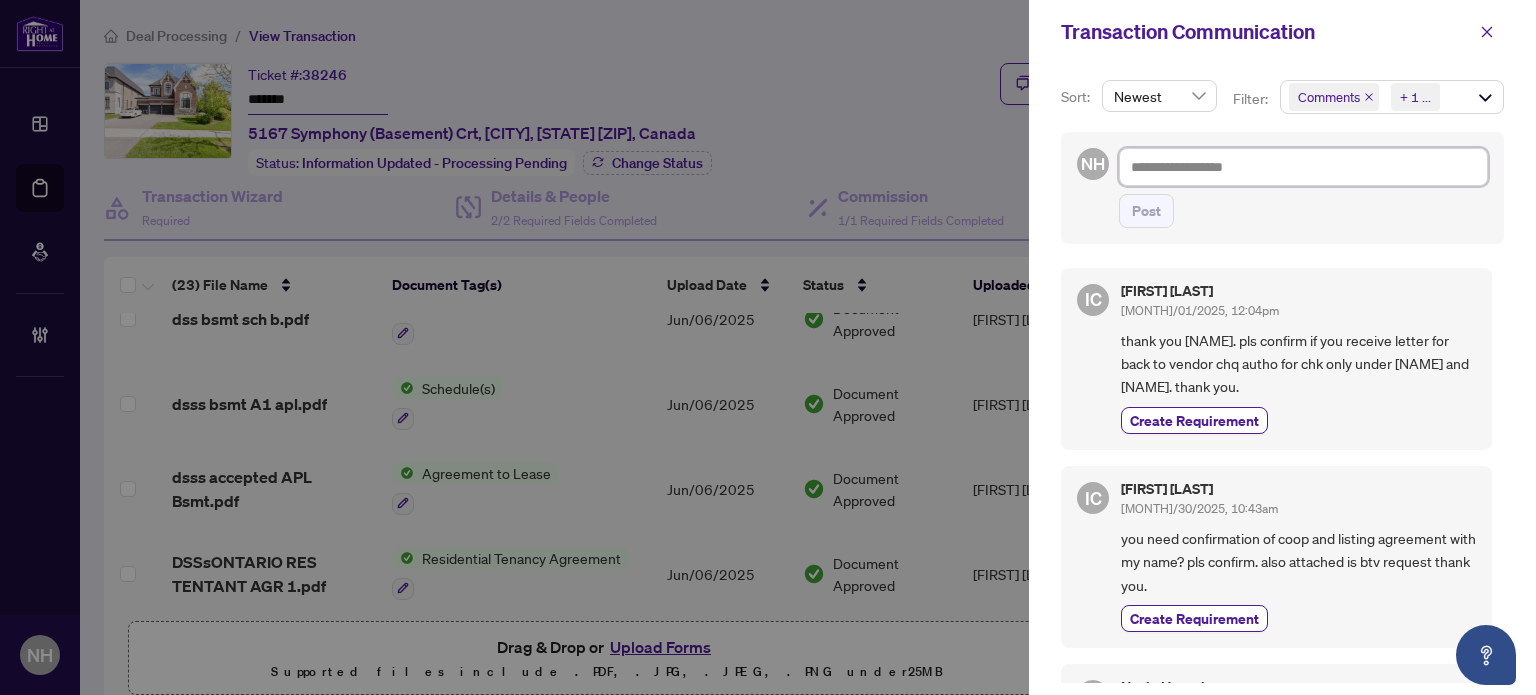 click at bounding box center (1303, 167) 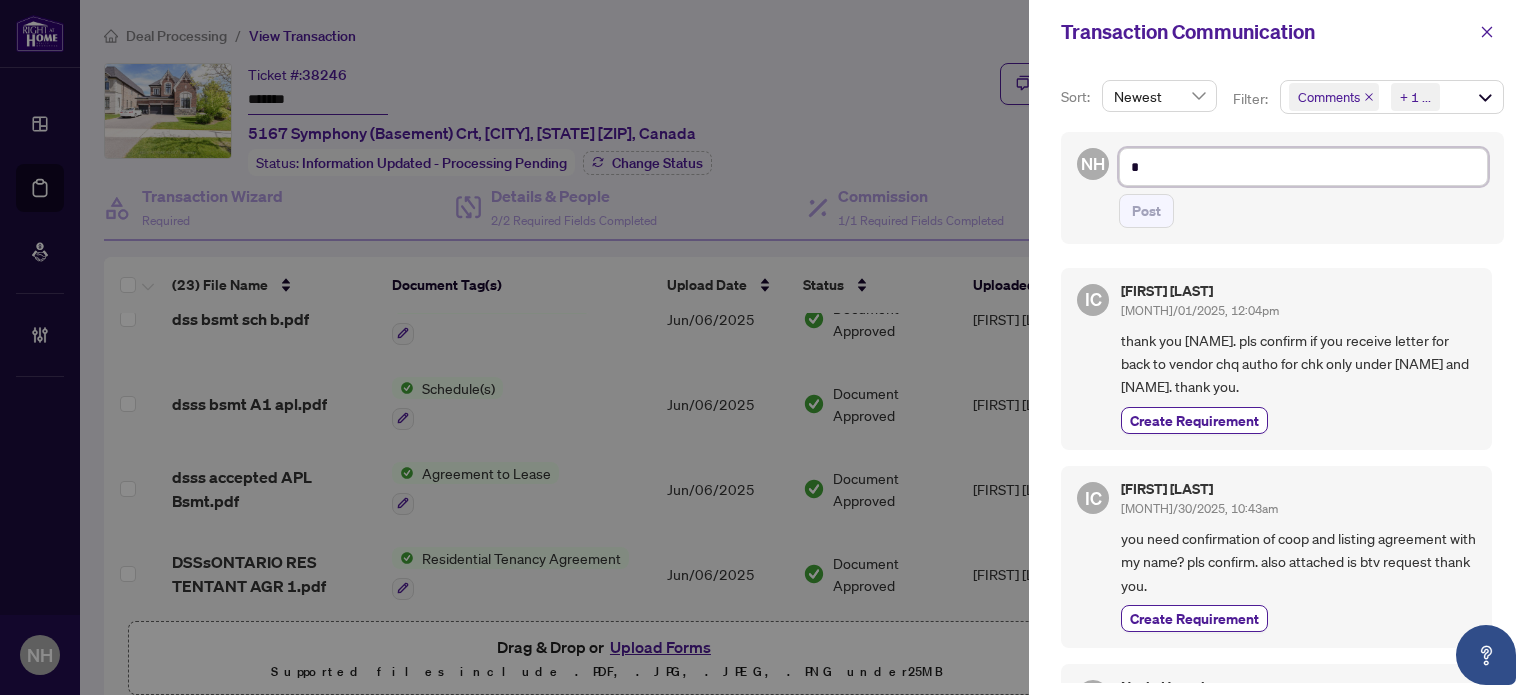 type on "**" 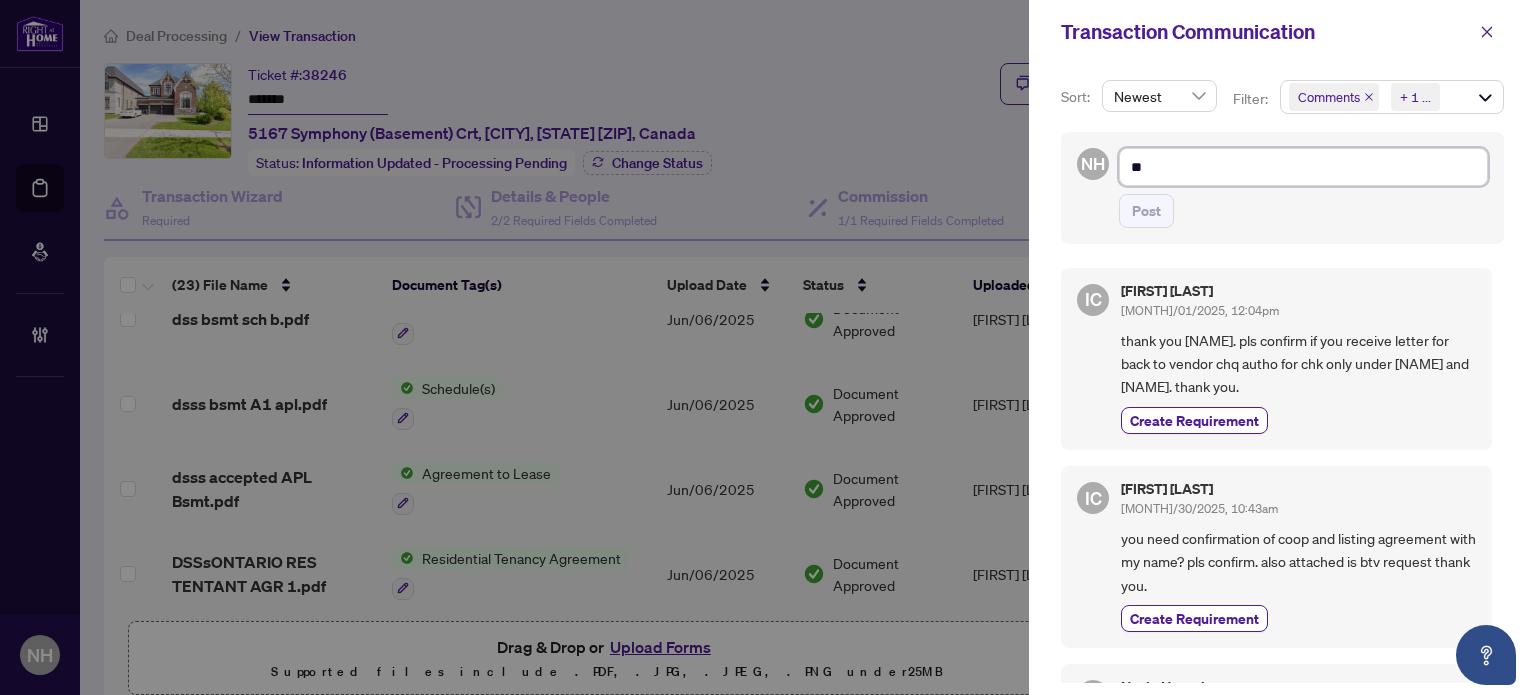type on "**" 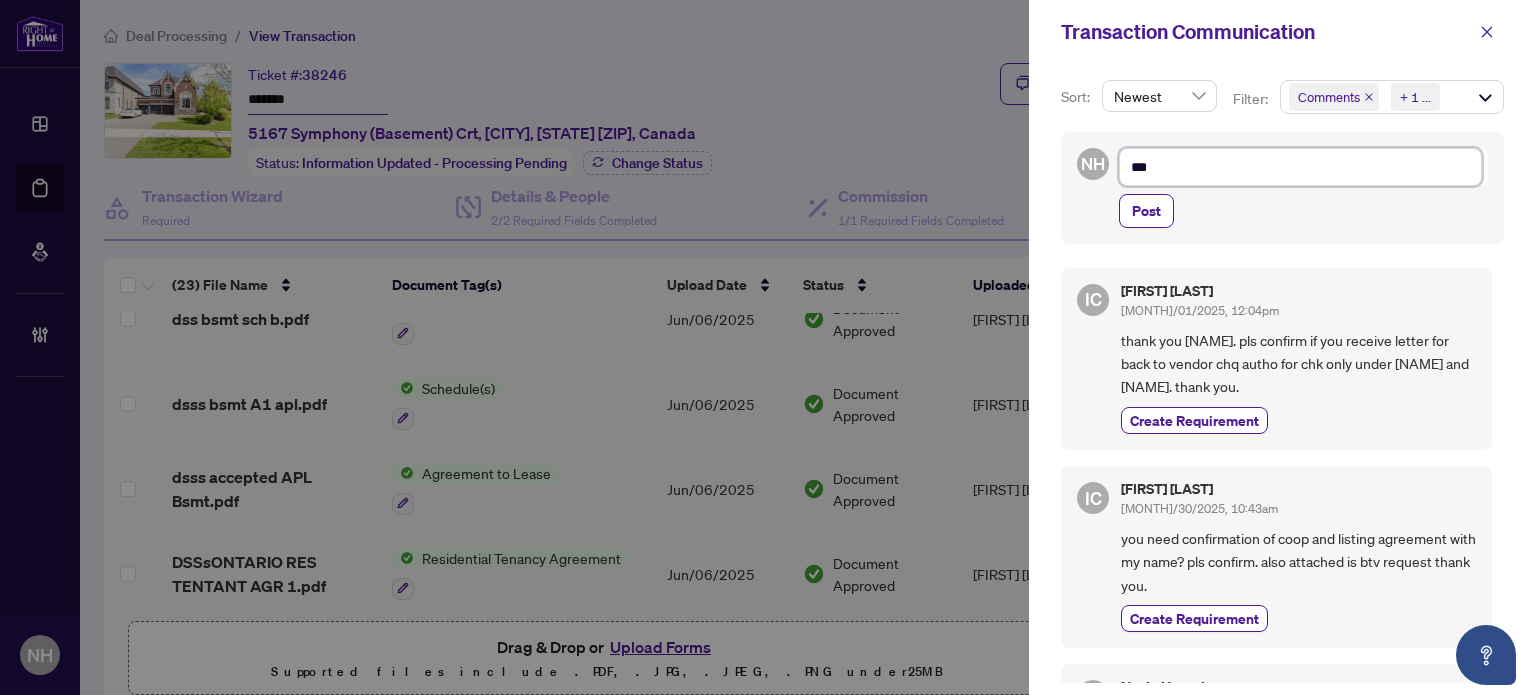 type on "****" 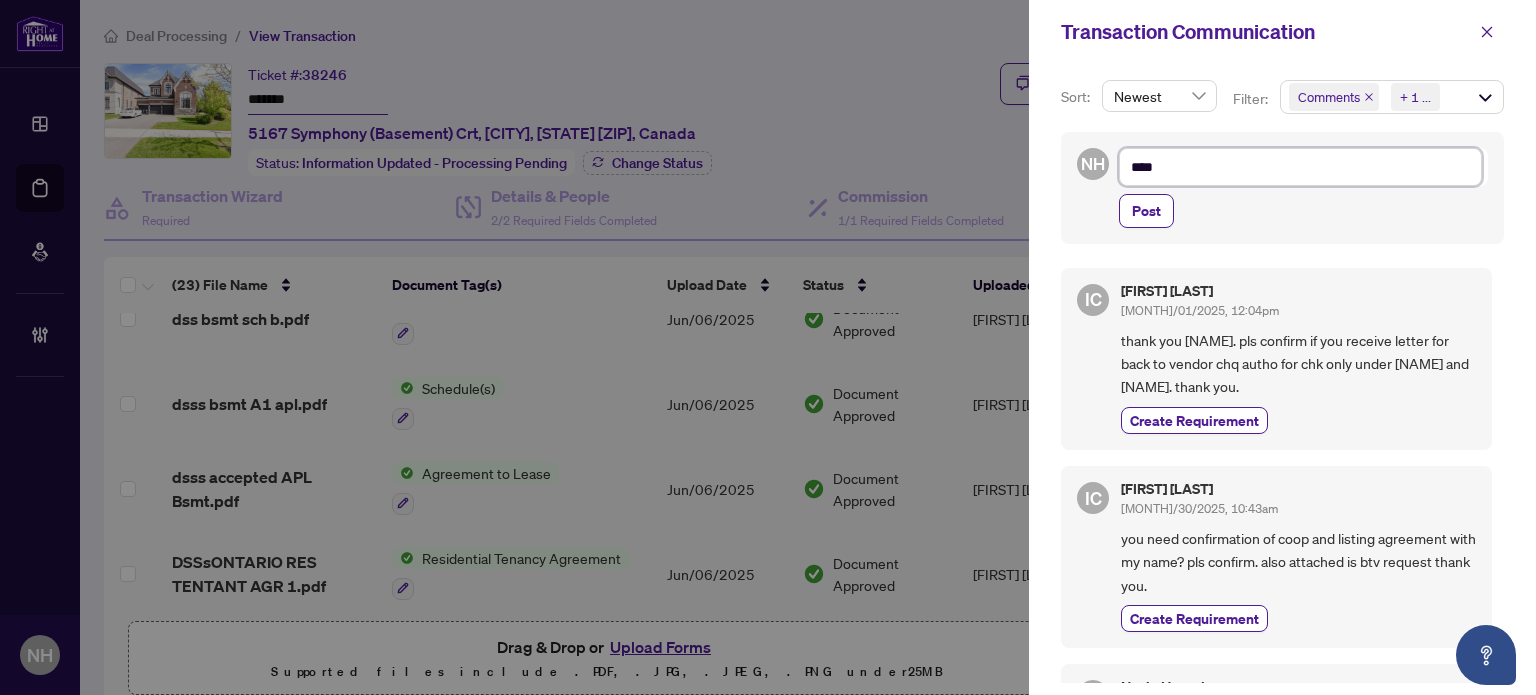 type on "*****" 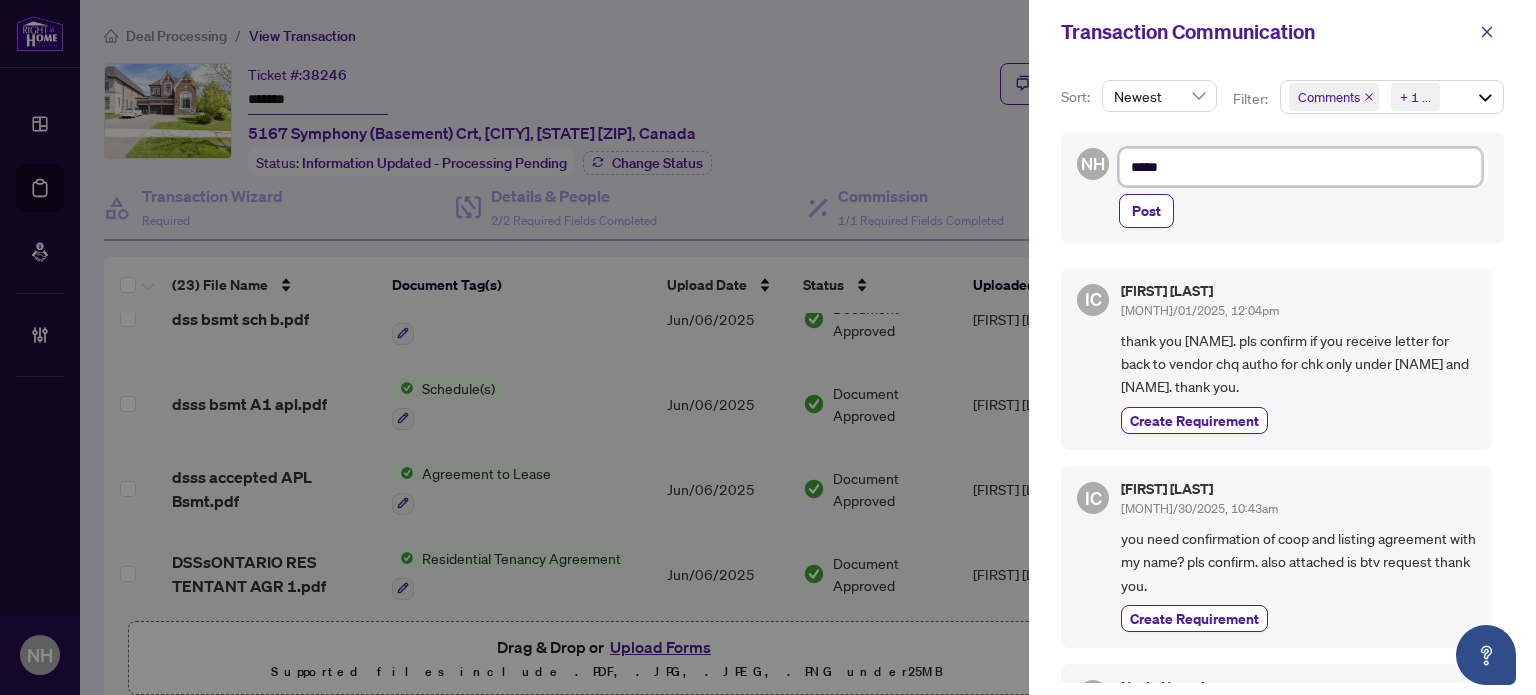 type on "******" 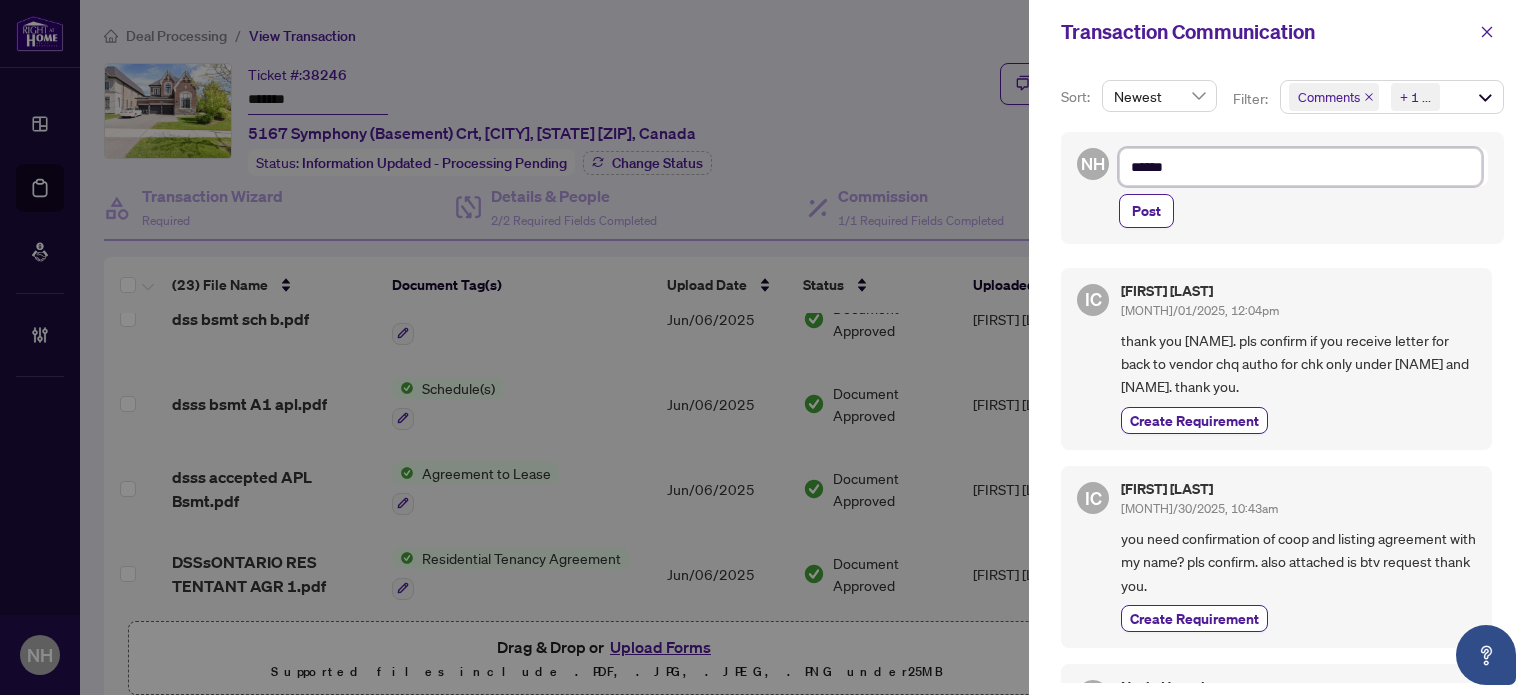 type on "*******" 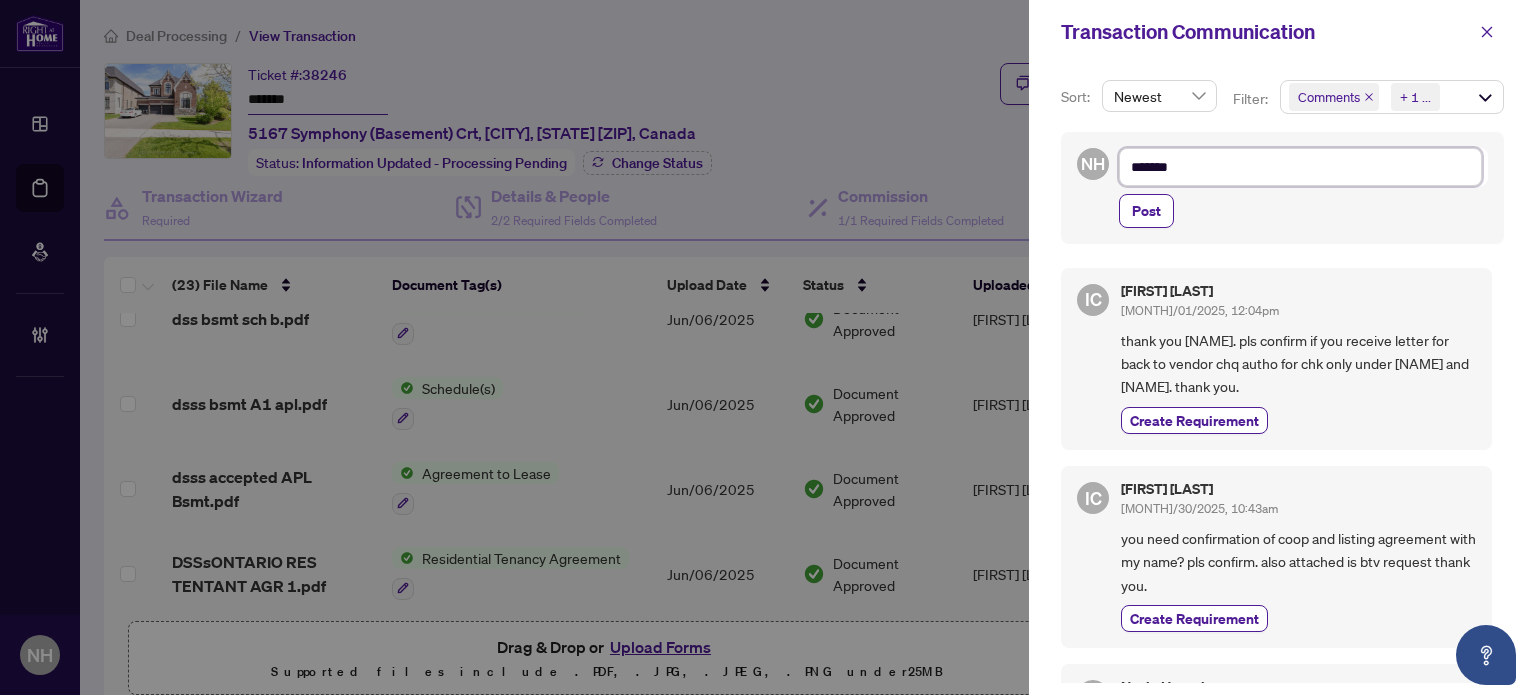 type on "********" 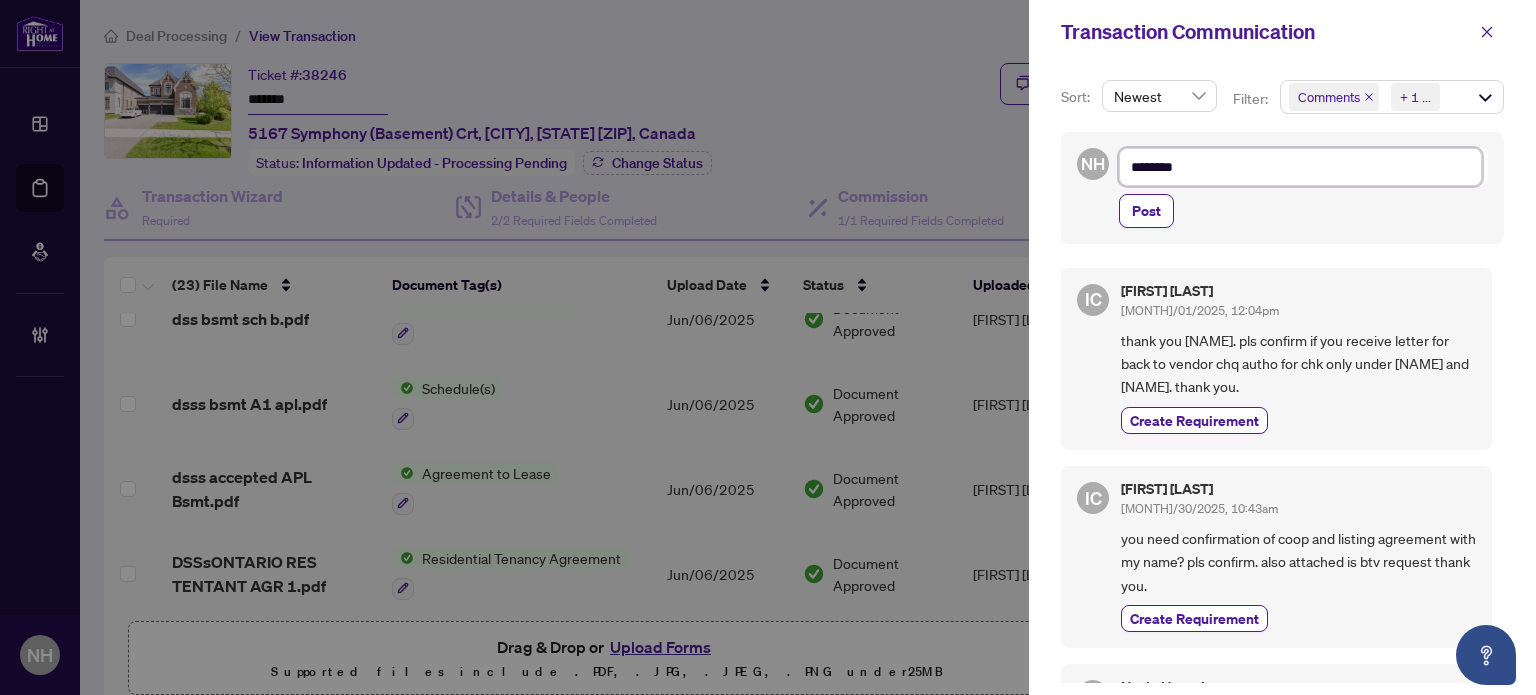 type on "********" 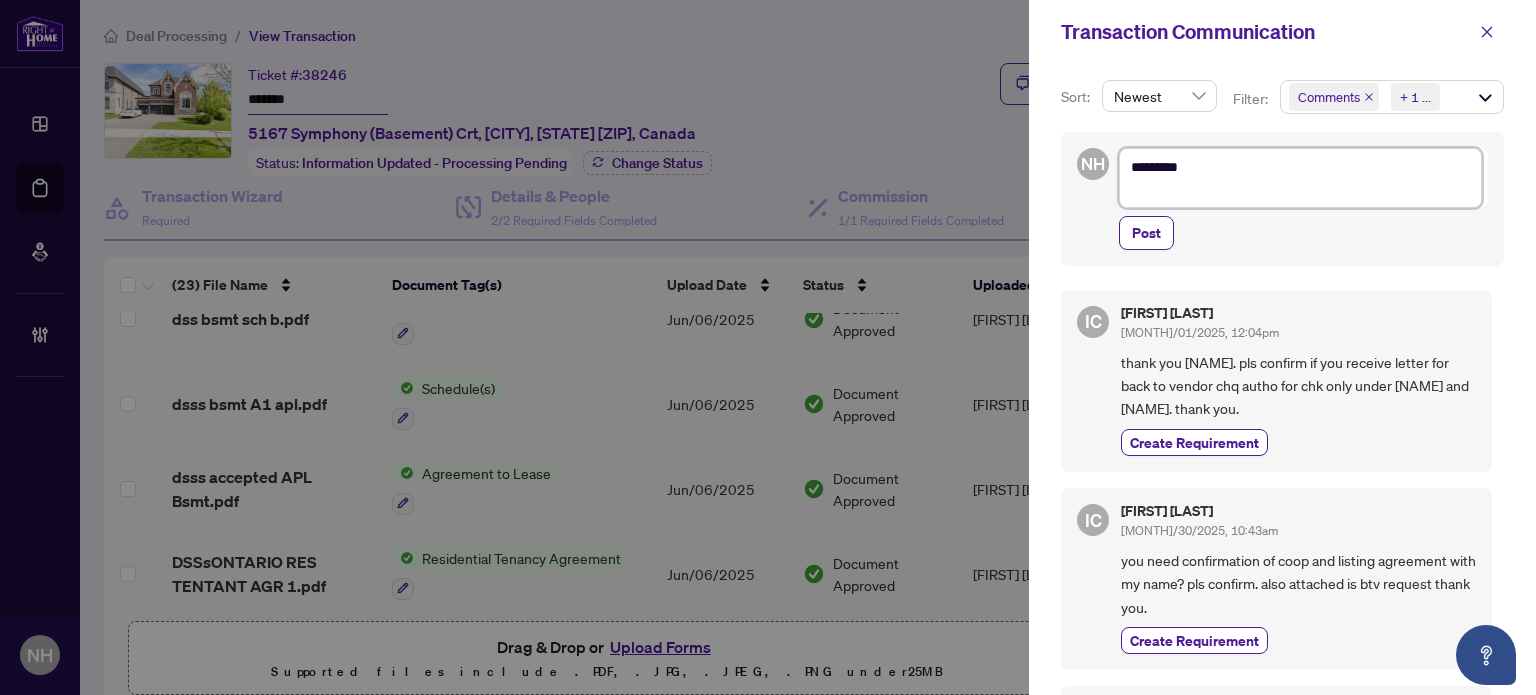 type on "********
*" 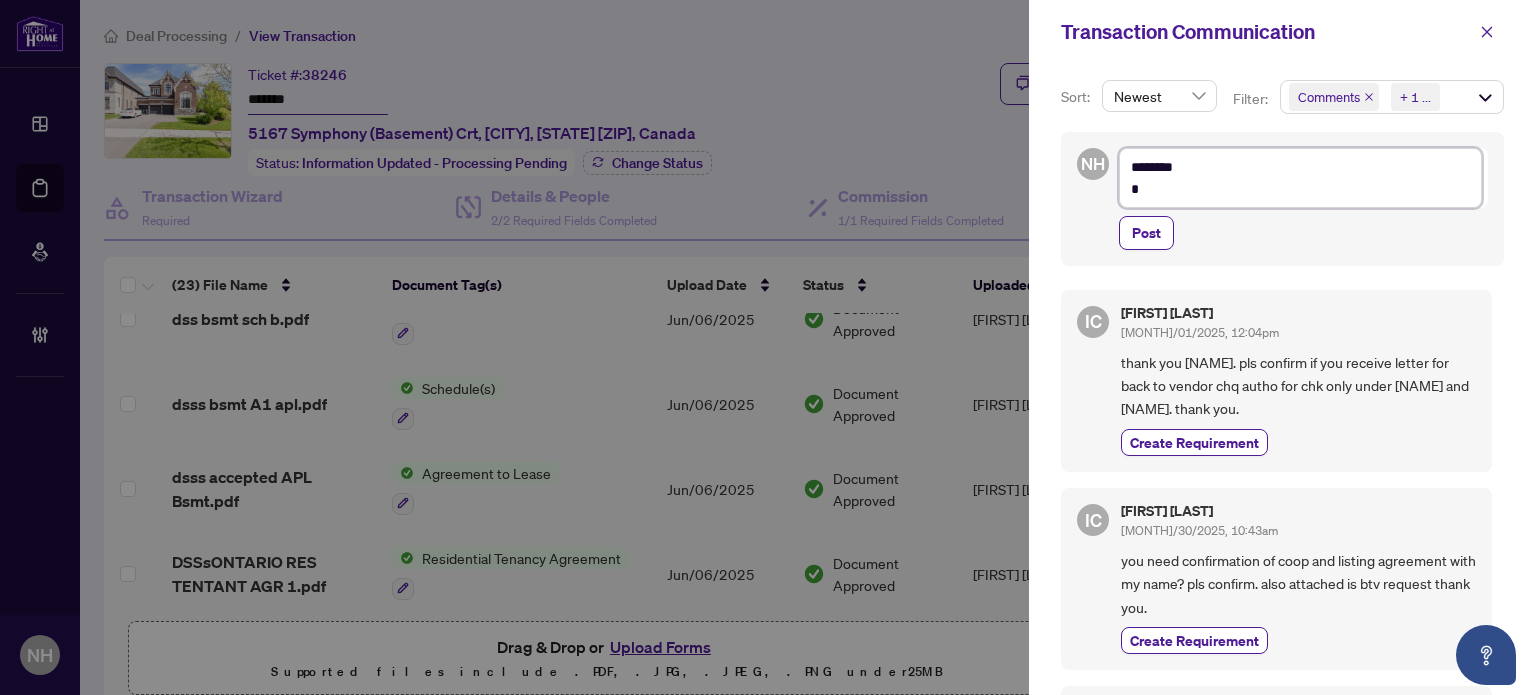 type on "********
**" 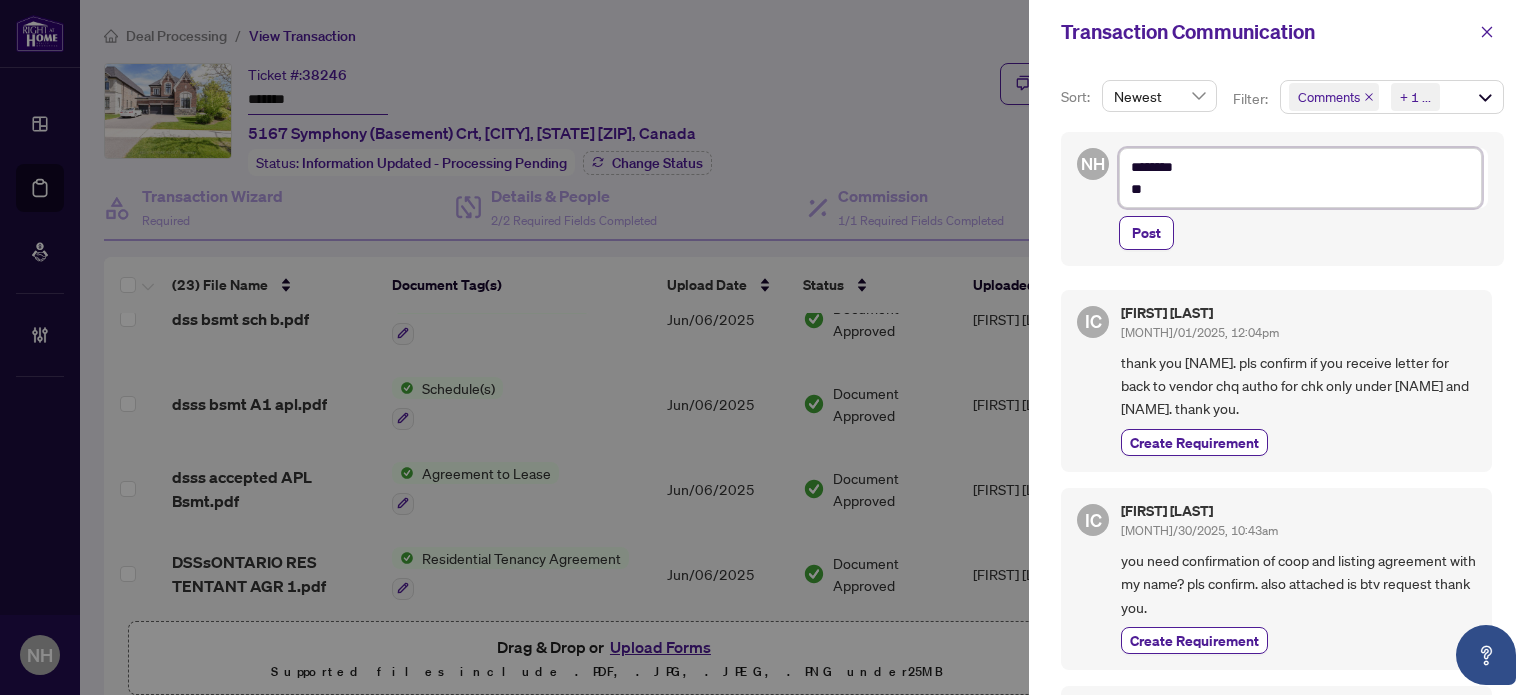 type on "********
***" 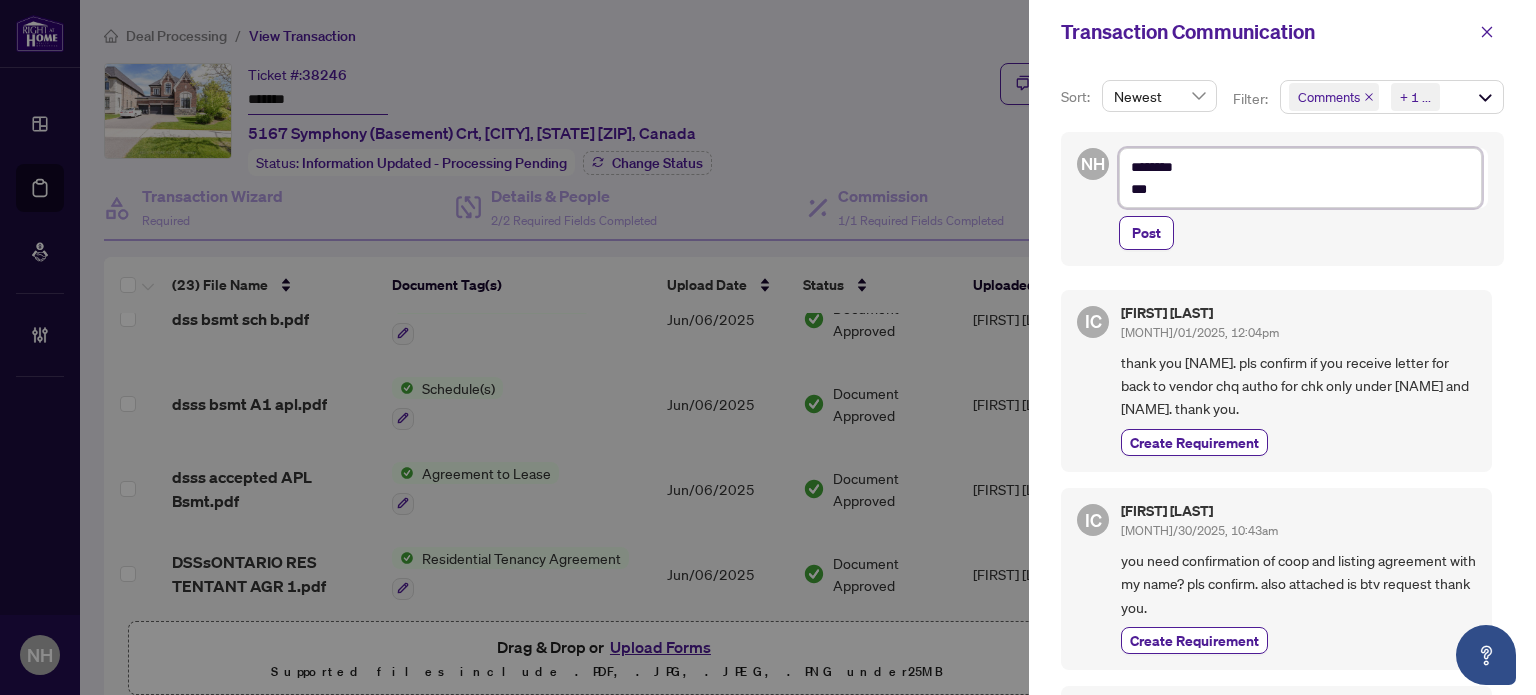 type on "********
***" 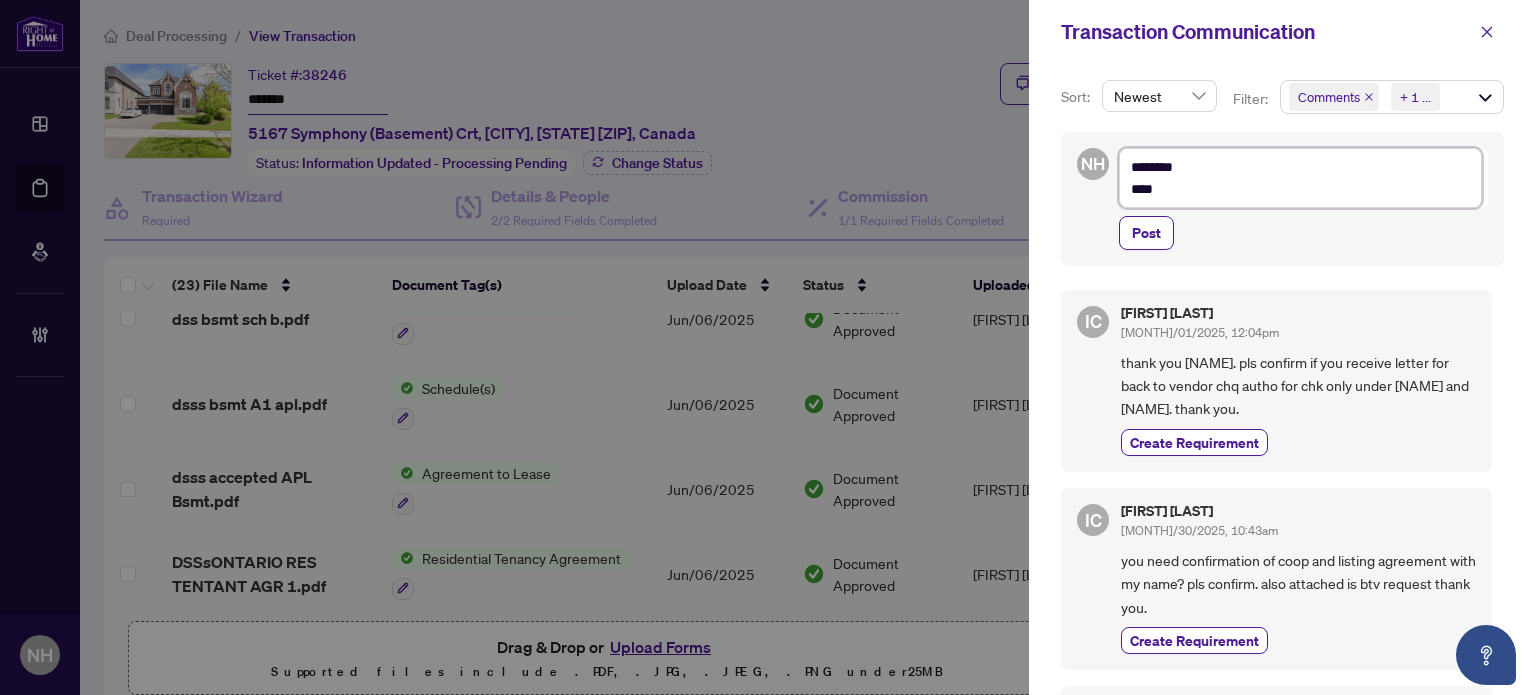 type on "********
*****" 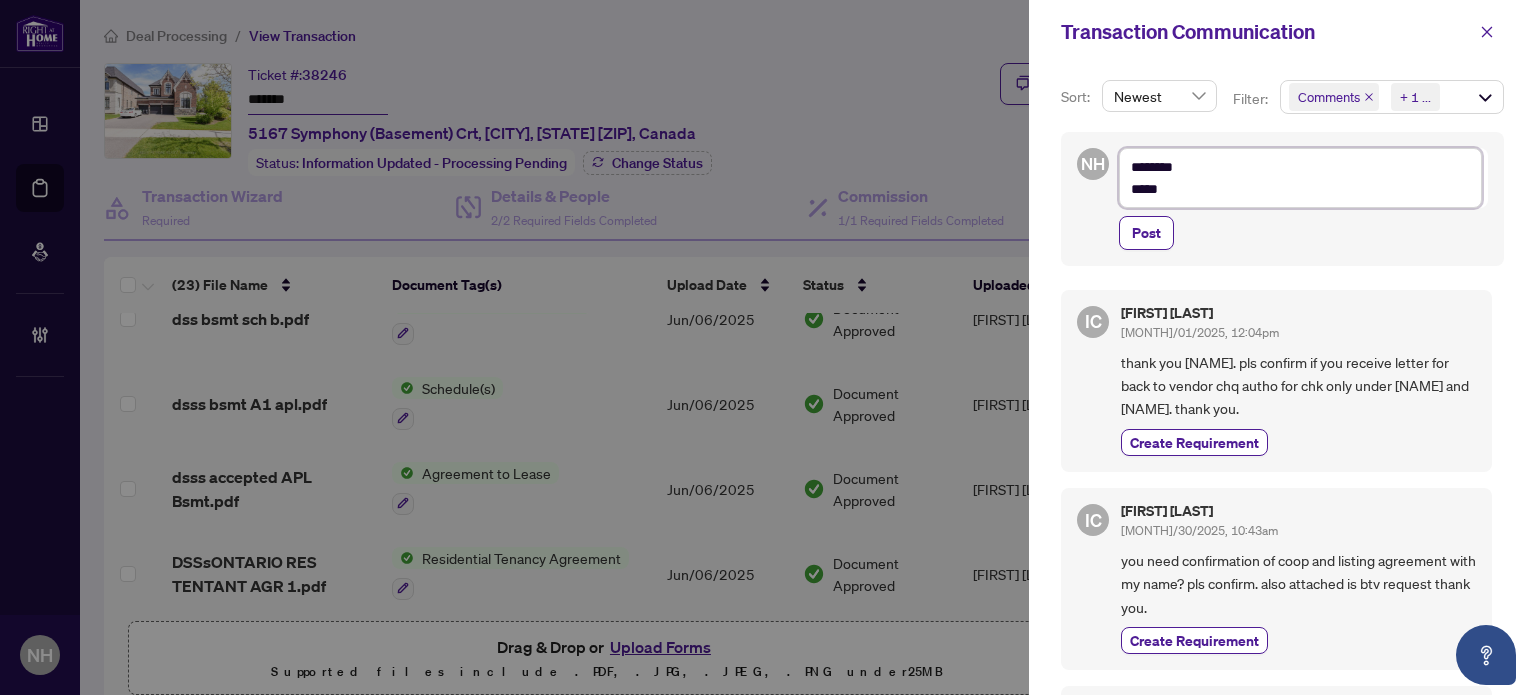 type on "********
******" 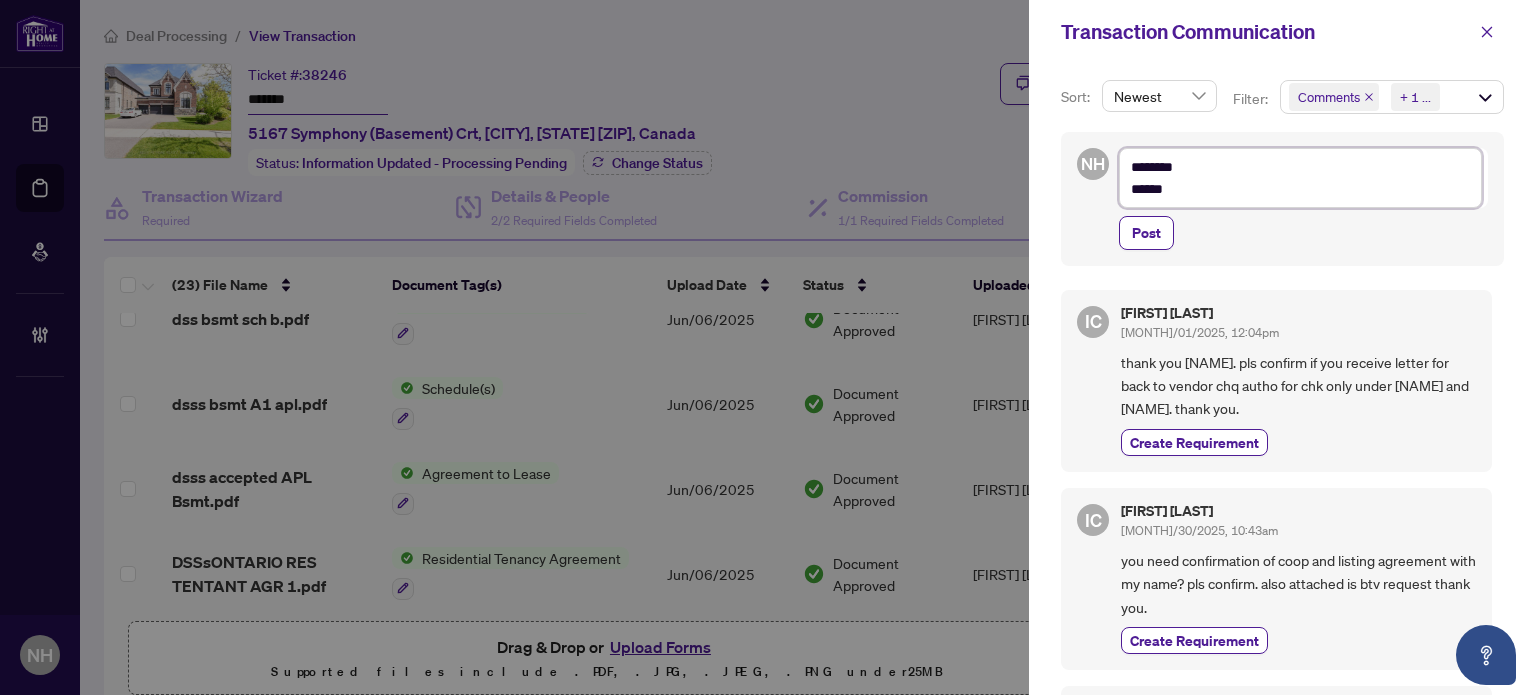 type on "********
*******" 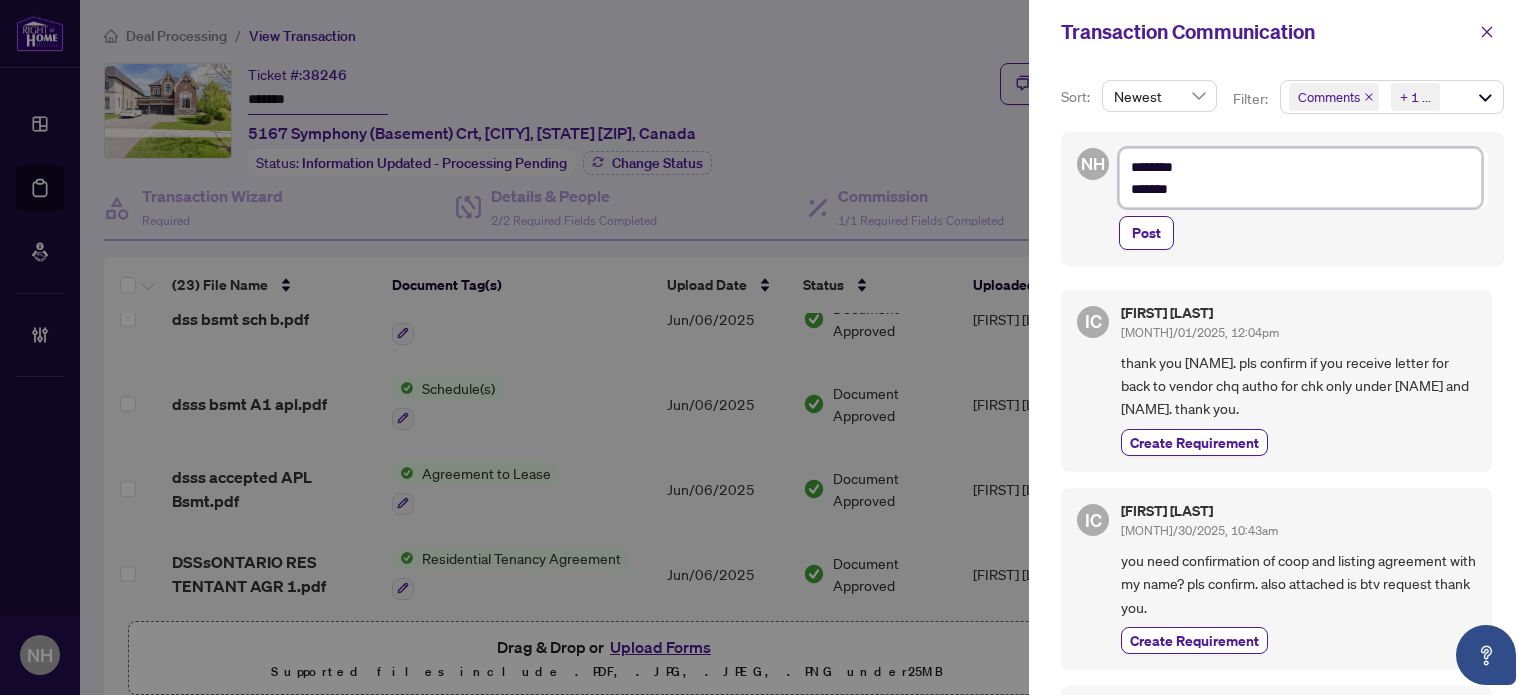 type on "********
********" 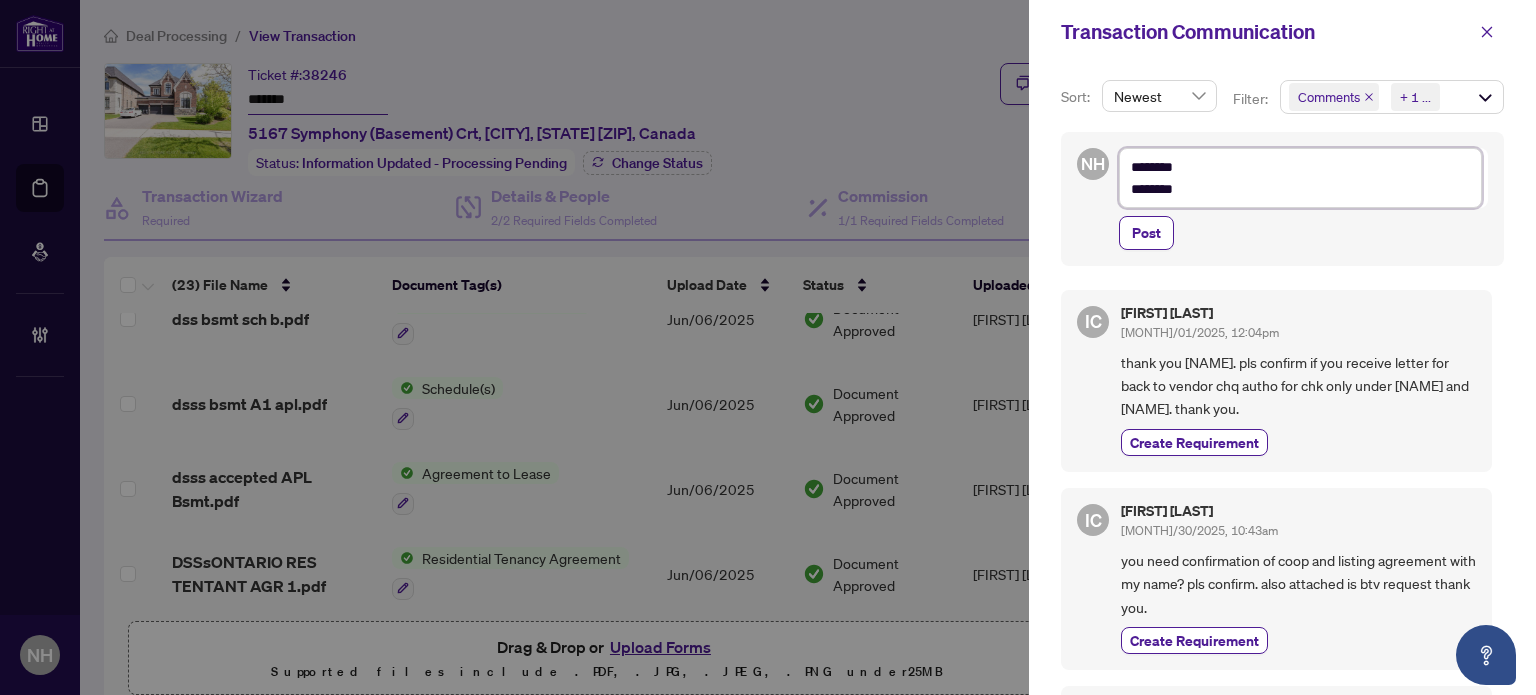 type on "********
*********" 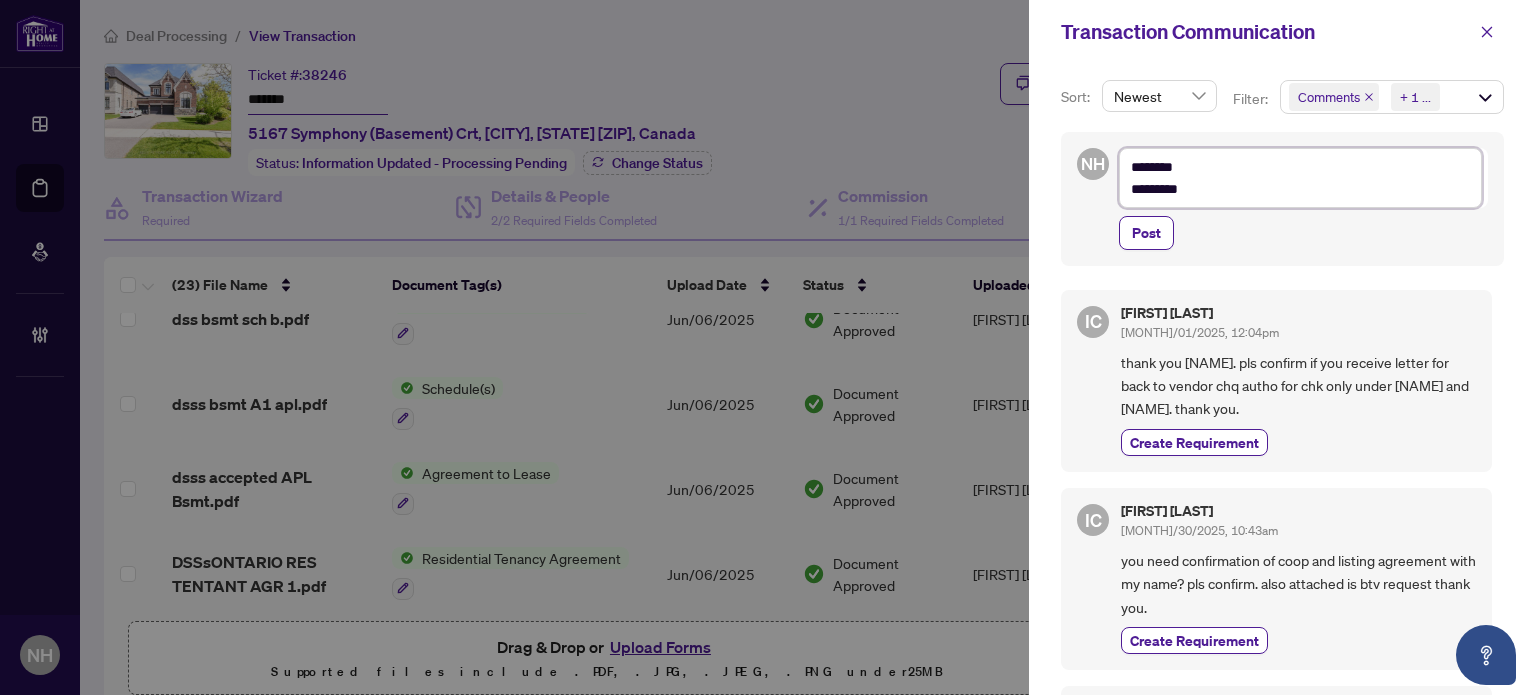 type on "**********" 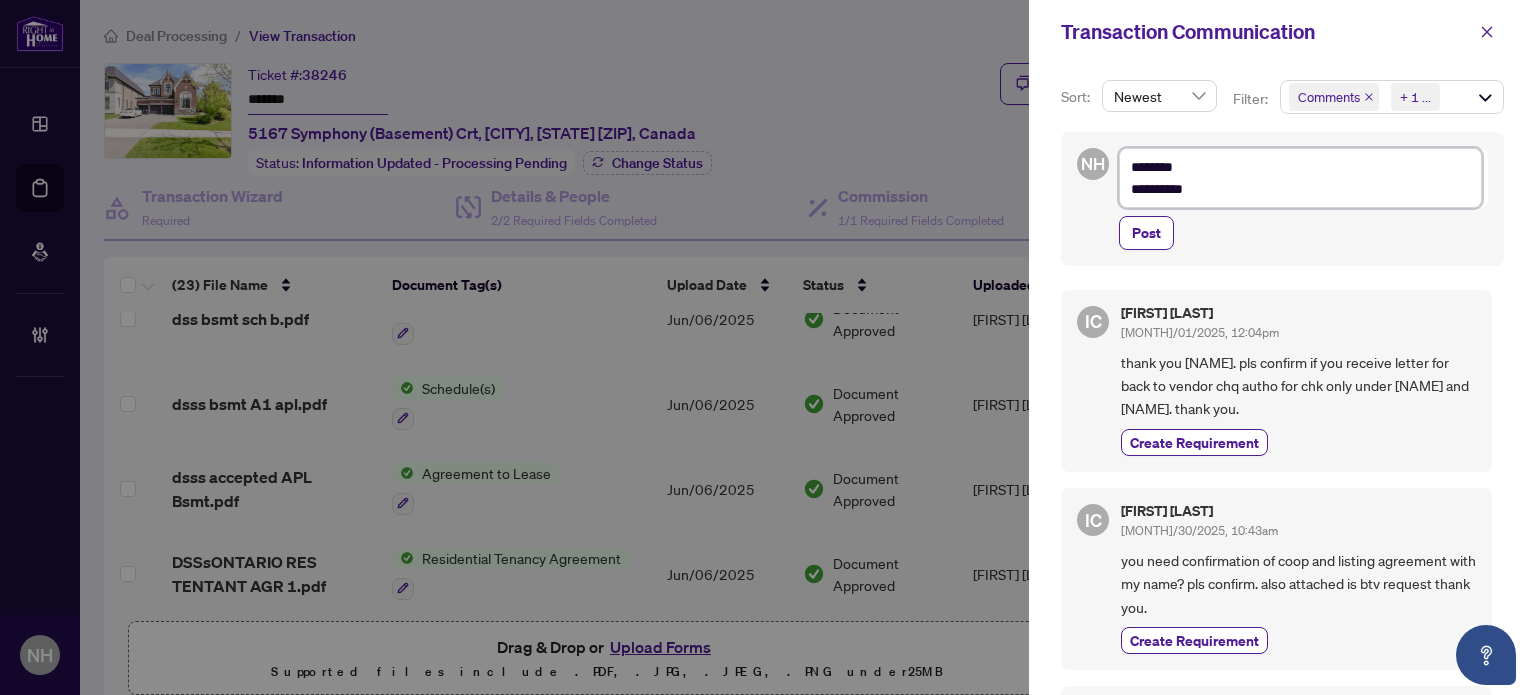 type on "**********" 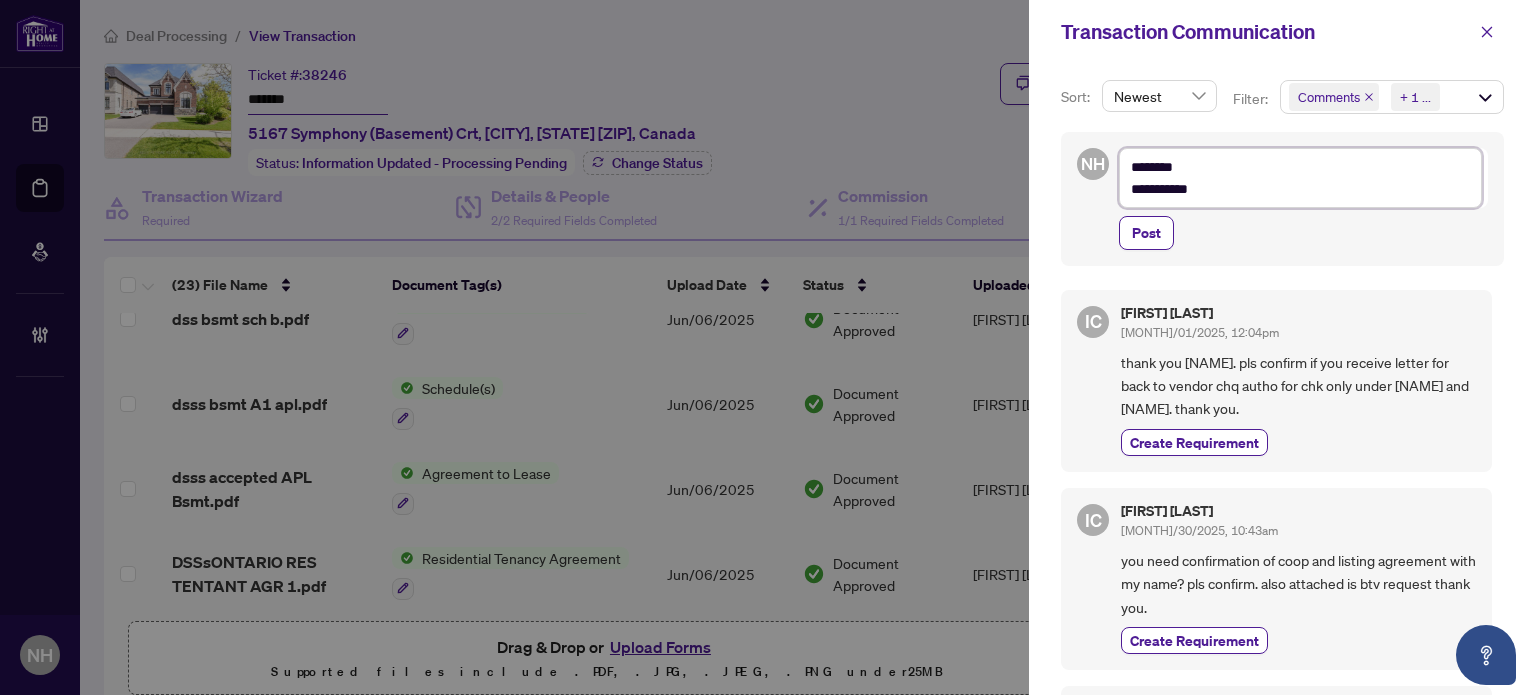 type on "**********" 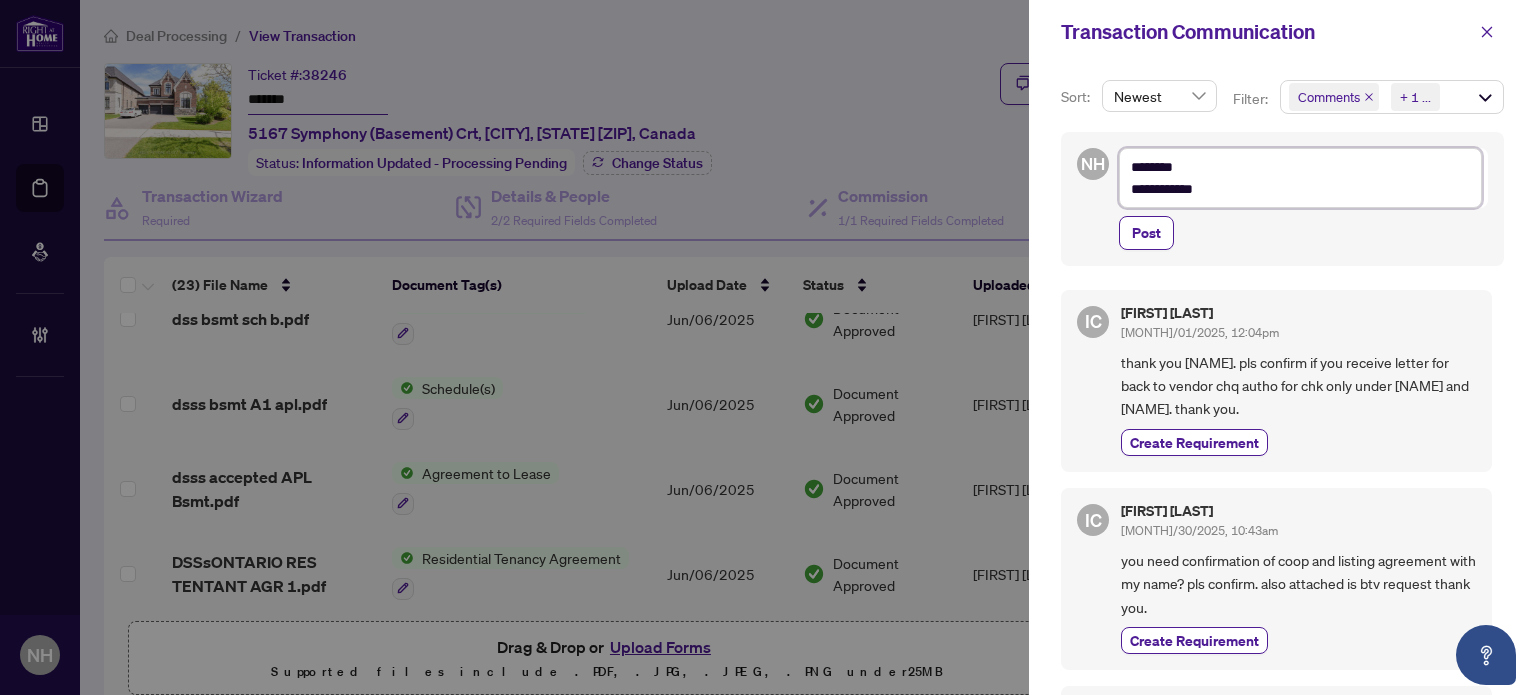 type on "**********" 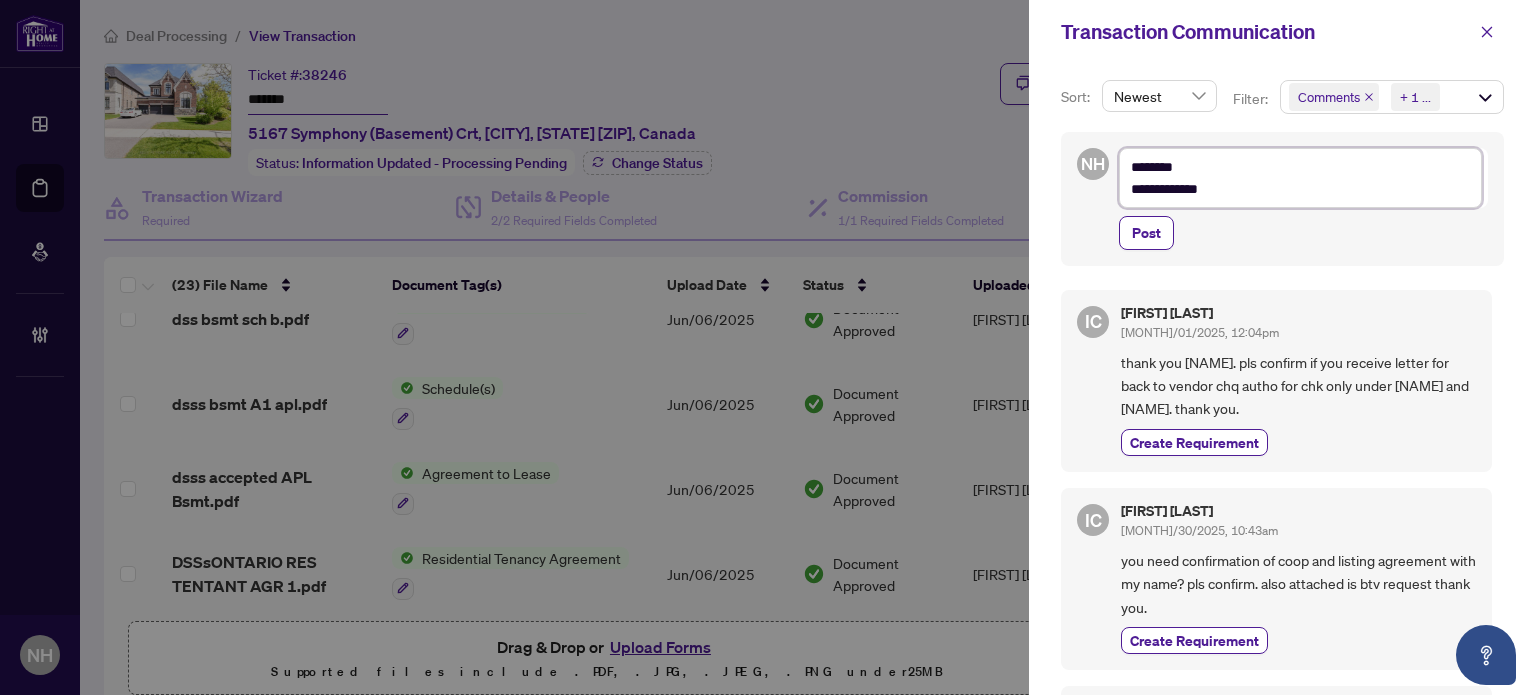 type on "**********" 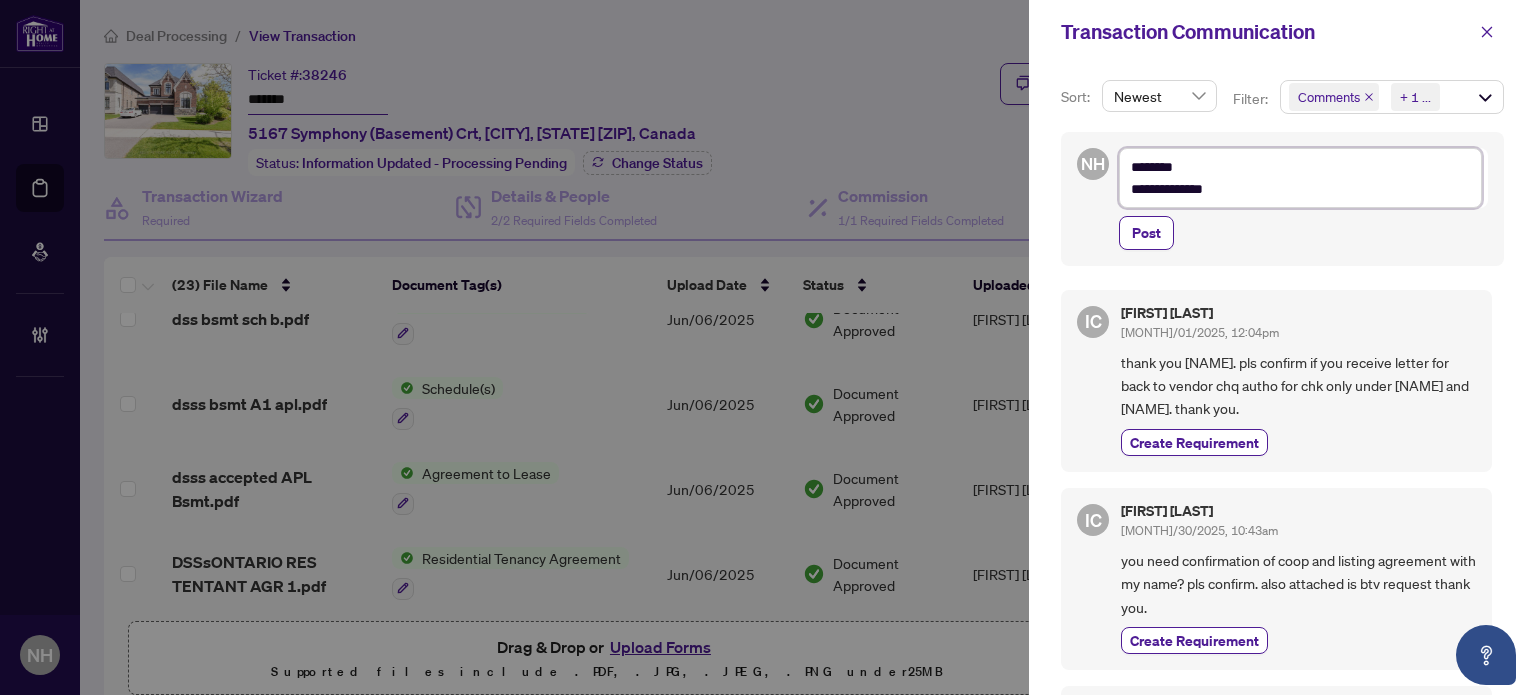 type on "**********" 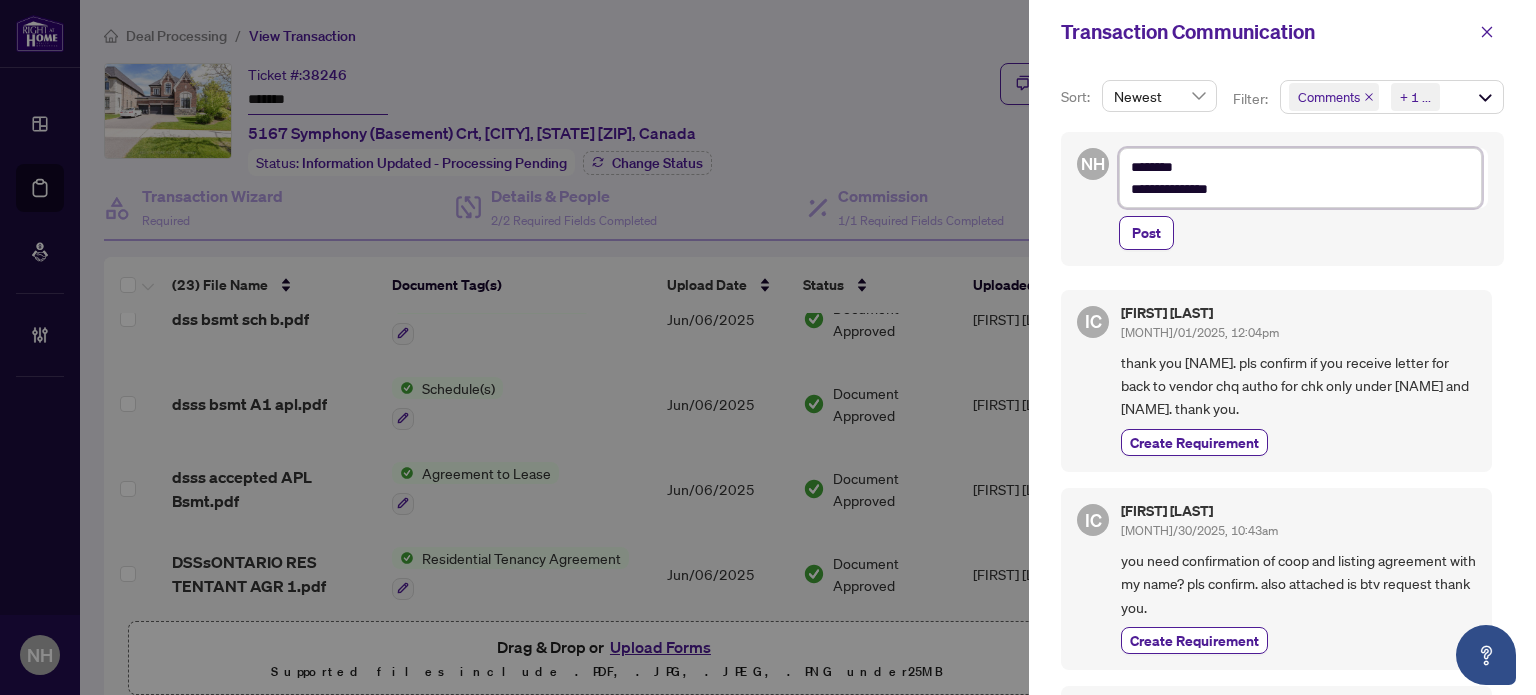 type on "**********" 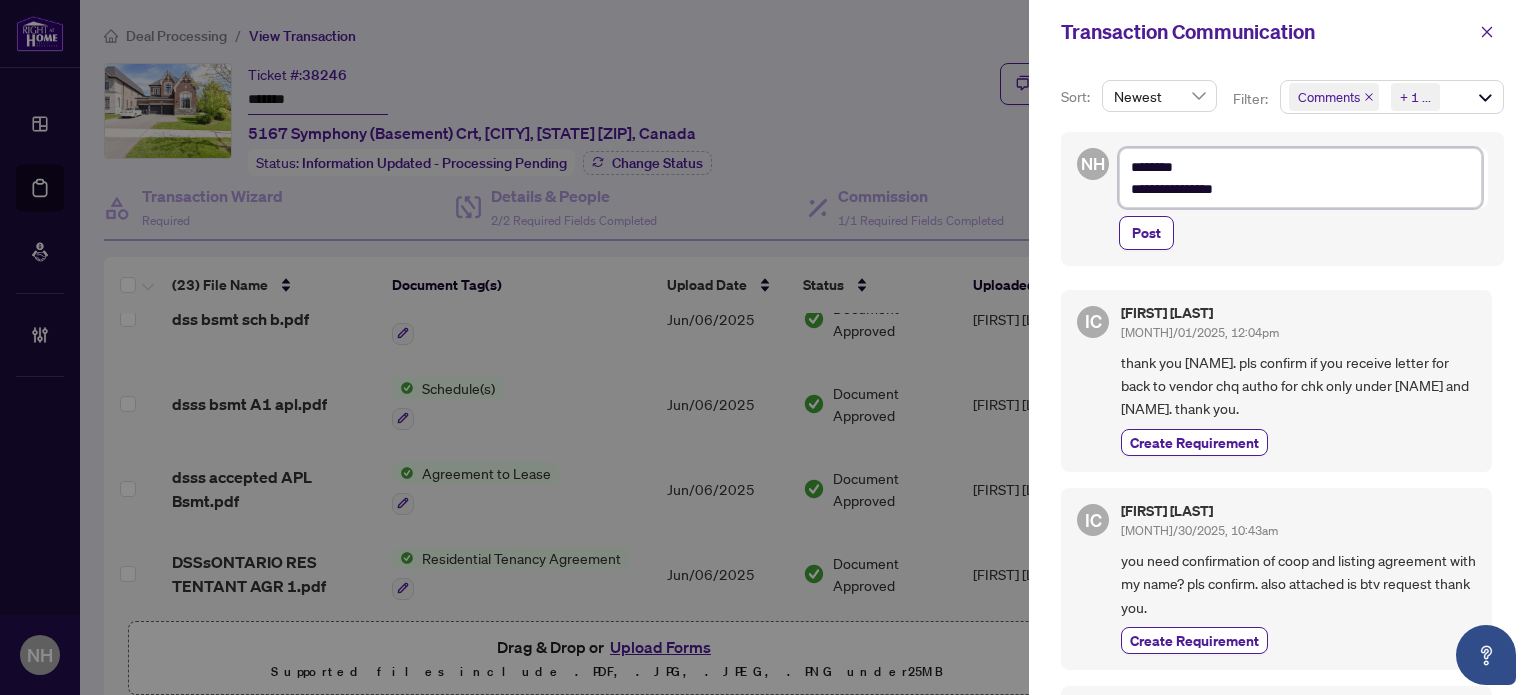 type on "**********" 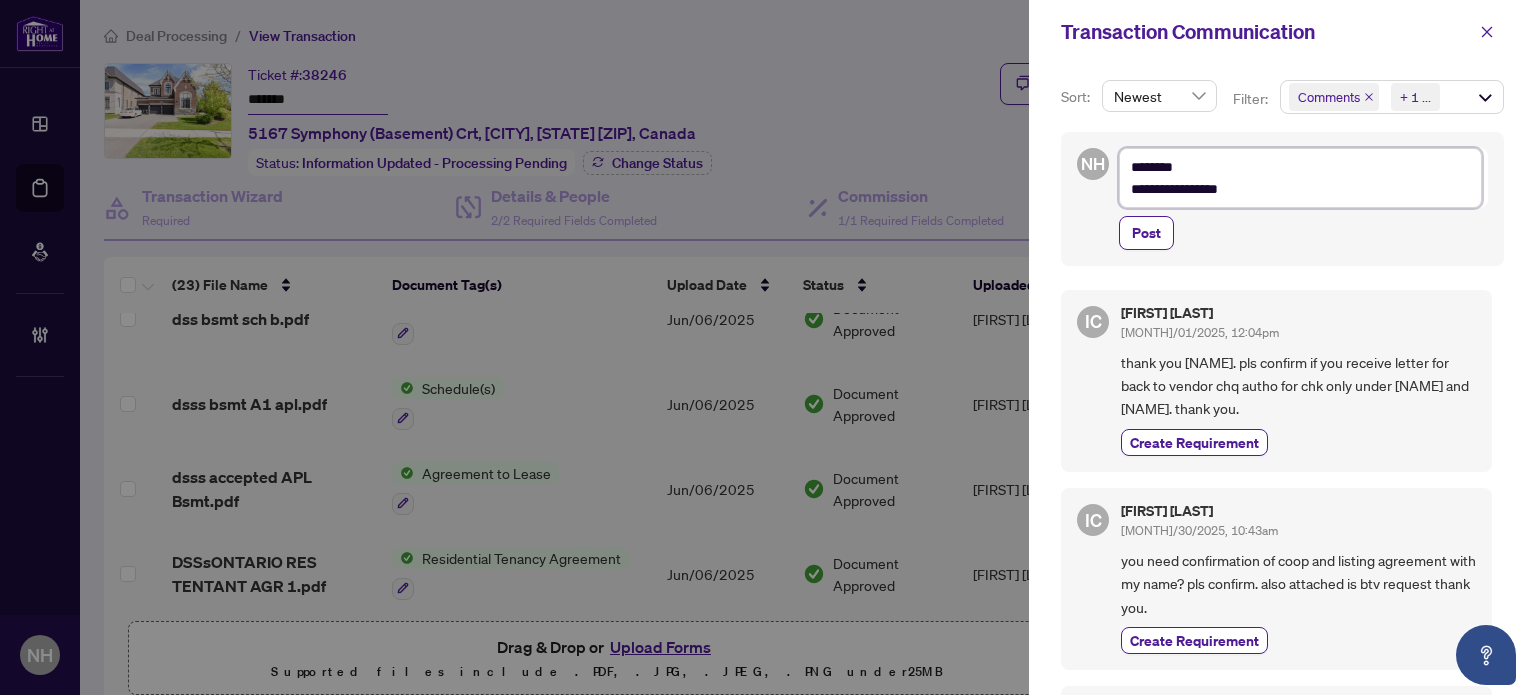 type on "**********" 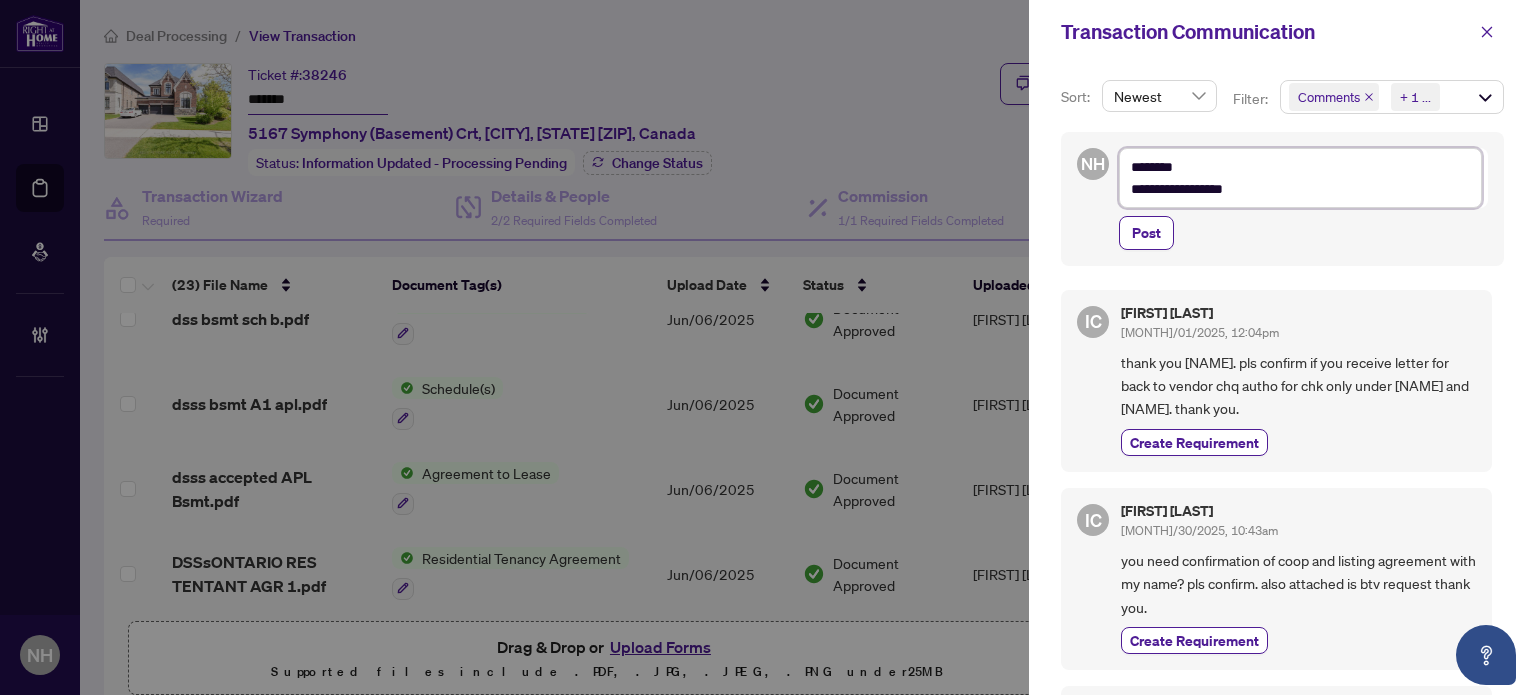 type on "**********" 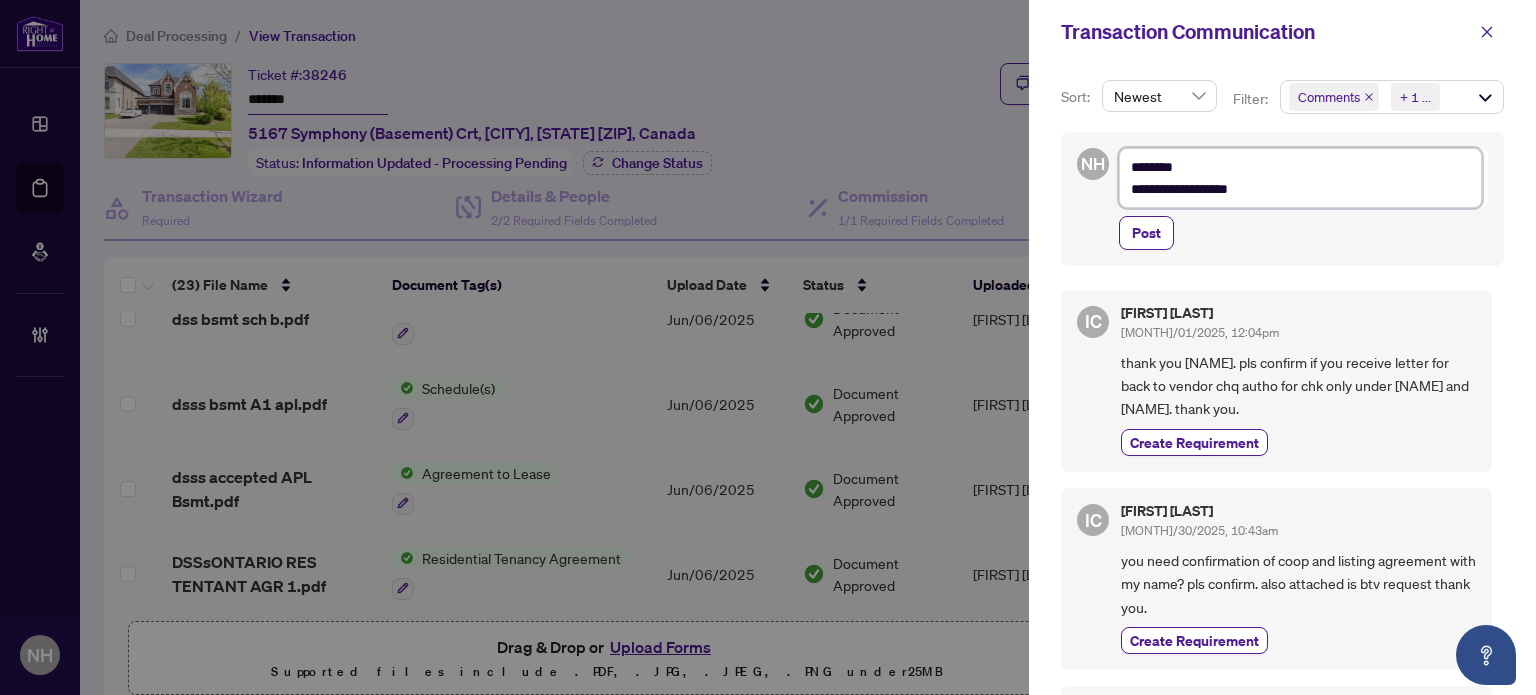 type on "**********" 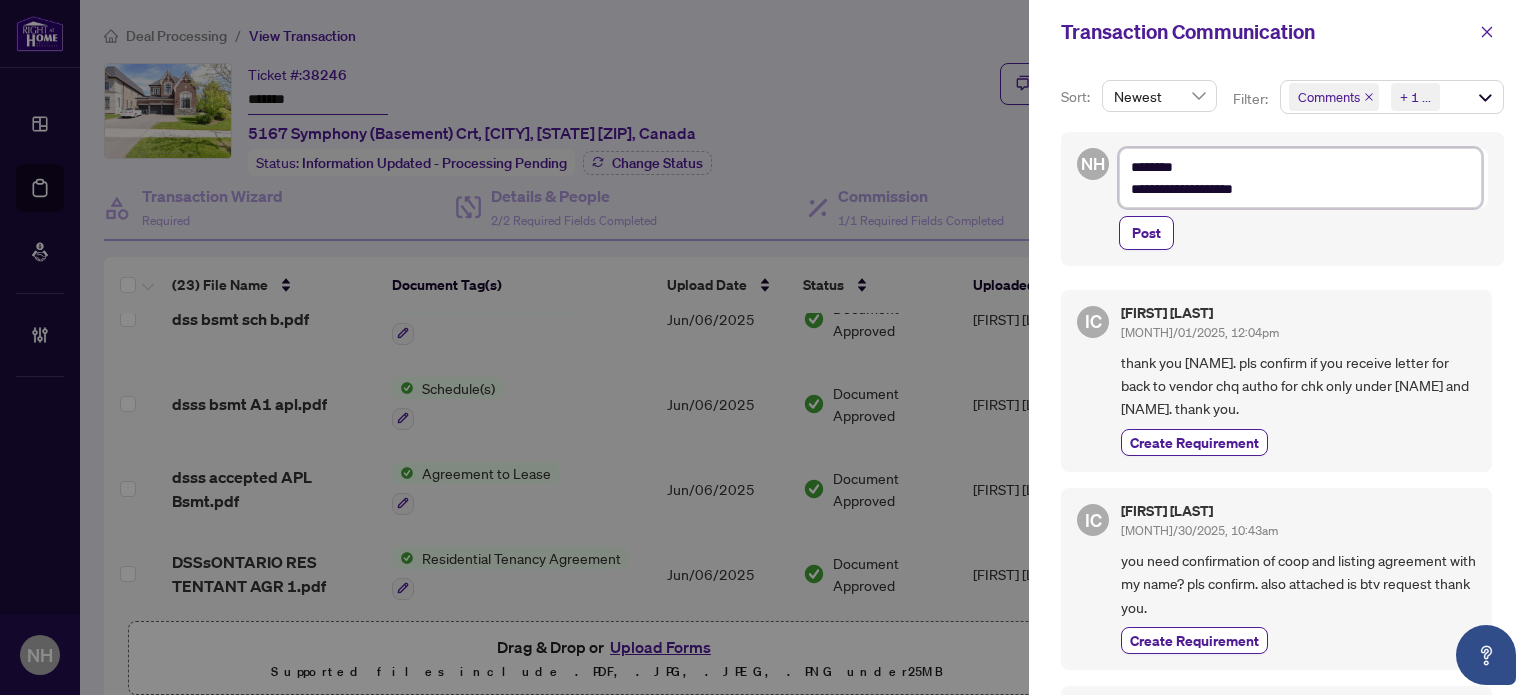 type on "**********" 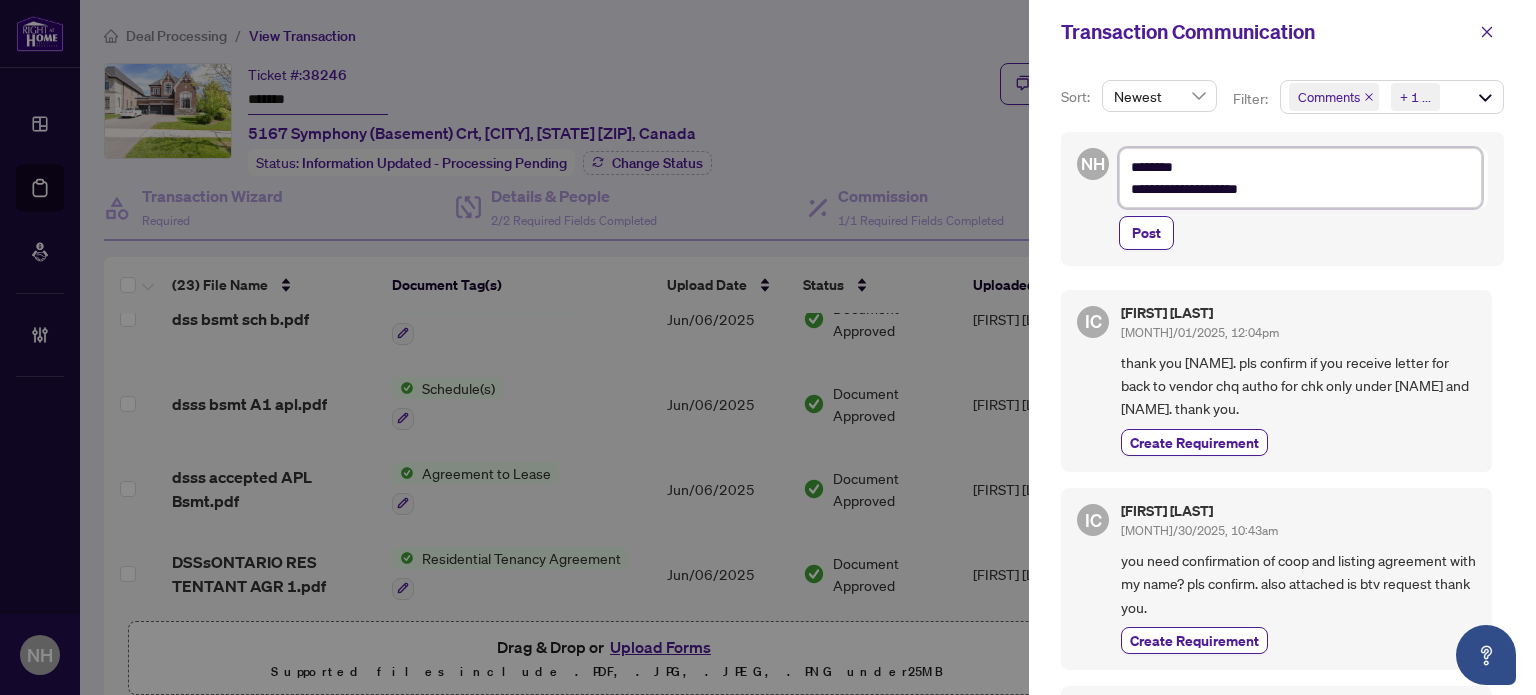 type on "**********" 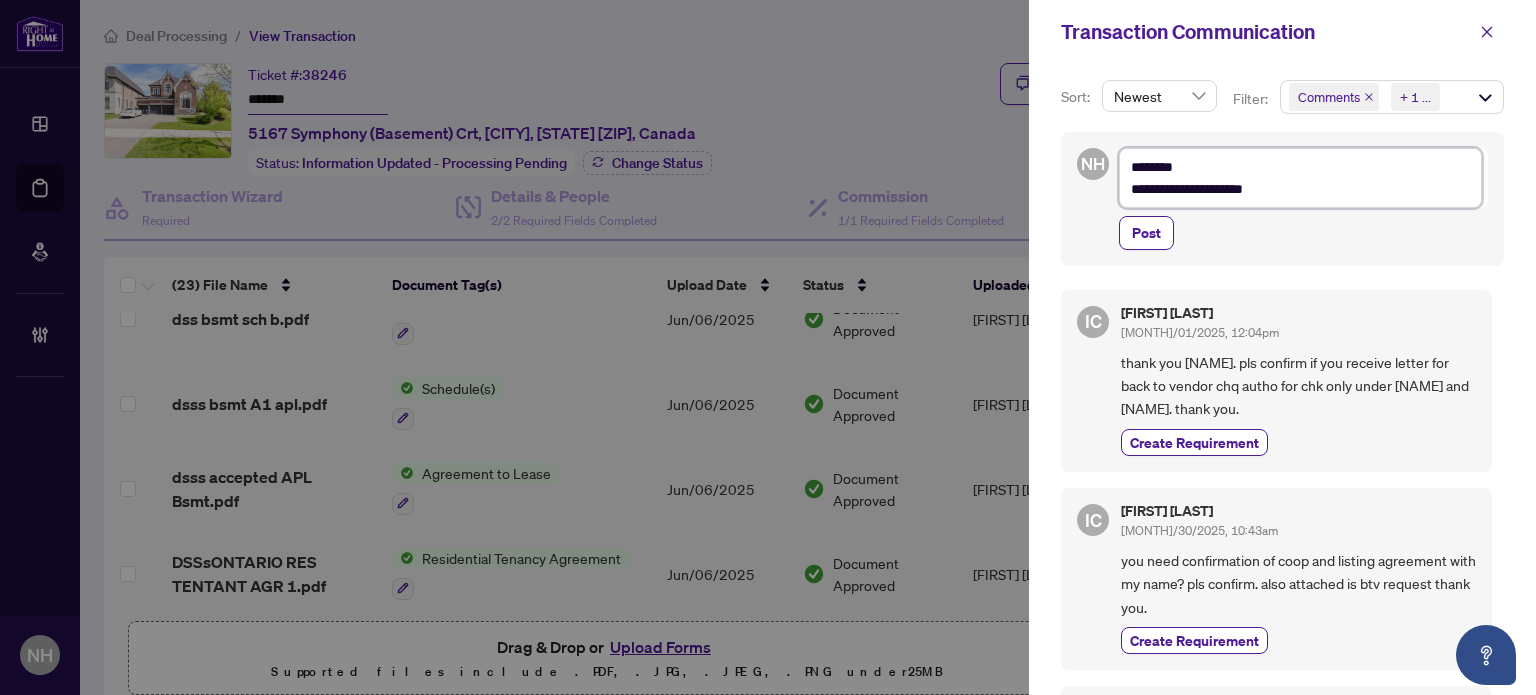 type on "**********" 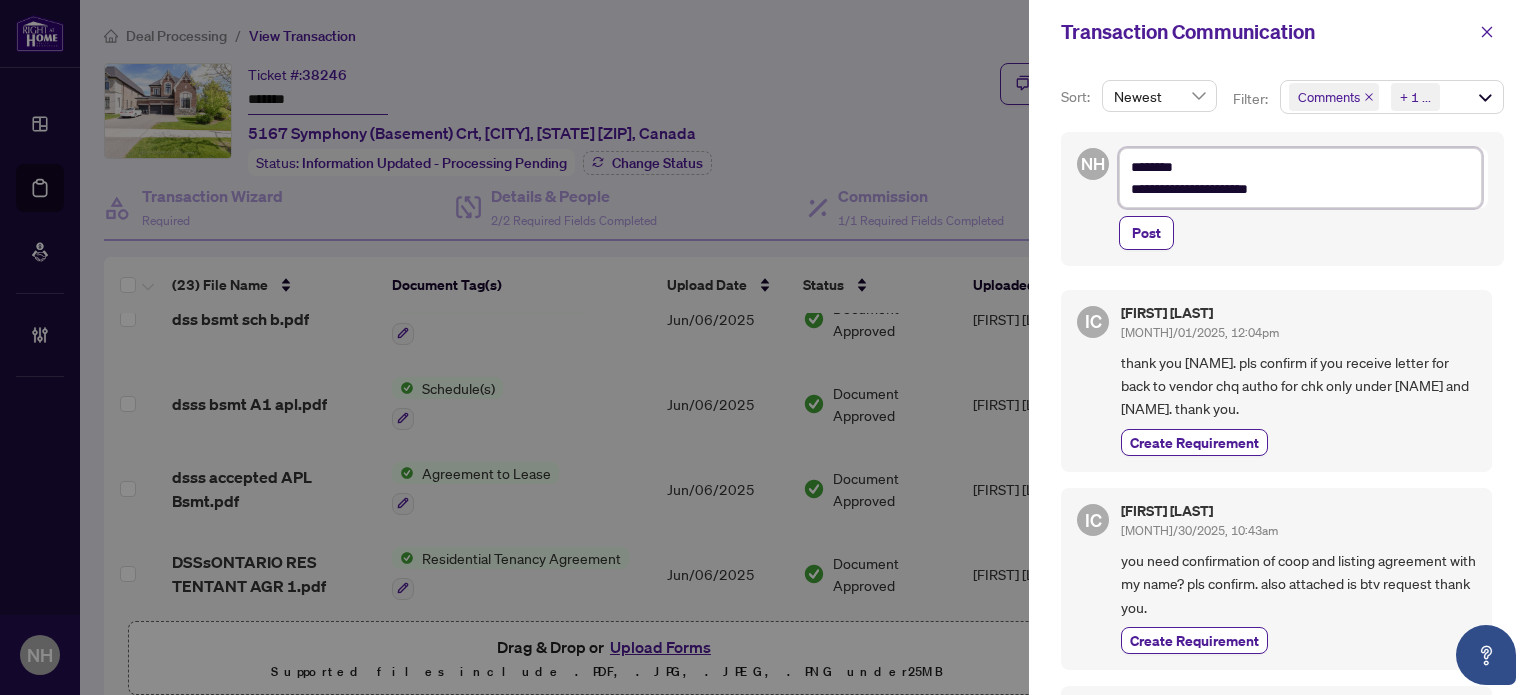 type on "**********" 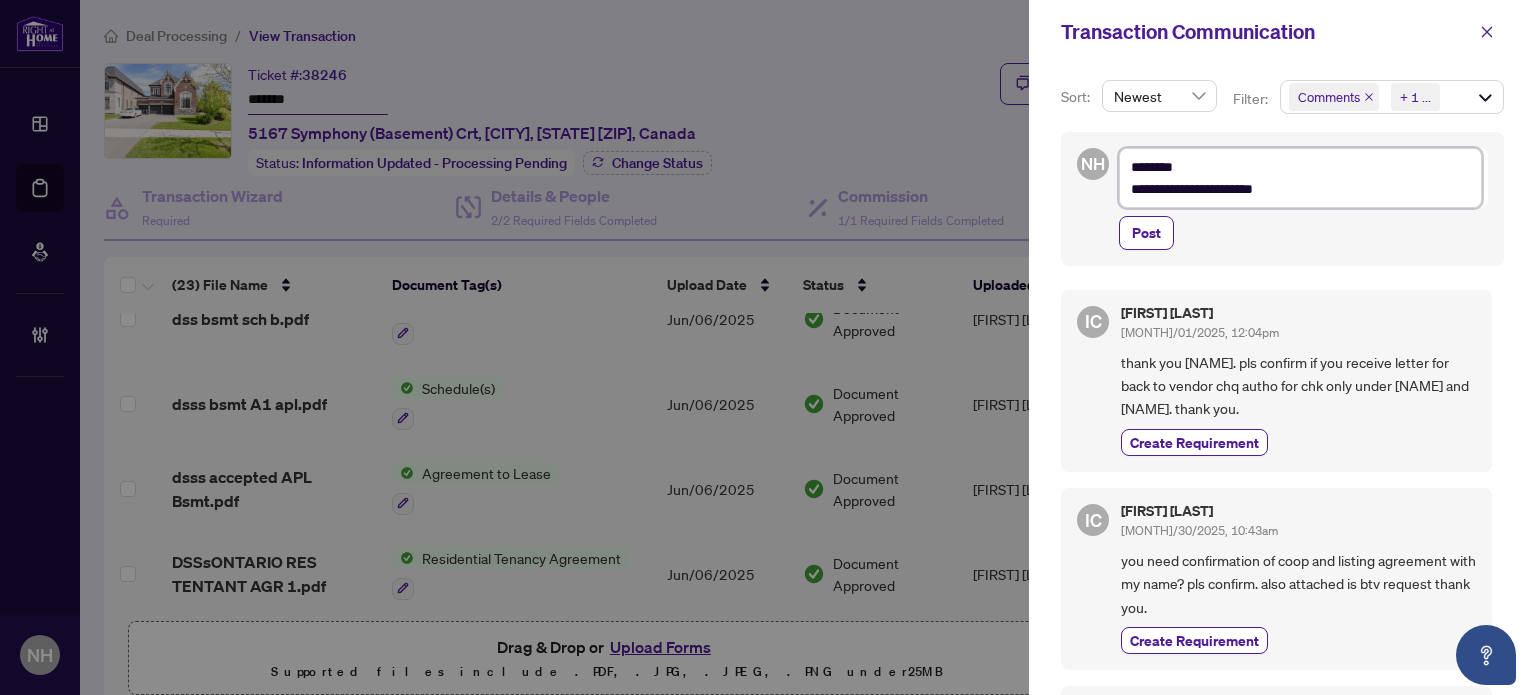 type on "**********" 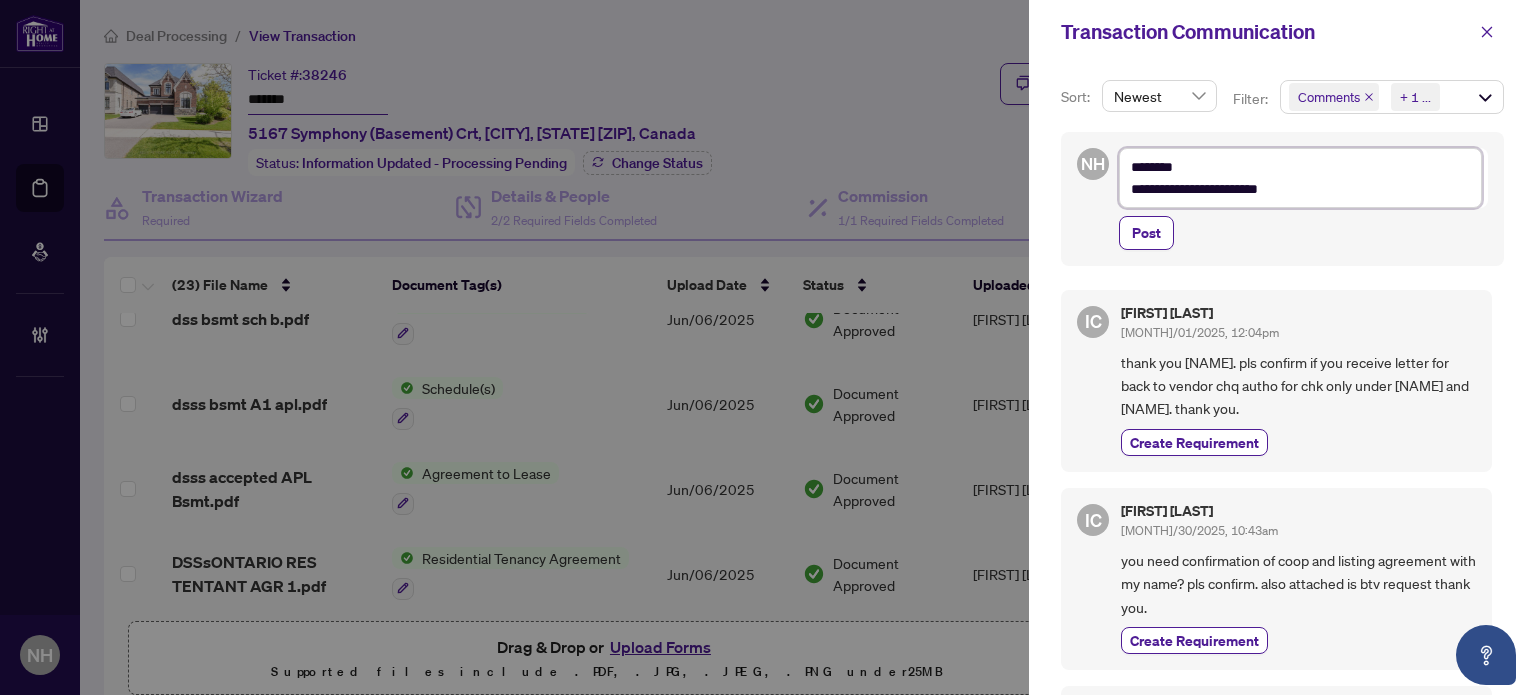 type on "**********" 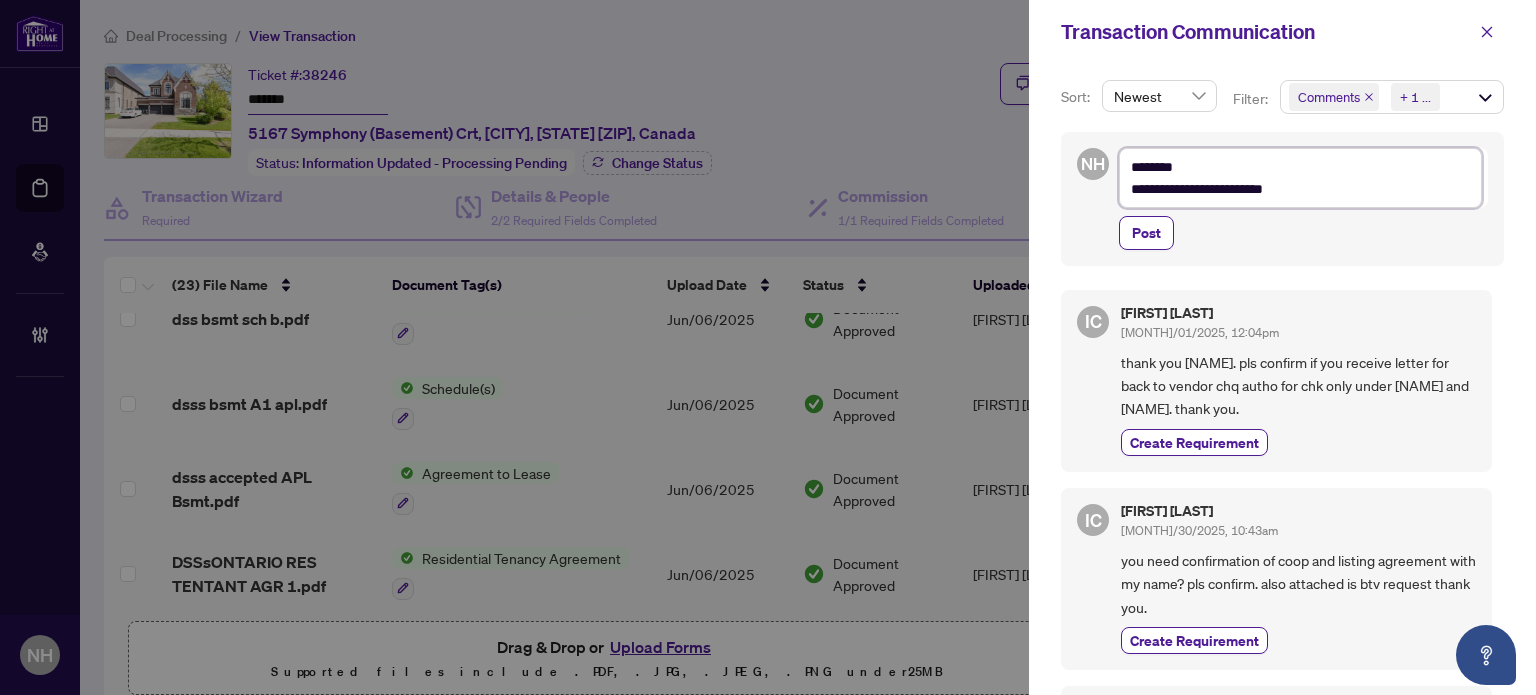 type on "**********" 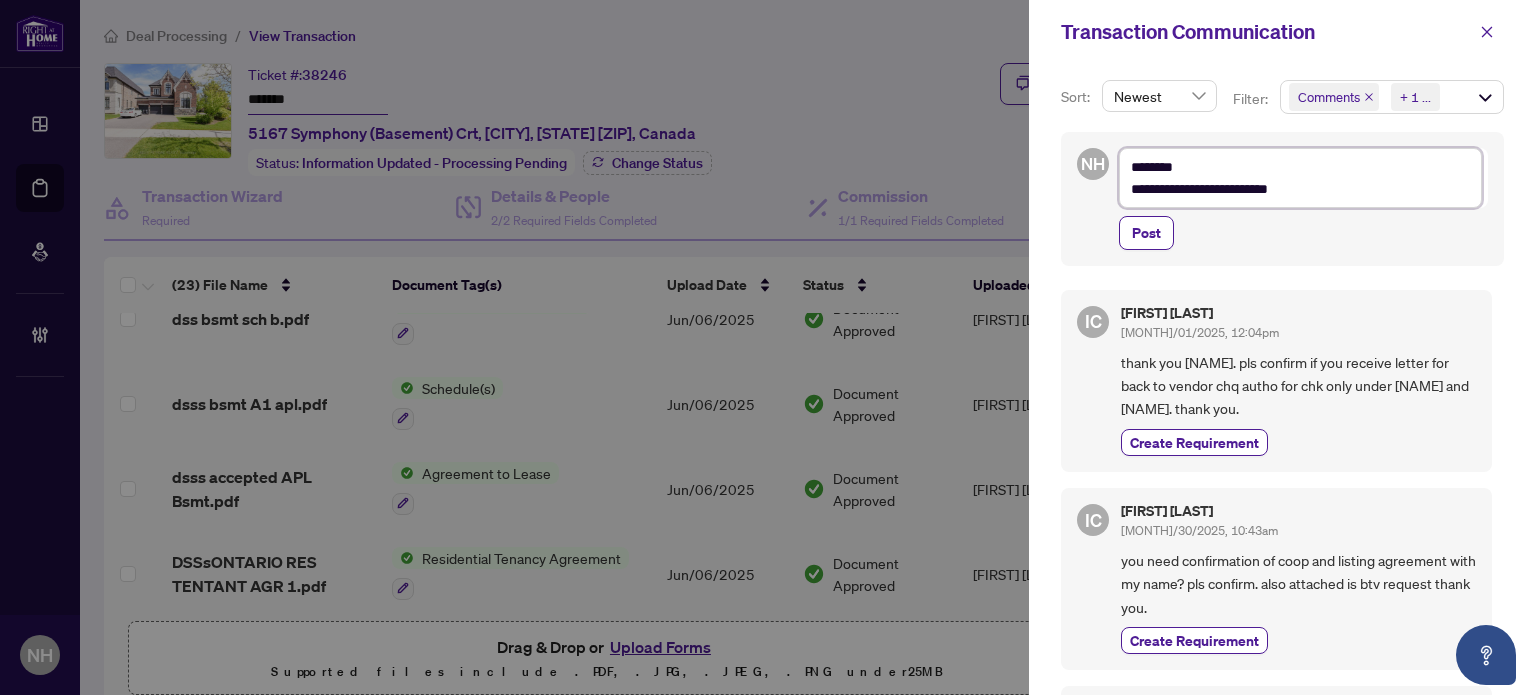 type on "**********" 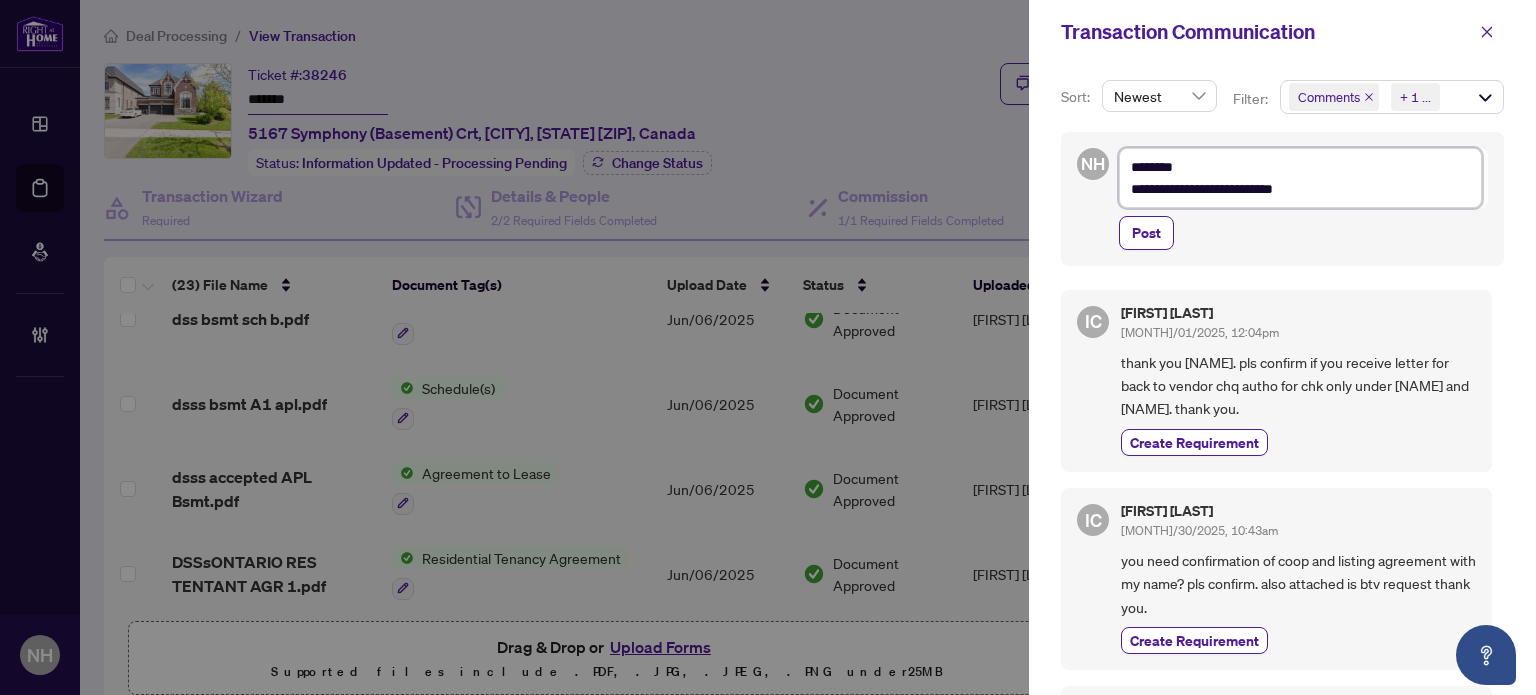 type on "**********" 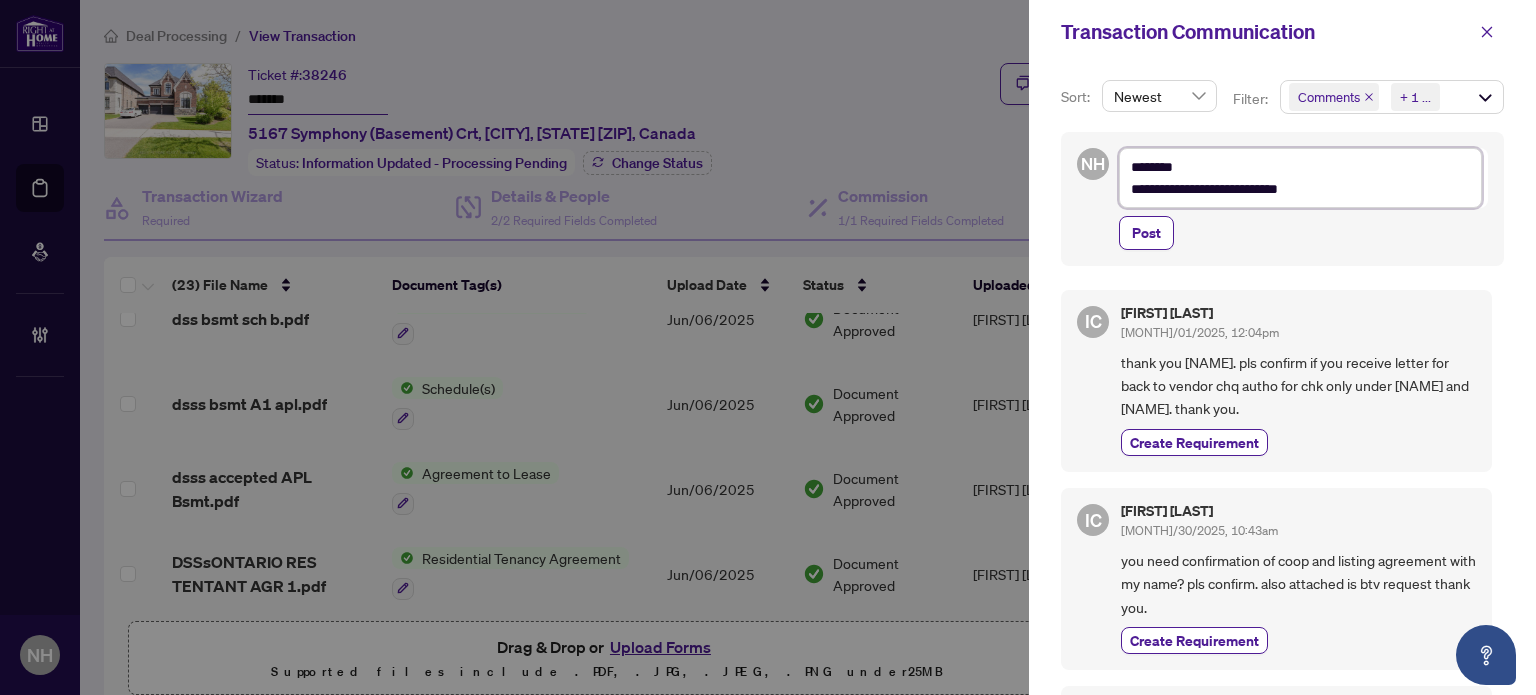 type on "**********" 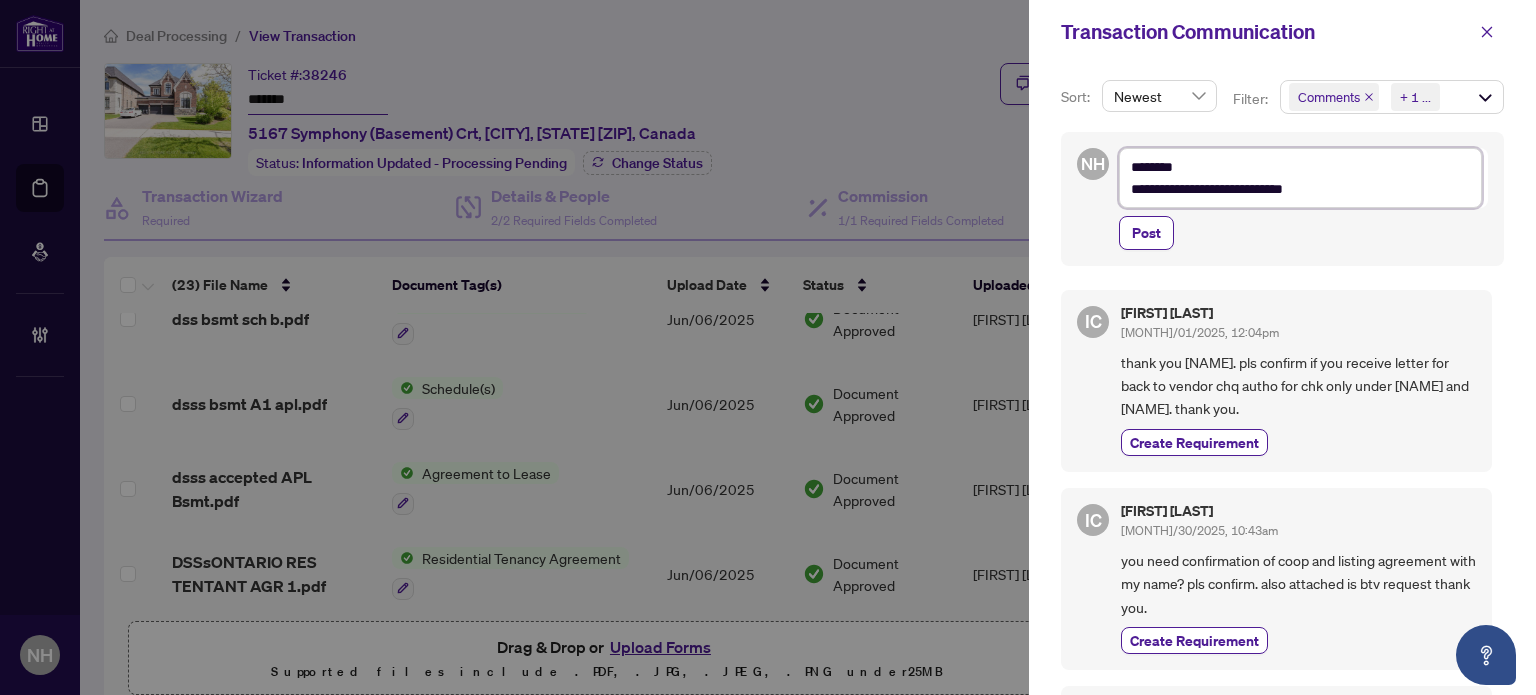 type on "**********" 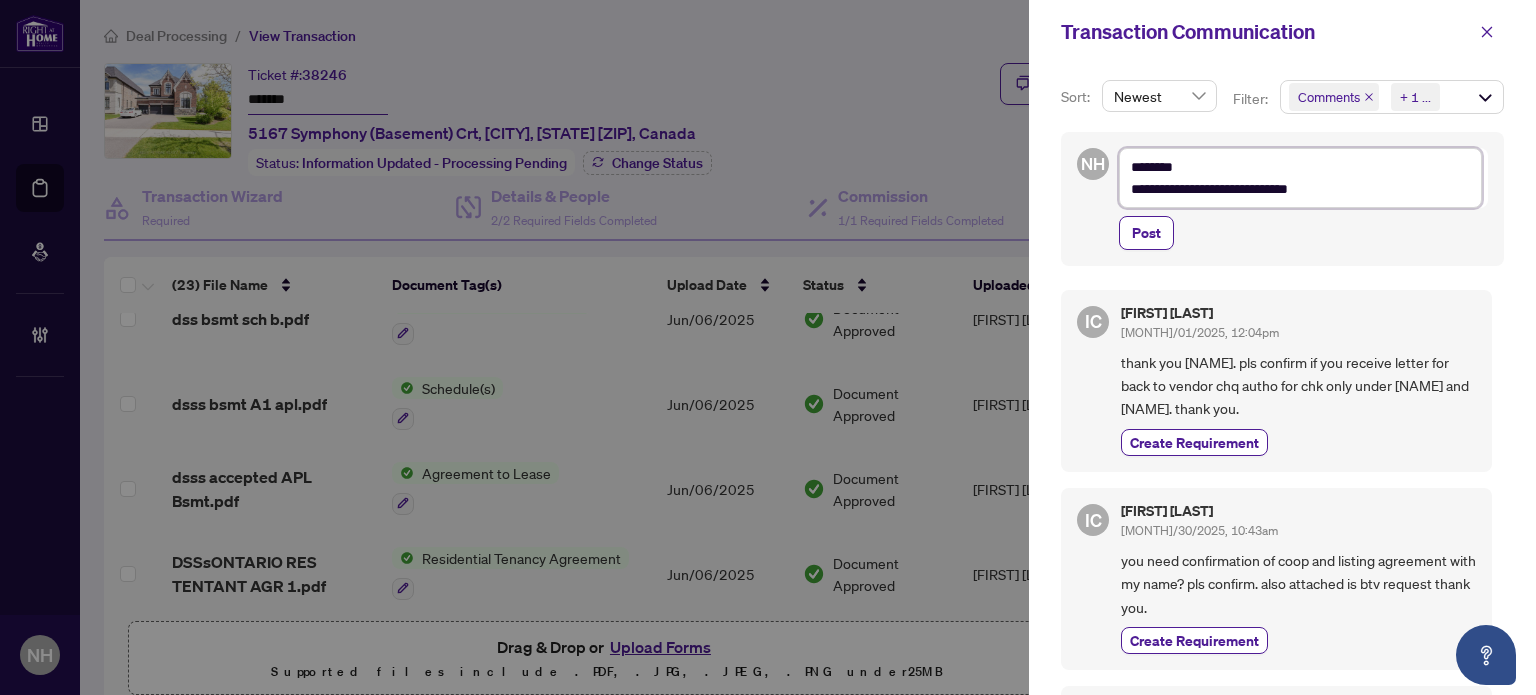 type on "**********" 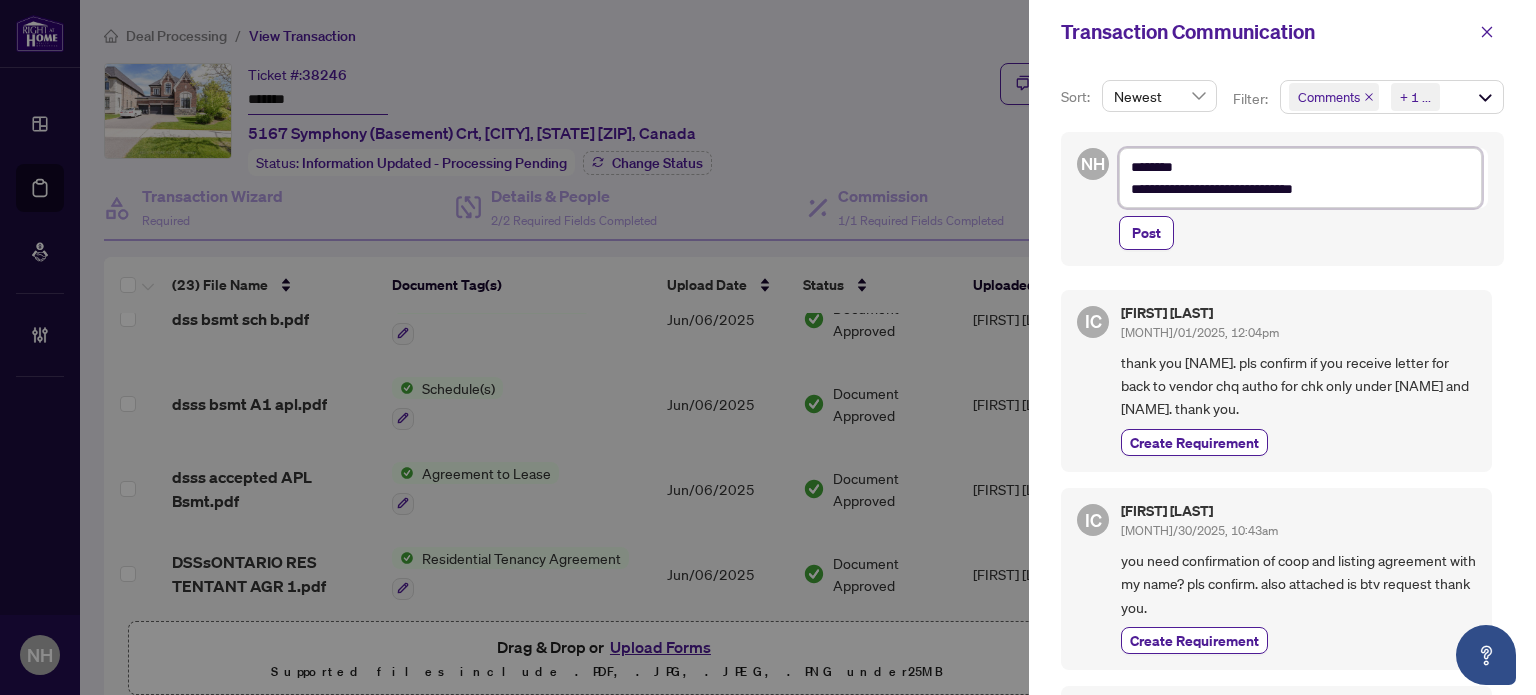 type on "**********" 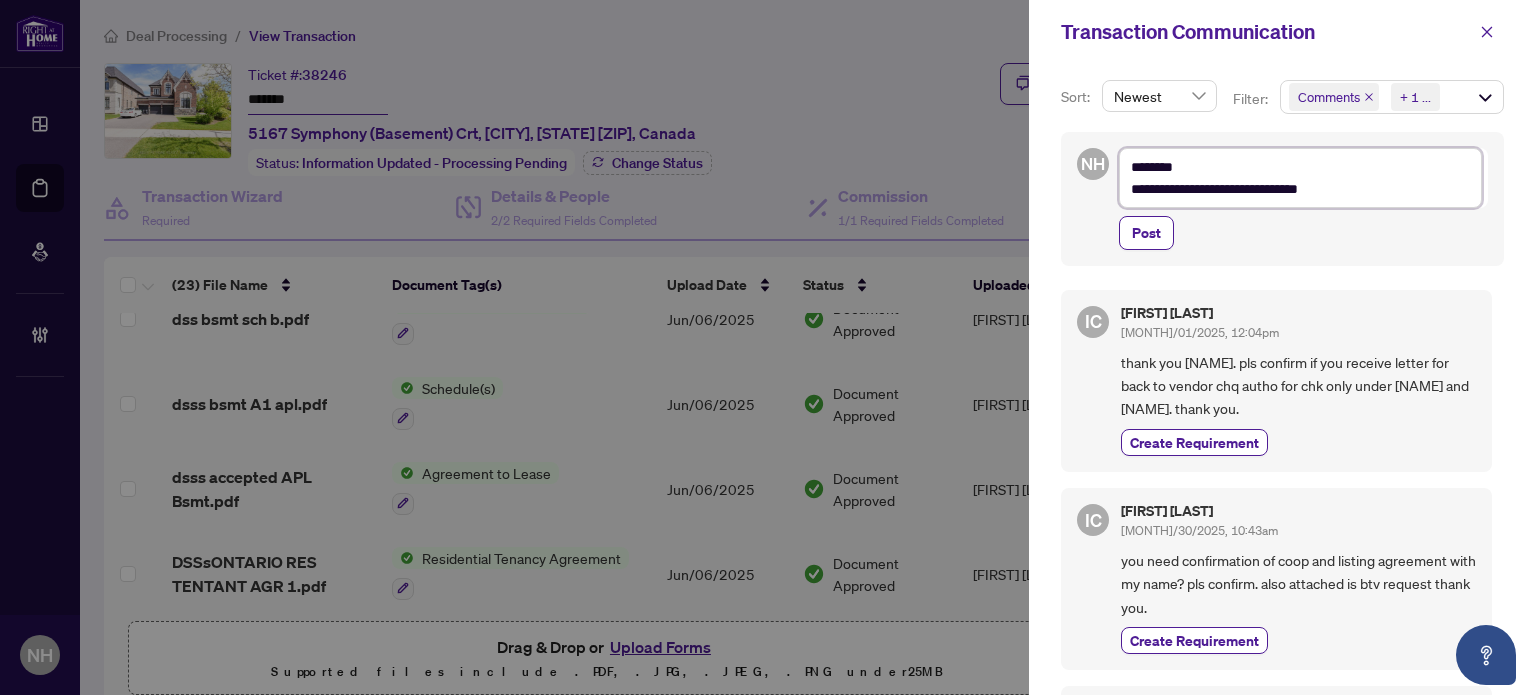 type on "**********" 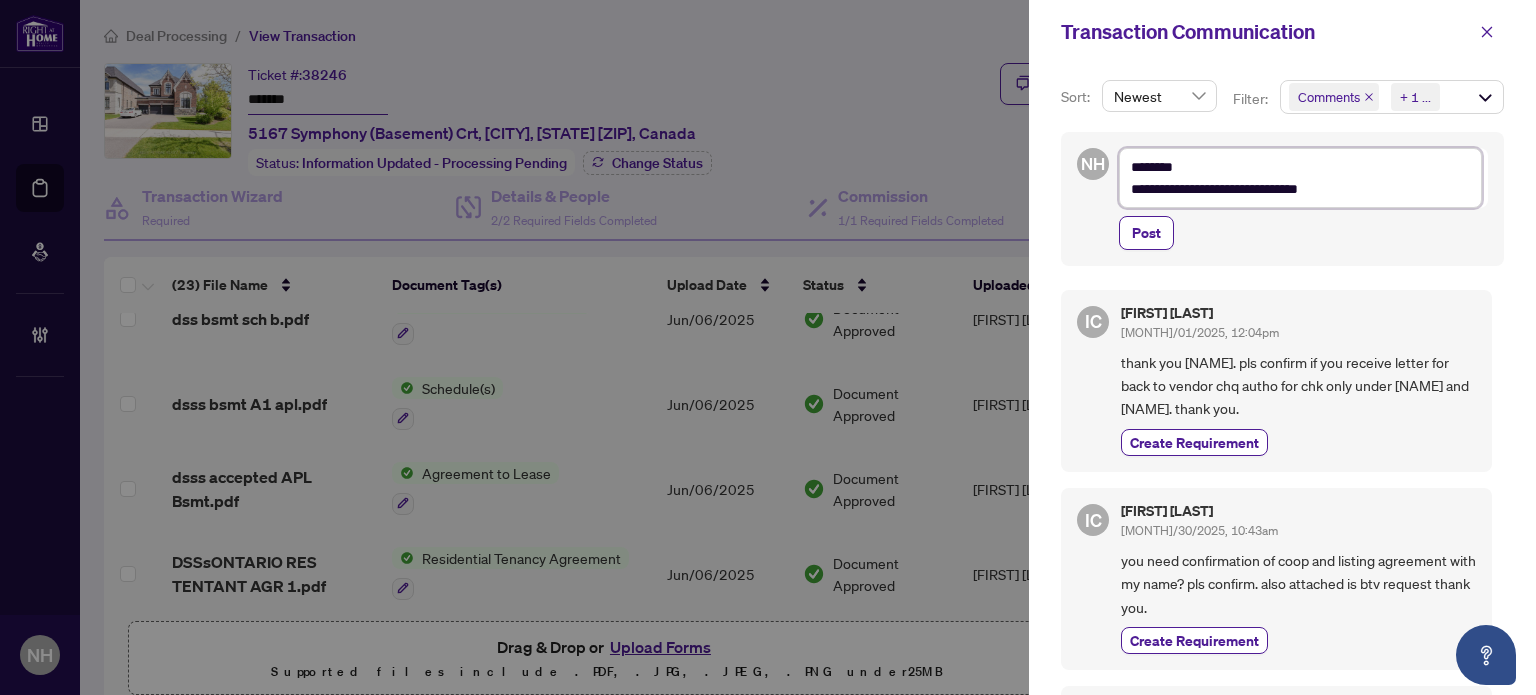 type on "**********" 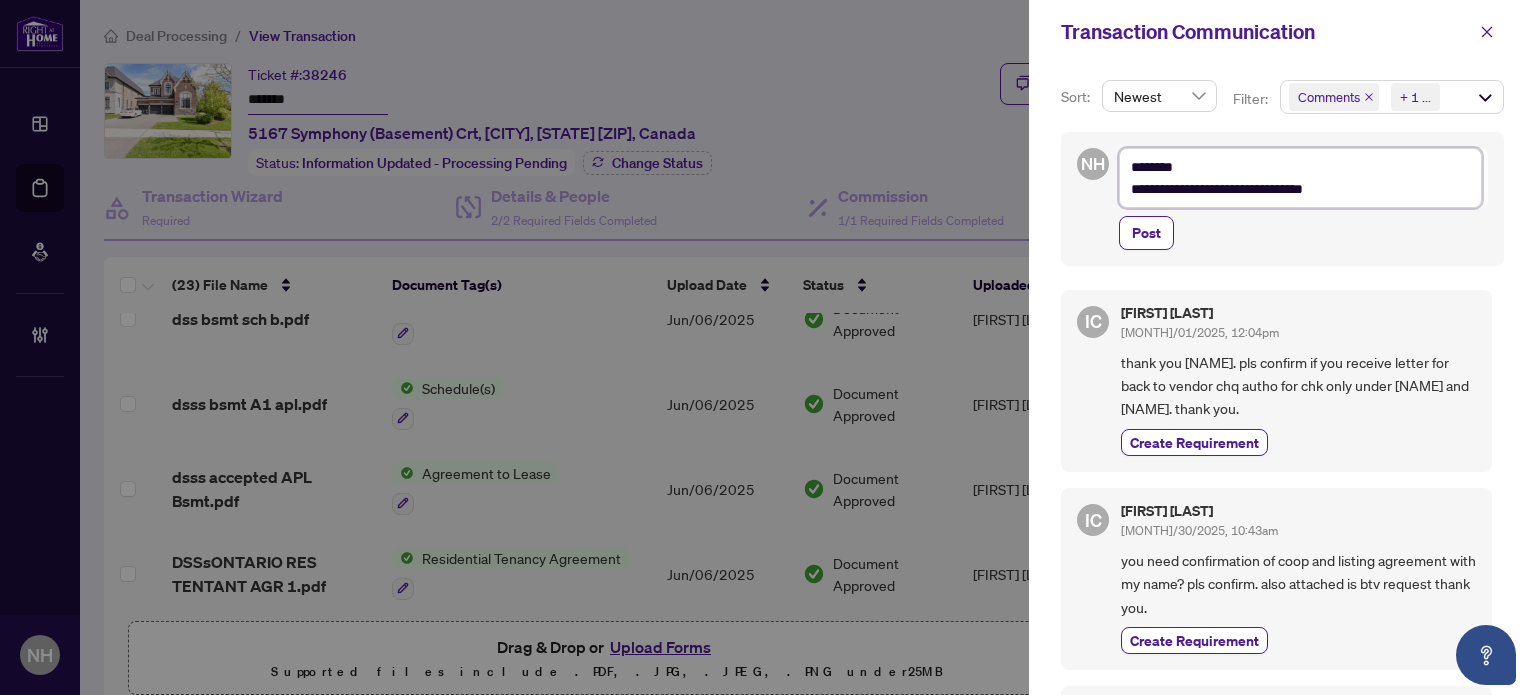 type on "**********" 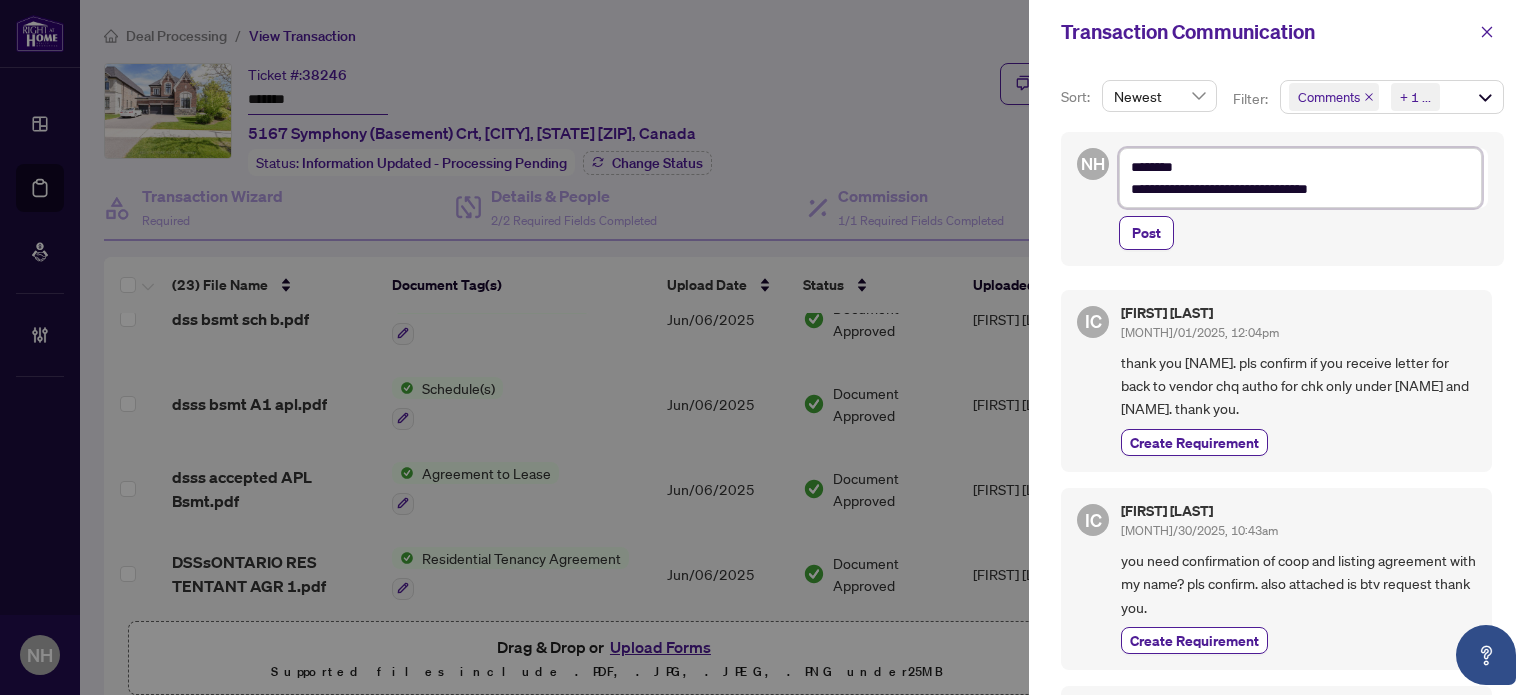 type on "**********" 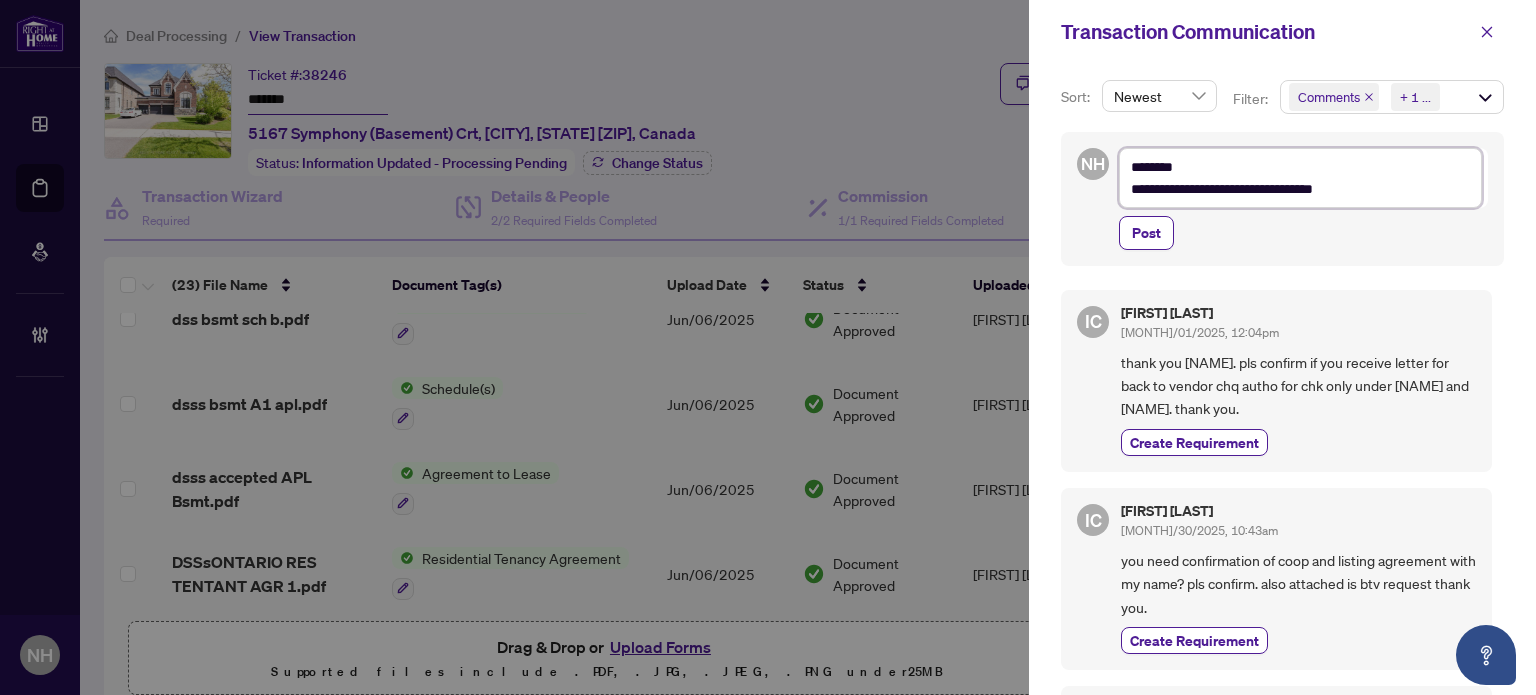 type on "**********" 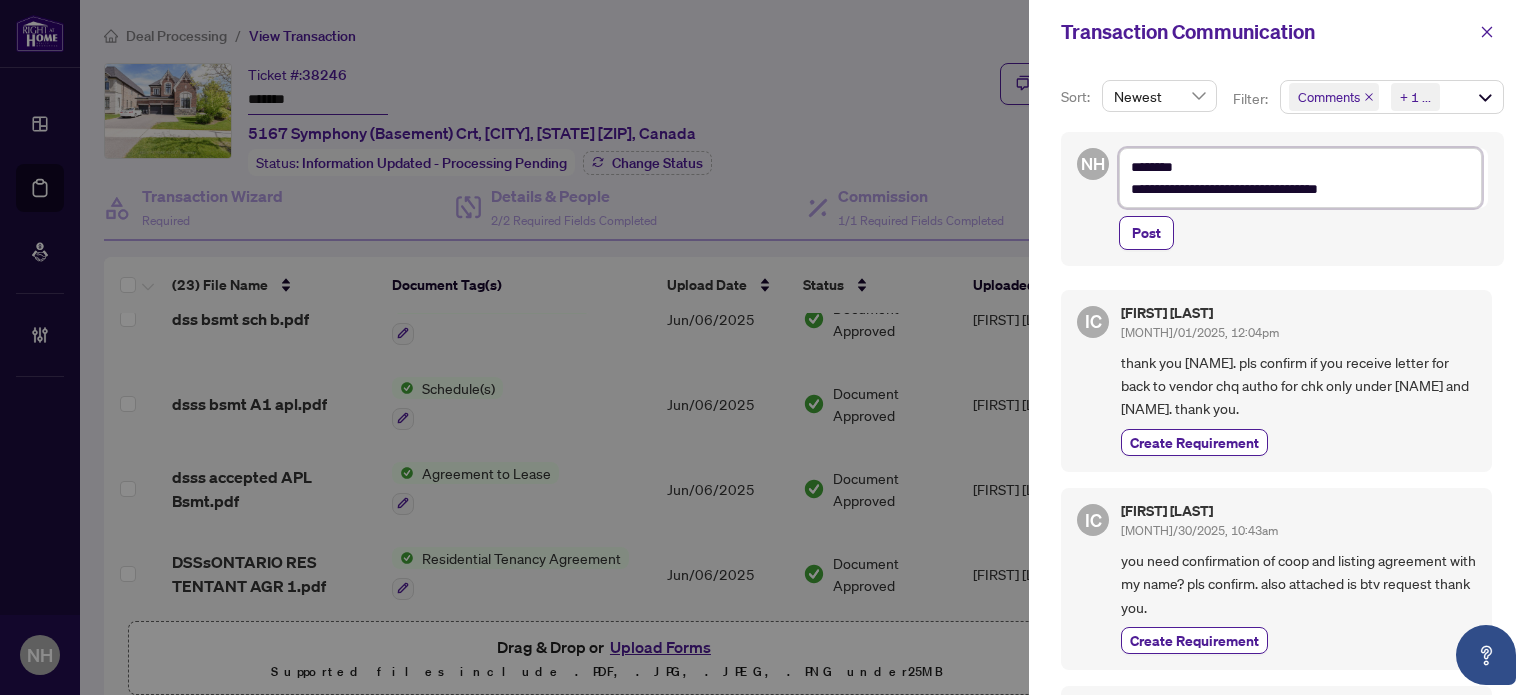 type on "**********" 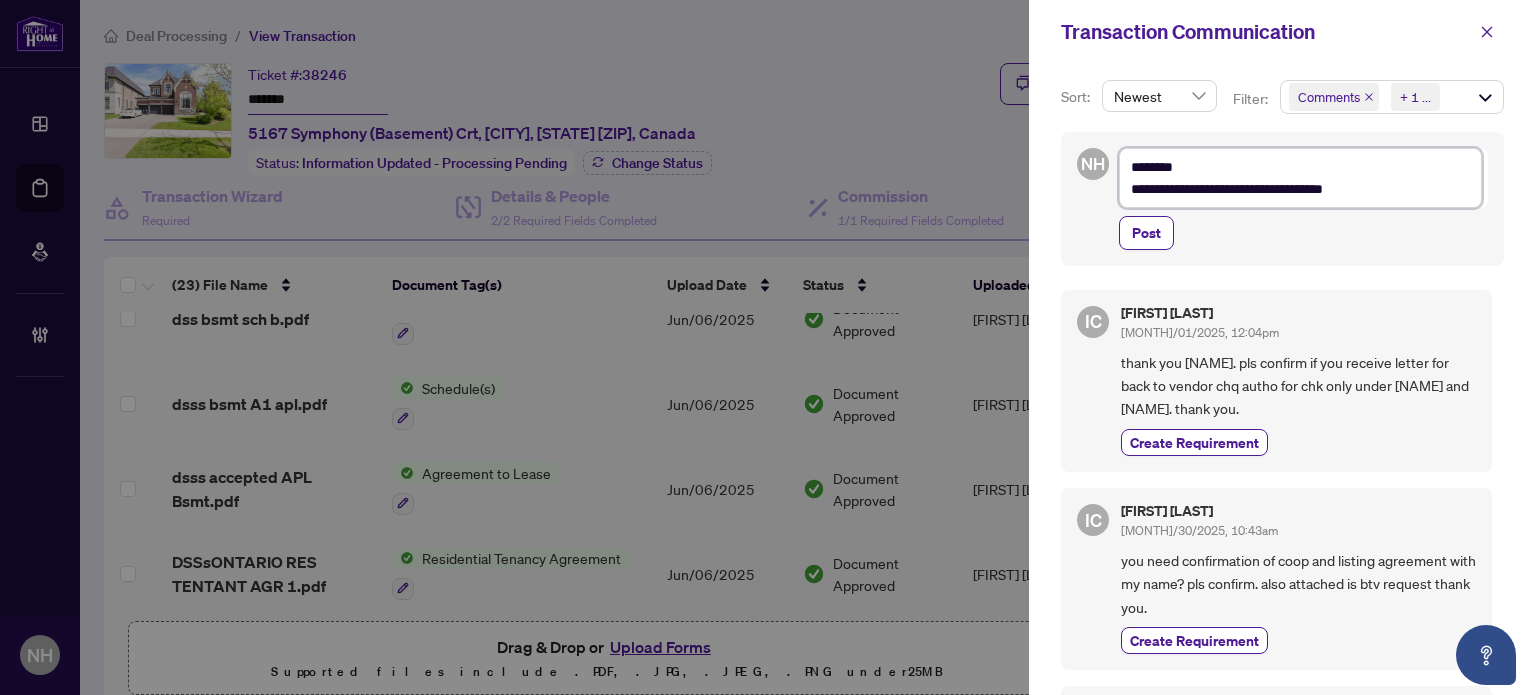 type on "**********" 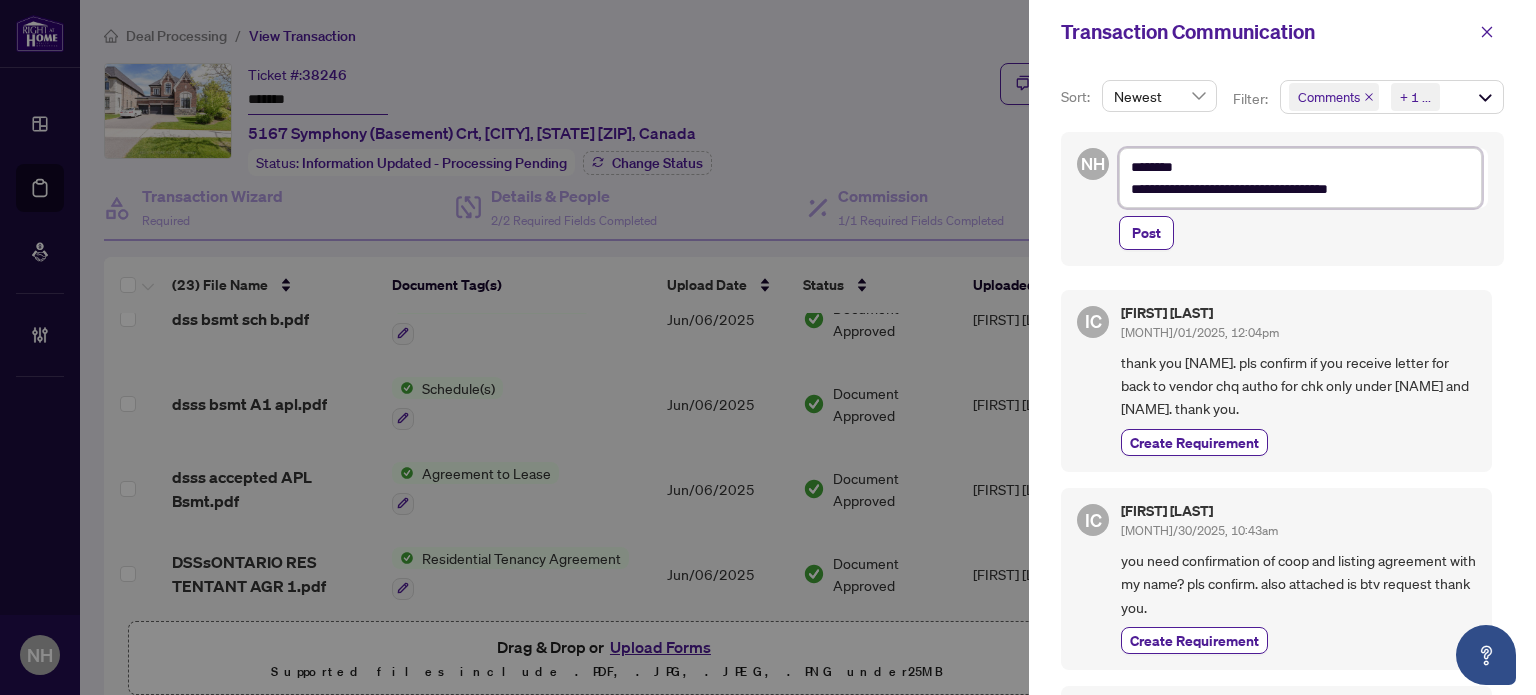 type on "**********" 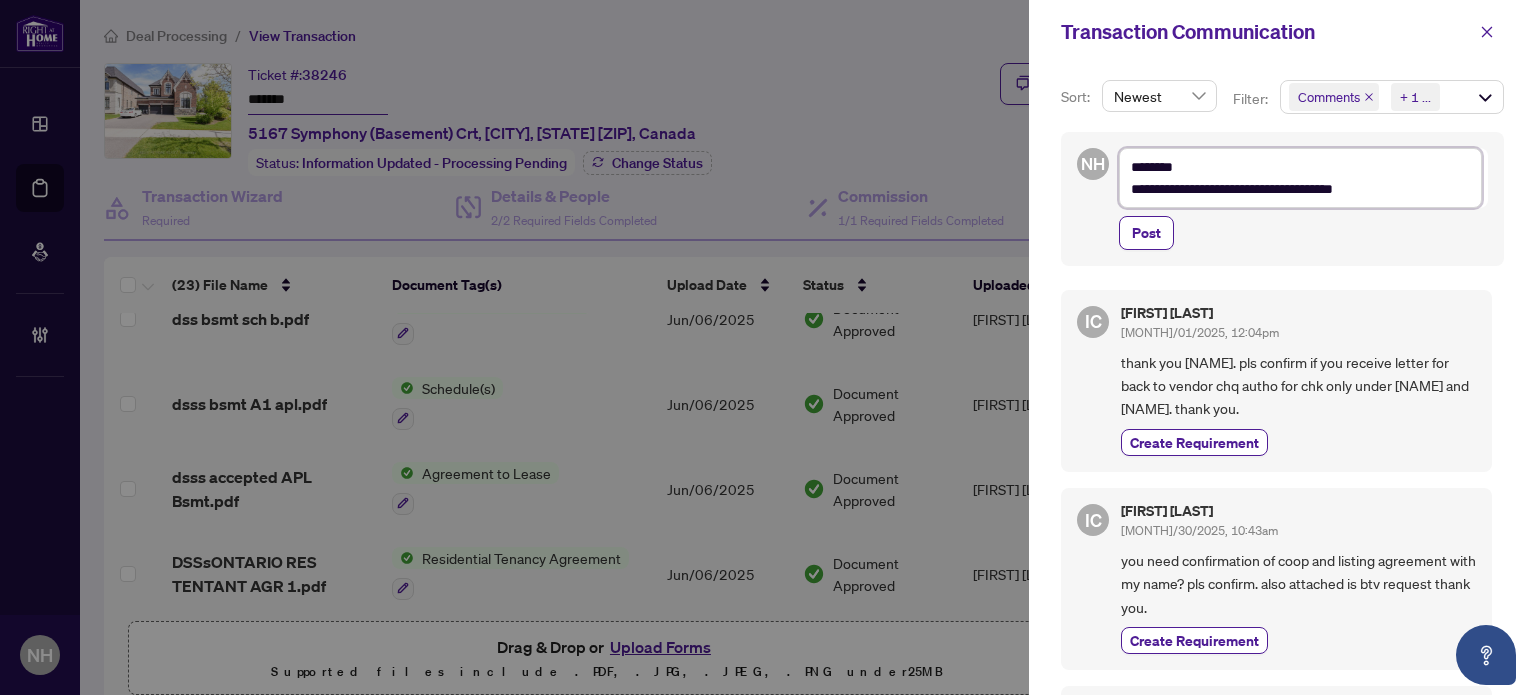 type on "**********" 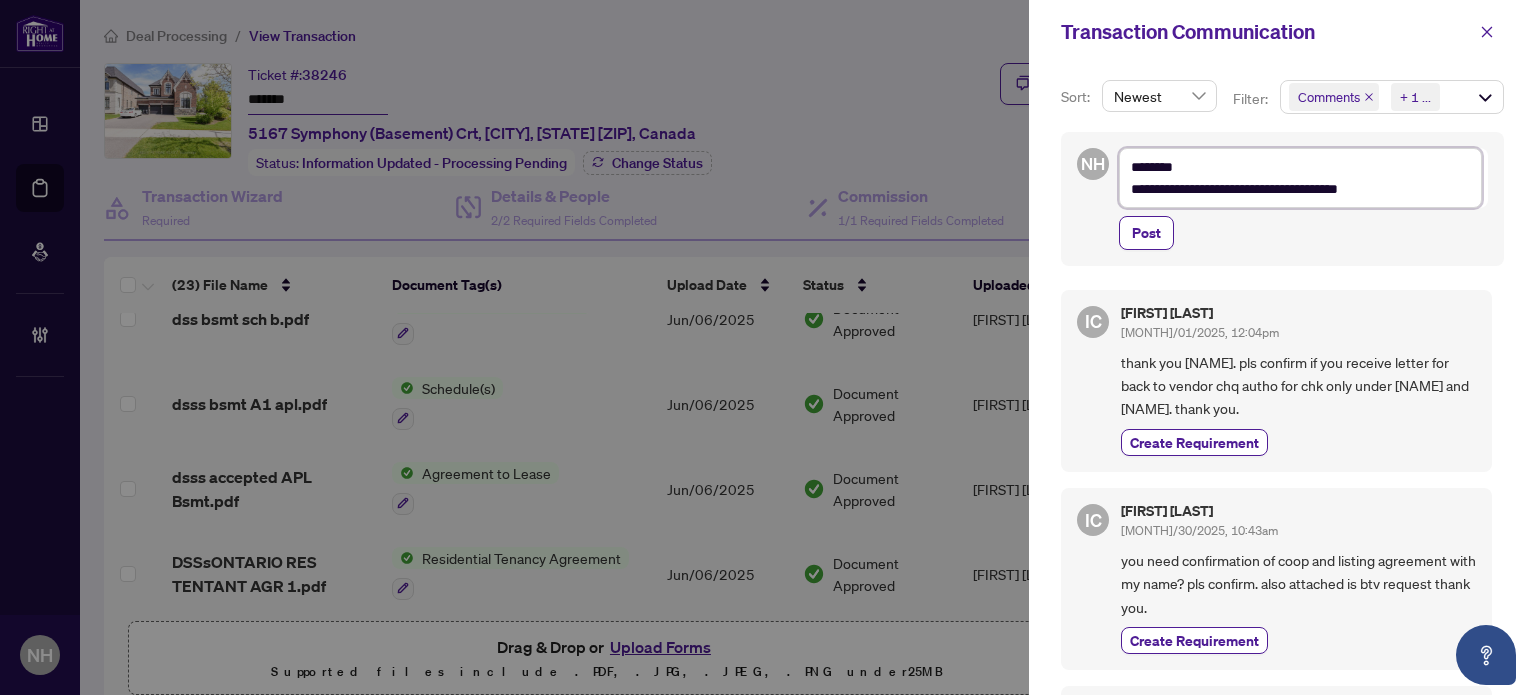 type on "**********" 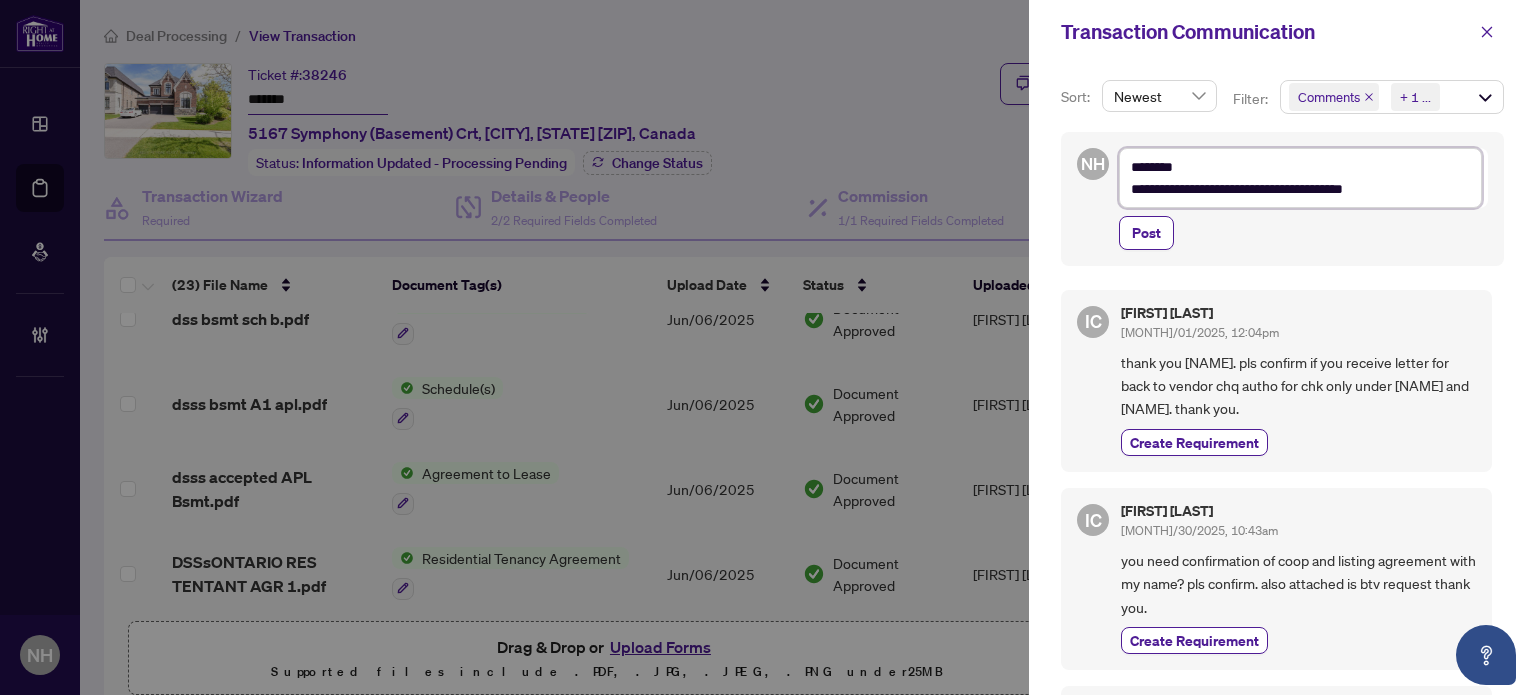 type on "**********" 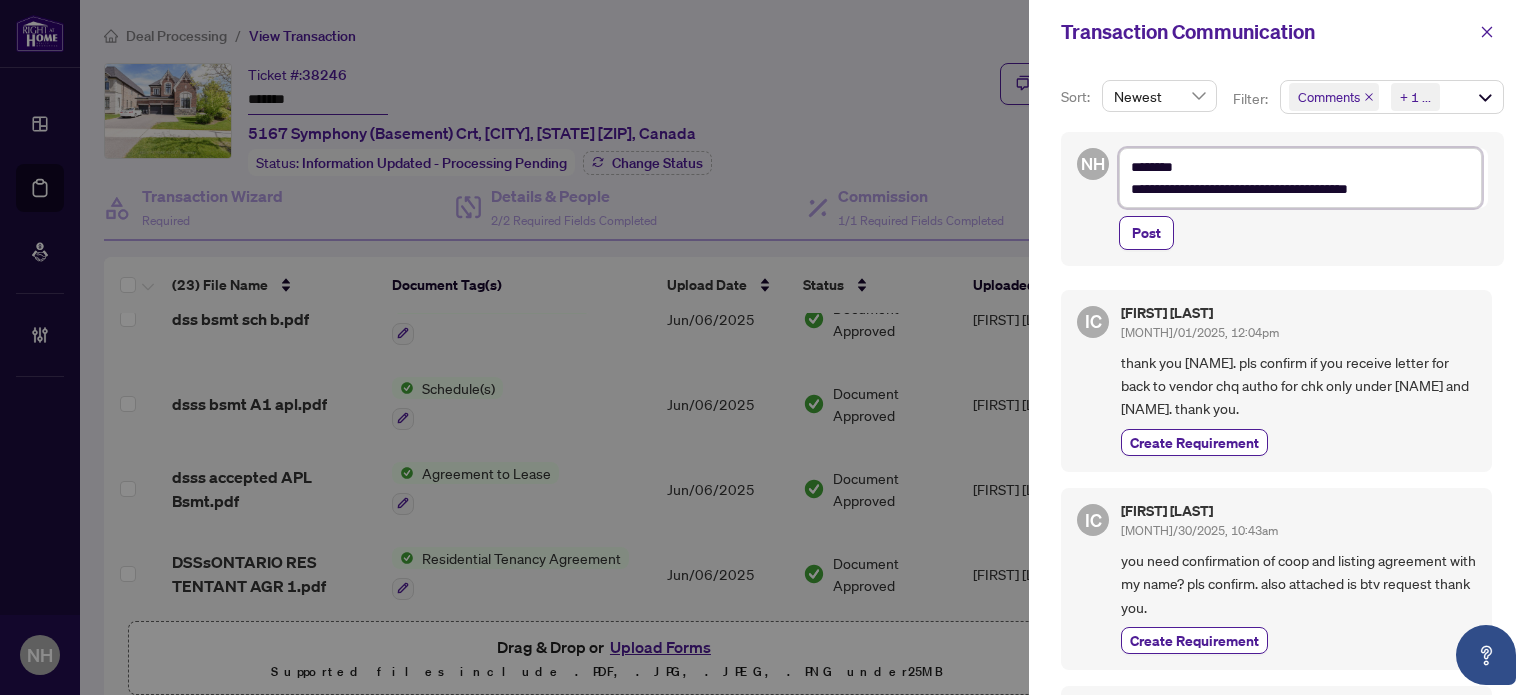 type on "**********" 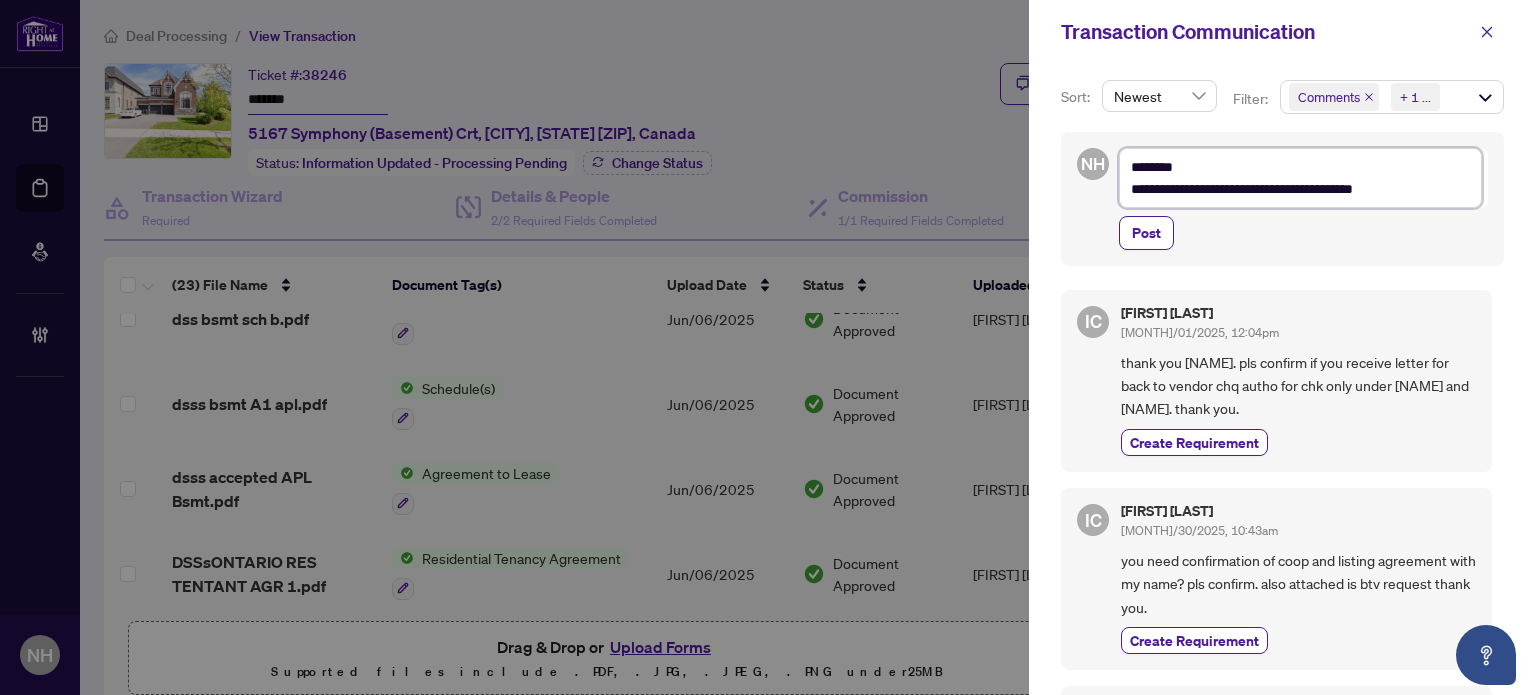 type on "**********" 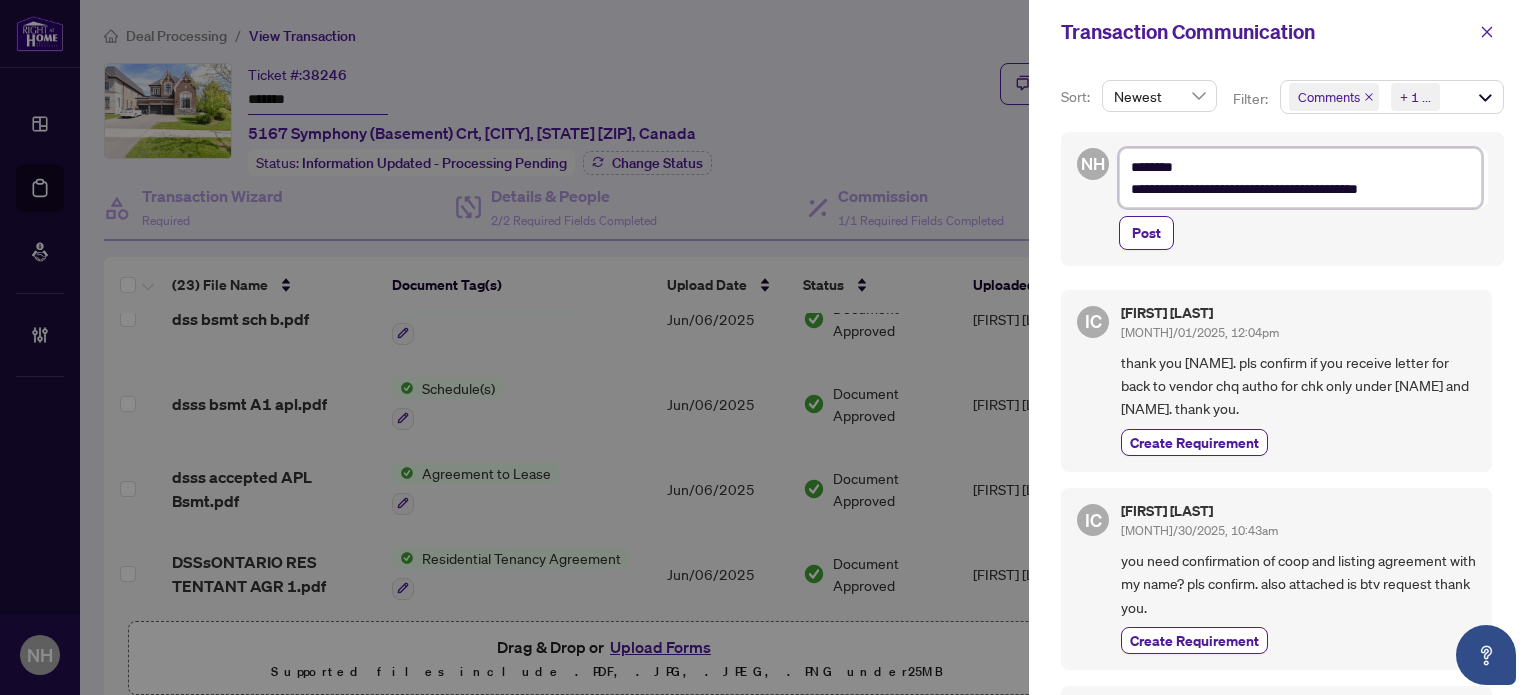 type on "**********" 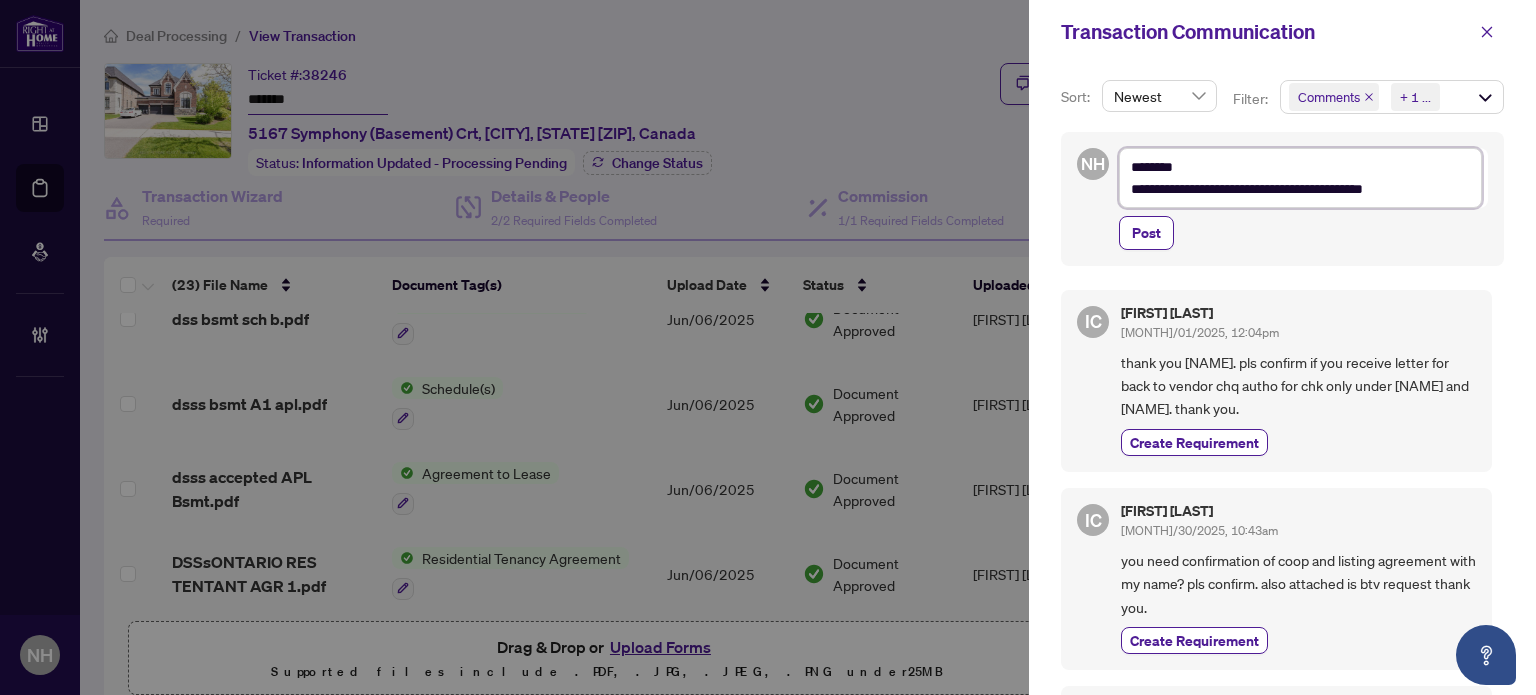 type on "**********" 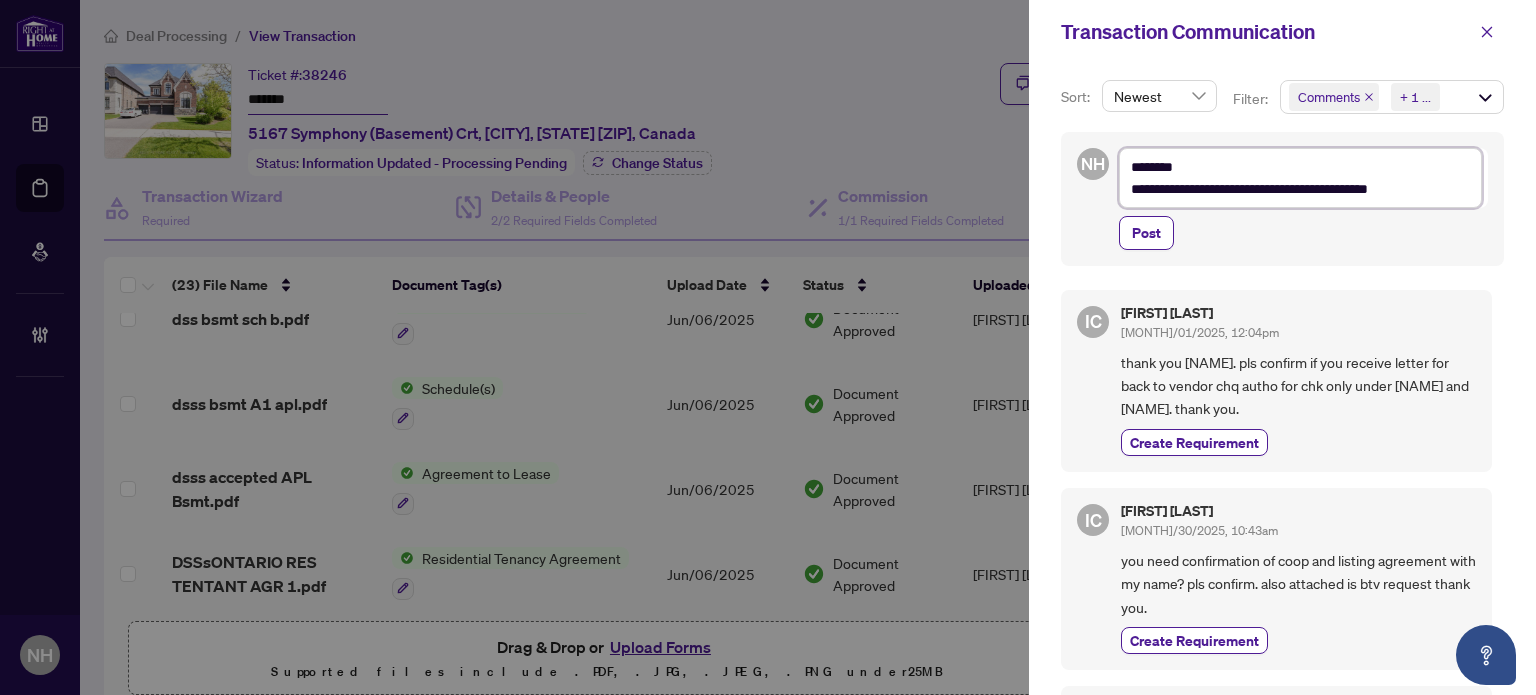 type on "**********" 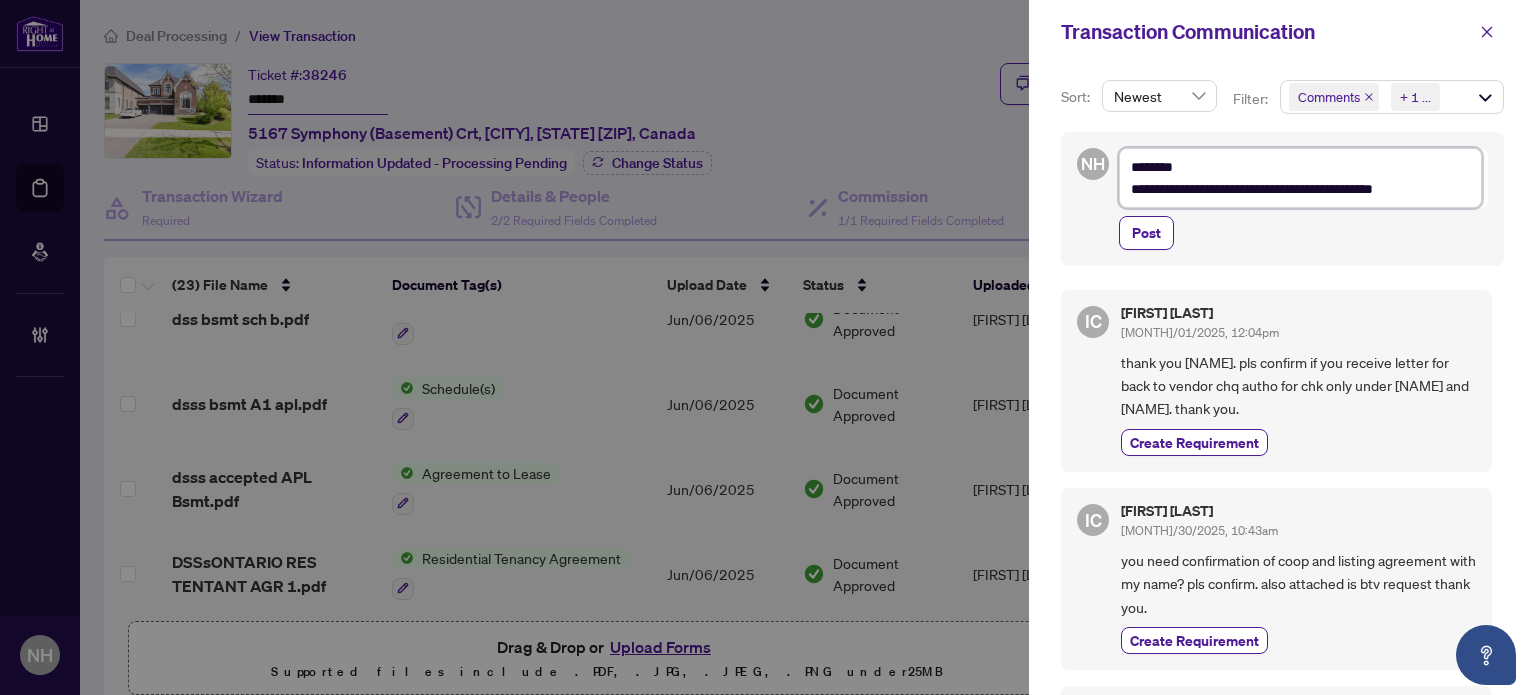 type on "**********" 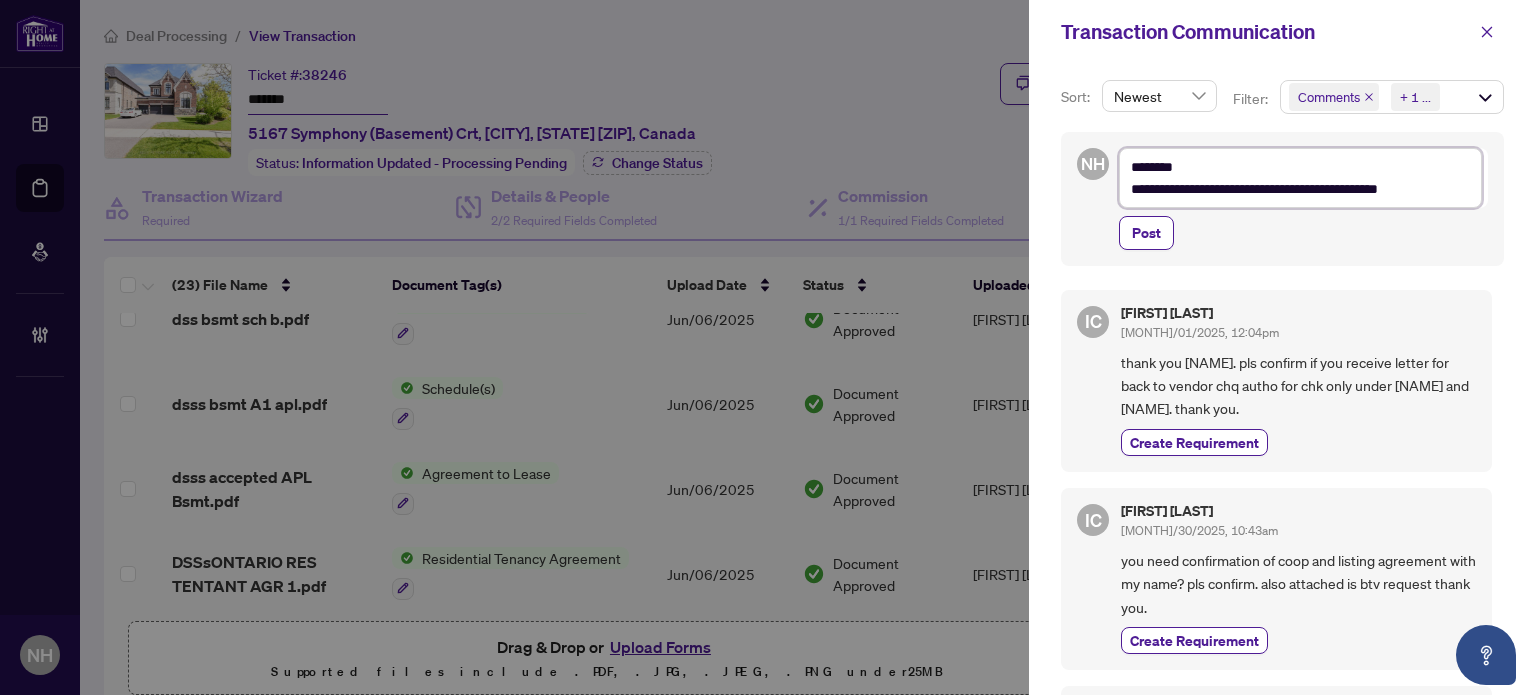 type on "**********" 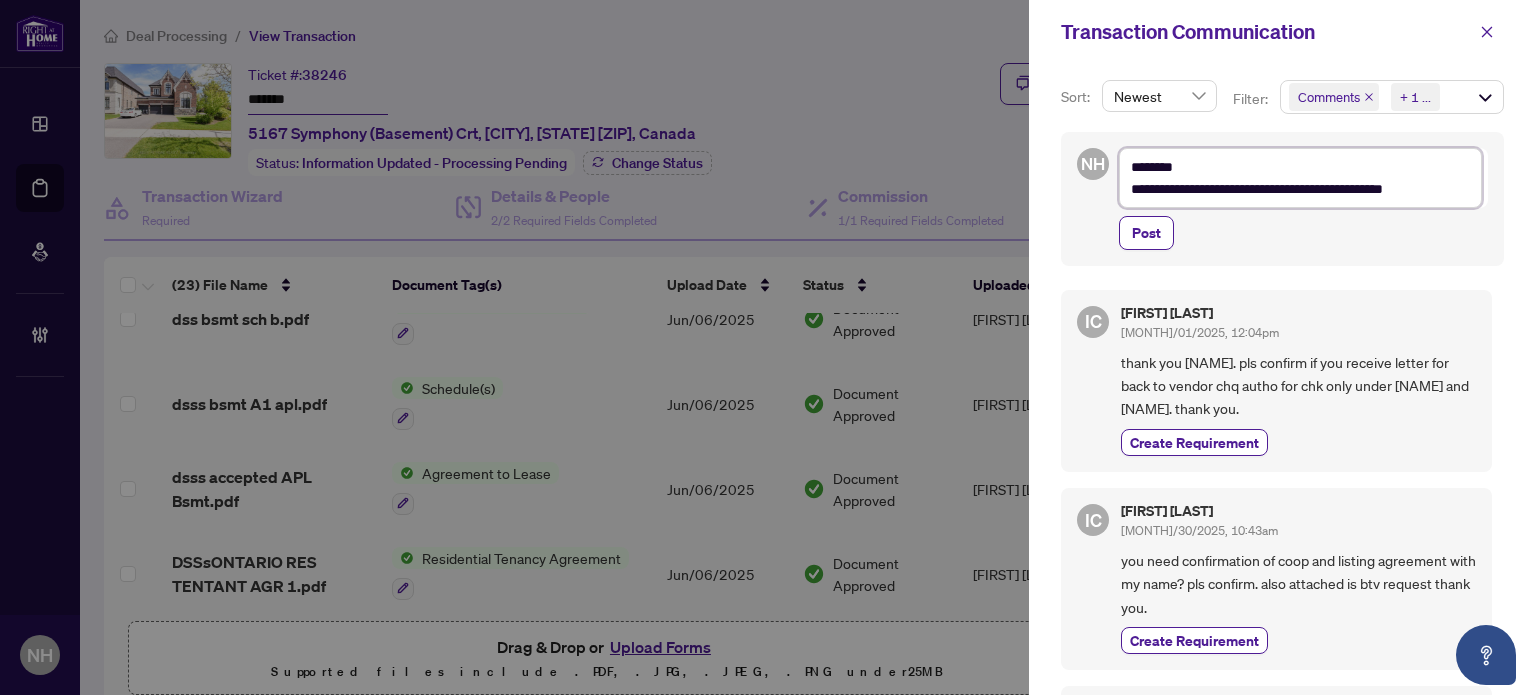 type on "**********" 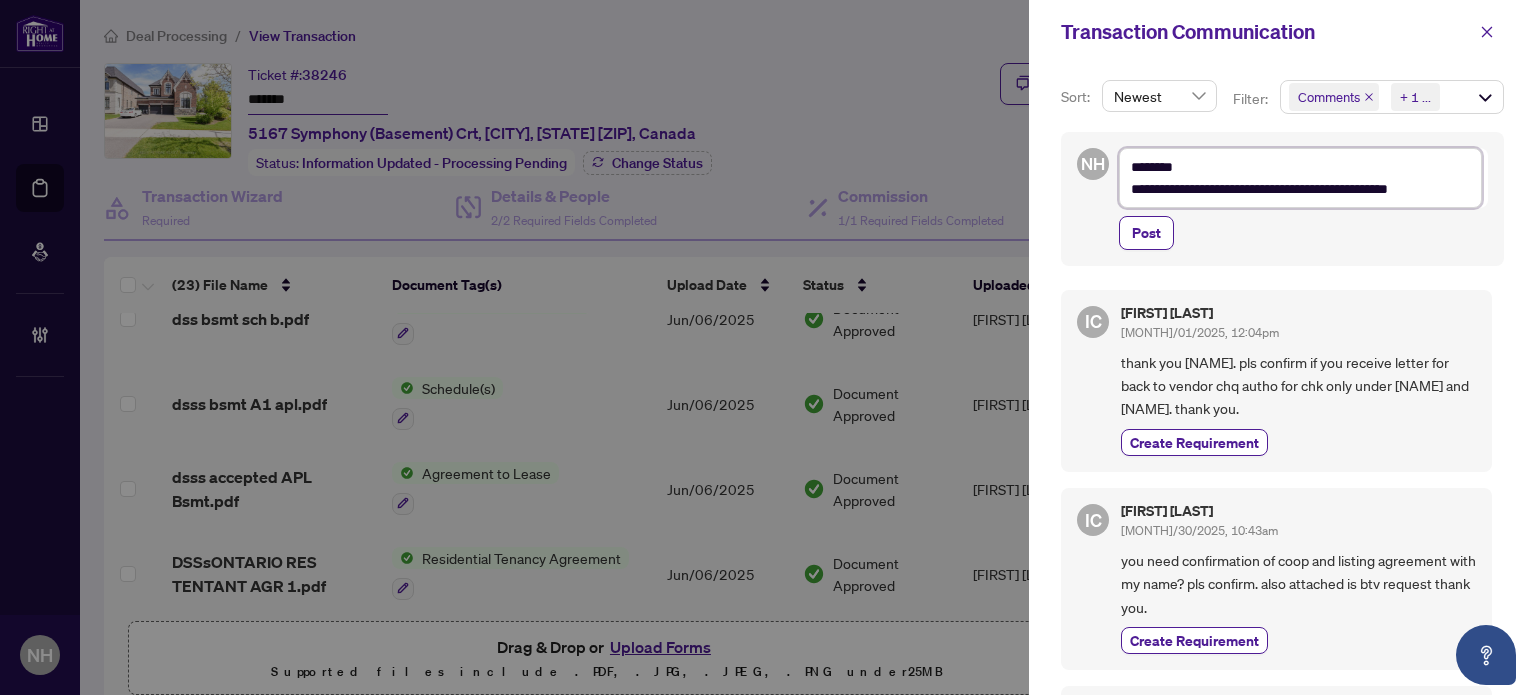 type on "**********" 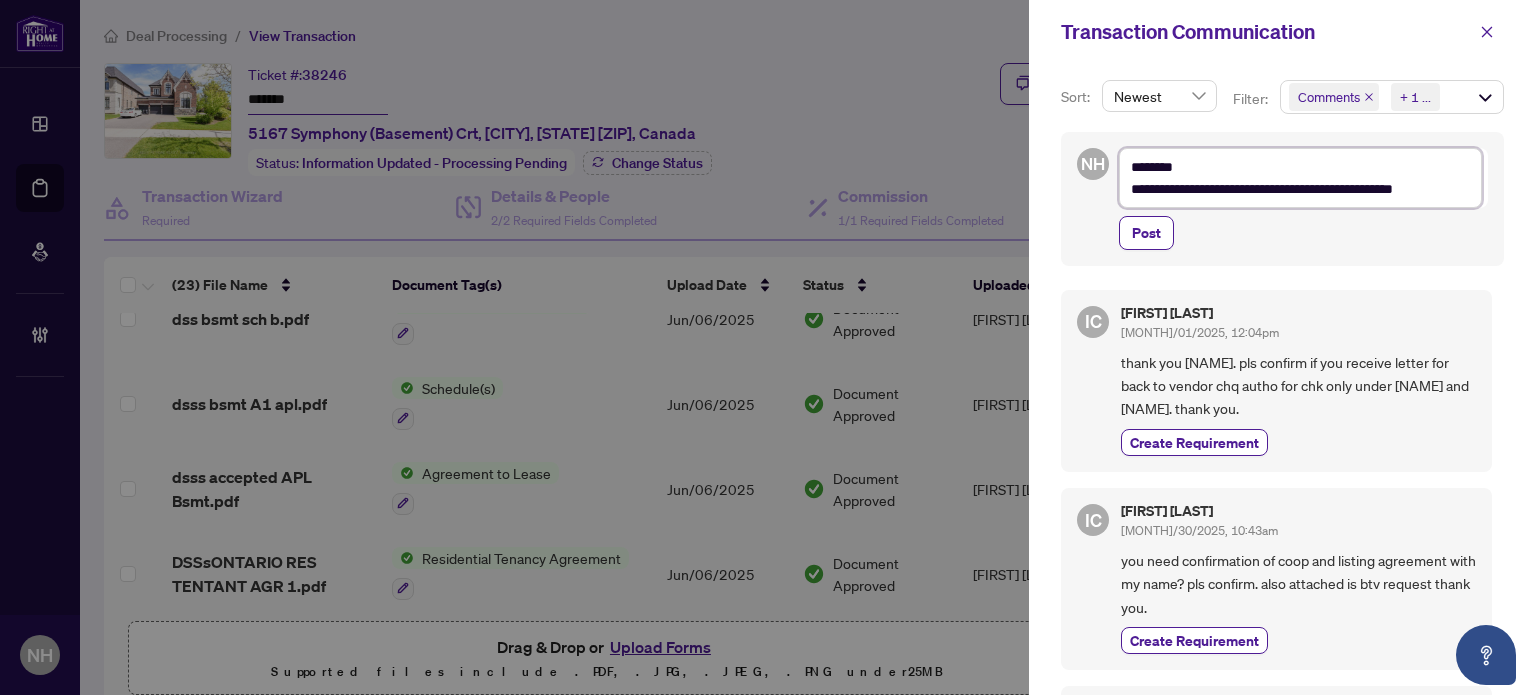 type on "**********" 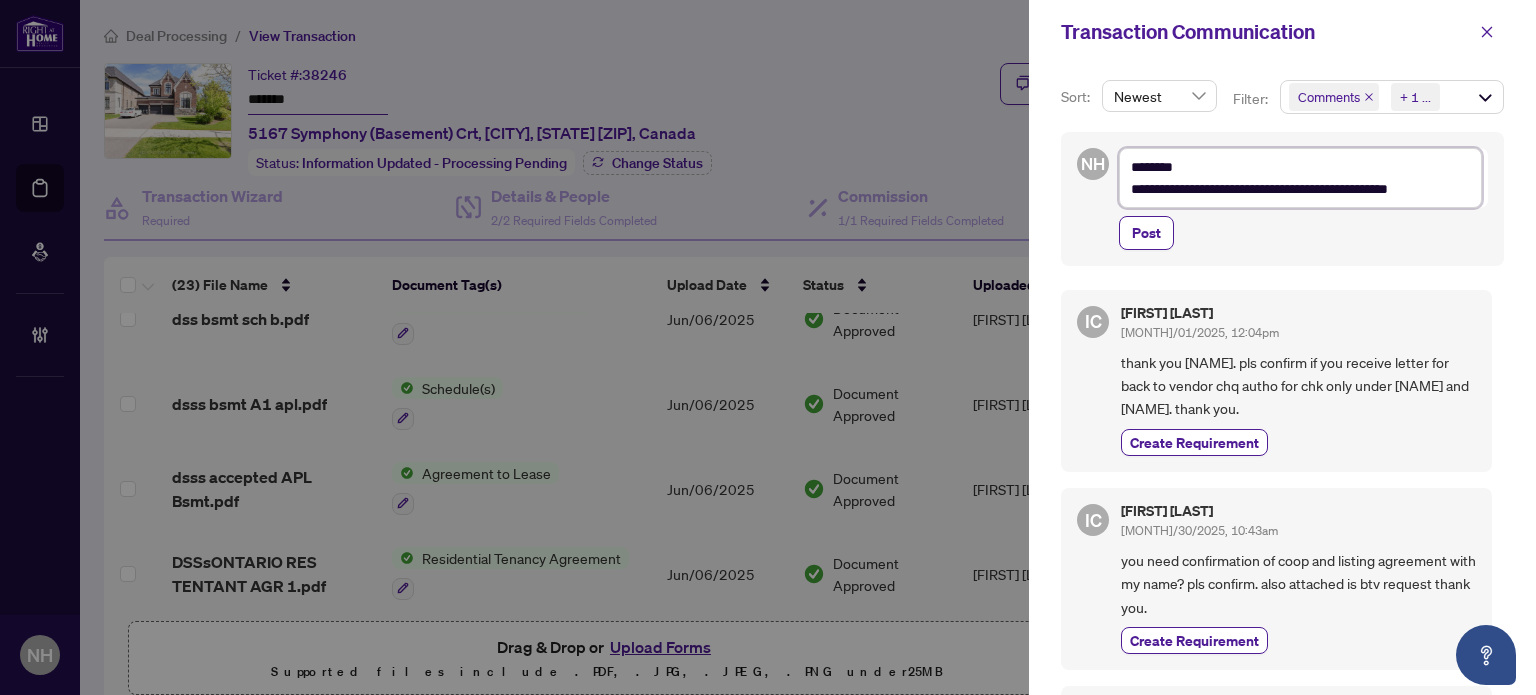 type on "**********" 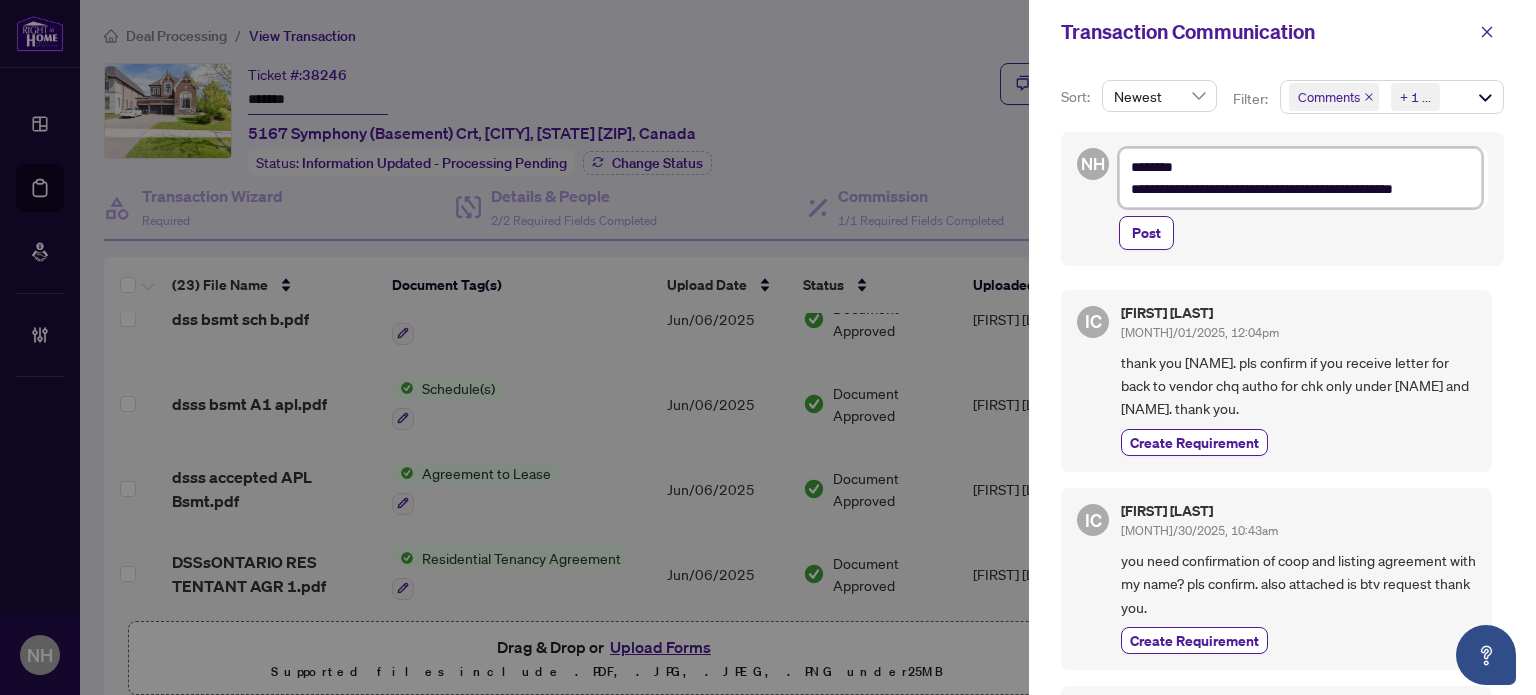 type on "**********" 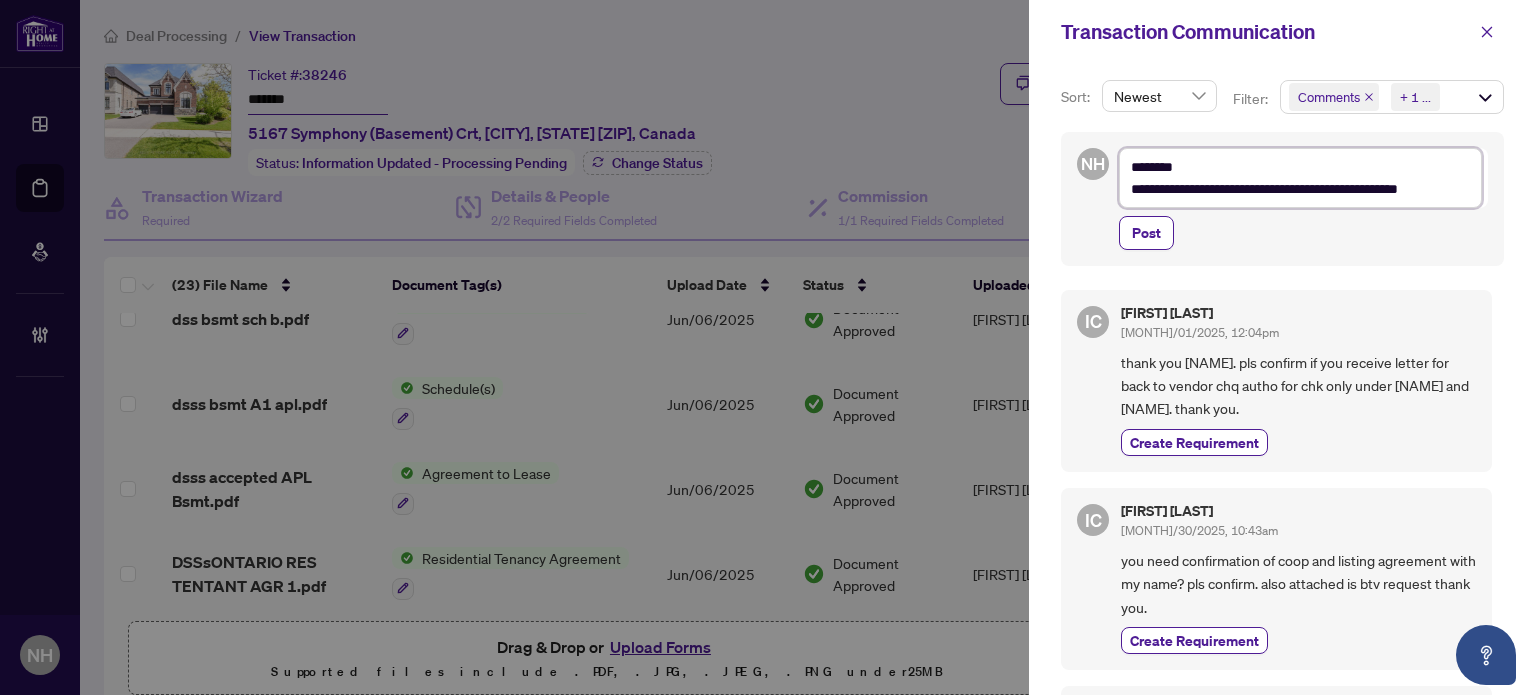 type on "**********" 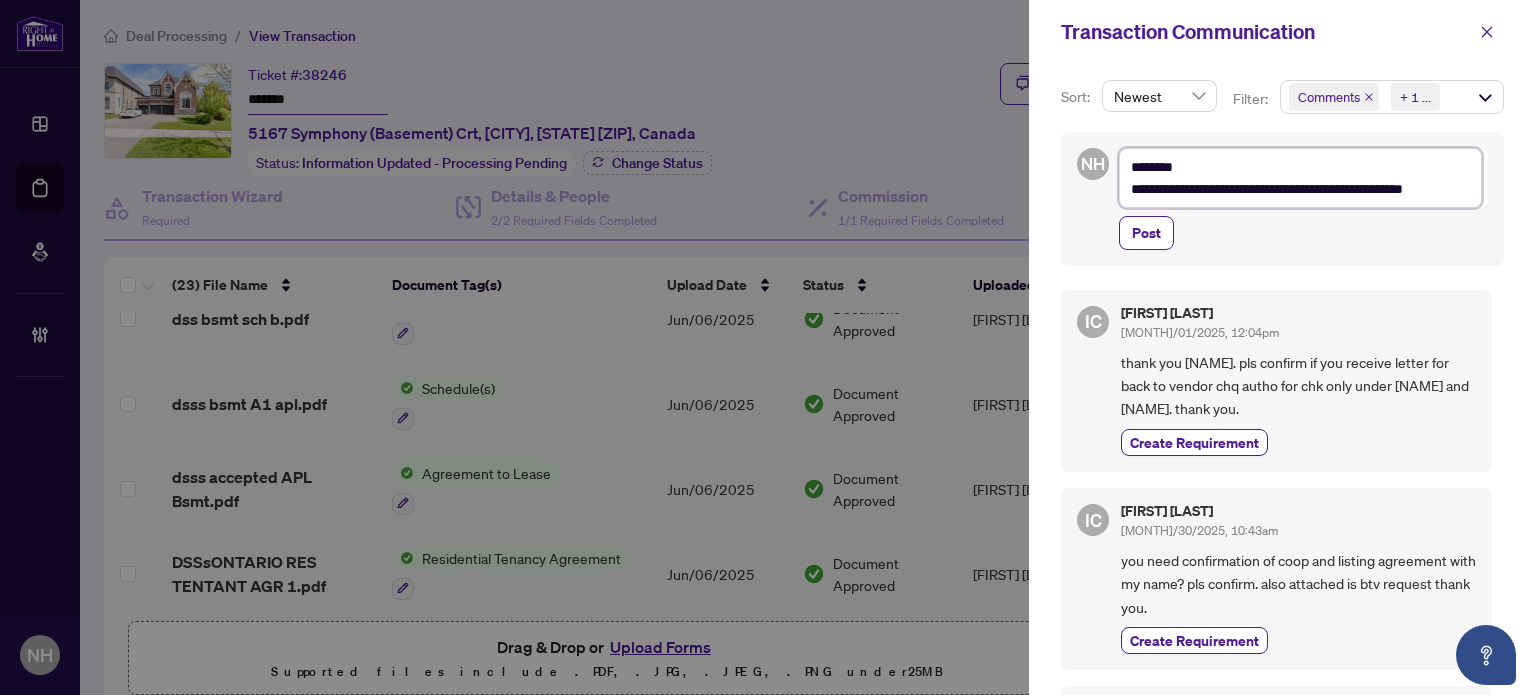type on "**********" 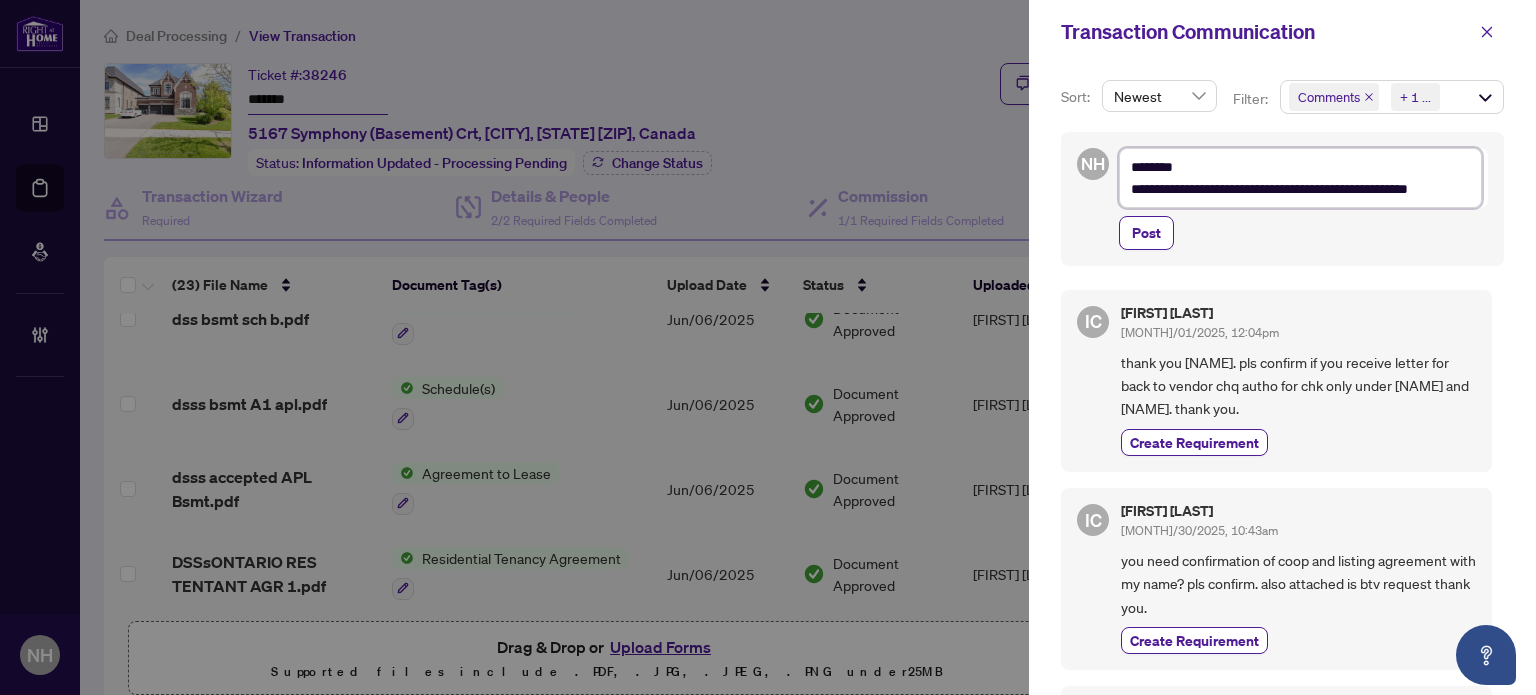 type on "**********" 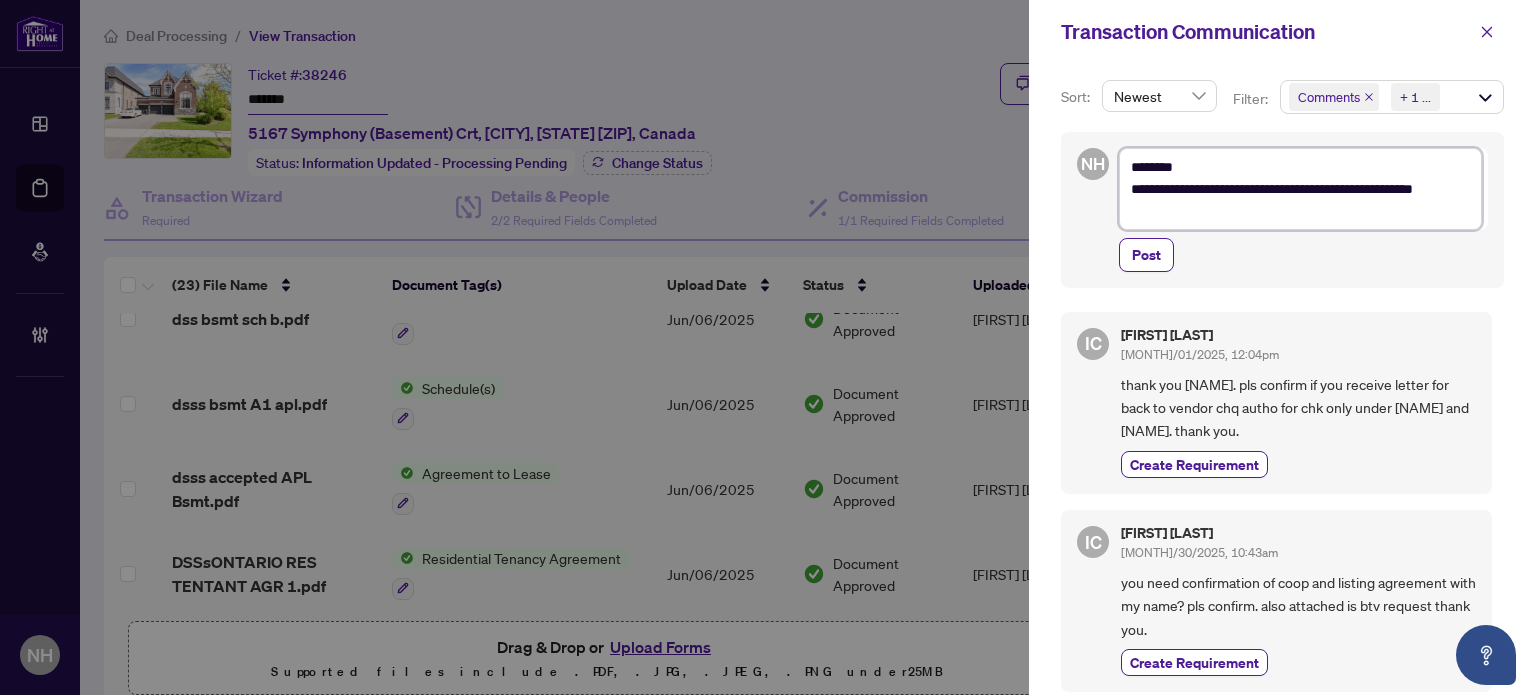 type on "**********" 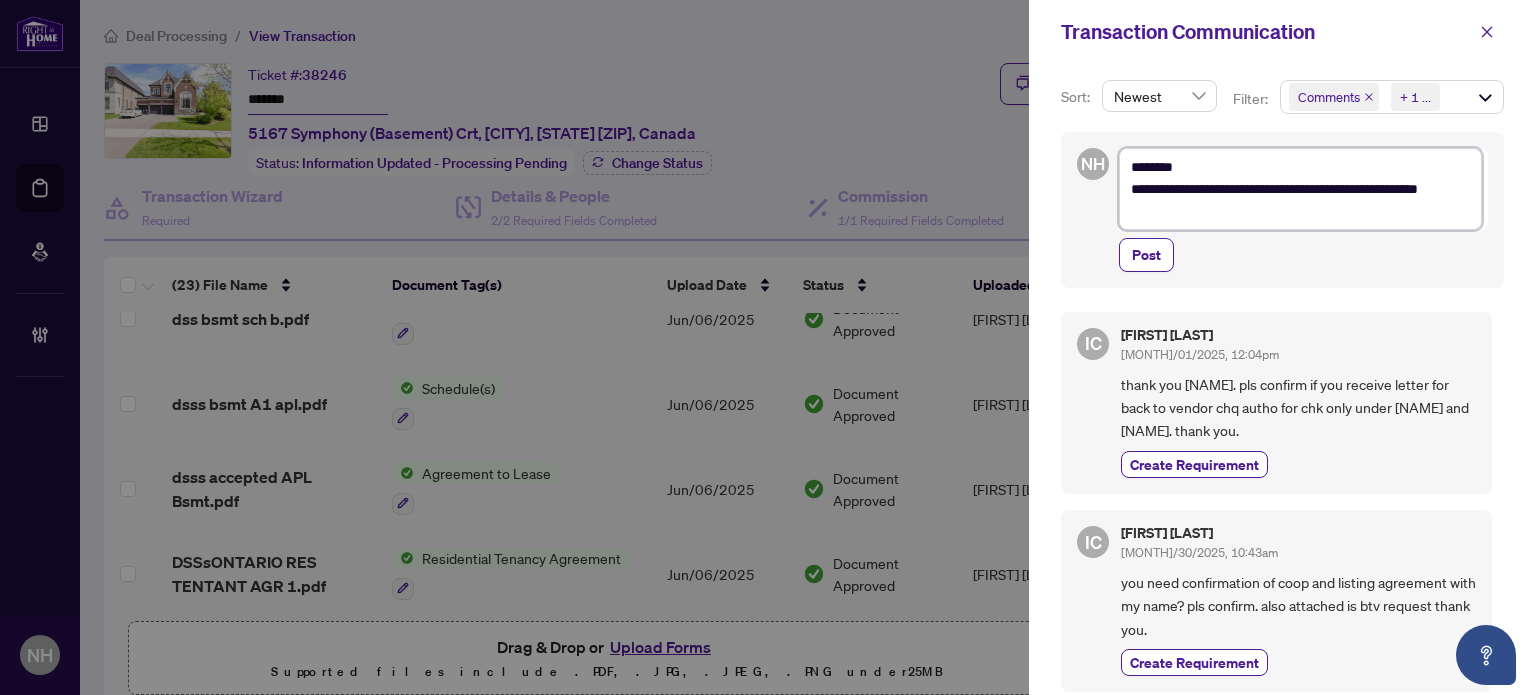 type on "**********" 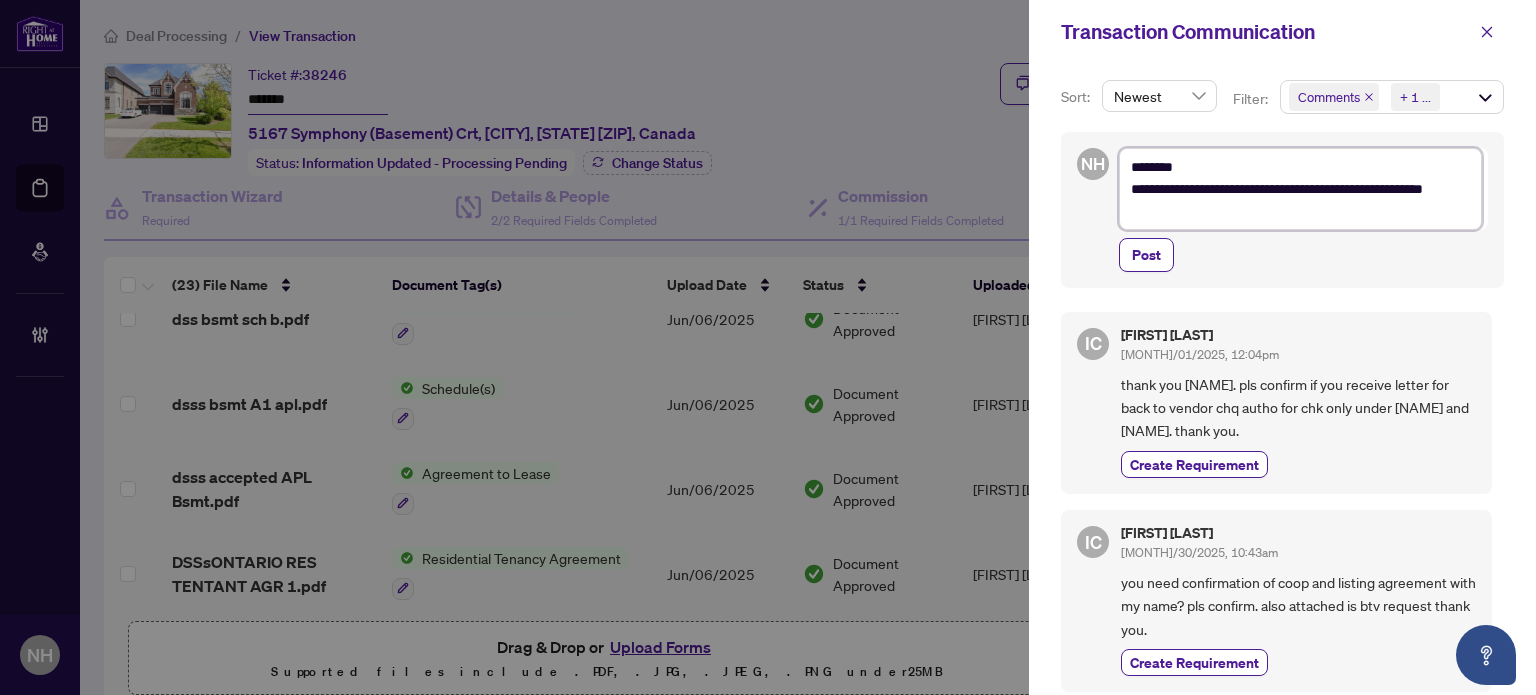 type on "**********" 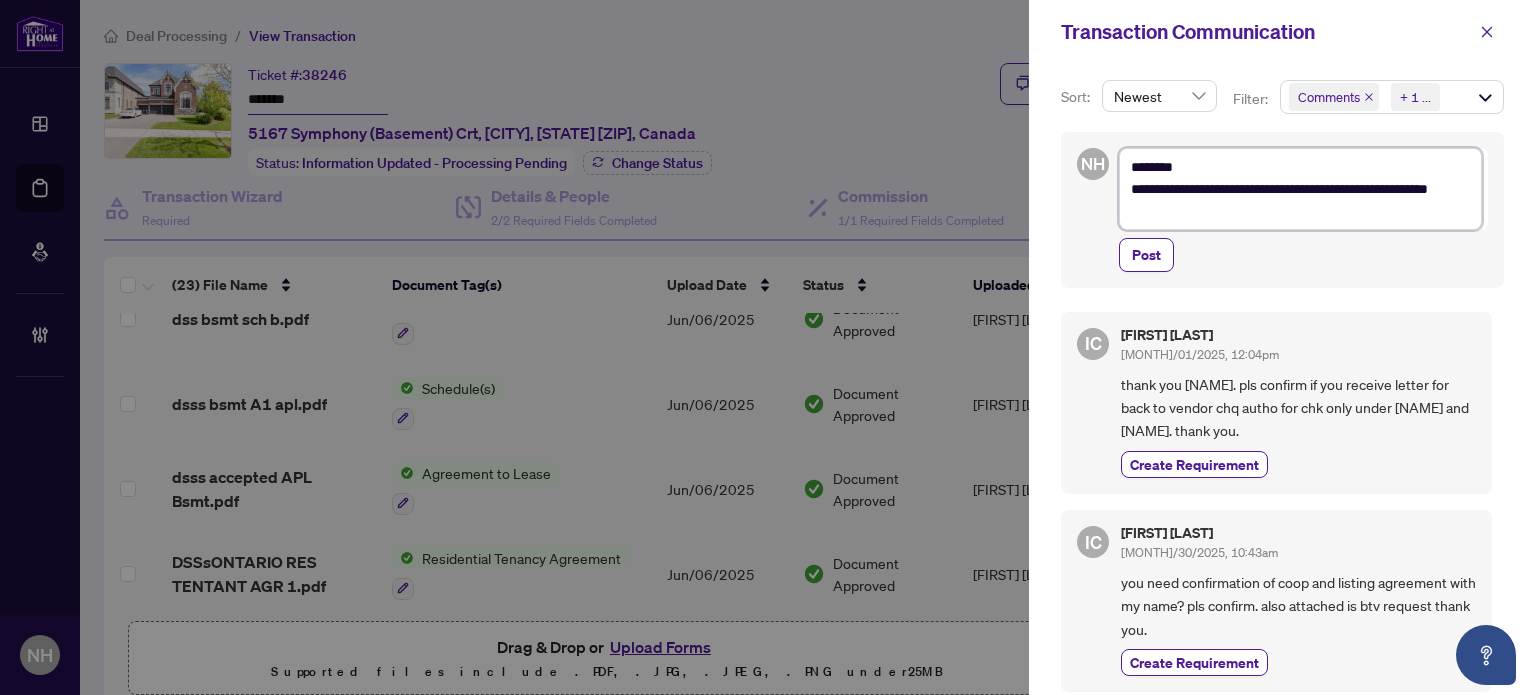type on "**********" 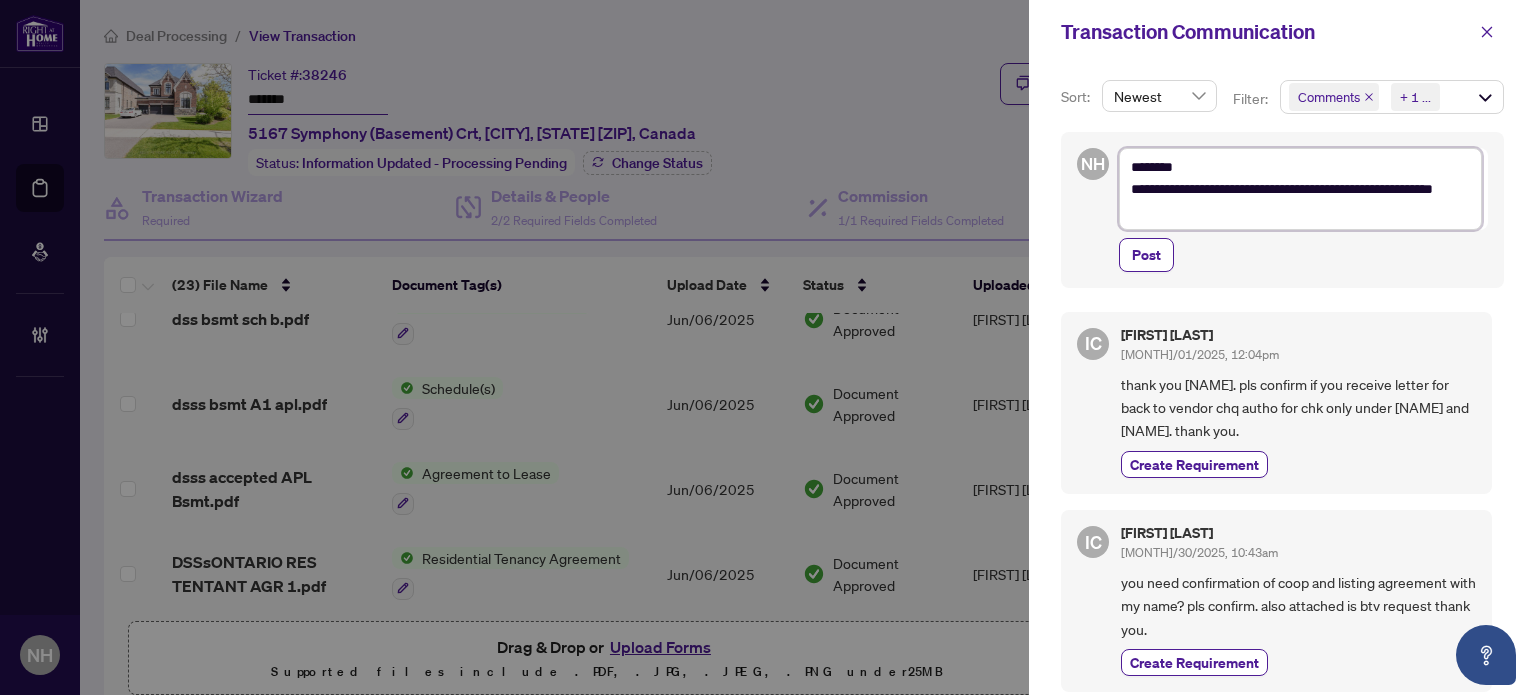 type on "**********" 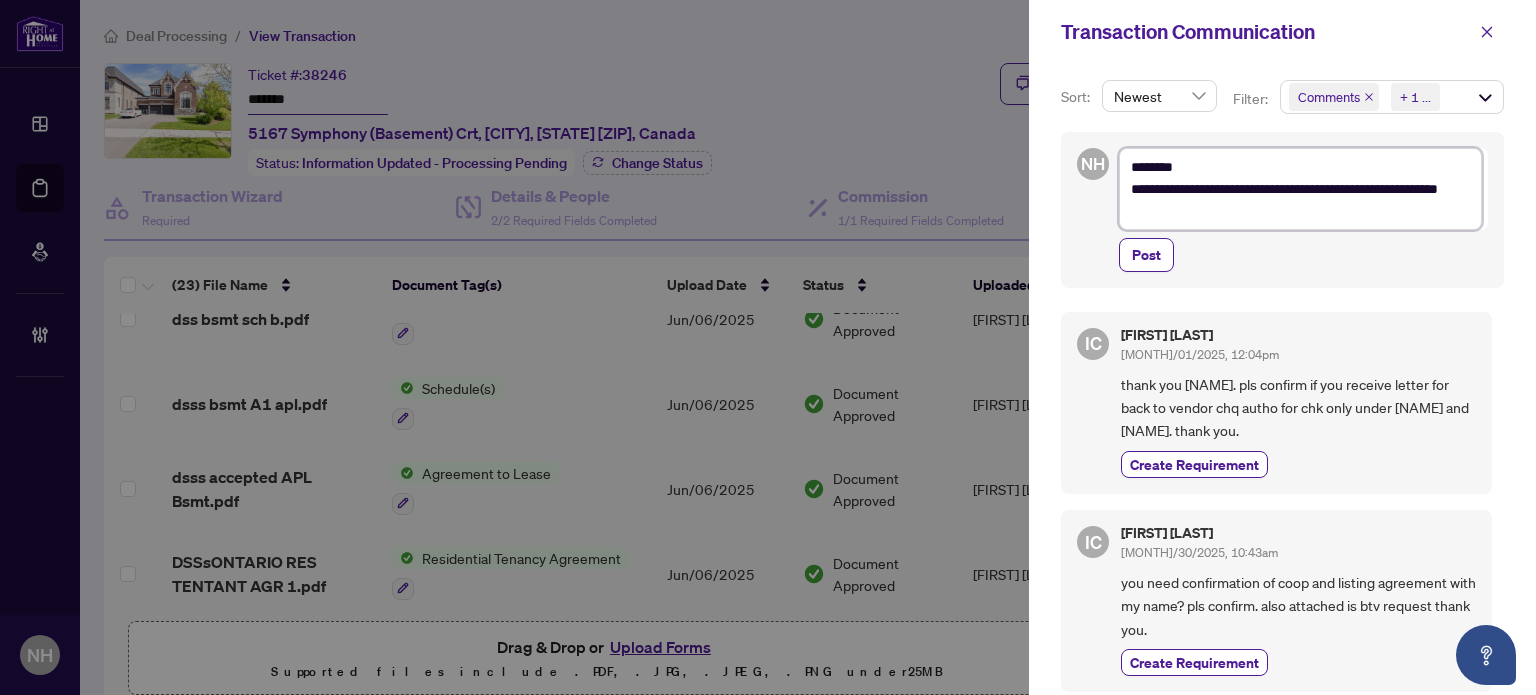 type on "**********" 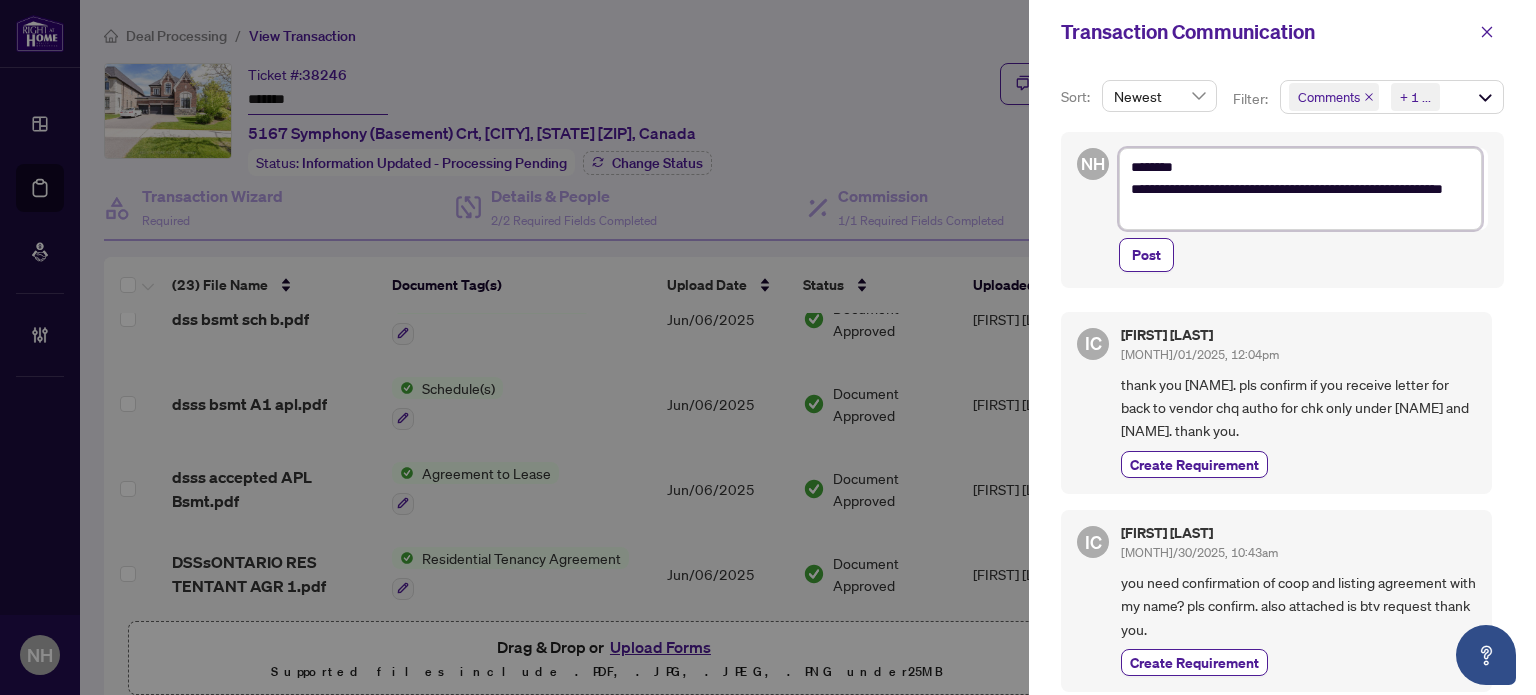 type on "**********" 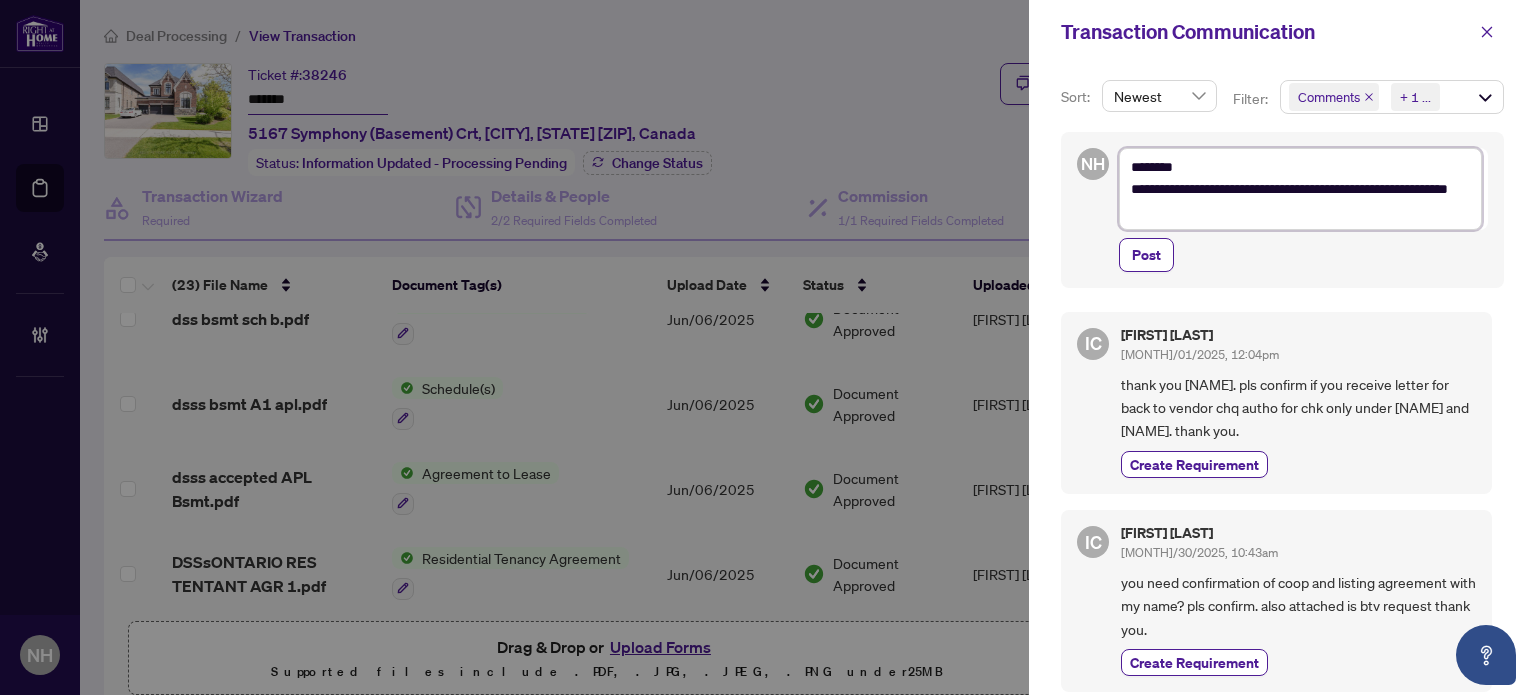 type on "**********" 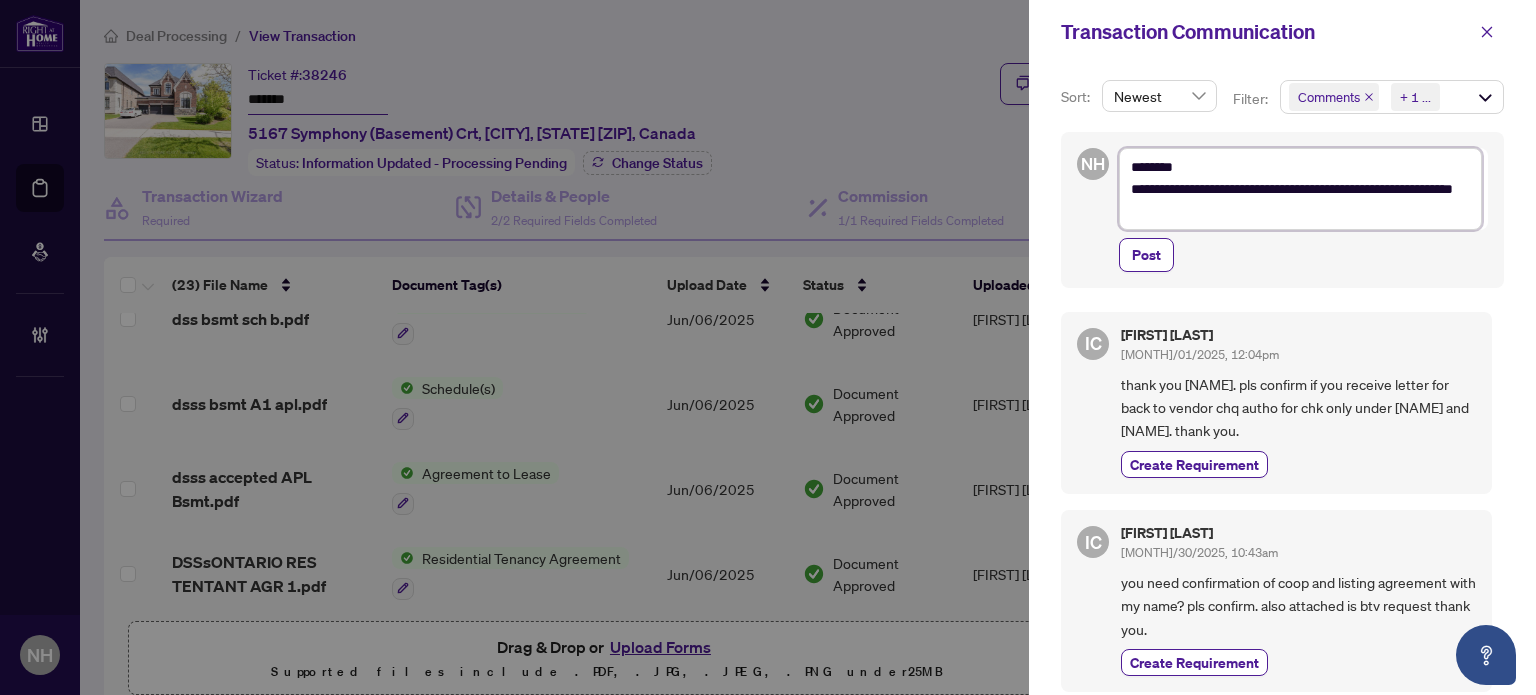 type on "**********" 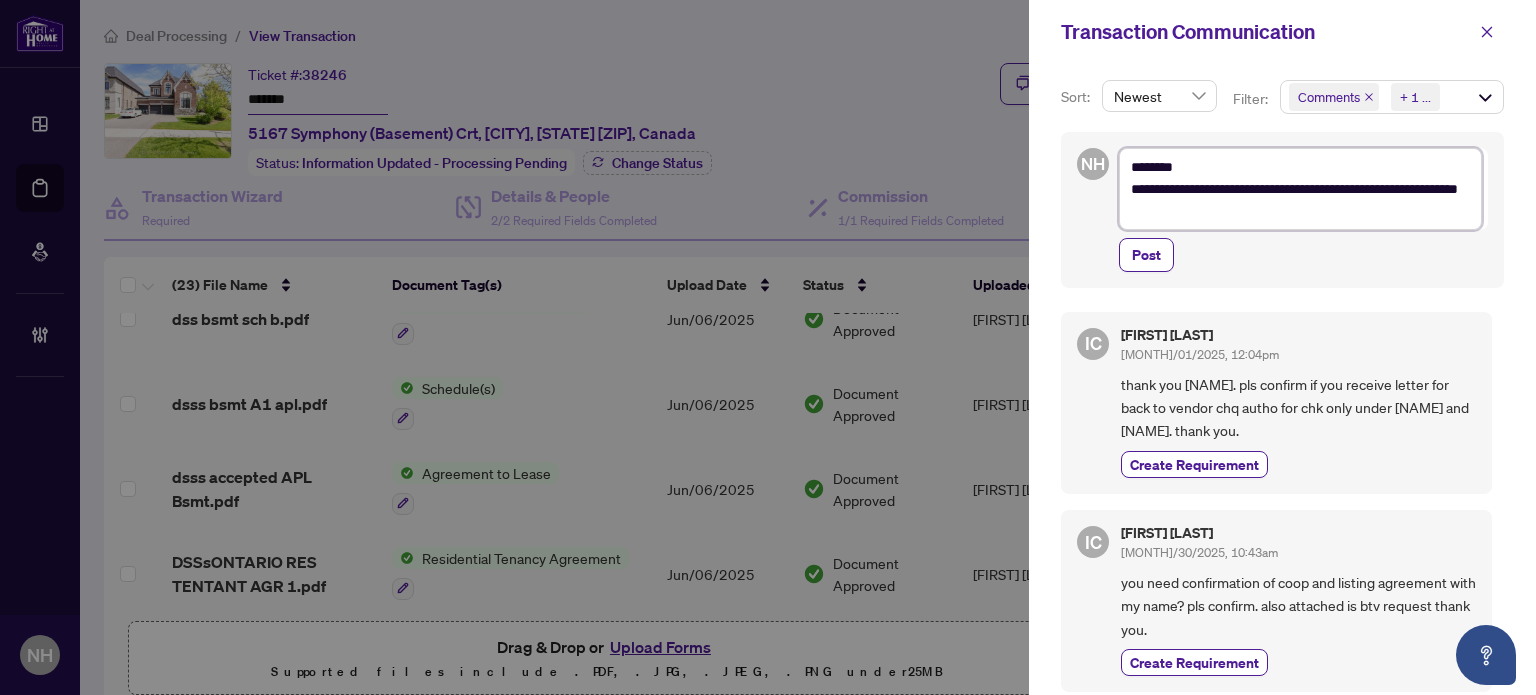 type on "**********" 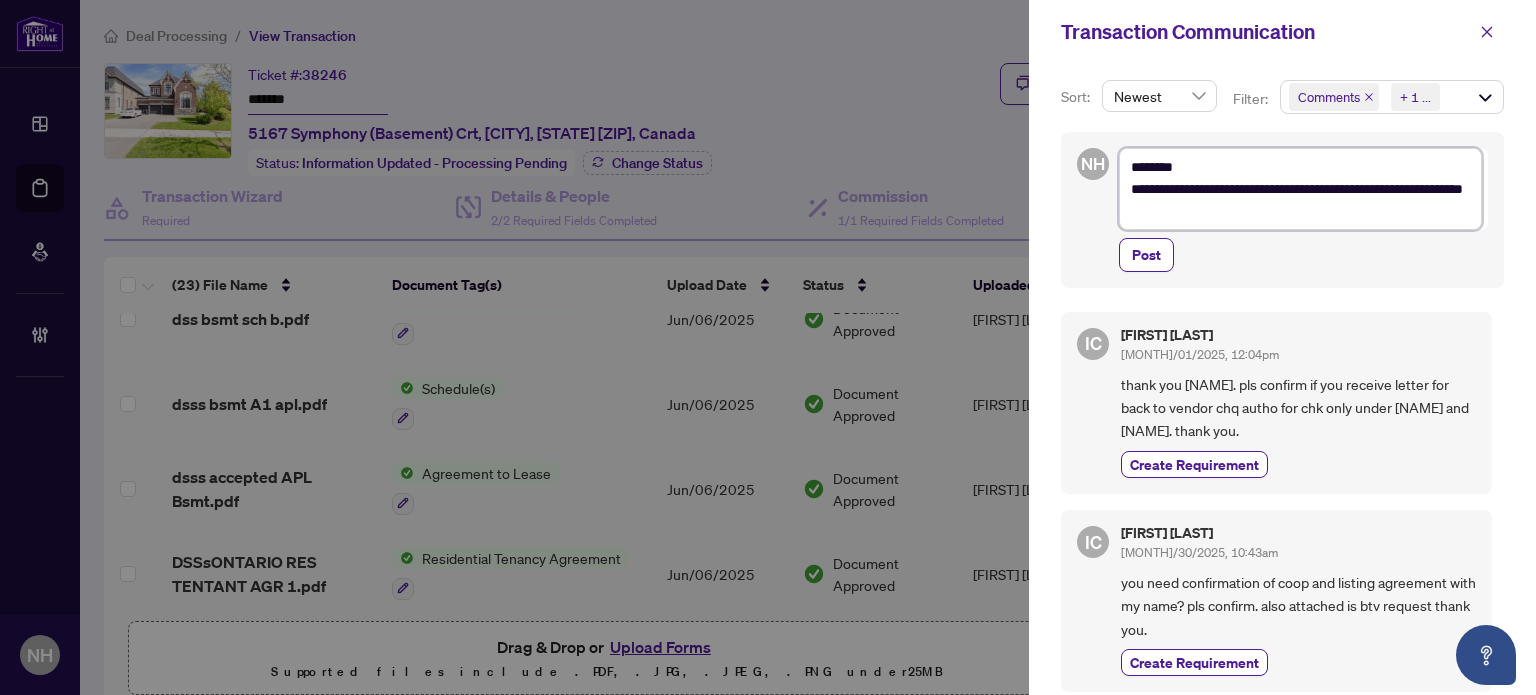 type on "**********" 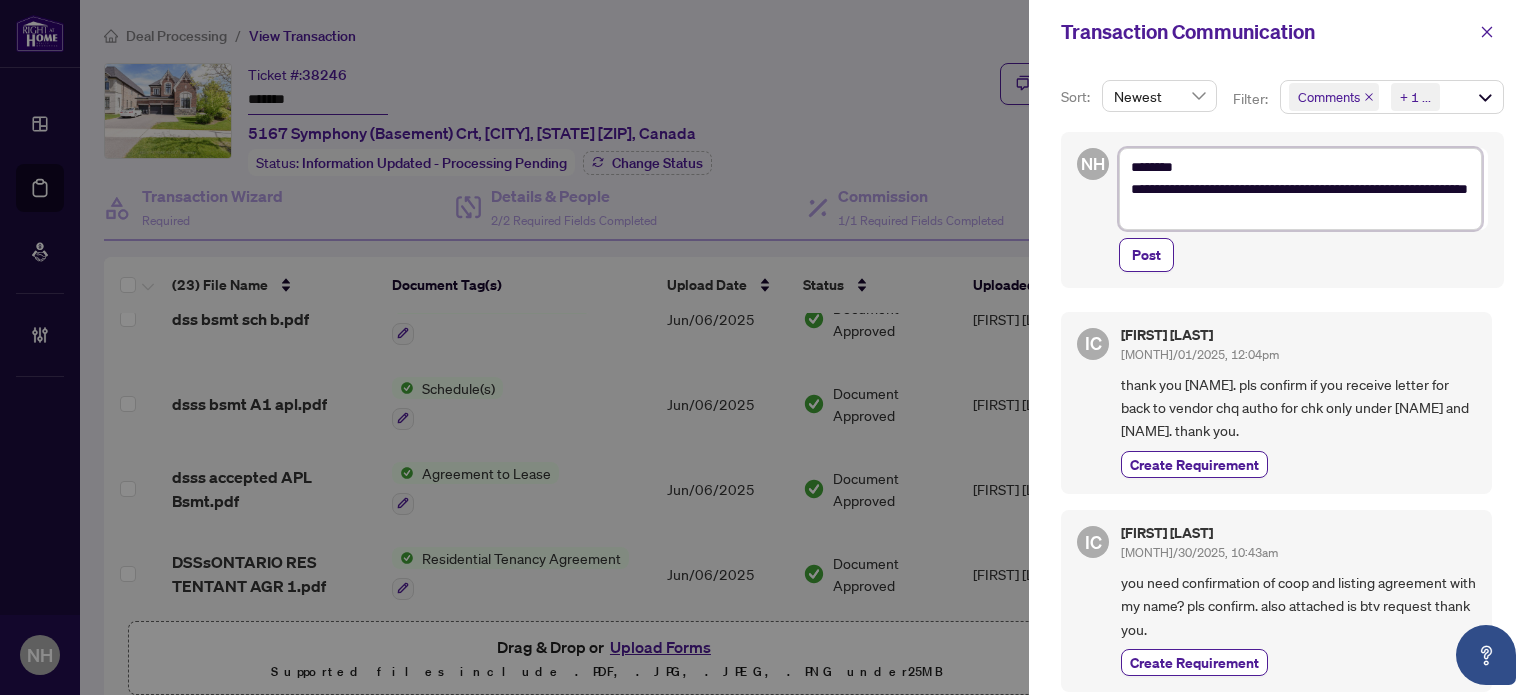 type on "**********" 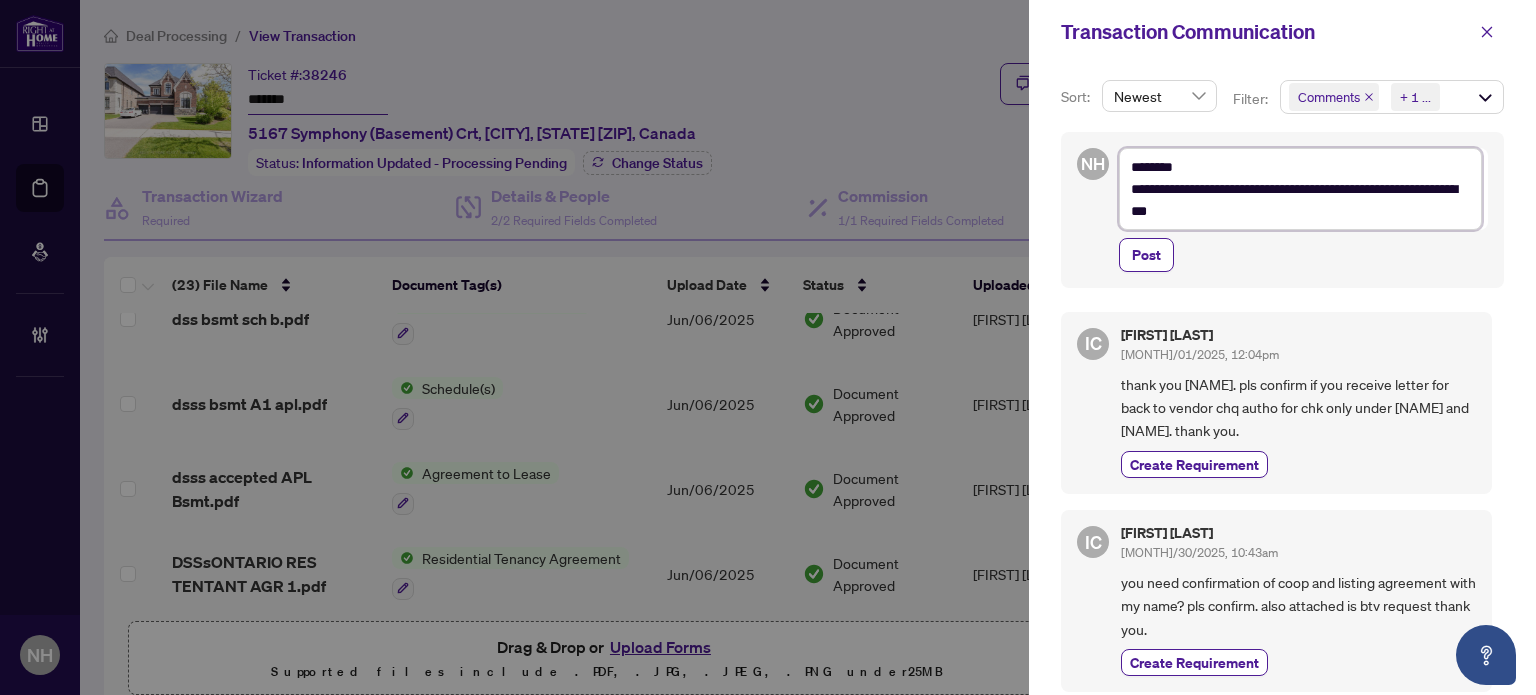 type on "**********" 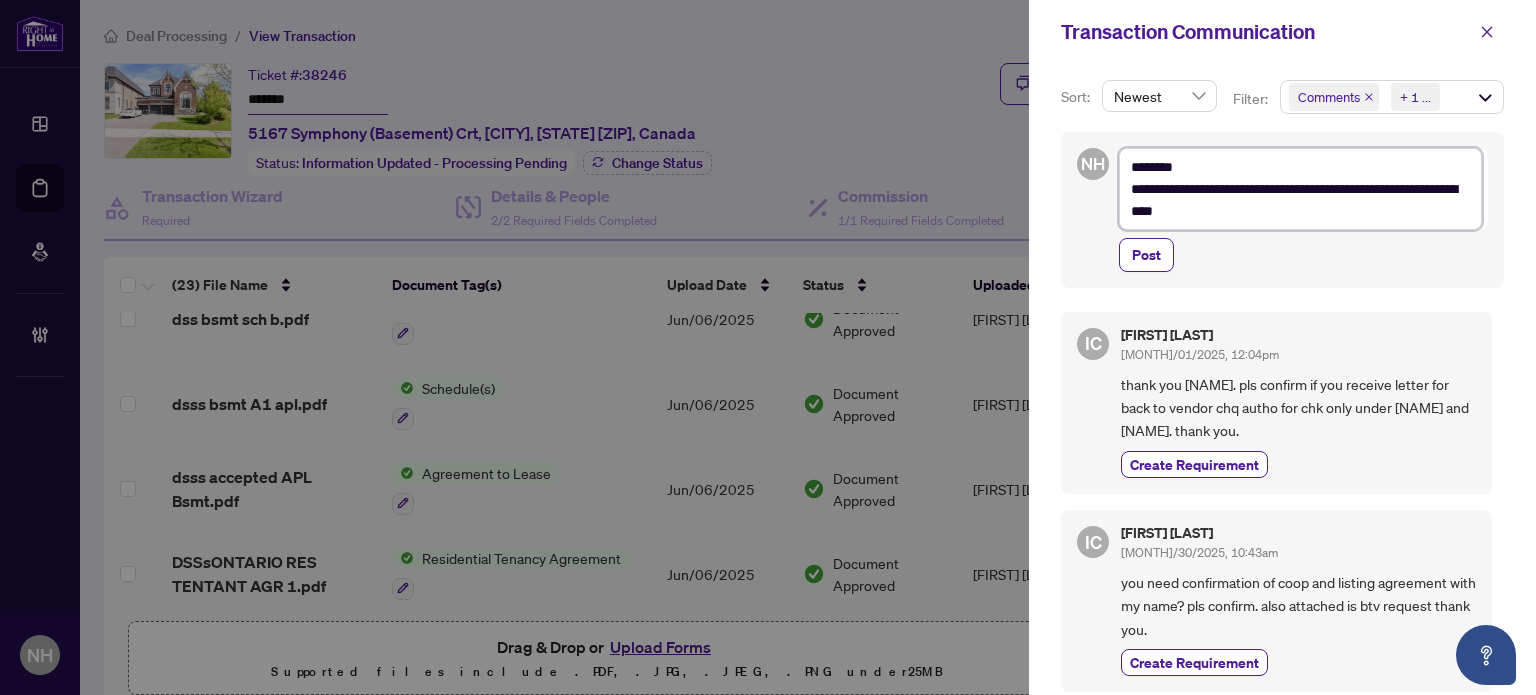 type on "**********" 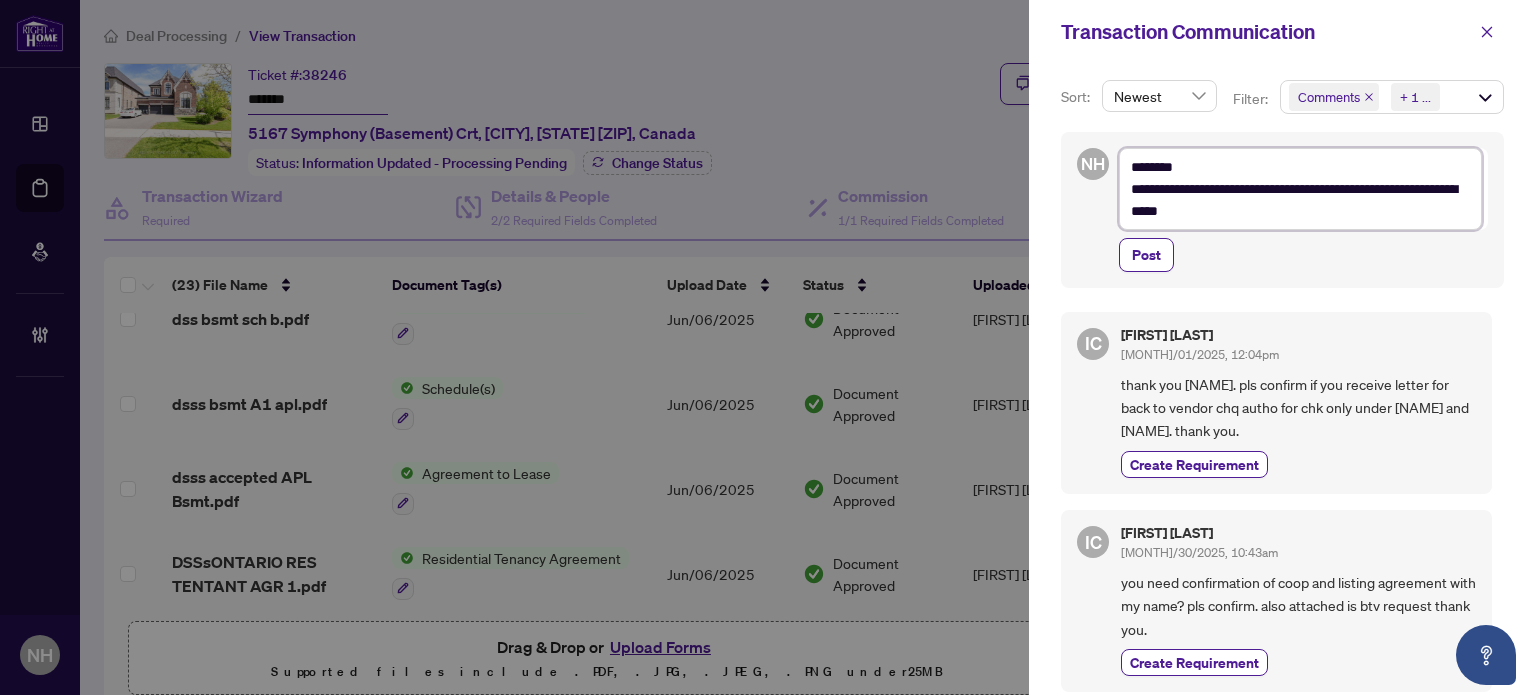 type on "**********" 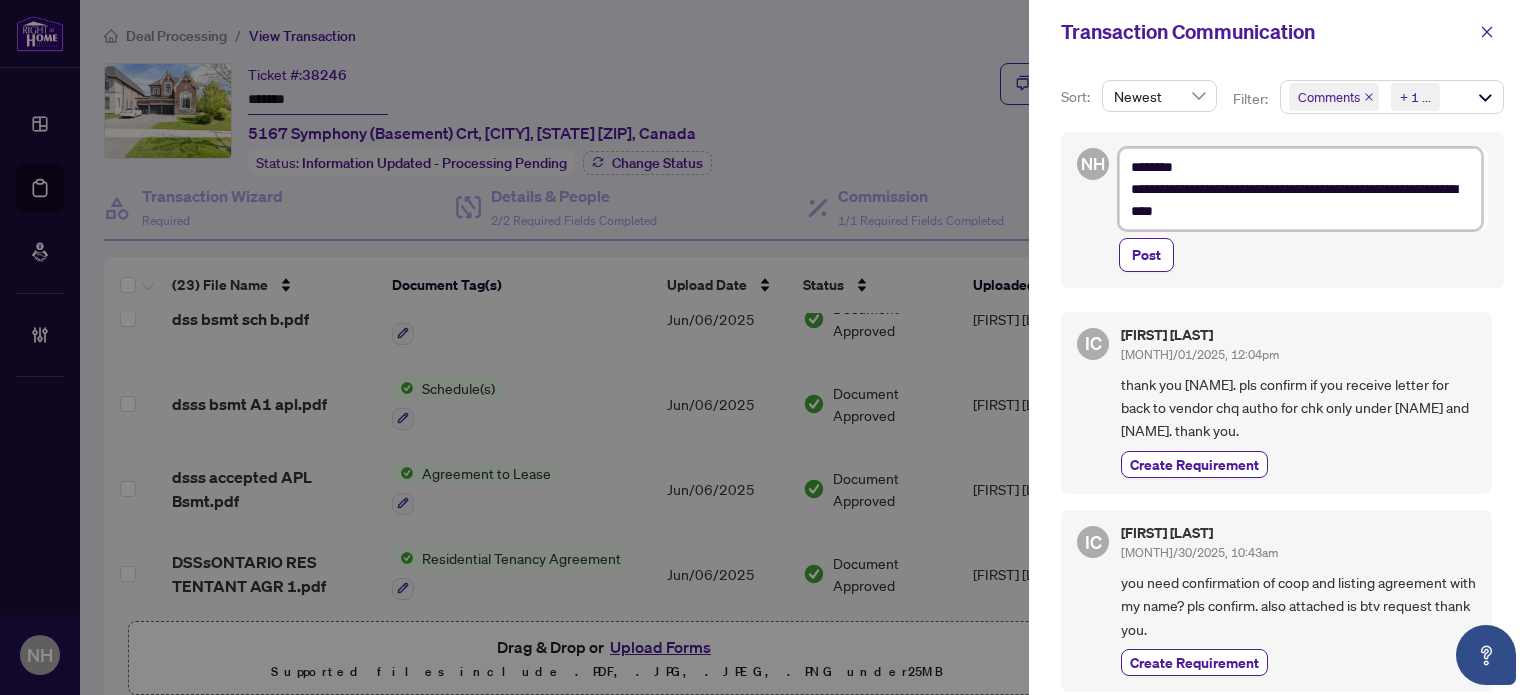 type on "**********" 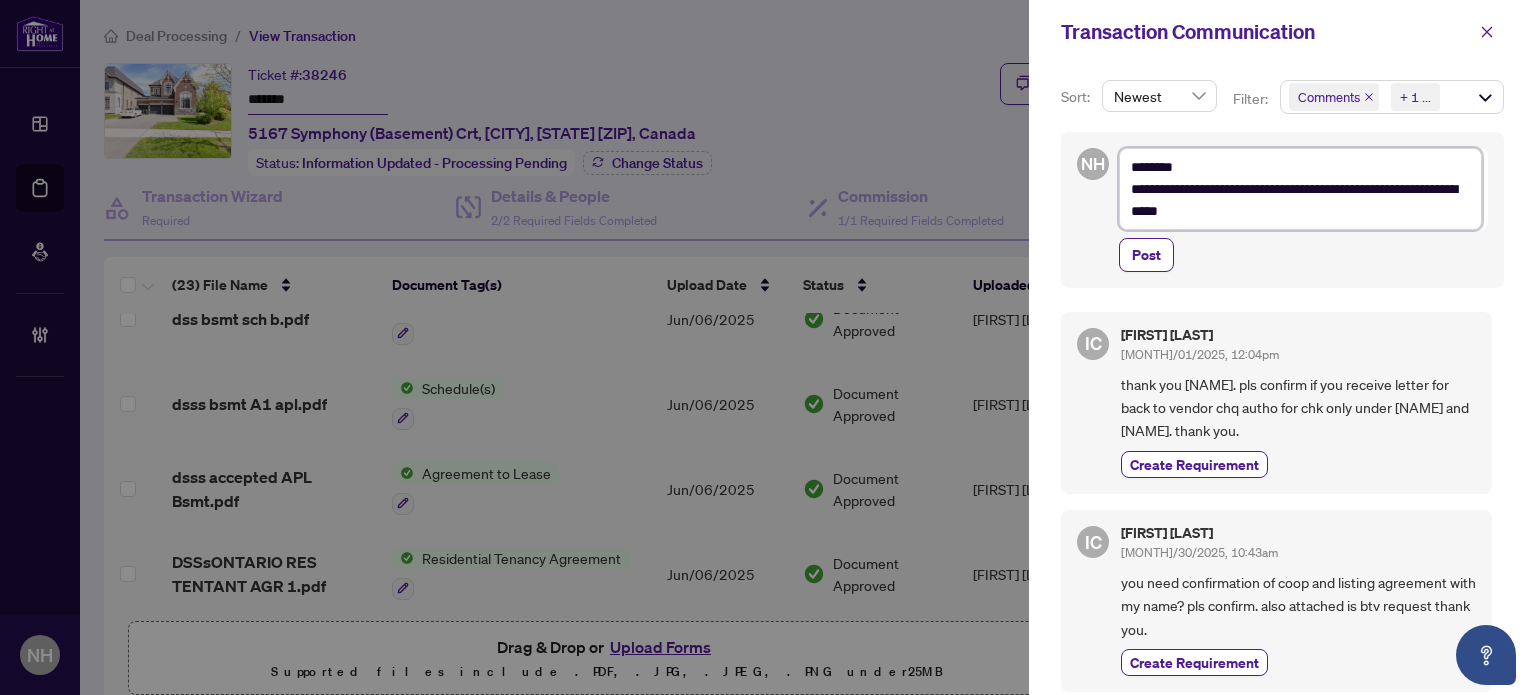 type on "**********" 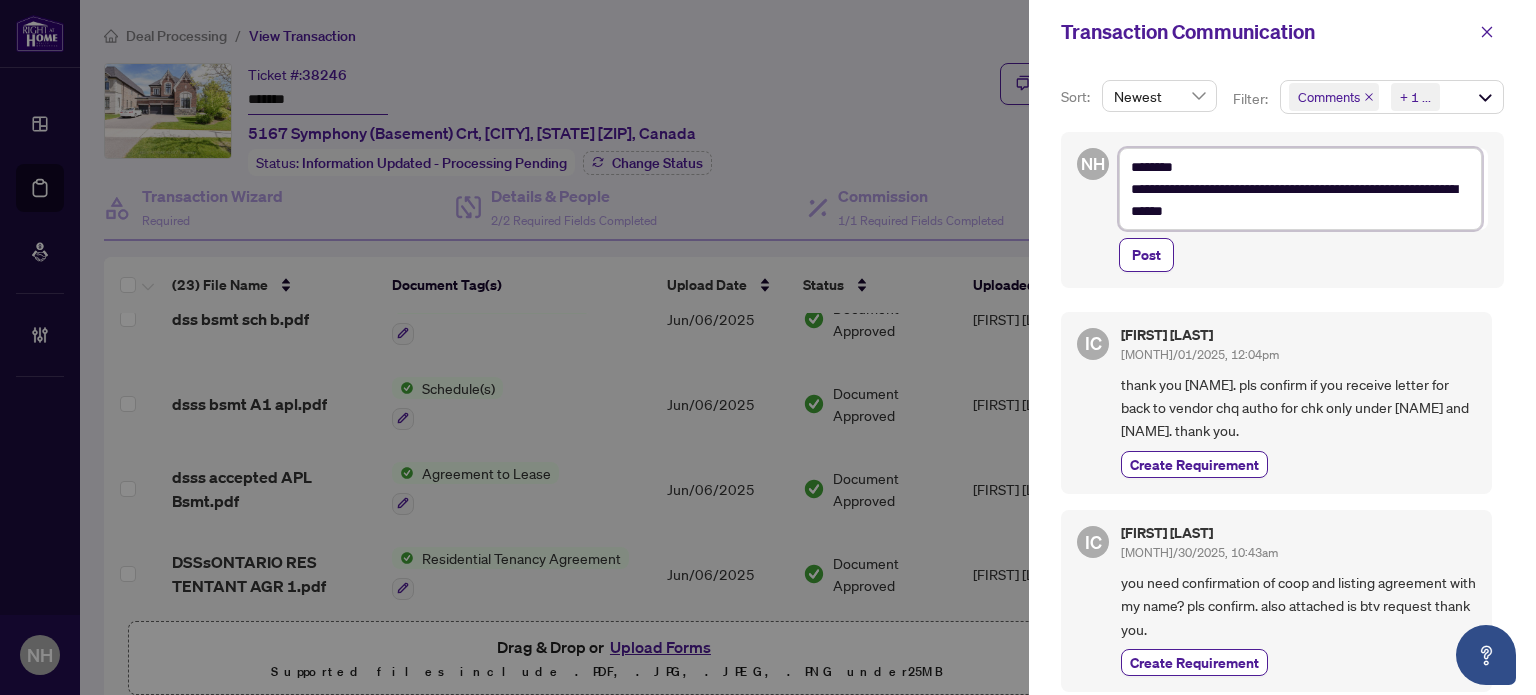 type on "**********" 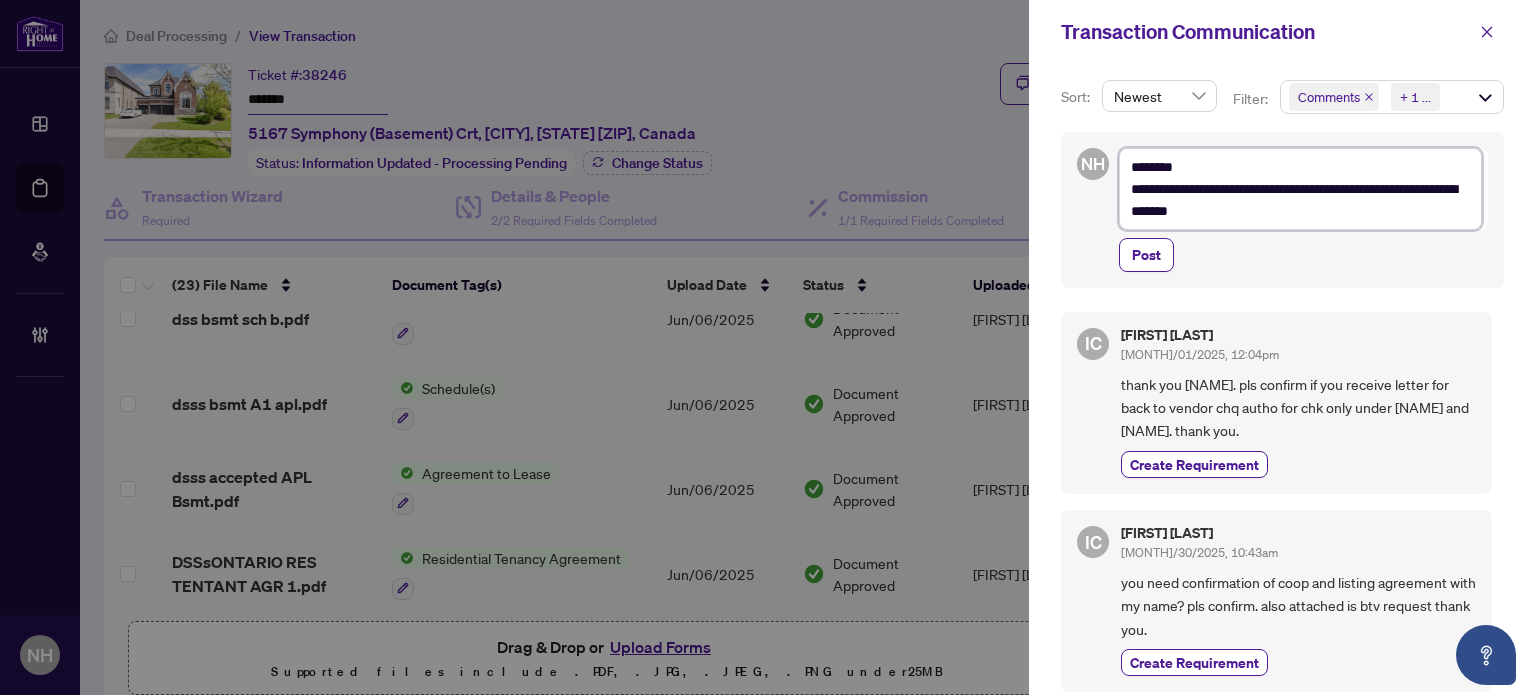 type on "**********" 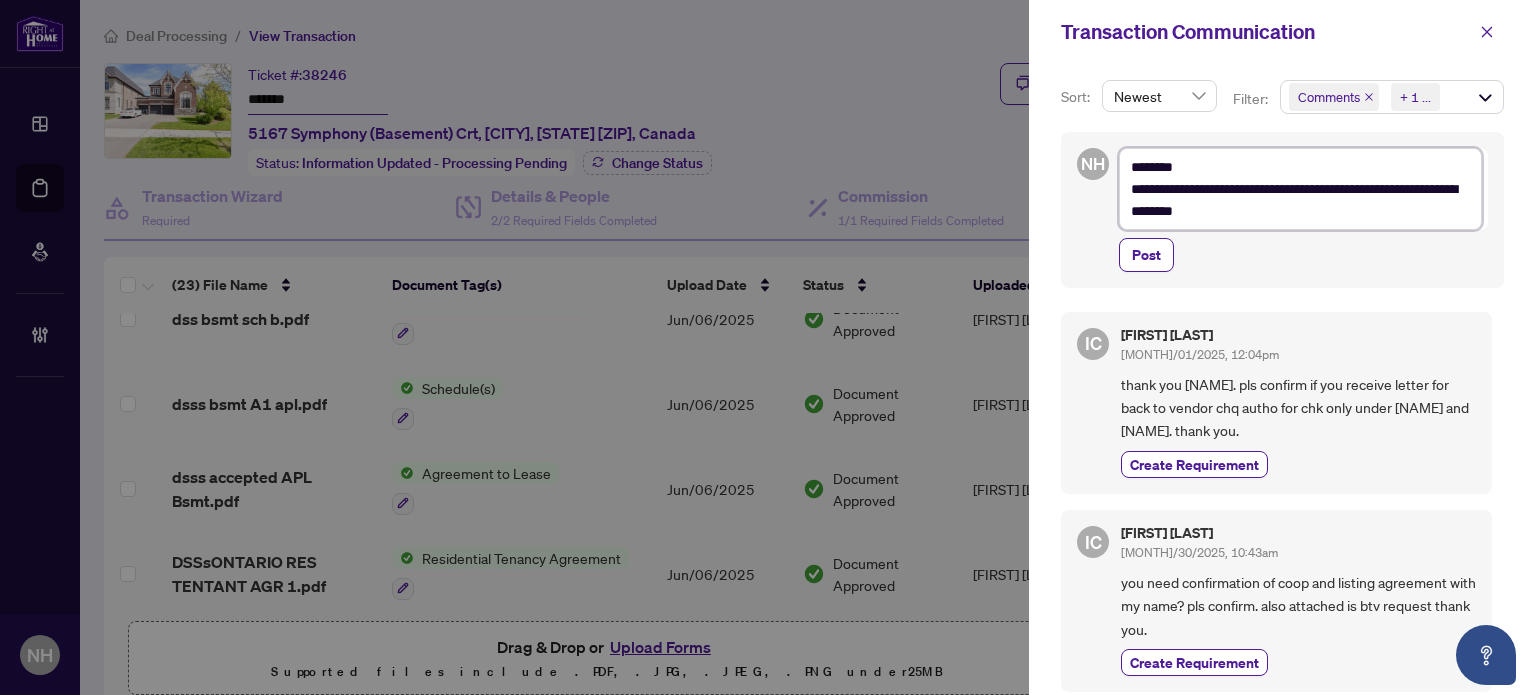 type on "**********" 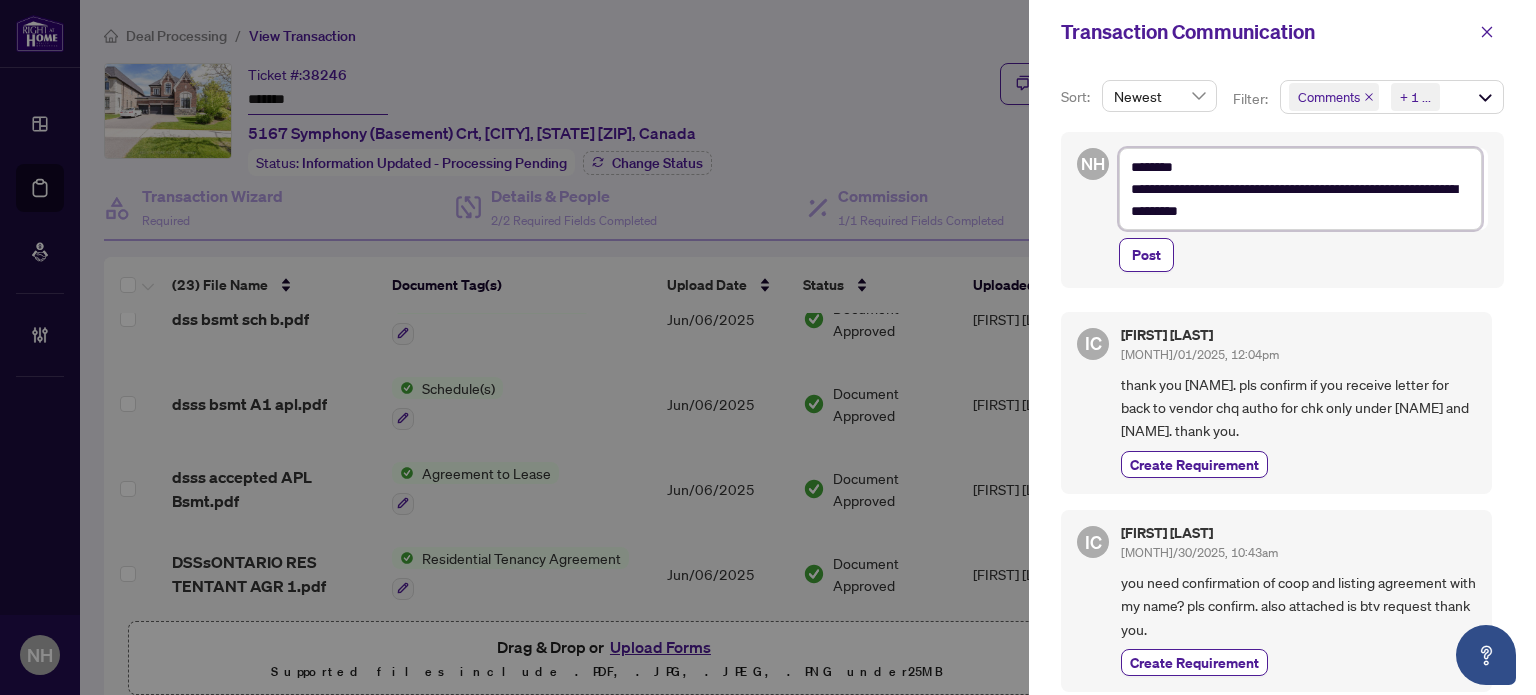 type on "**********" 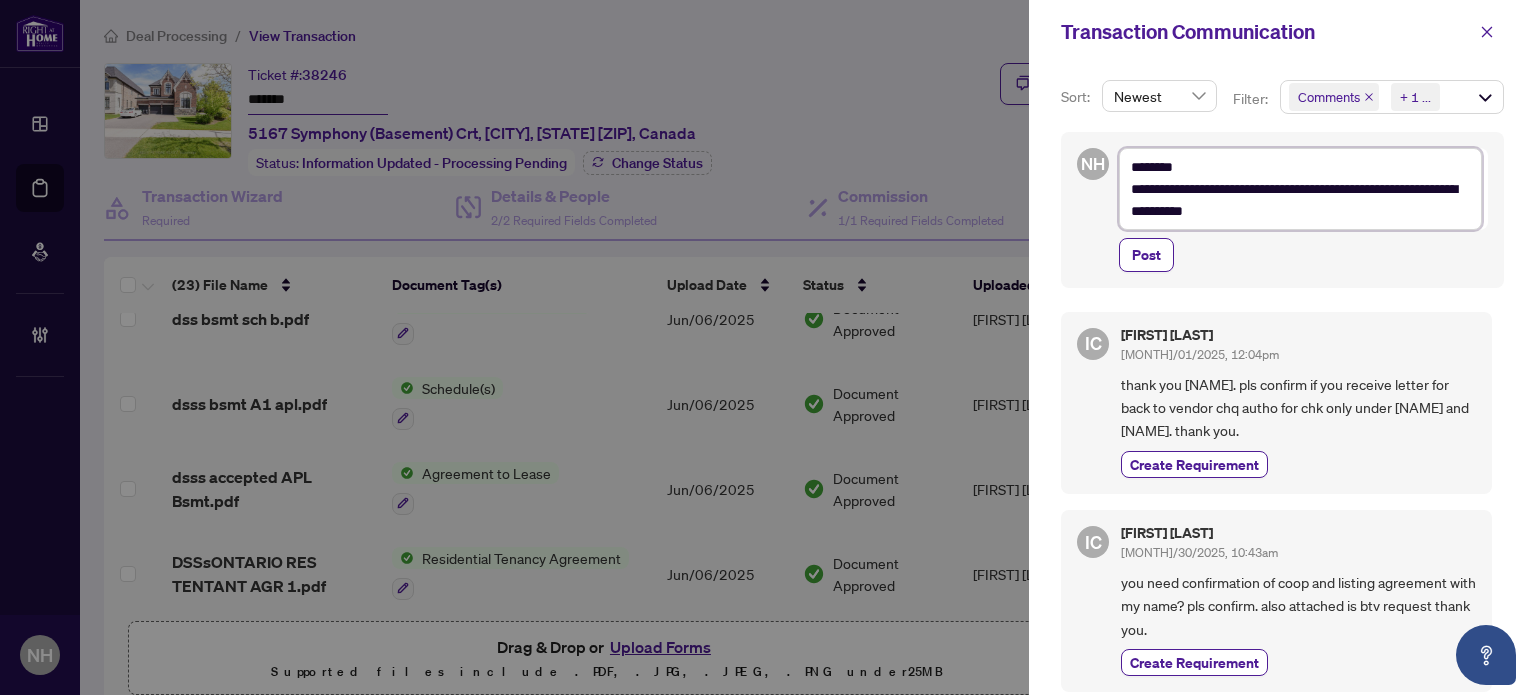type on "**********" 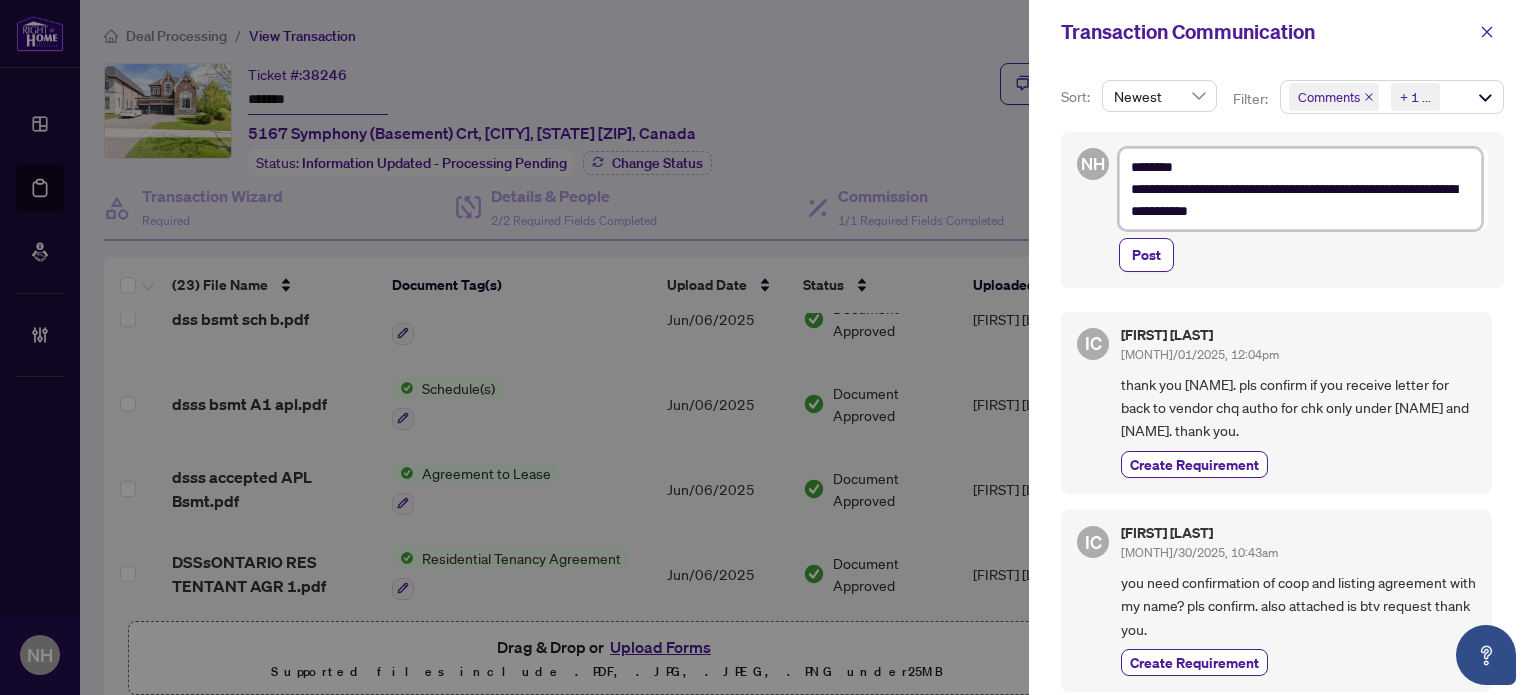 type on "**********" 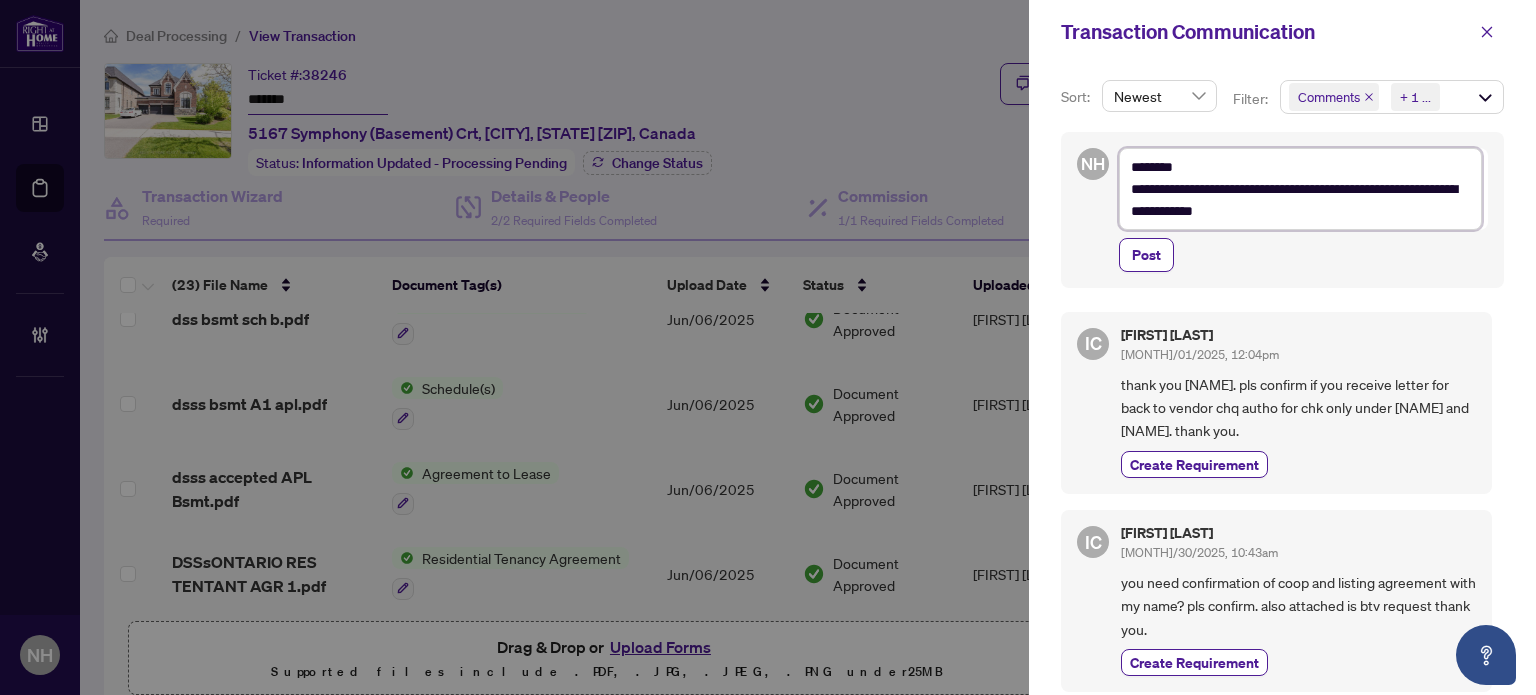 type on "**********" 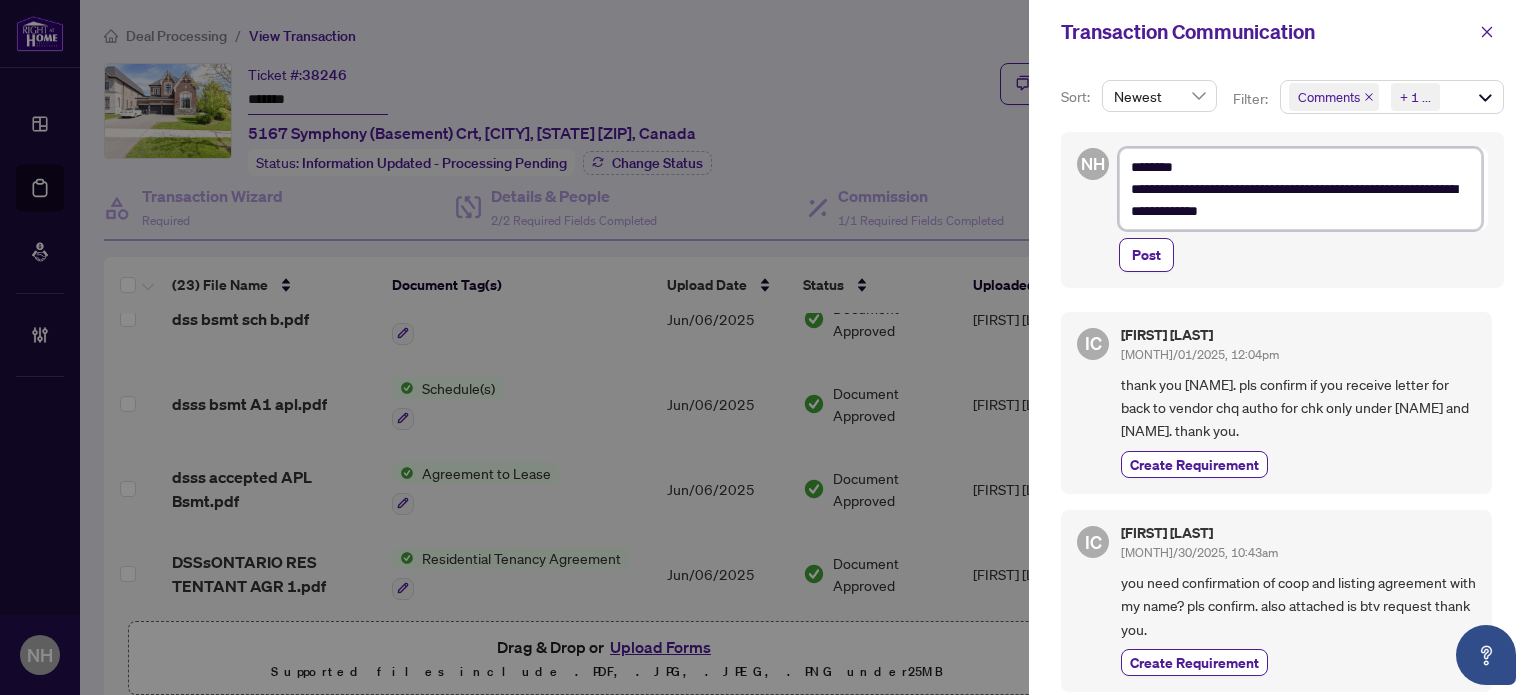 type on "**********" 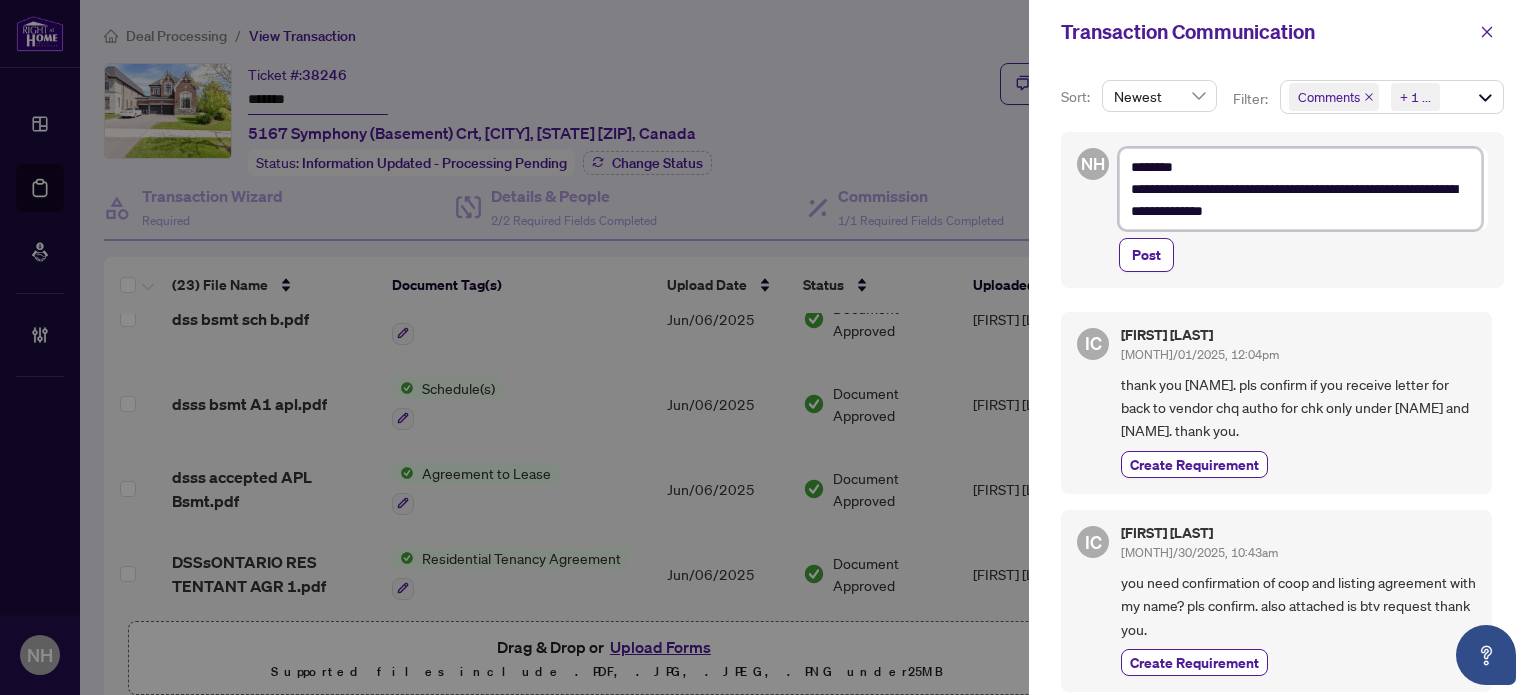 type on "**********" 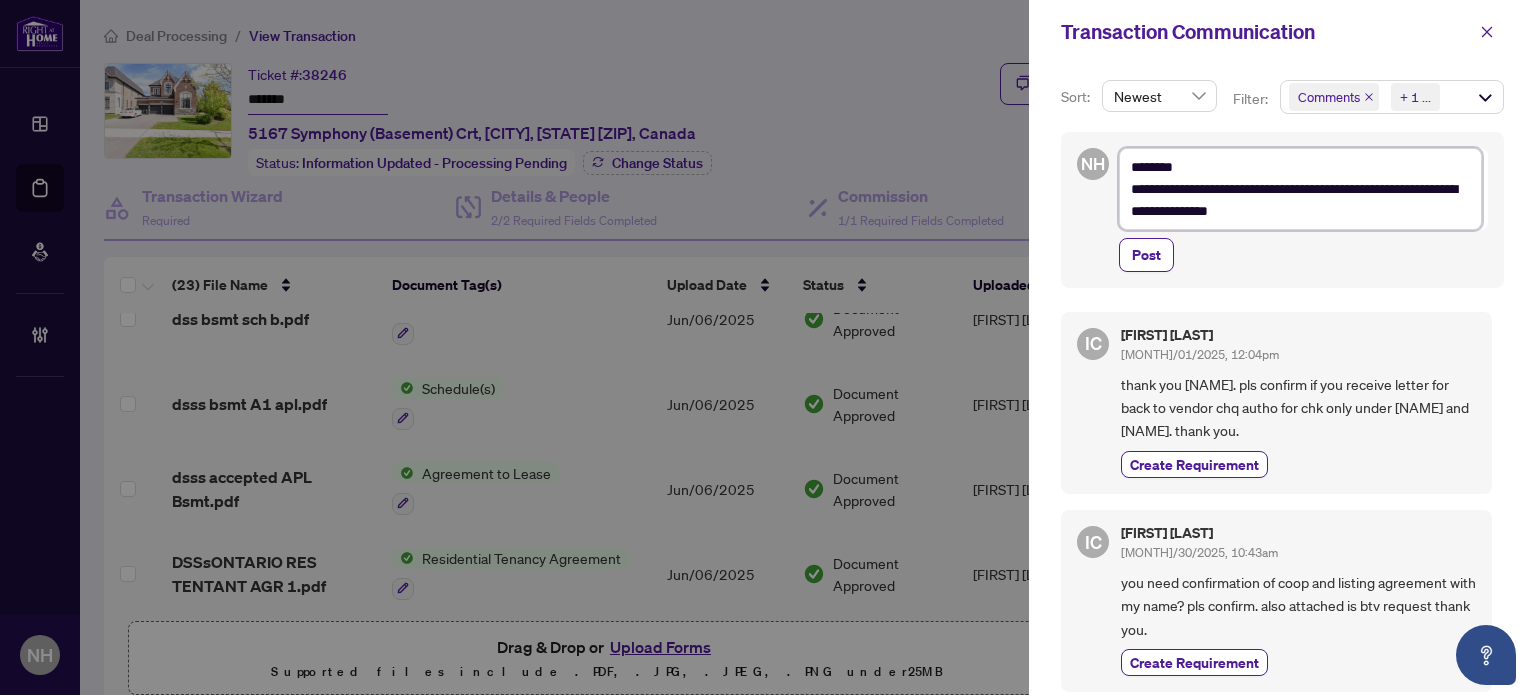 type on "**********" 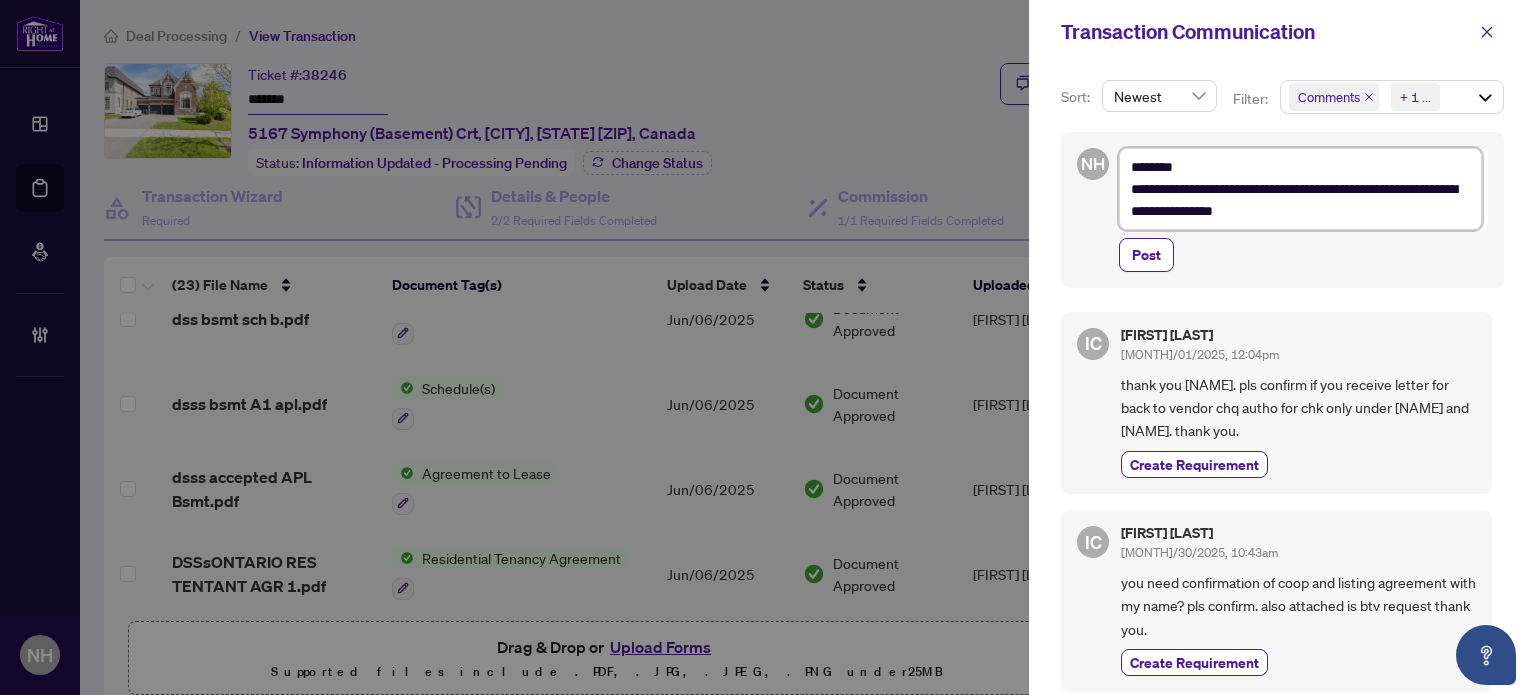 type on "**********" 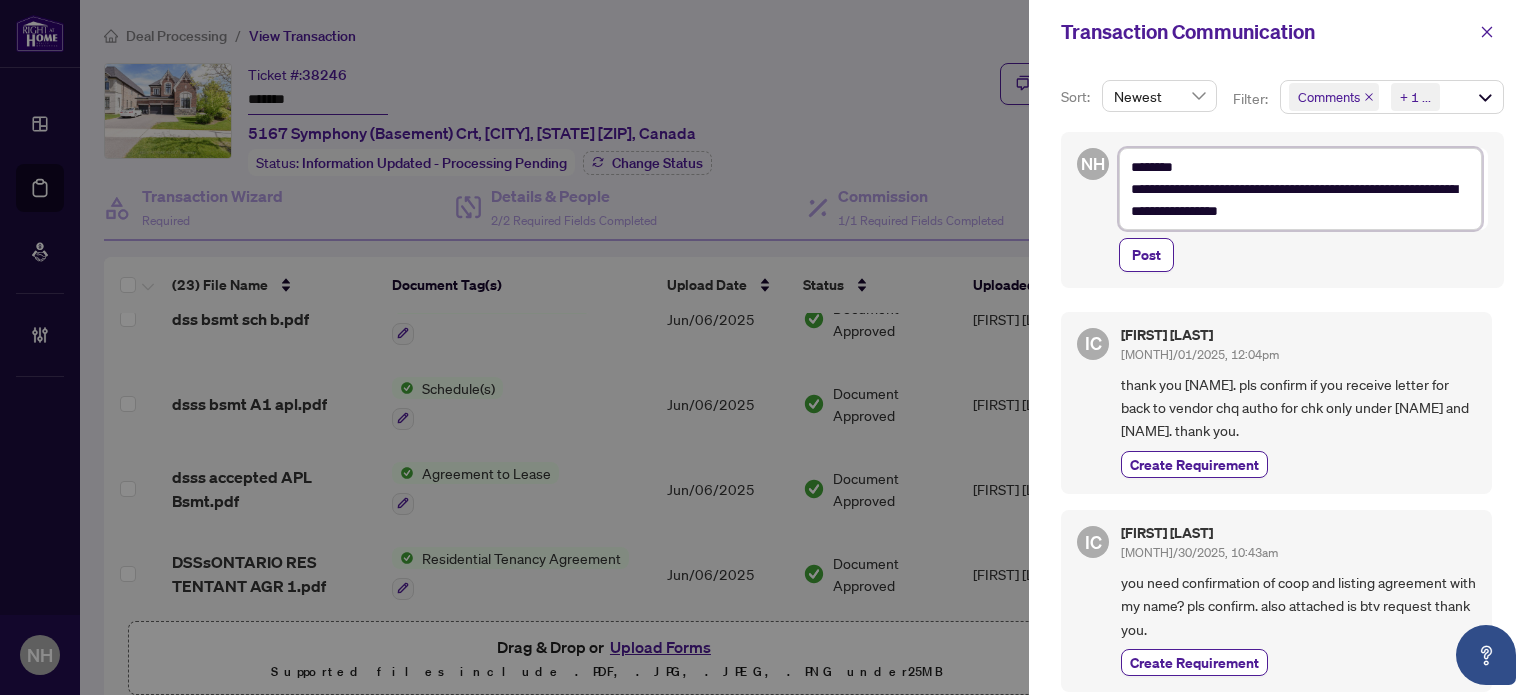 type on "**********" 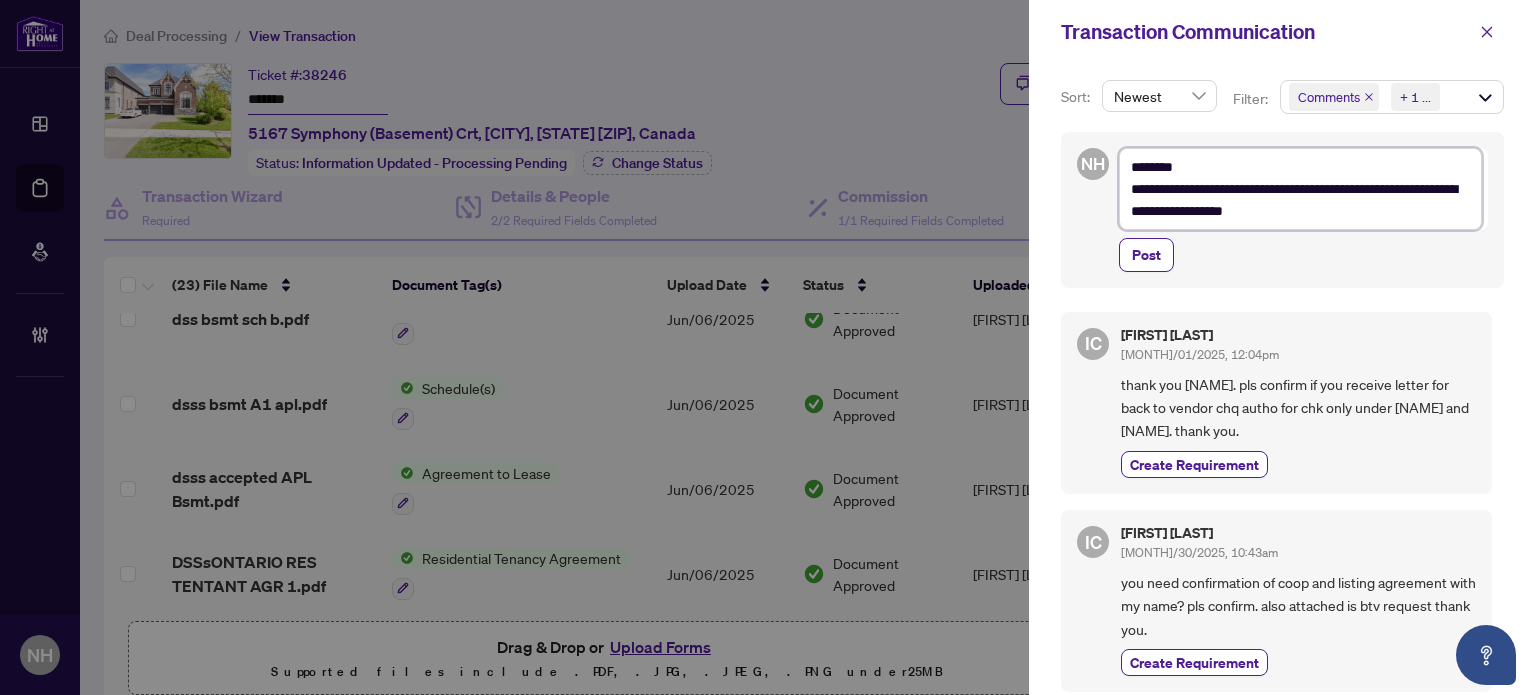 type on "**********" 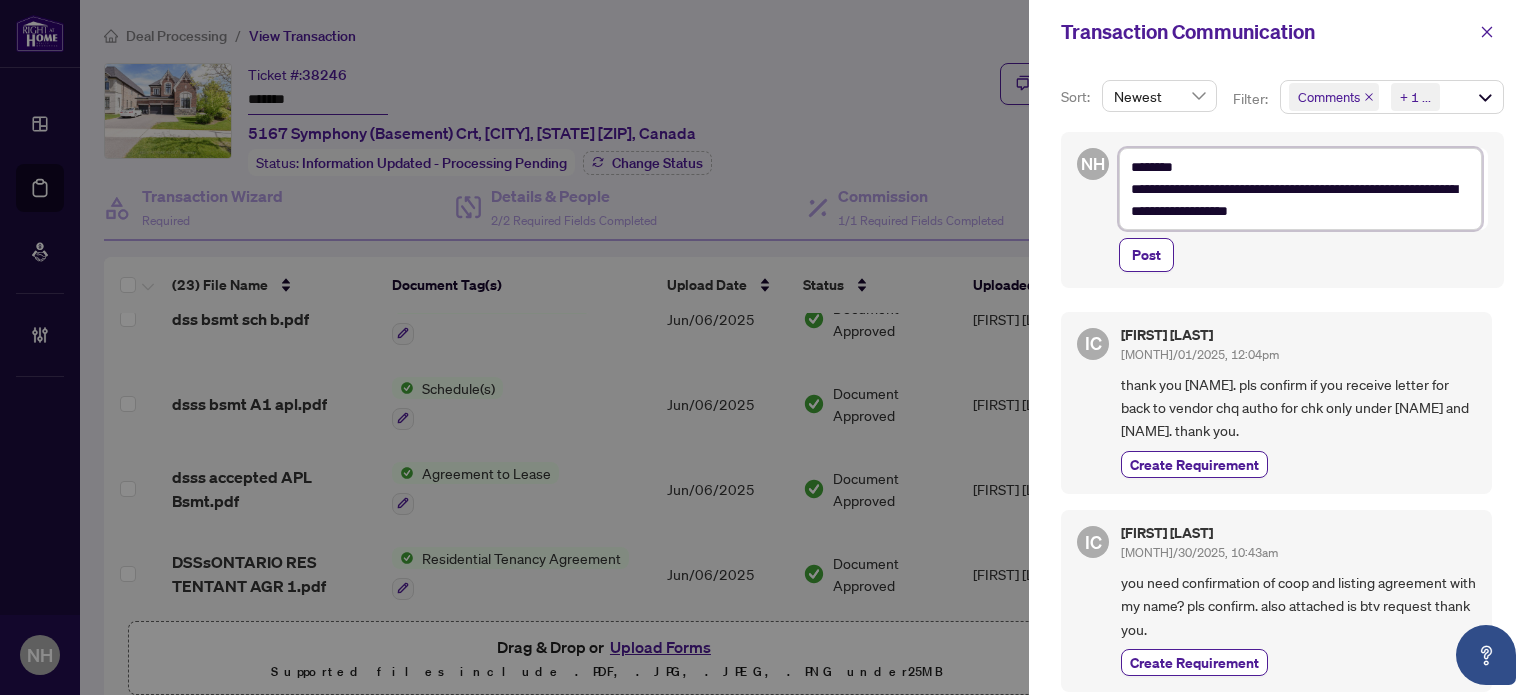 type on "**********" 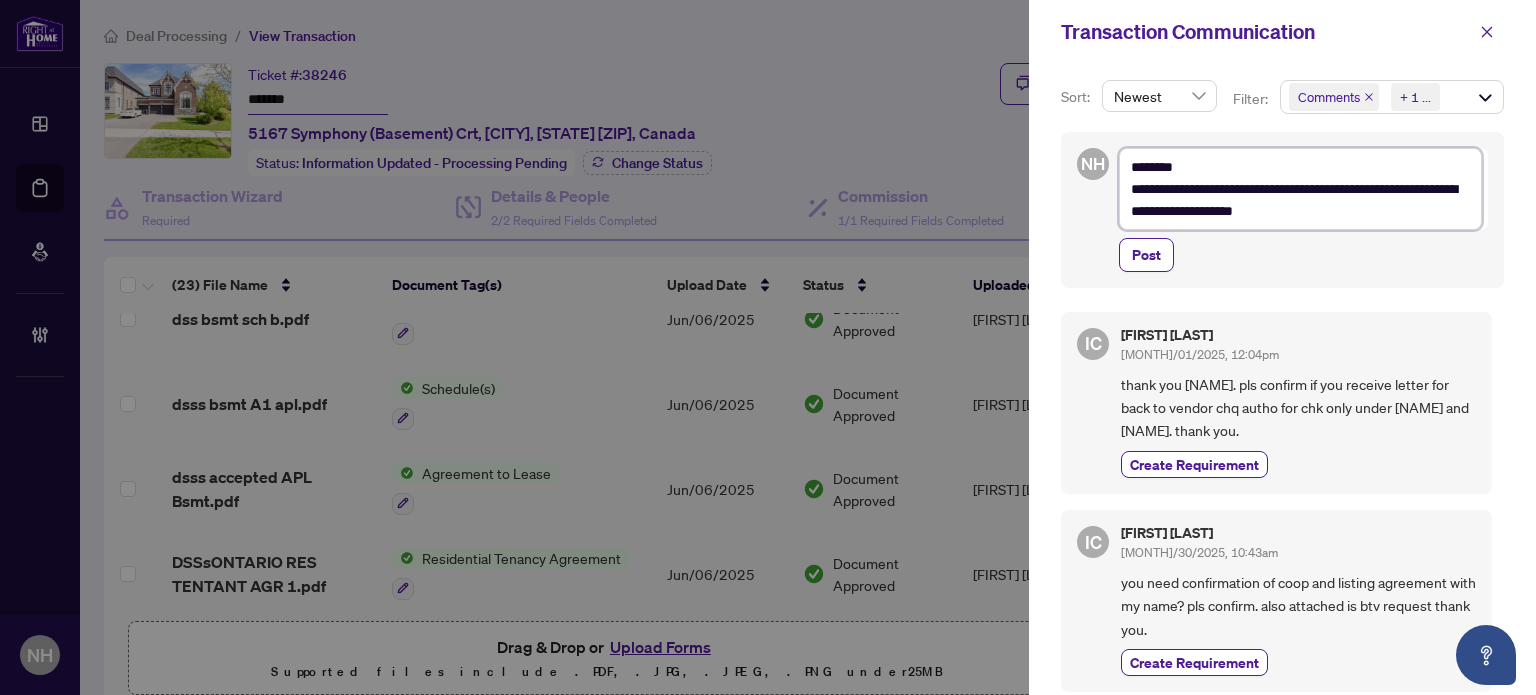 type on "**********" 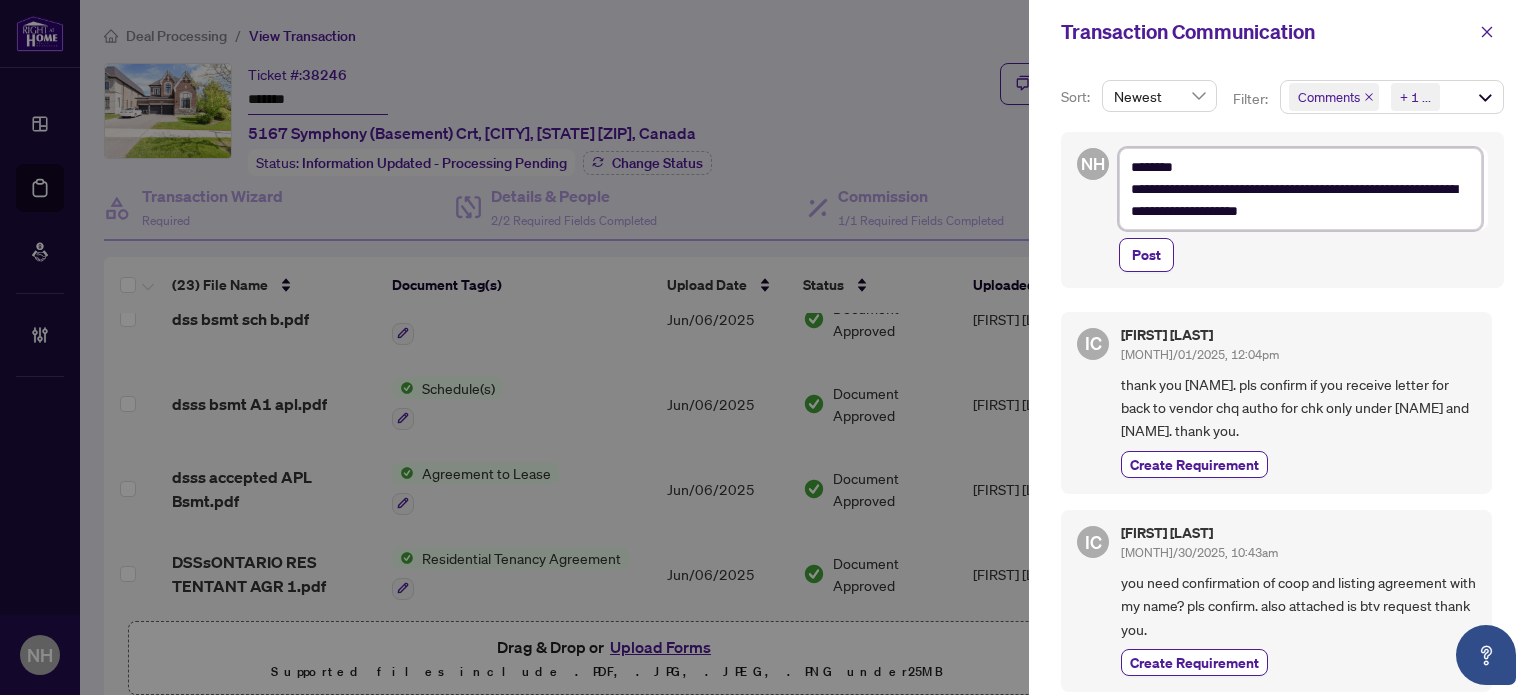 type on "**********" 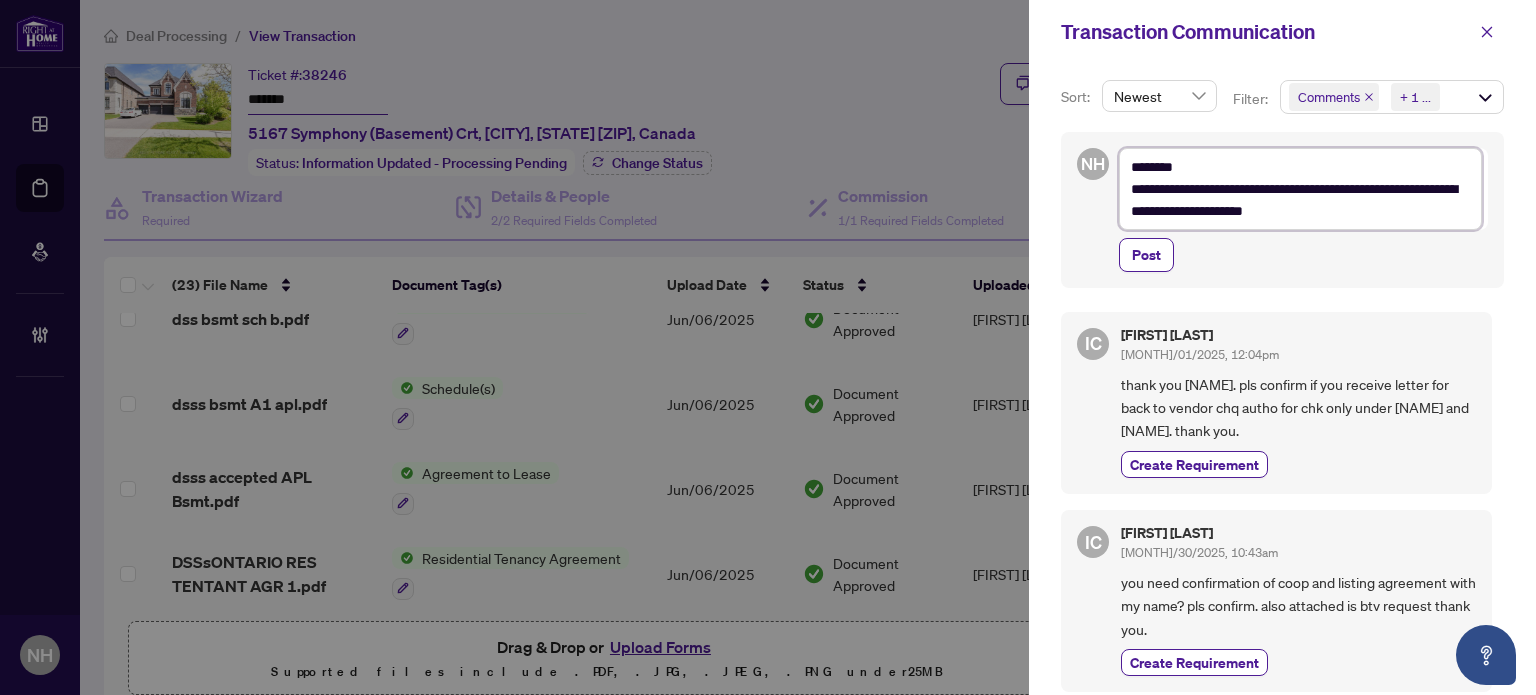 type on "**********" 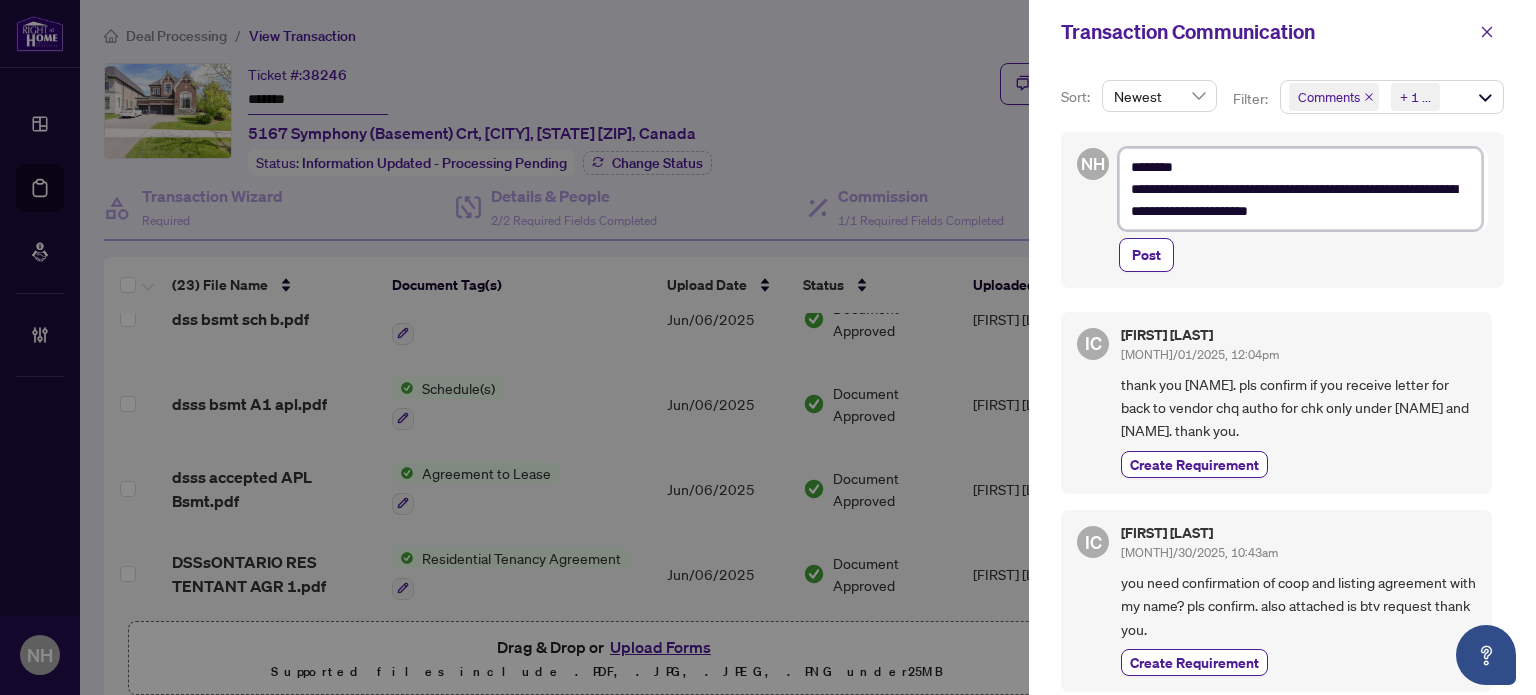type on "**********" 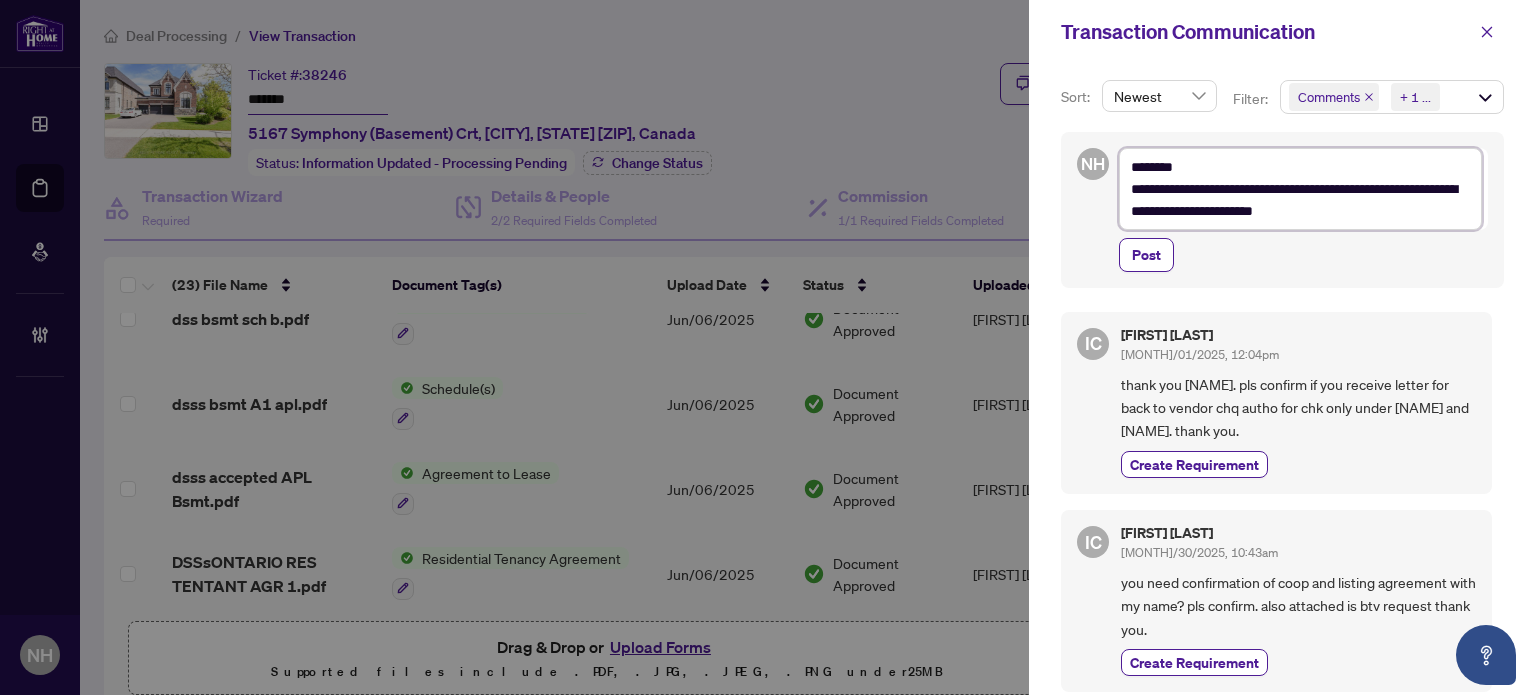 type on "**********" 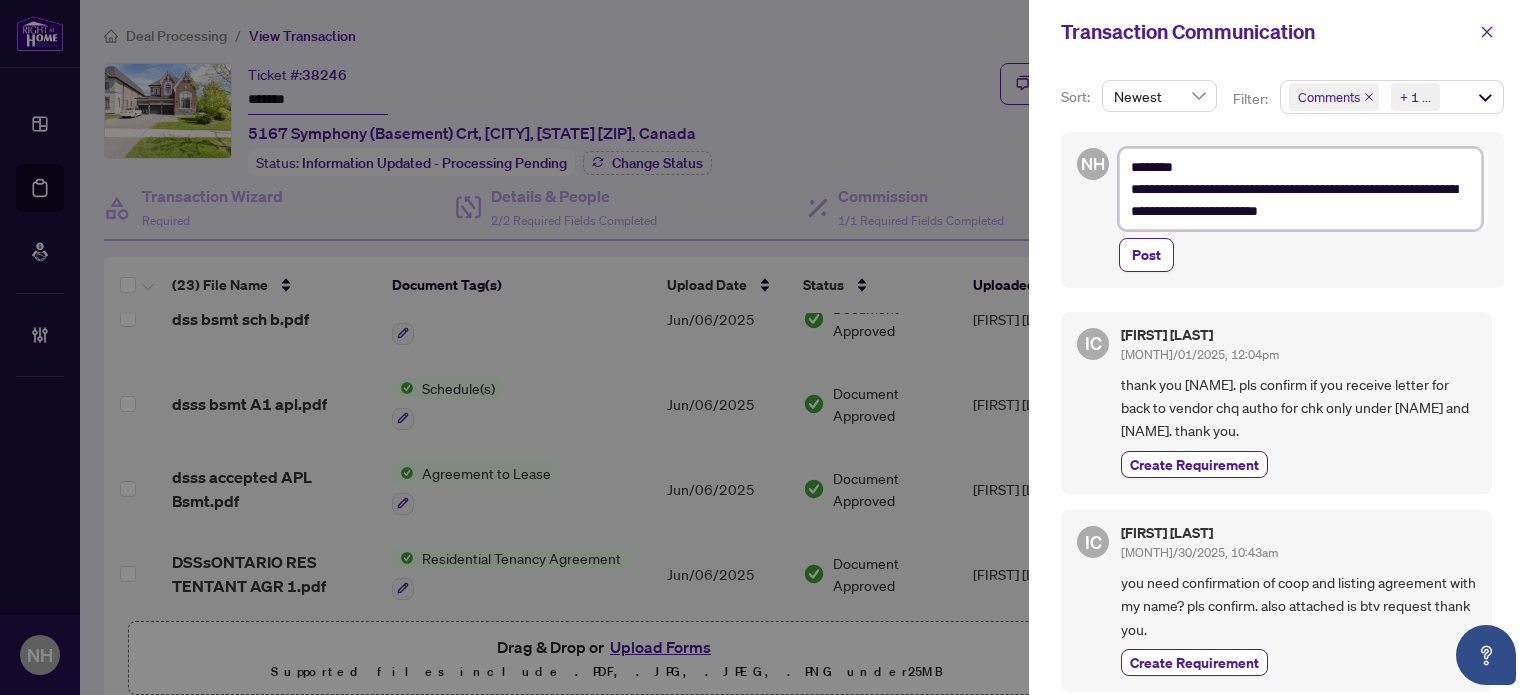 type on "**********" 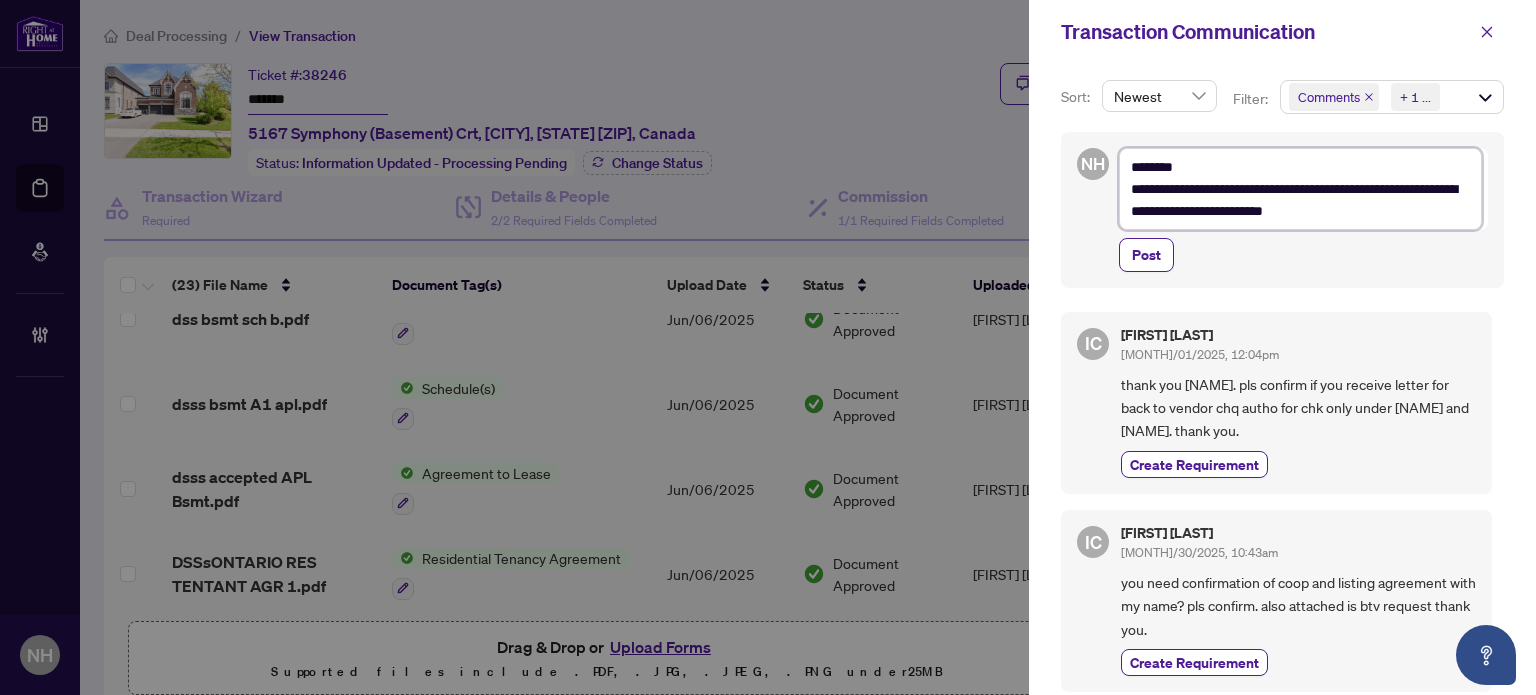 type on "**********" 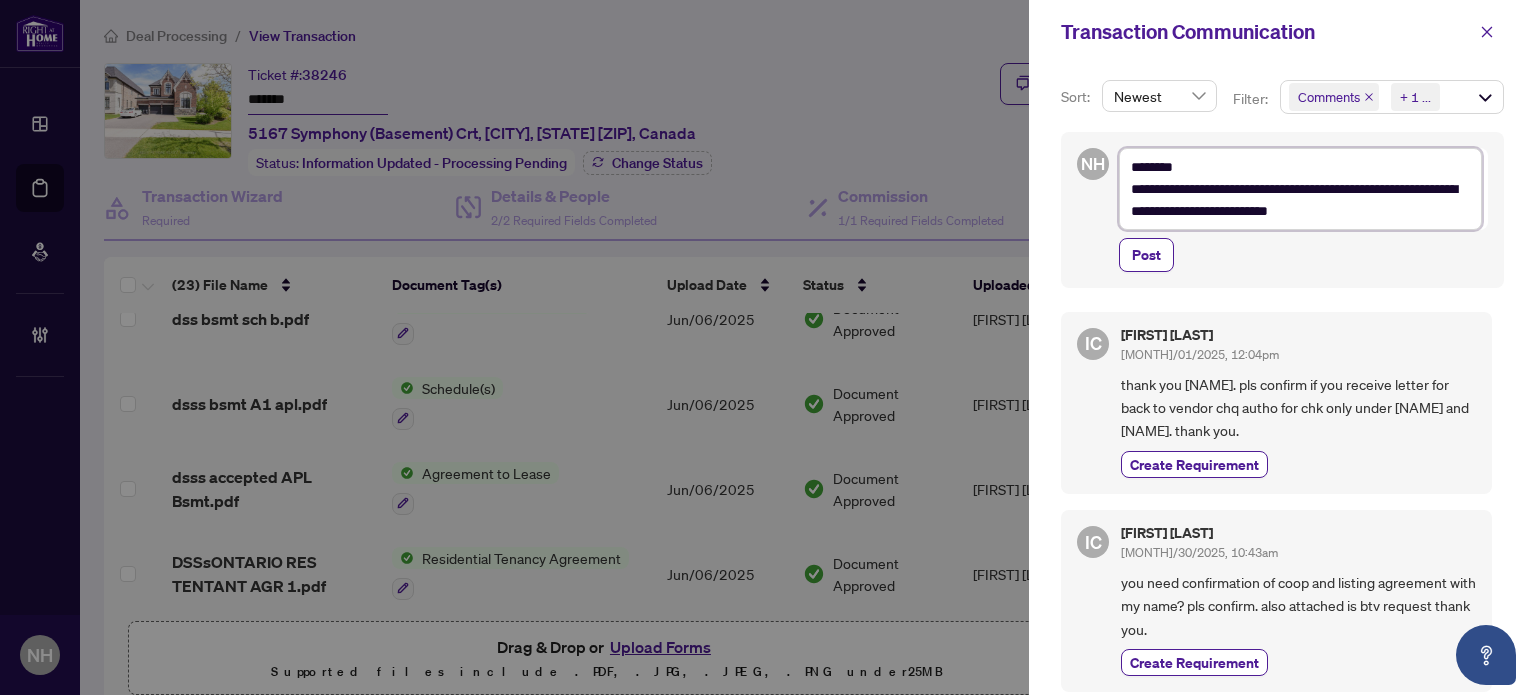 type on "**********" 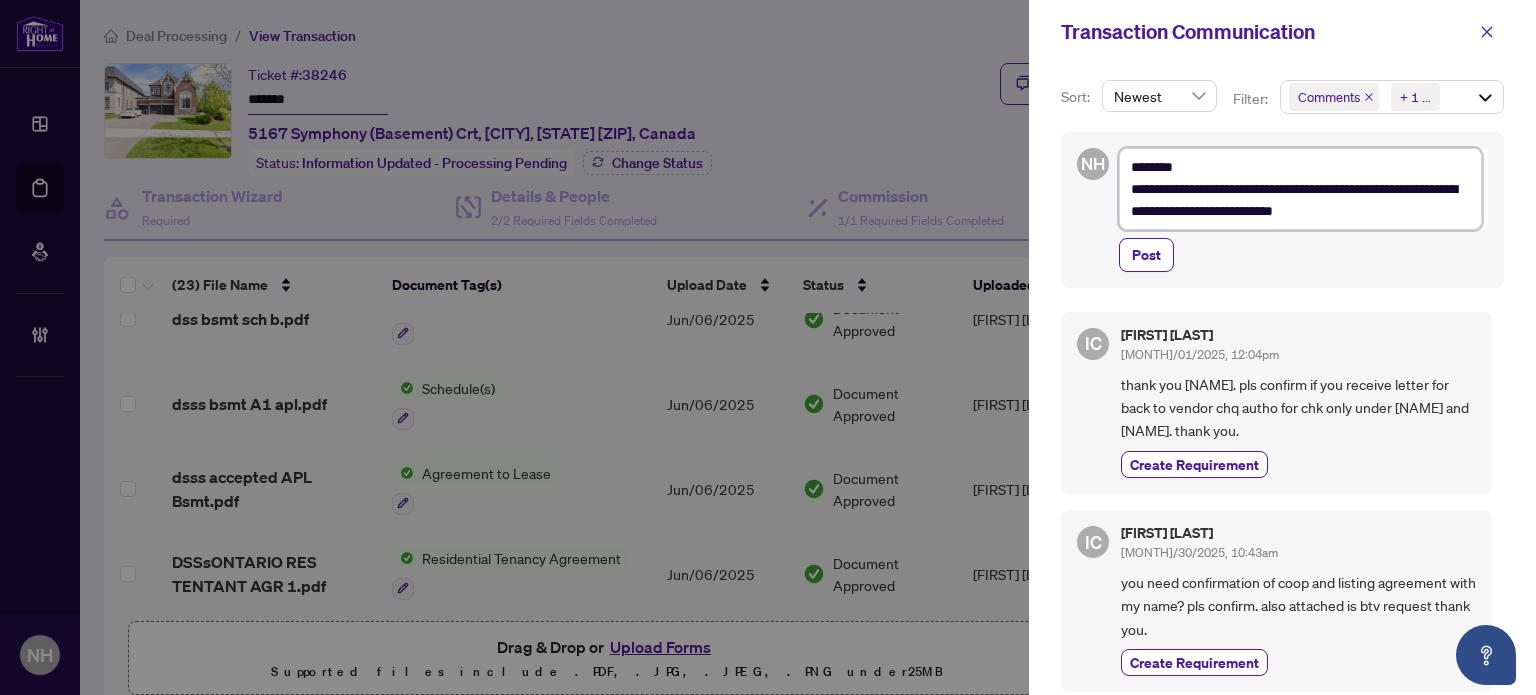 type on "**********" 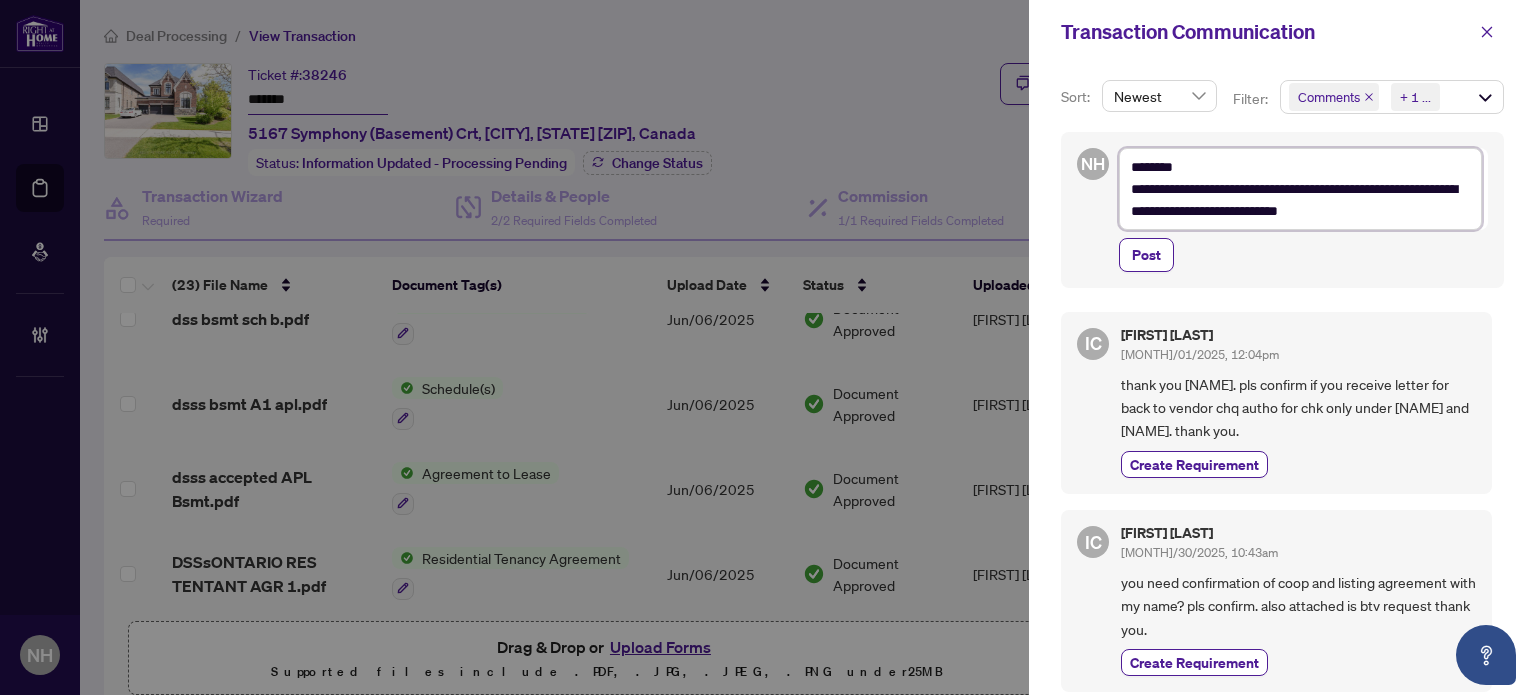 type on "**********" 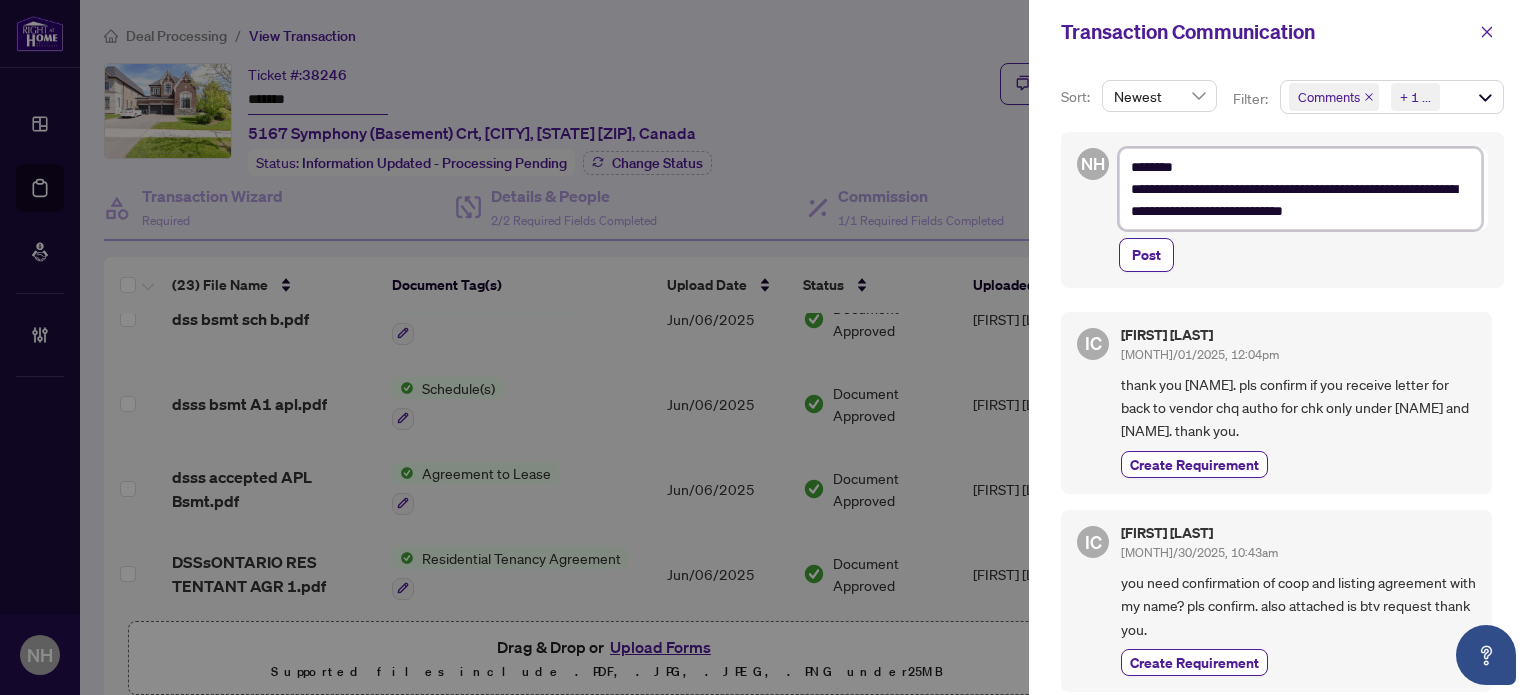 type on "**********" 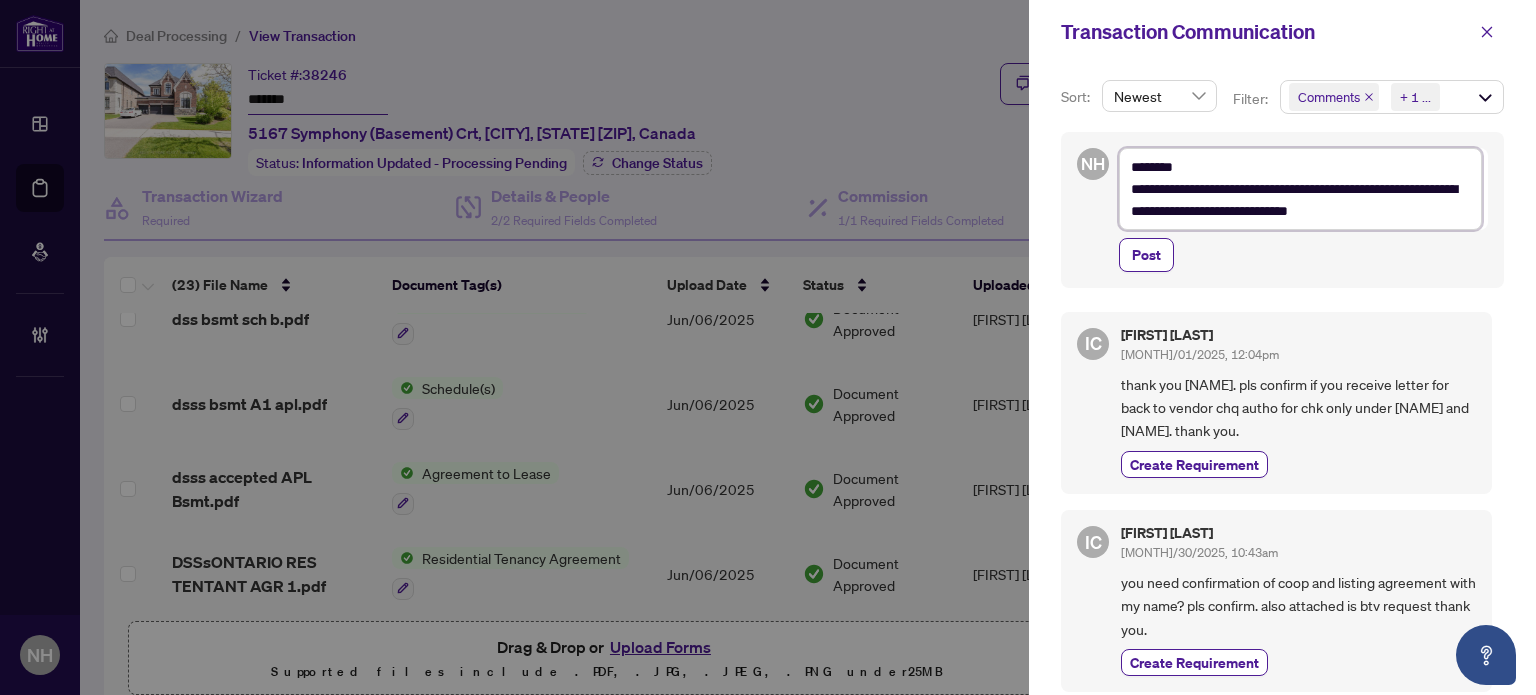 type on "**********" 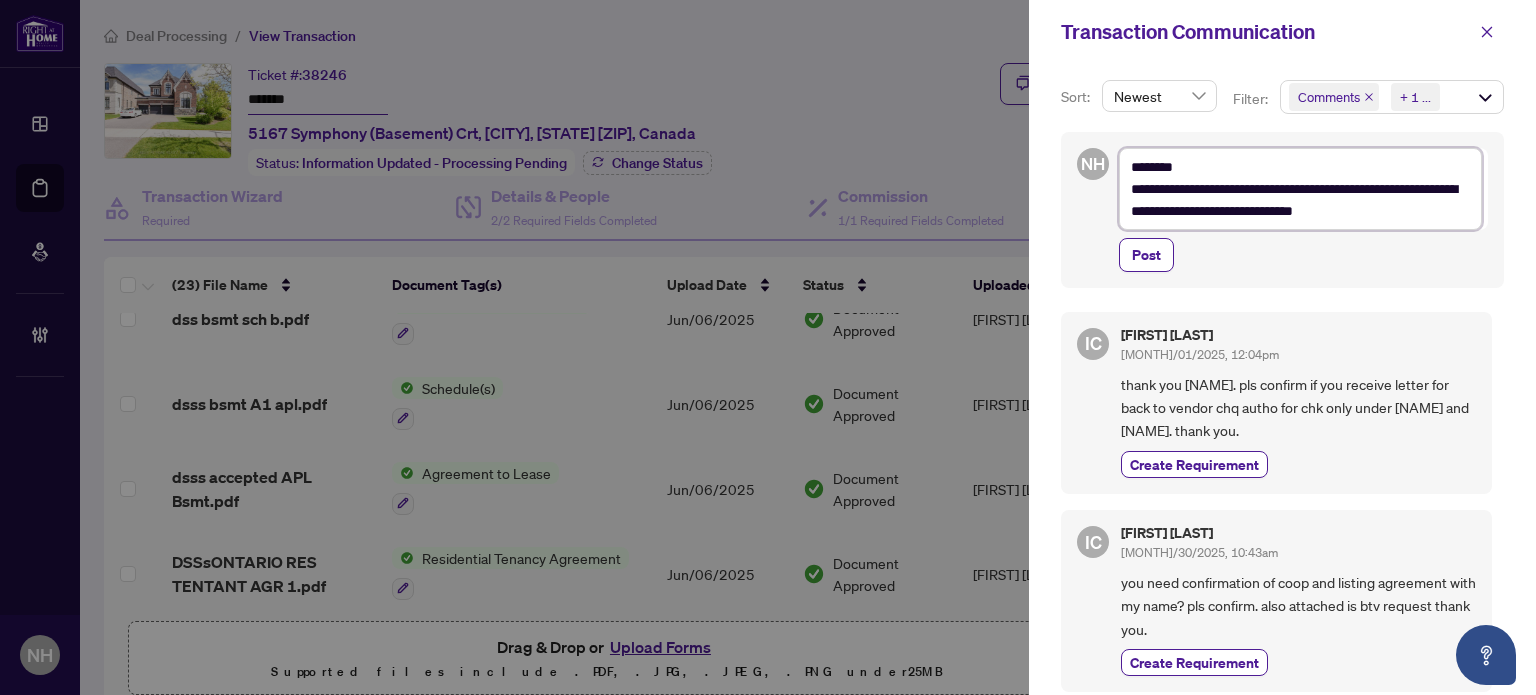type on "**********" 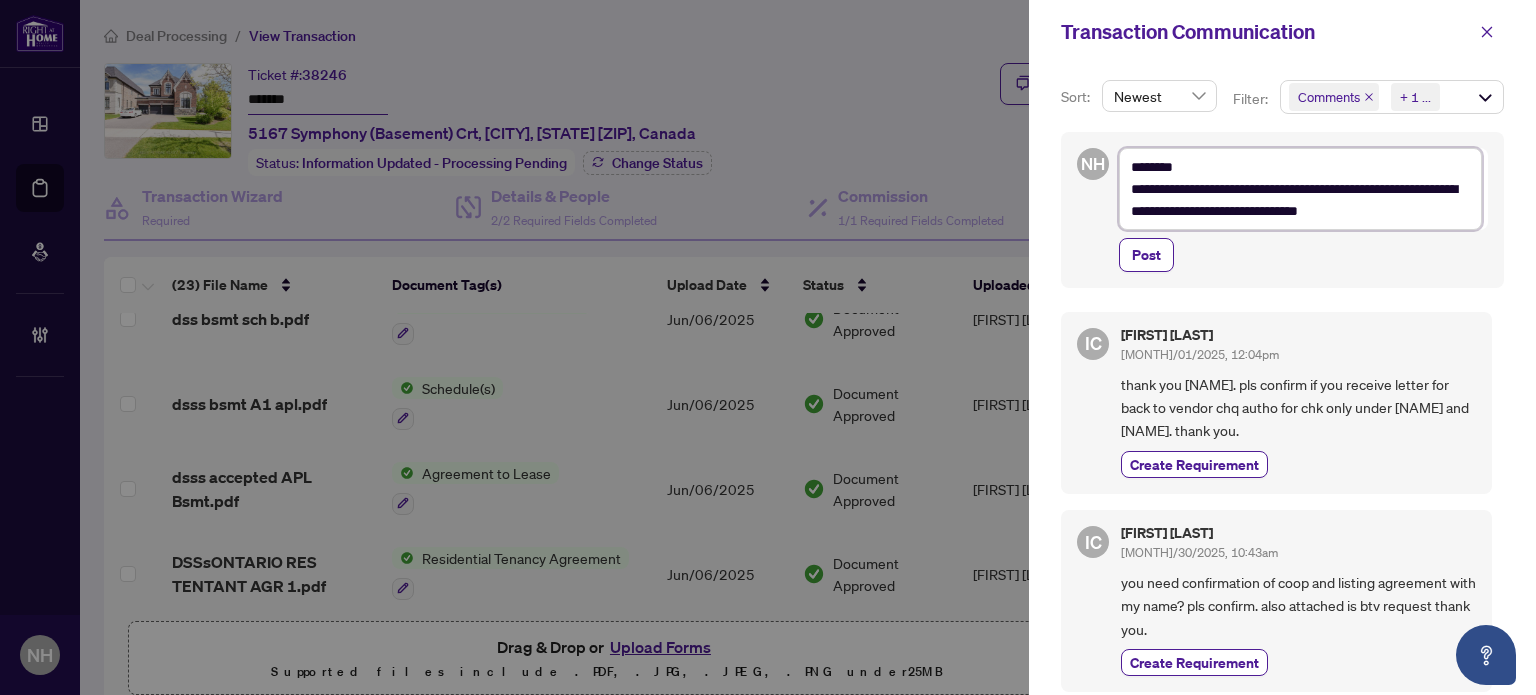 type on "**********" 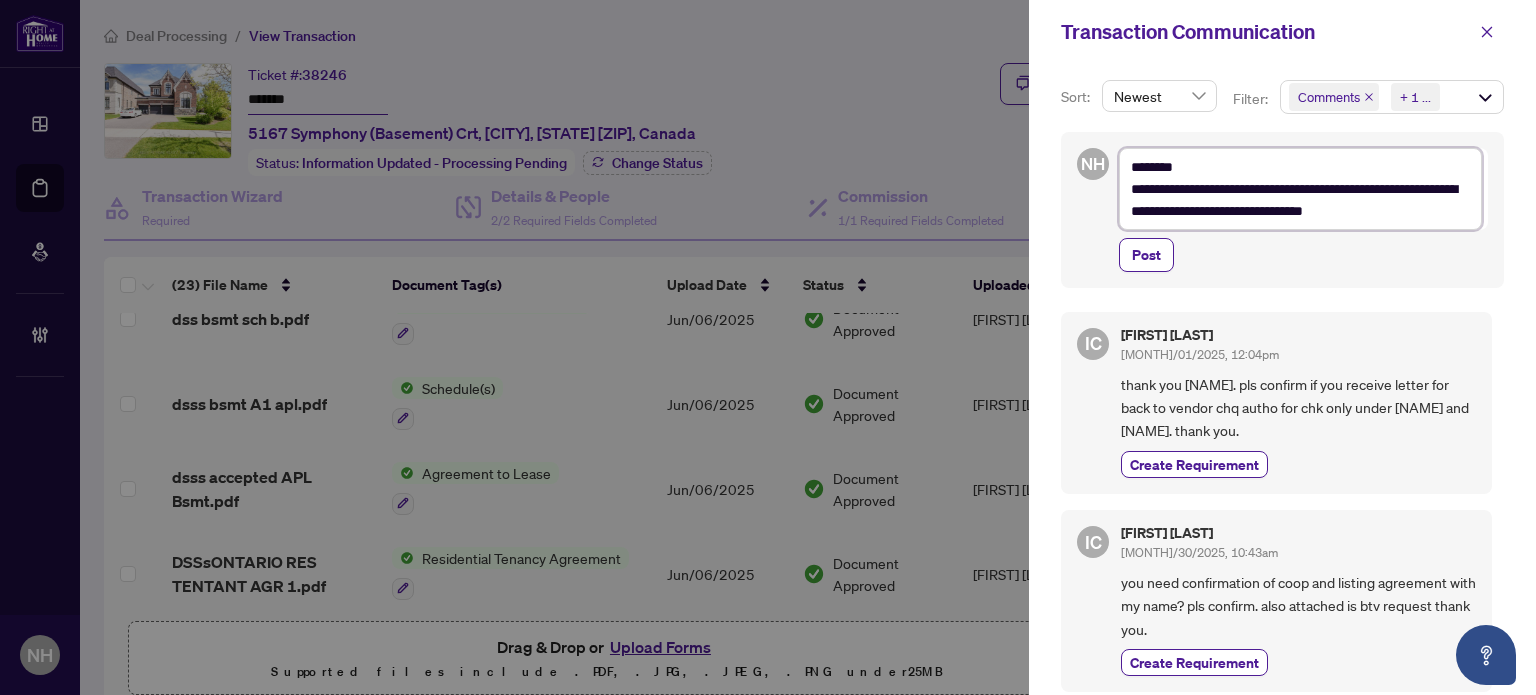 type on "**********" 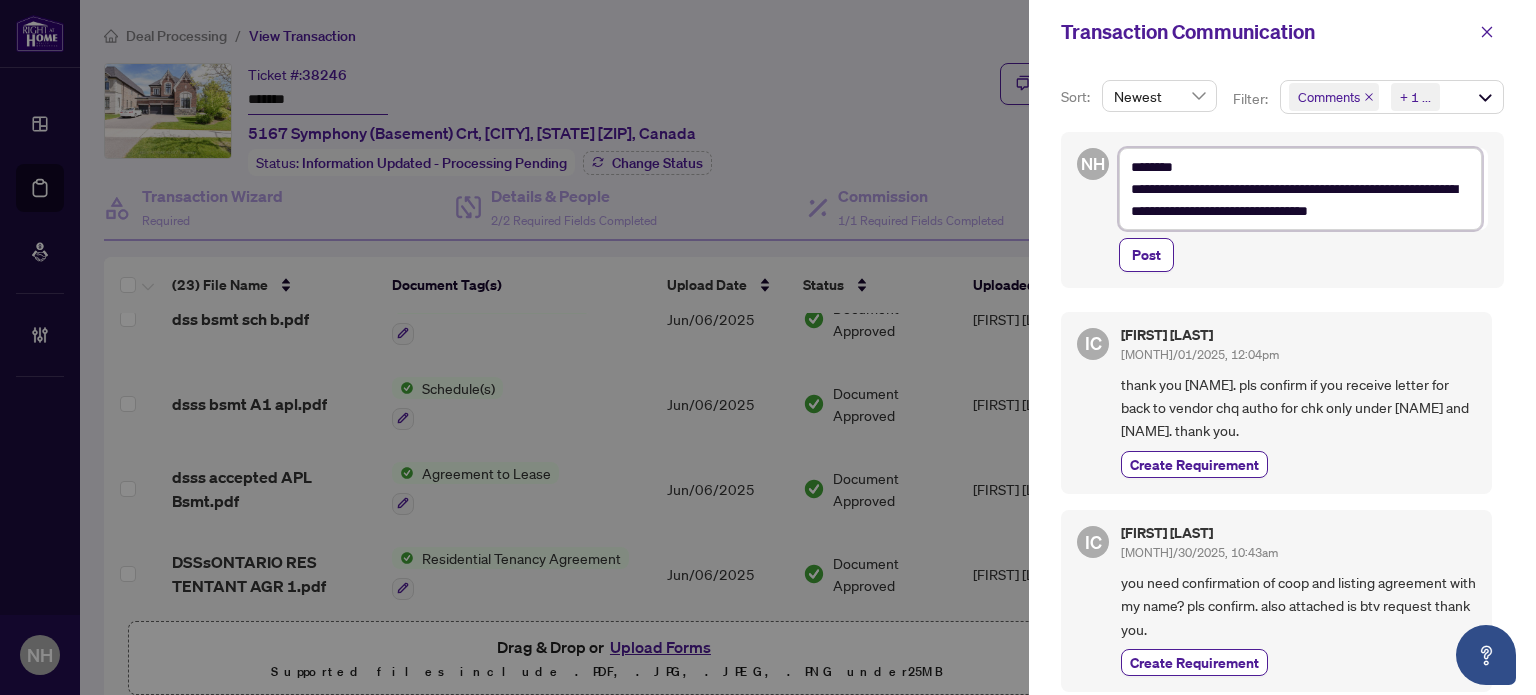 type on "**********" 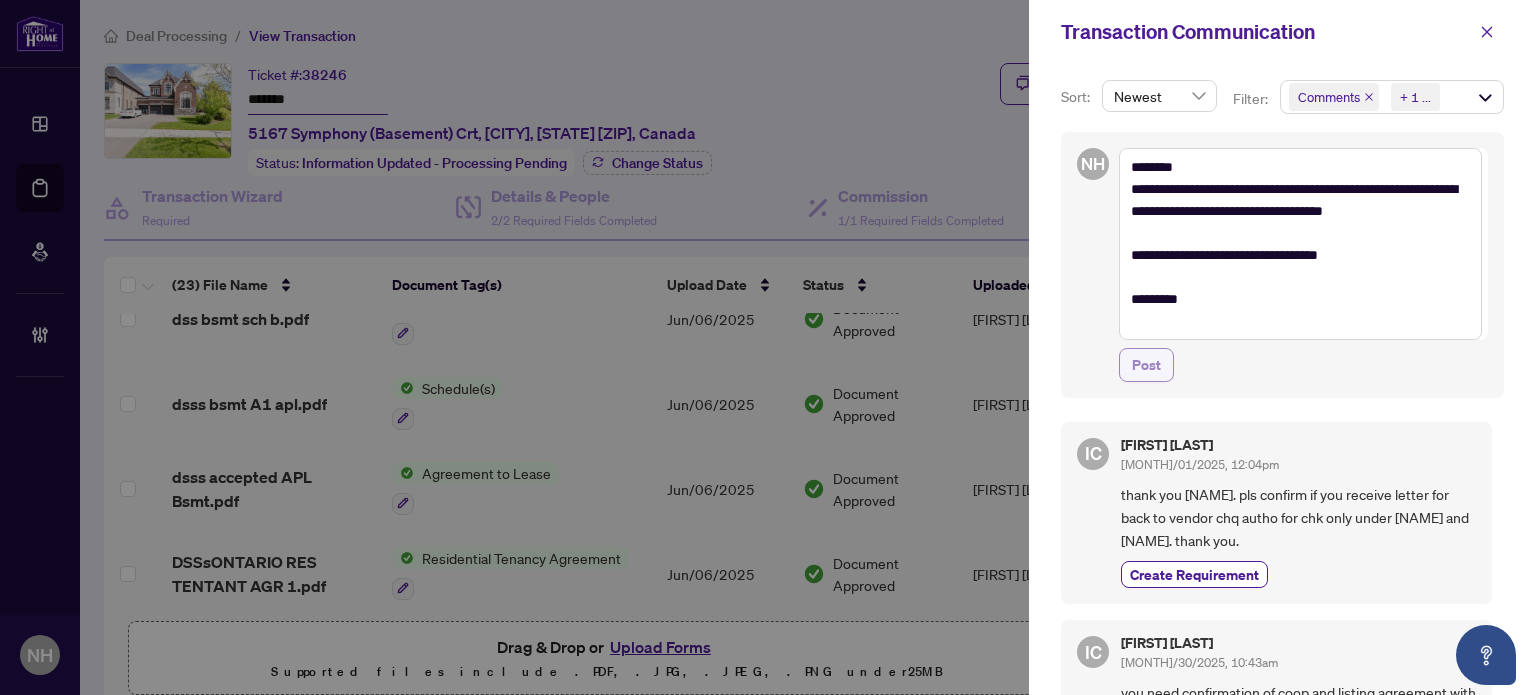 click on "Post" at bounding box center [1146, 365] 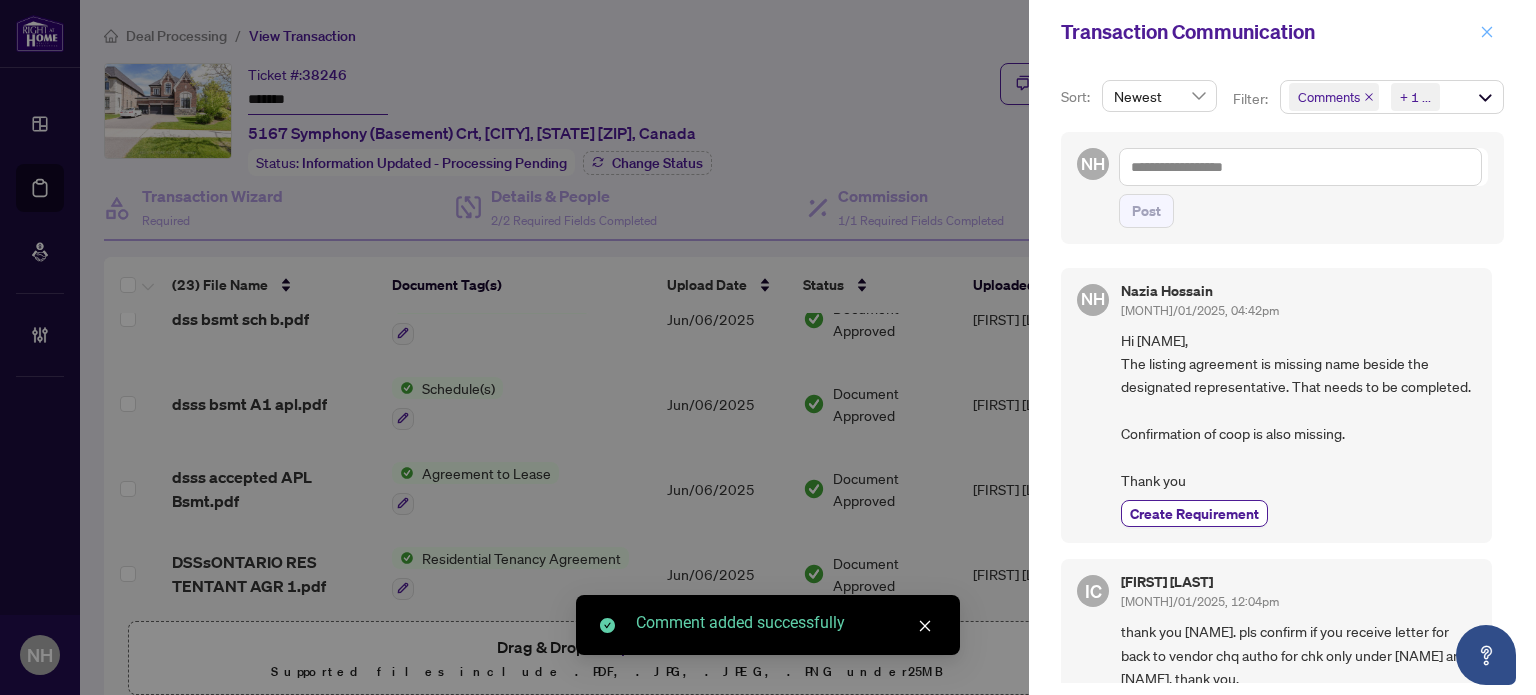 click at bounding box center (1487, 32) 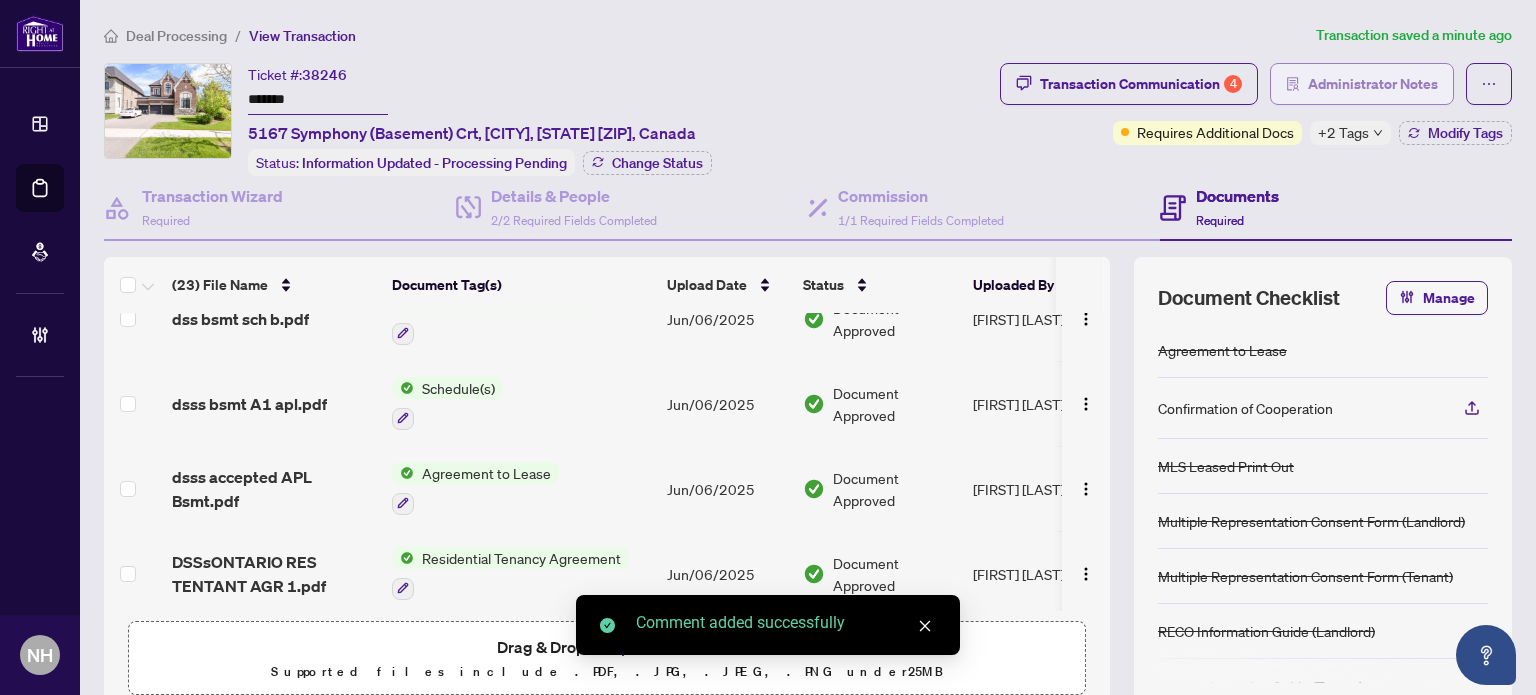 click on "Administrator Notes" at bounding box center (1373, 84) 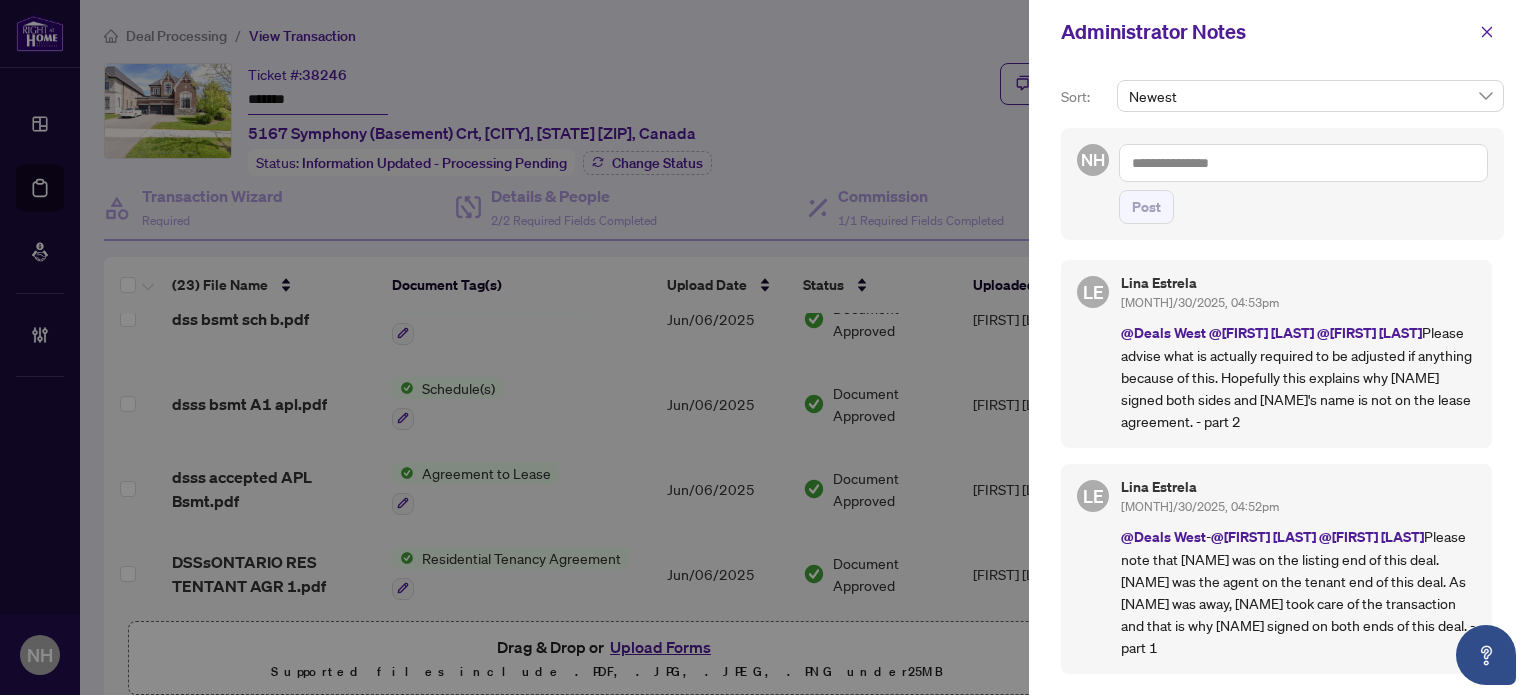 scroll, scrollTop: 0, scrollLeft: 0, axis: both 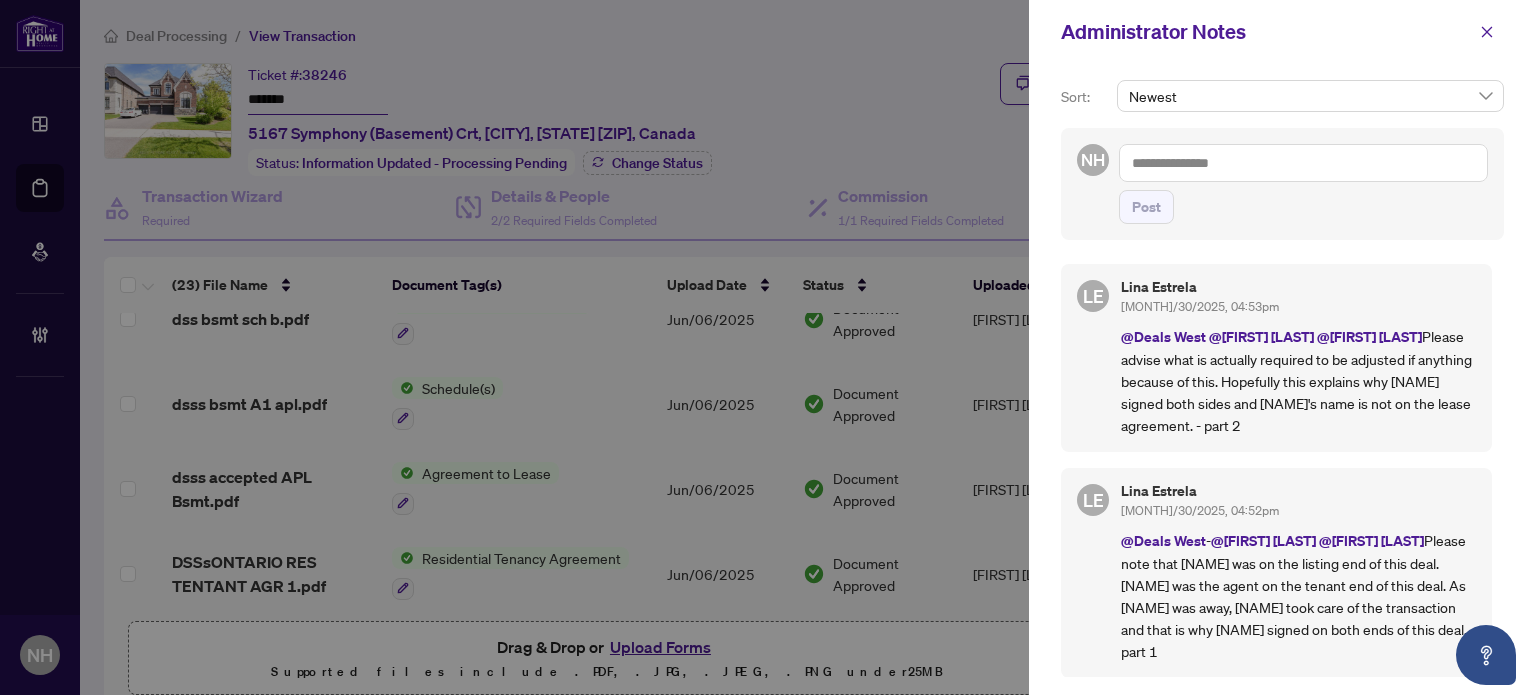 click at bounding box center [1303, 163] 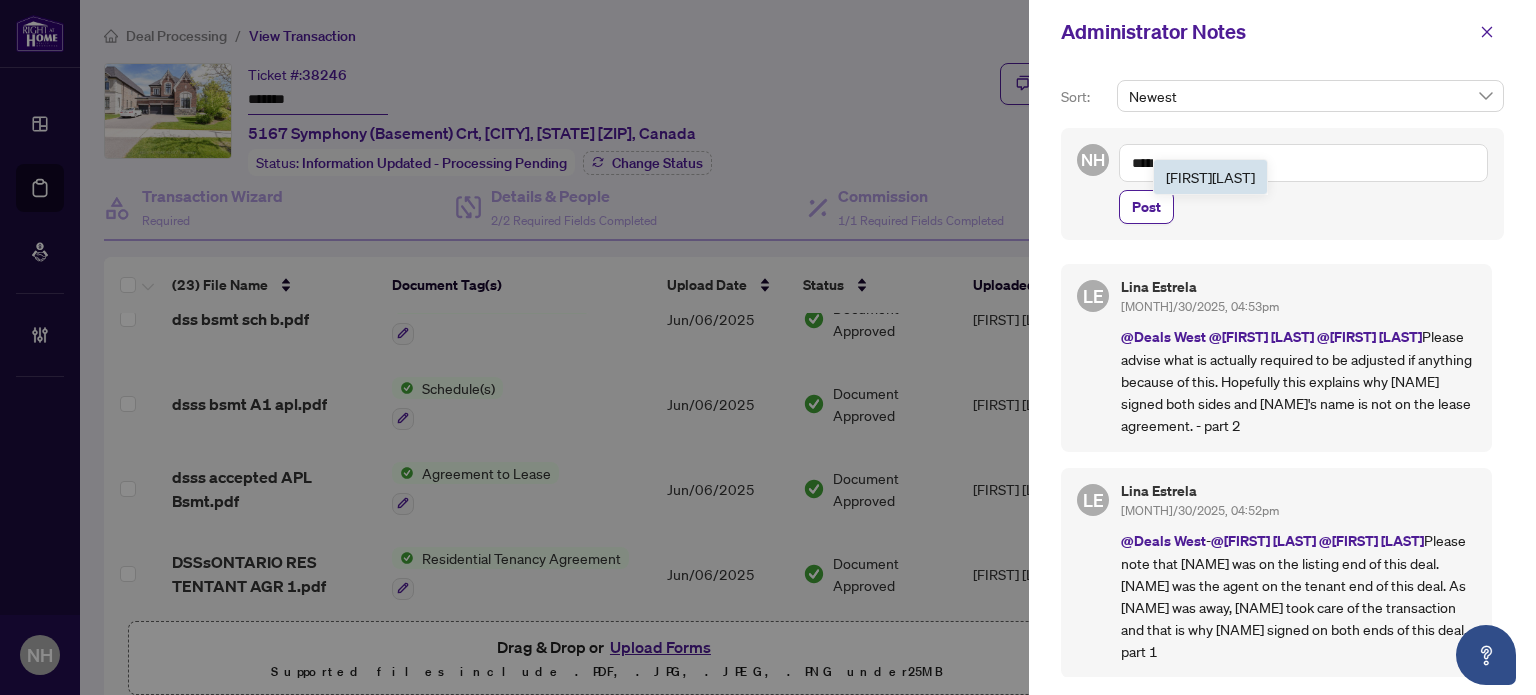 click on "Lina  Estrela" at bounding box center (1210, 177) 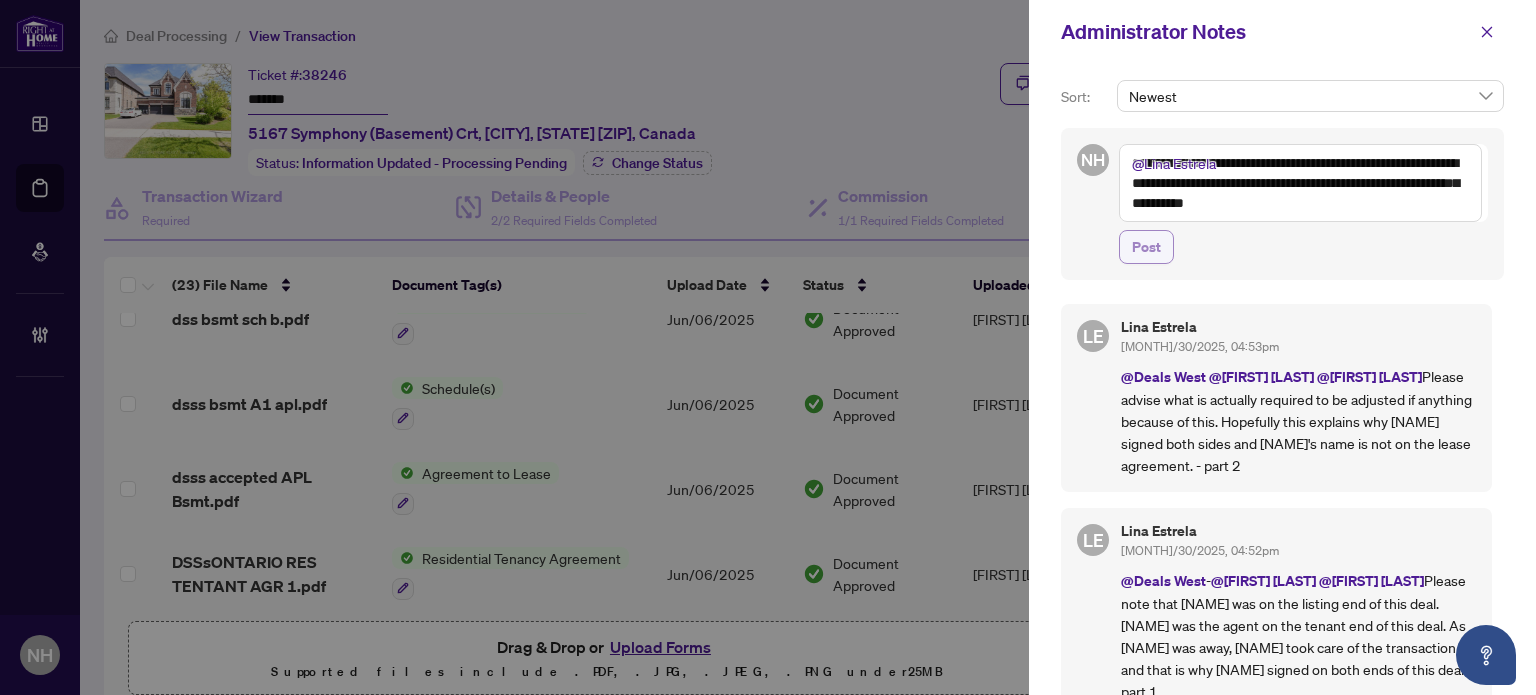 click on "Post" at bounding box center [1146, 247] 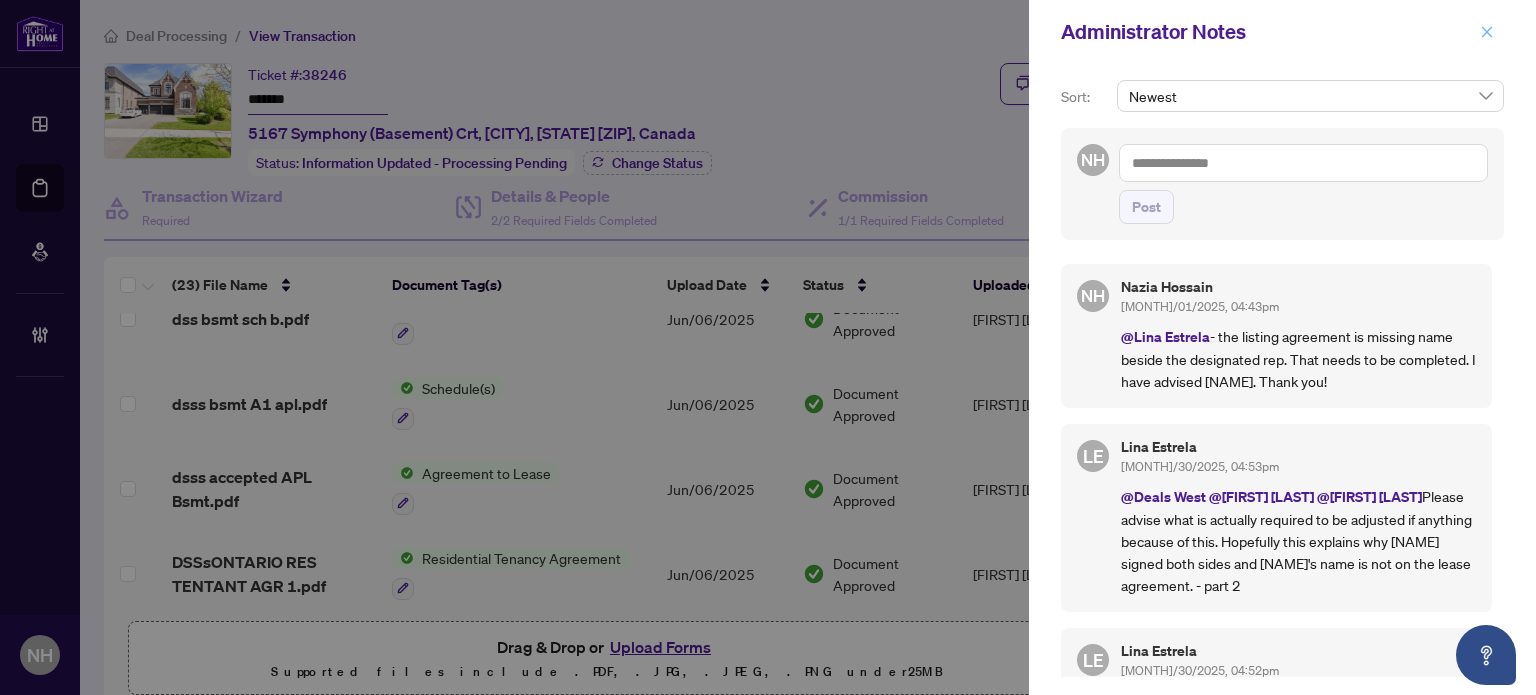 click at bounding box center (1487, 32) 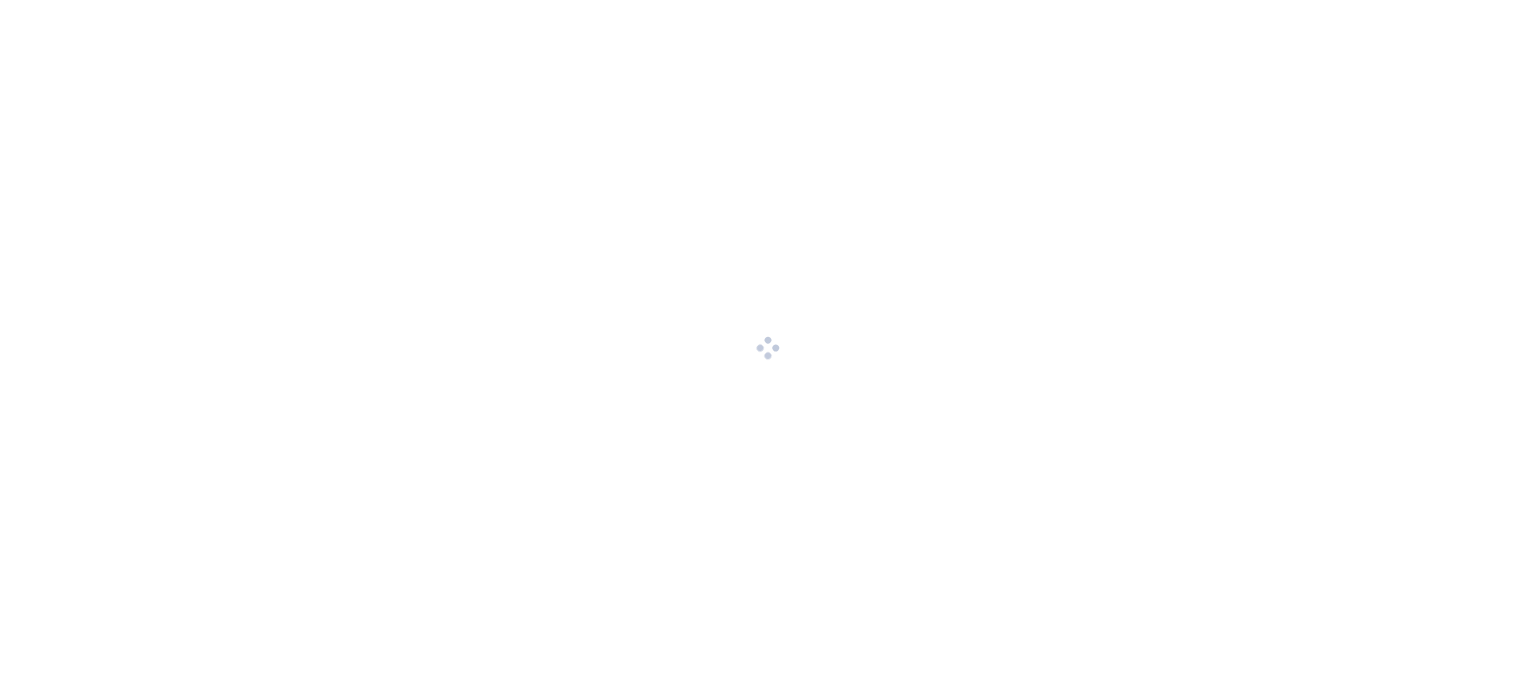 scroll, scrollTop: 0, scrollLeft: 0, axis: both 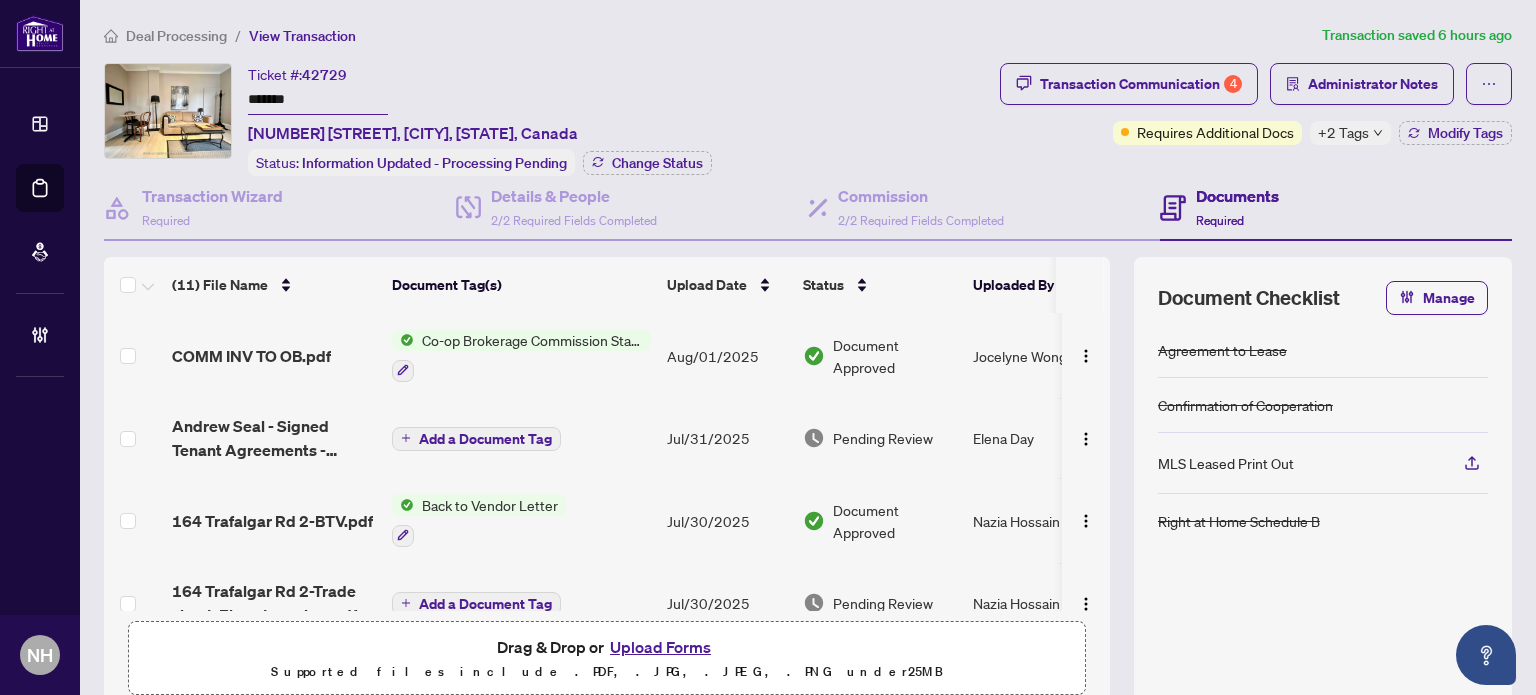 drag, startPoint x: 348, startPoint y: 96, endPoint x: 229, endPoint y: 100, distance: 119.06721 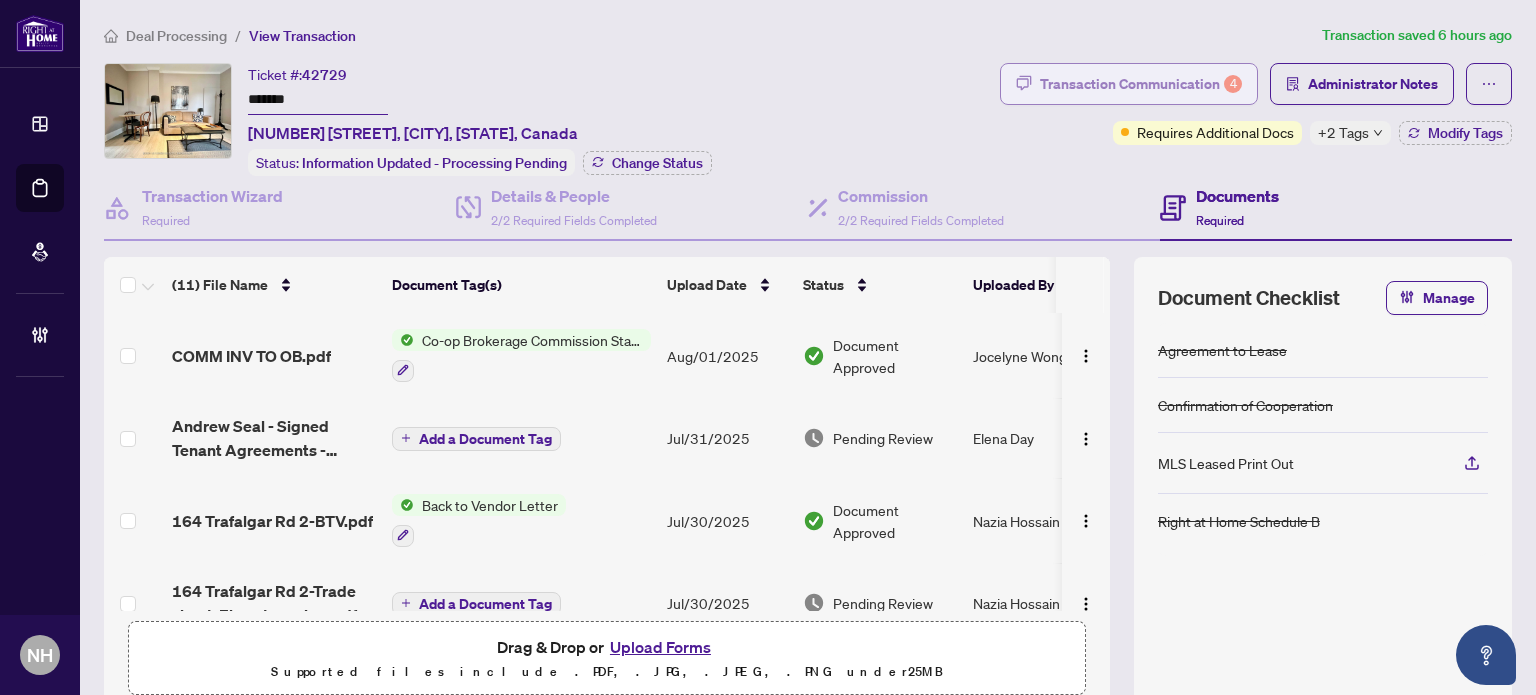 click on "Transaction Communication 4" at bounding box center [1141, 84] 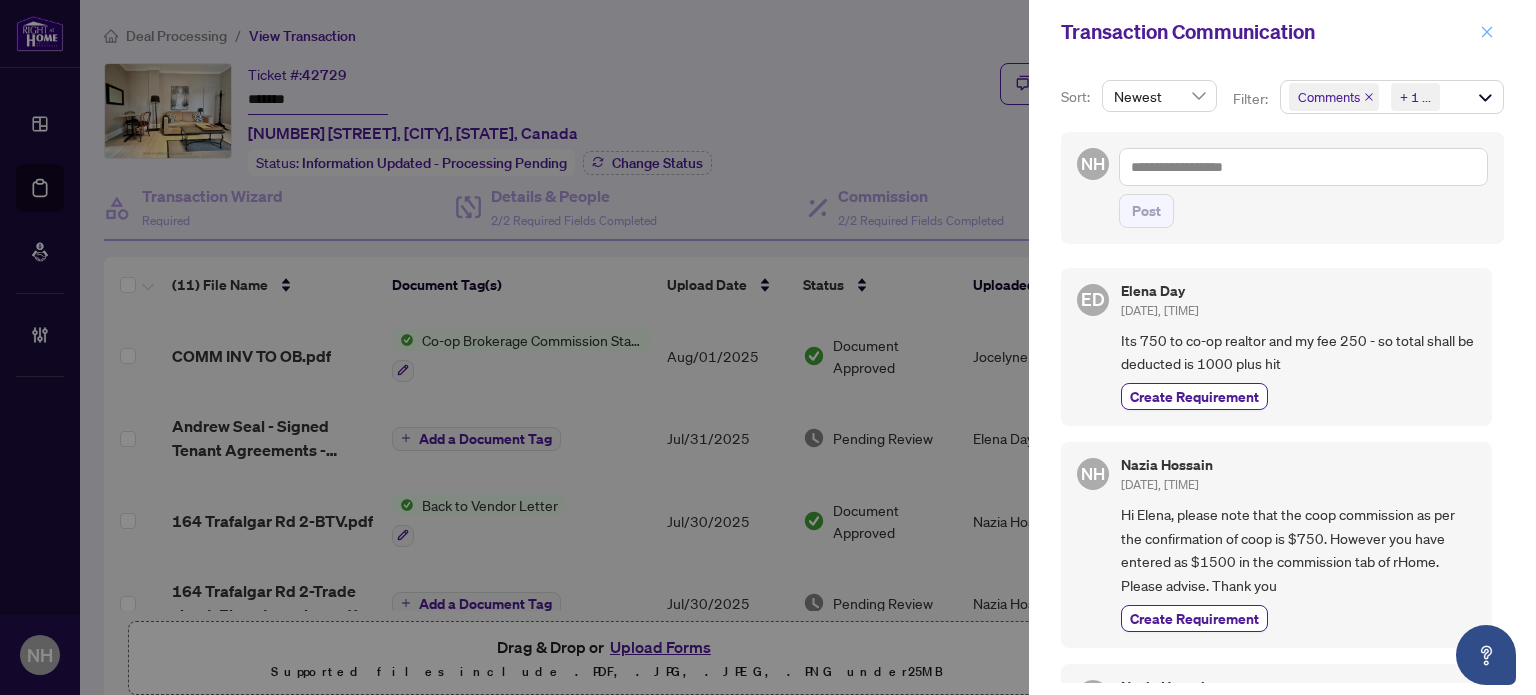 click at bounding box center (1487, 32) 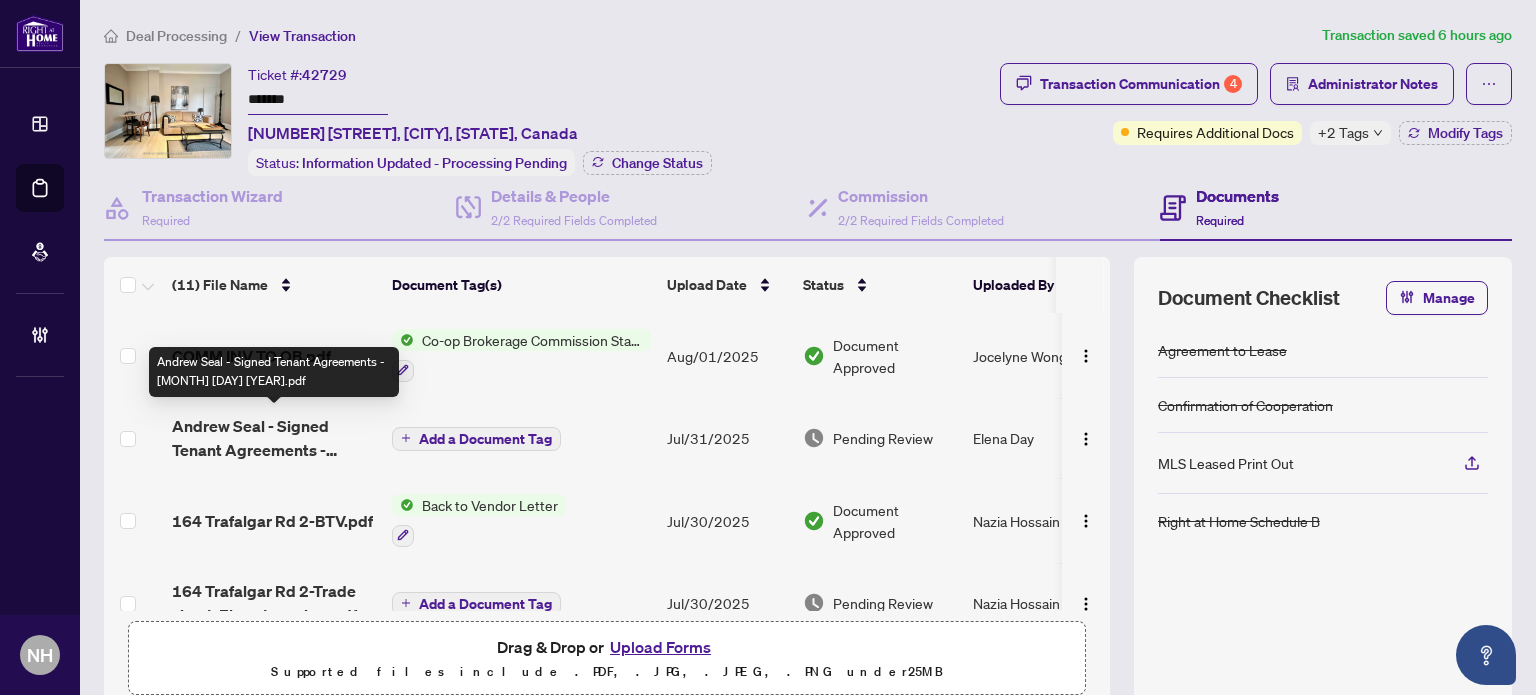 click on "Andrew Seal - Signed Tenant Agreements - July 7 2025.pdf" at bounding box center [274, 438] 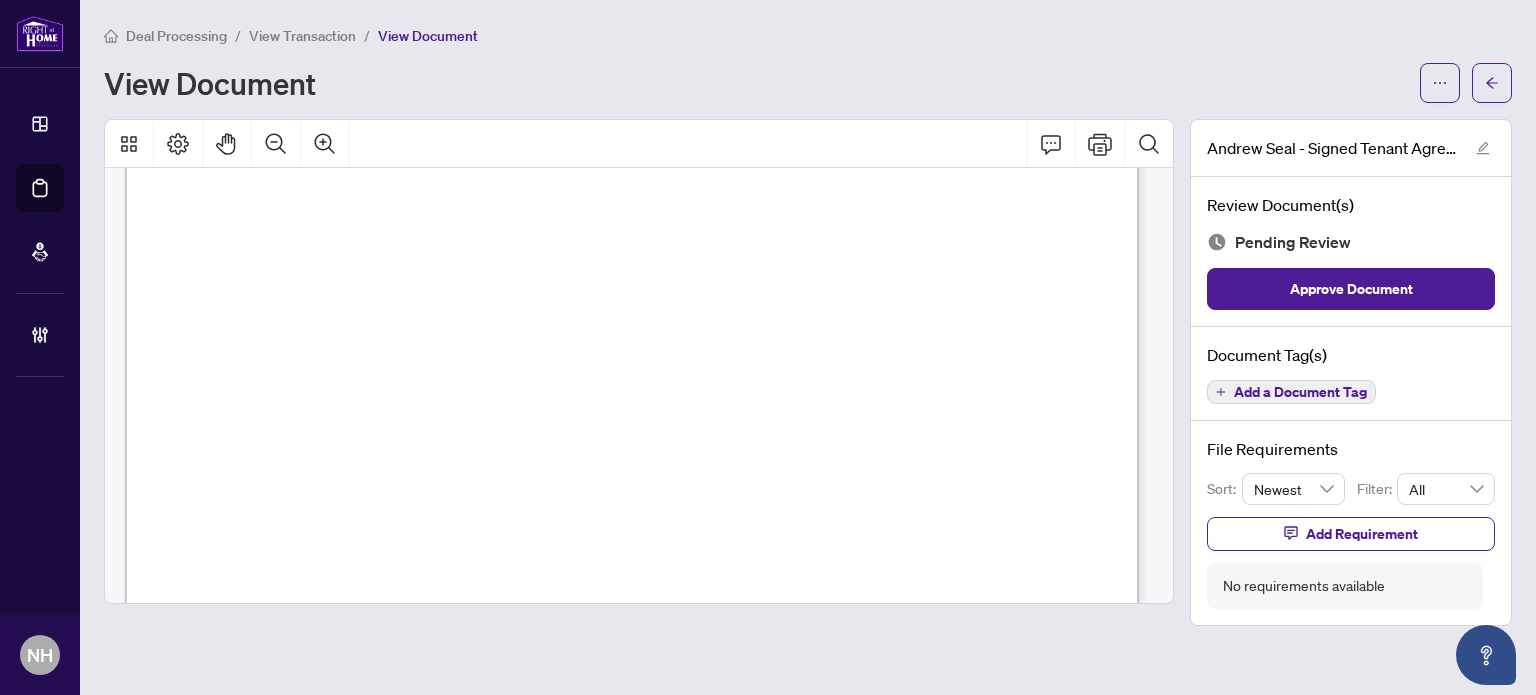 scroll, scrollTop: 600, scrollLeft: 0, axis: vertical 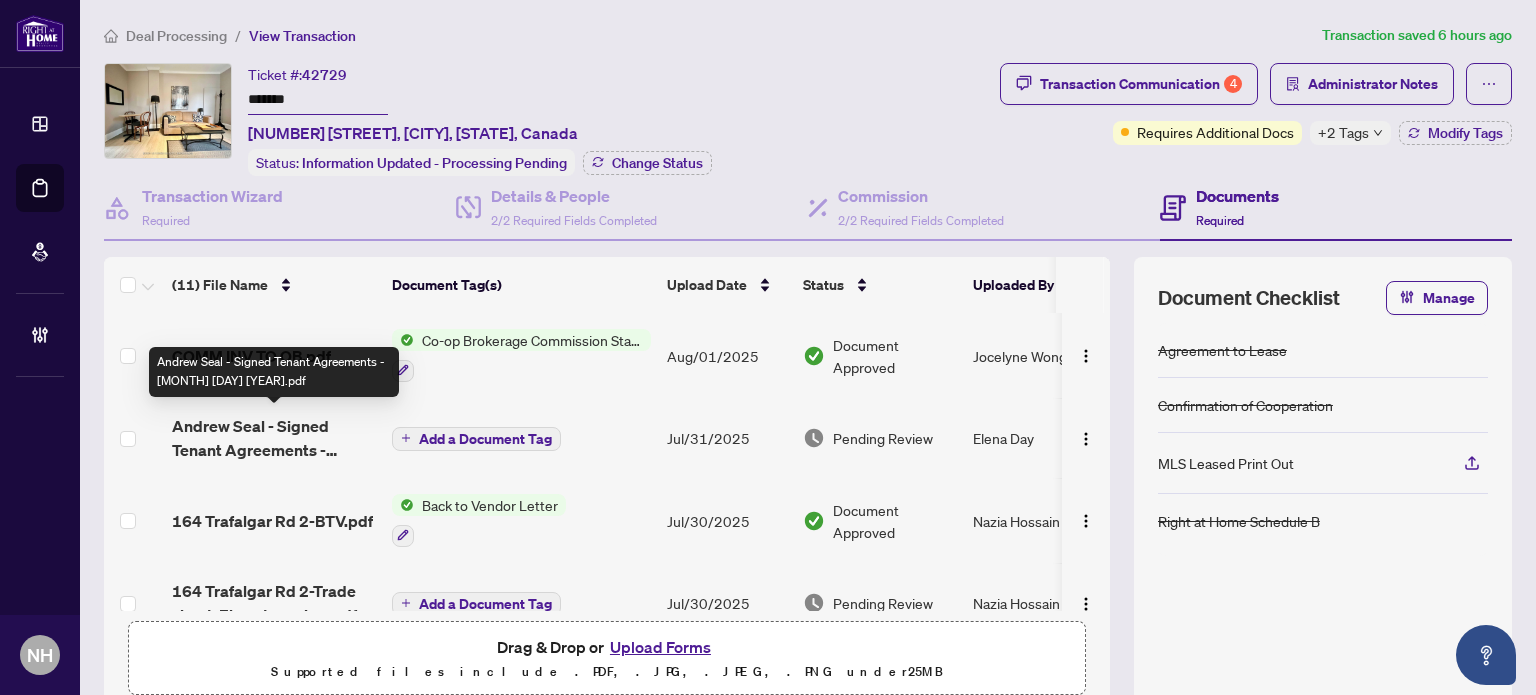 click on "Andrew Seal - Signed Tenant Agreements - July 7 2025.pdf" at bounding box center (274, 438) 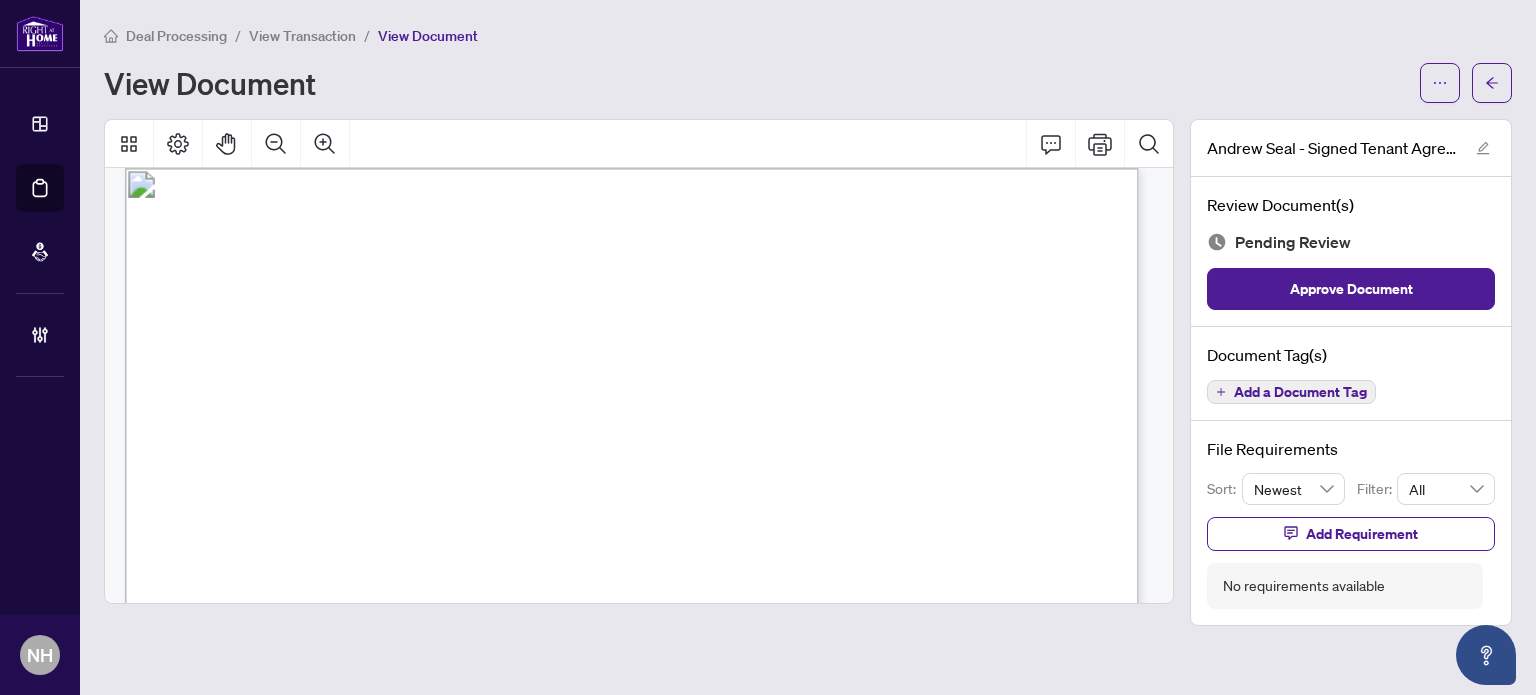 scroll, scrollTop: 5800, scrollLeft: 0, axis: vertical 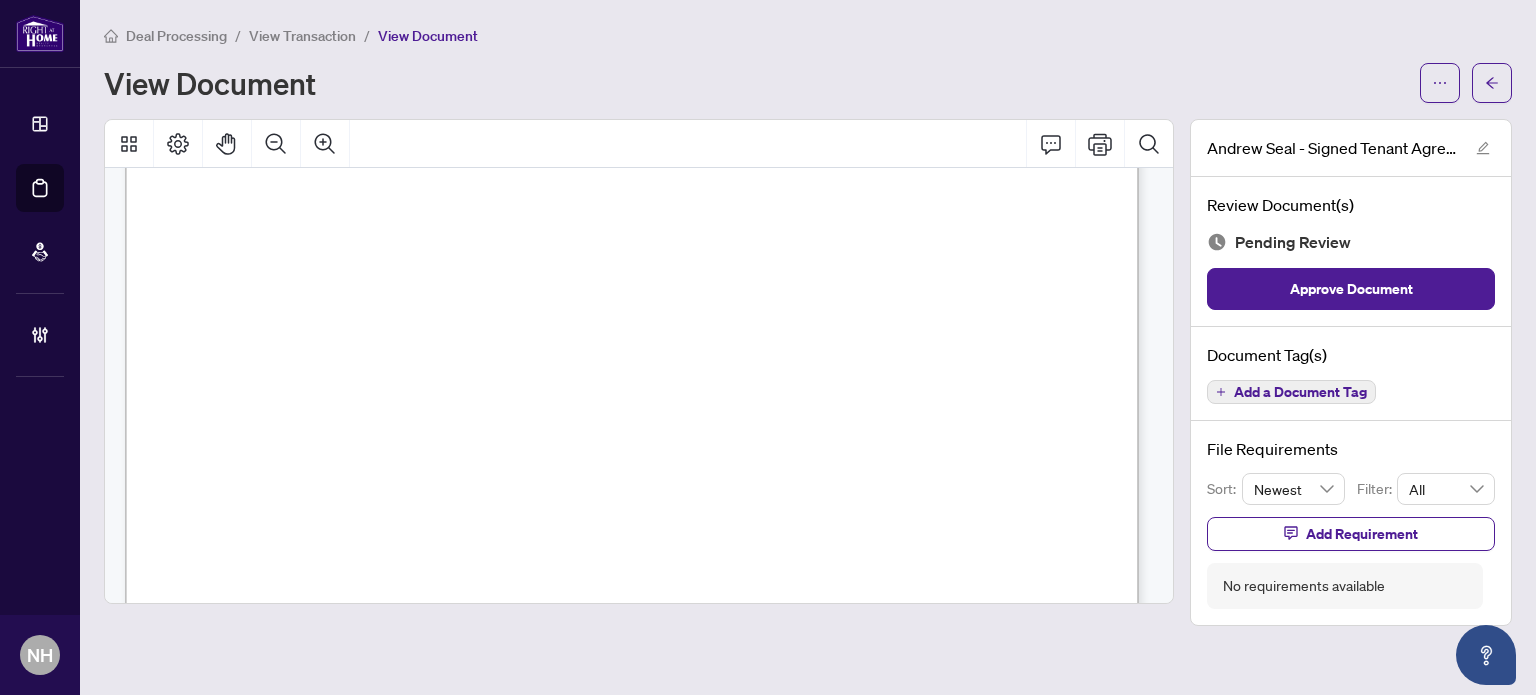 click on "View Transaction" at bounding box center (302, 36) 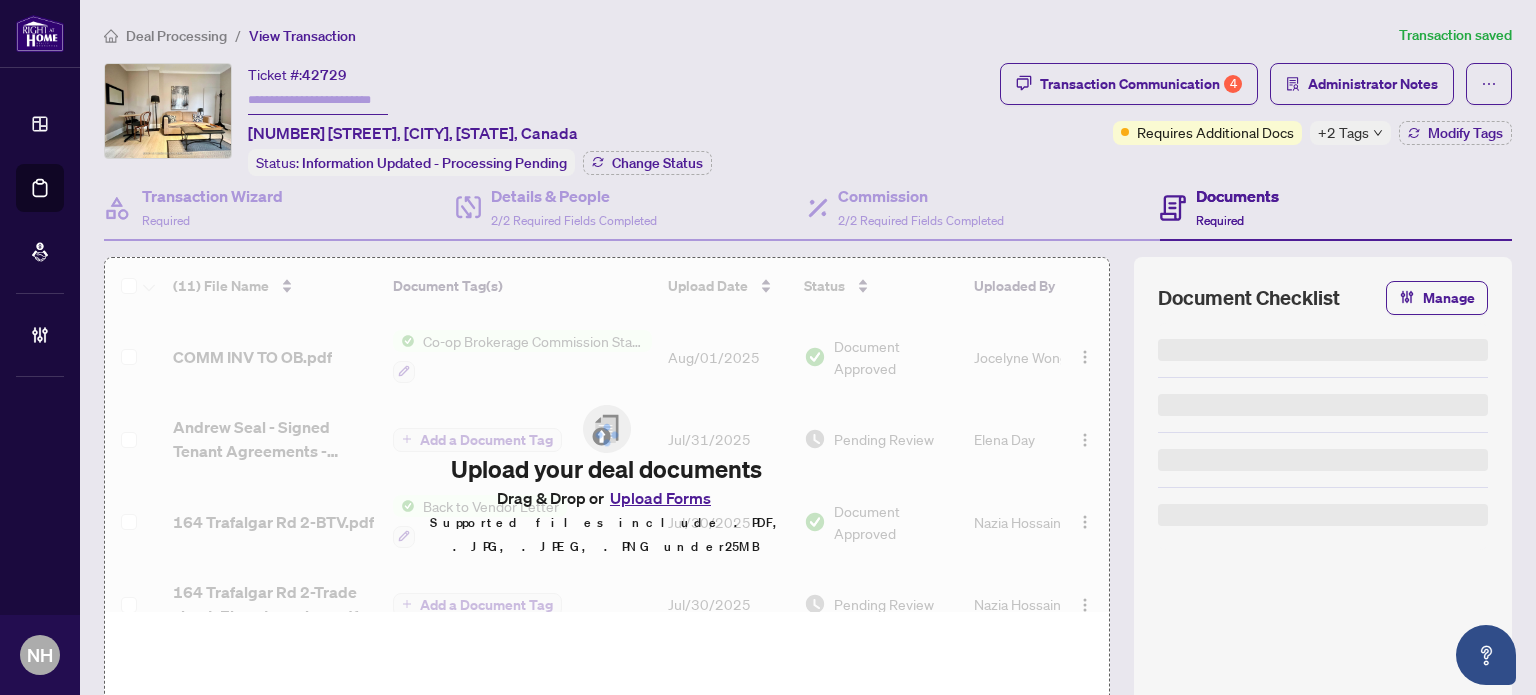 type on "*******" 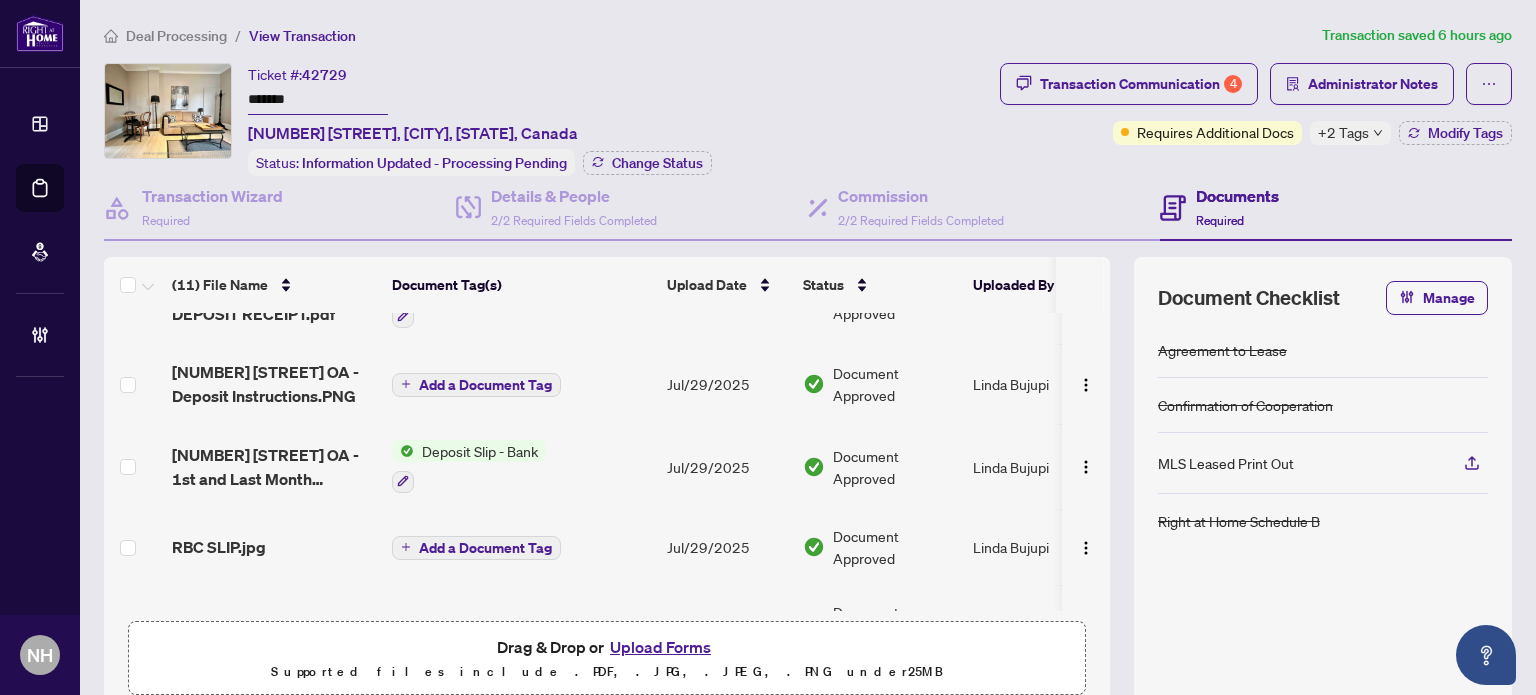 scroll, scrollTop: 500, scrollLeft: 0, axis: vertical 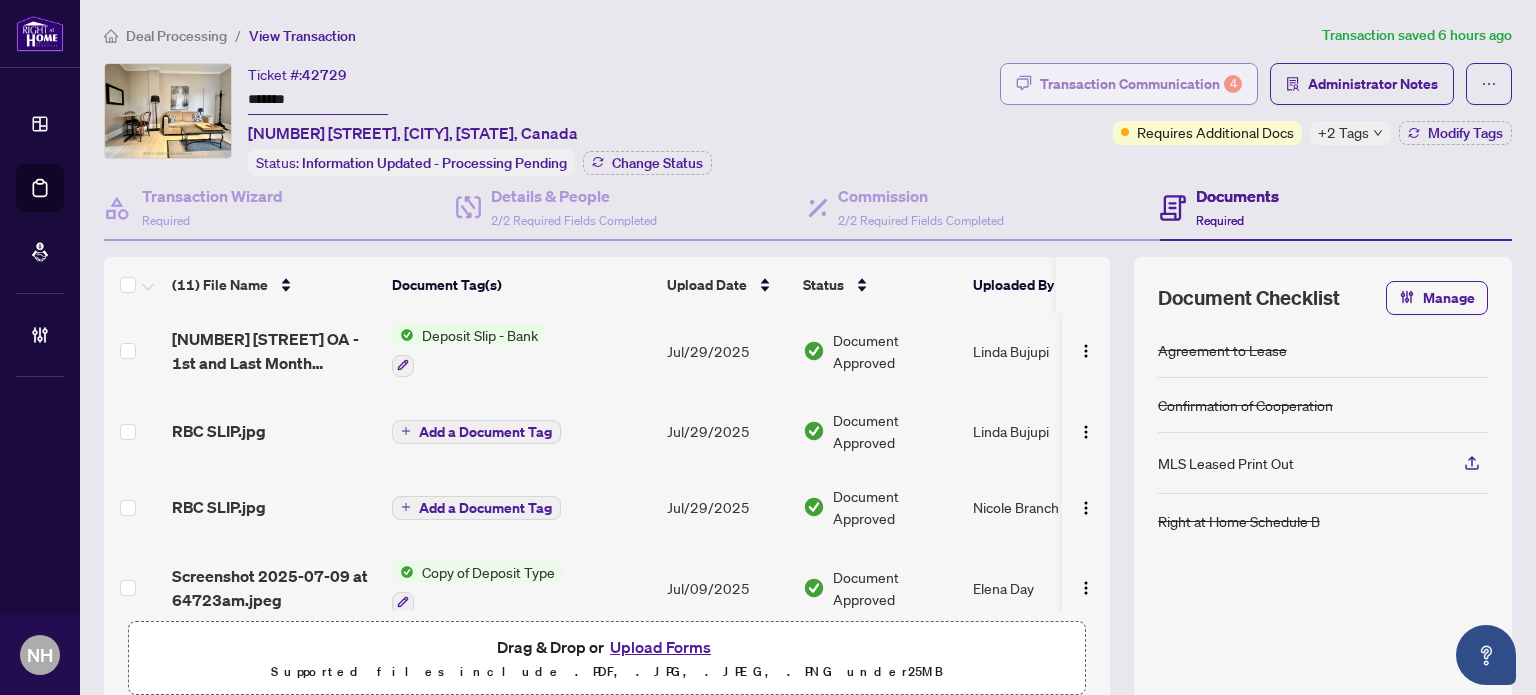 click on "Transaction Communication 4" at bounding box center (1141, 84) 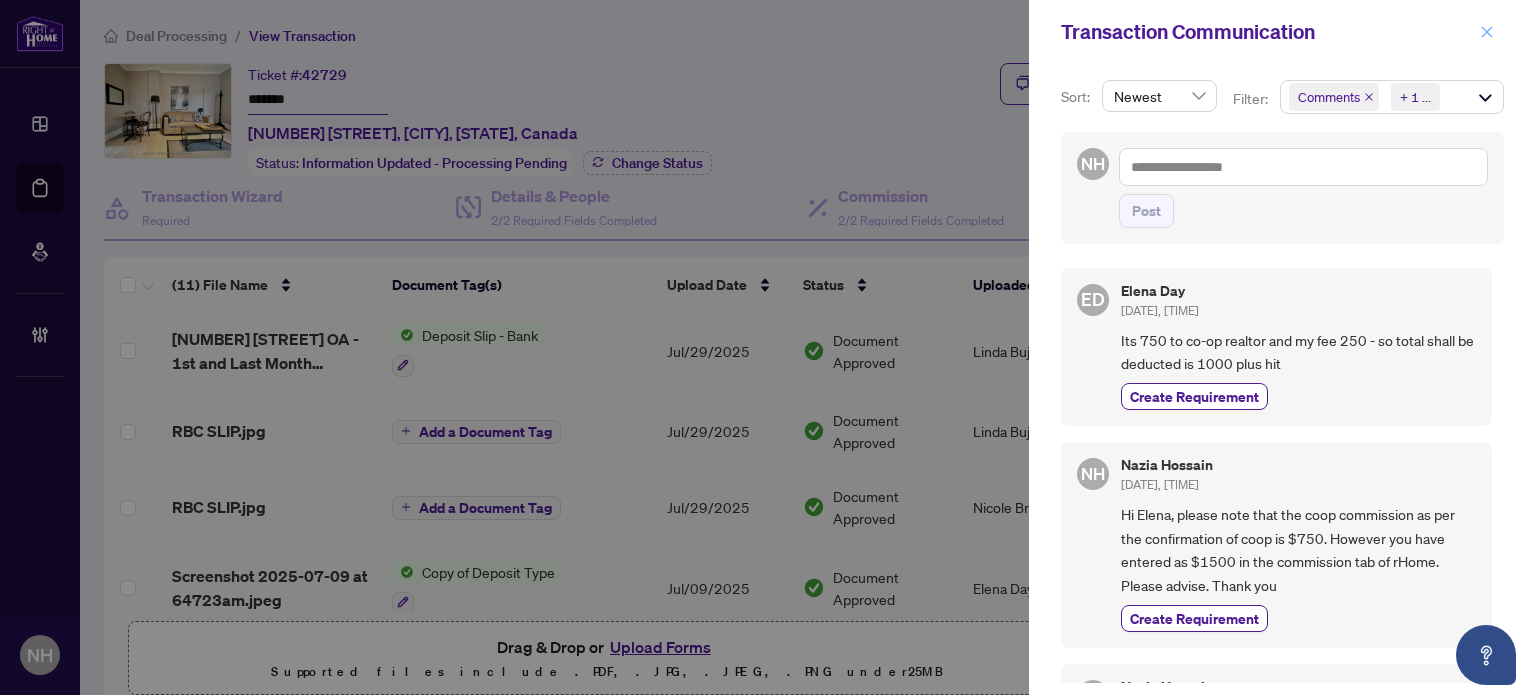 click at bounding box center (1487, 32) 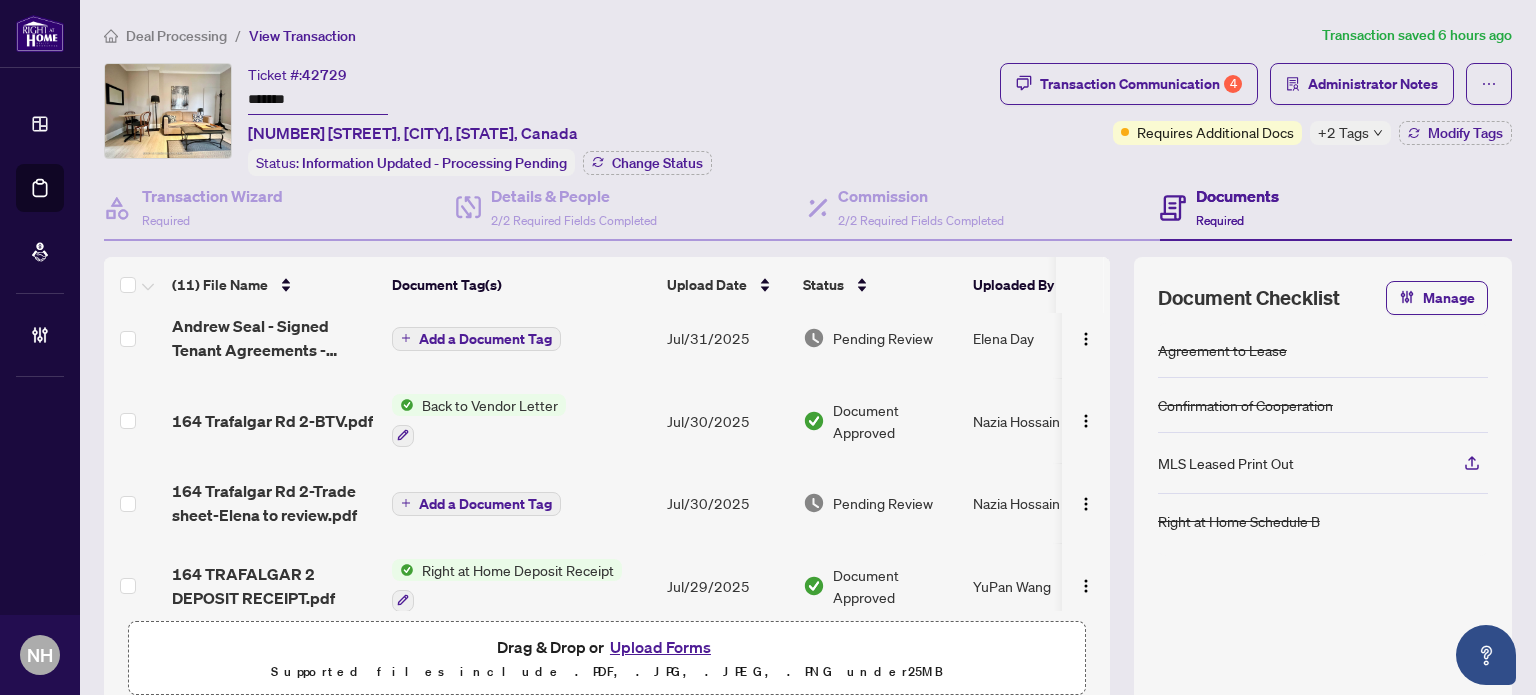 scroll, scrollTop: 0, scrollLeft: 0, axis: both 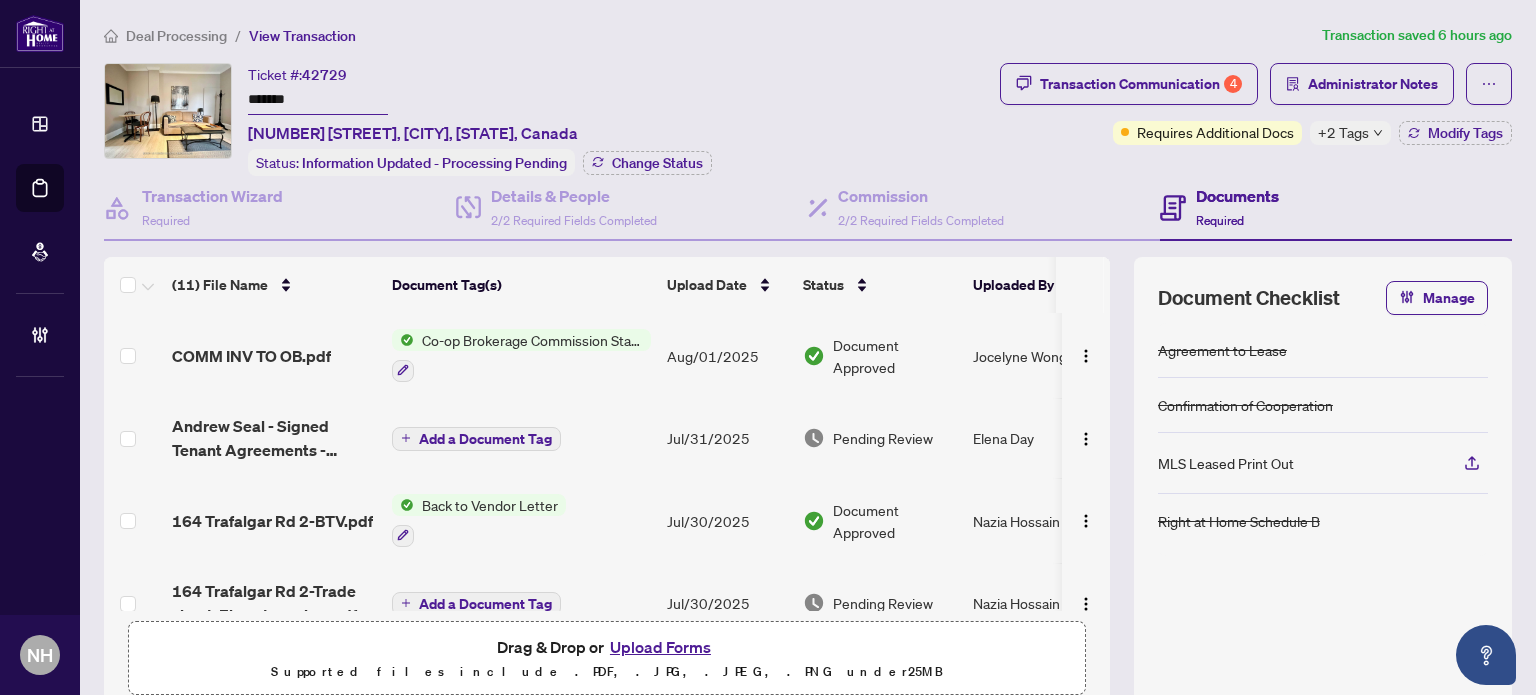 click on "Upload Forms" at bounding box center (660, 647) 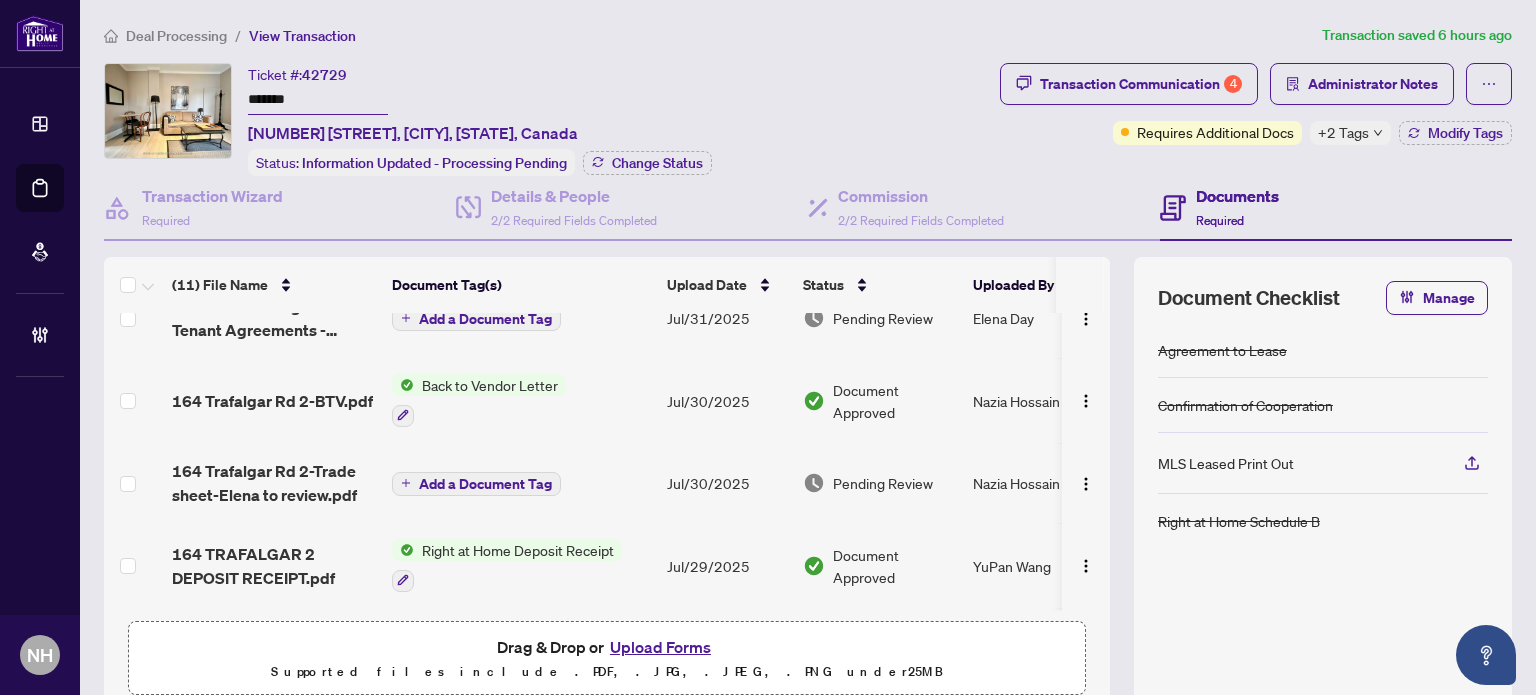 scroll, scrollTop: 200, scrollLeft: 0, axis: vertical 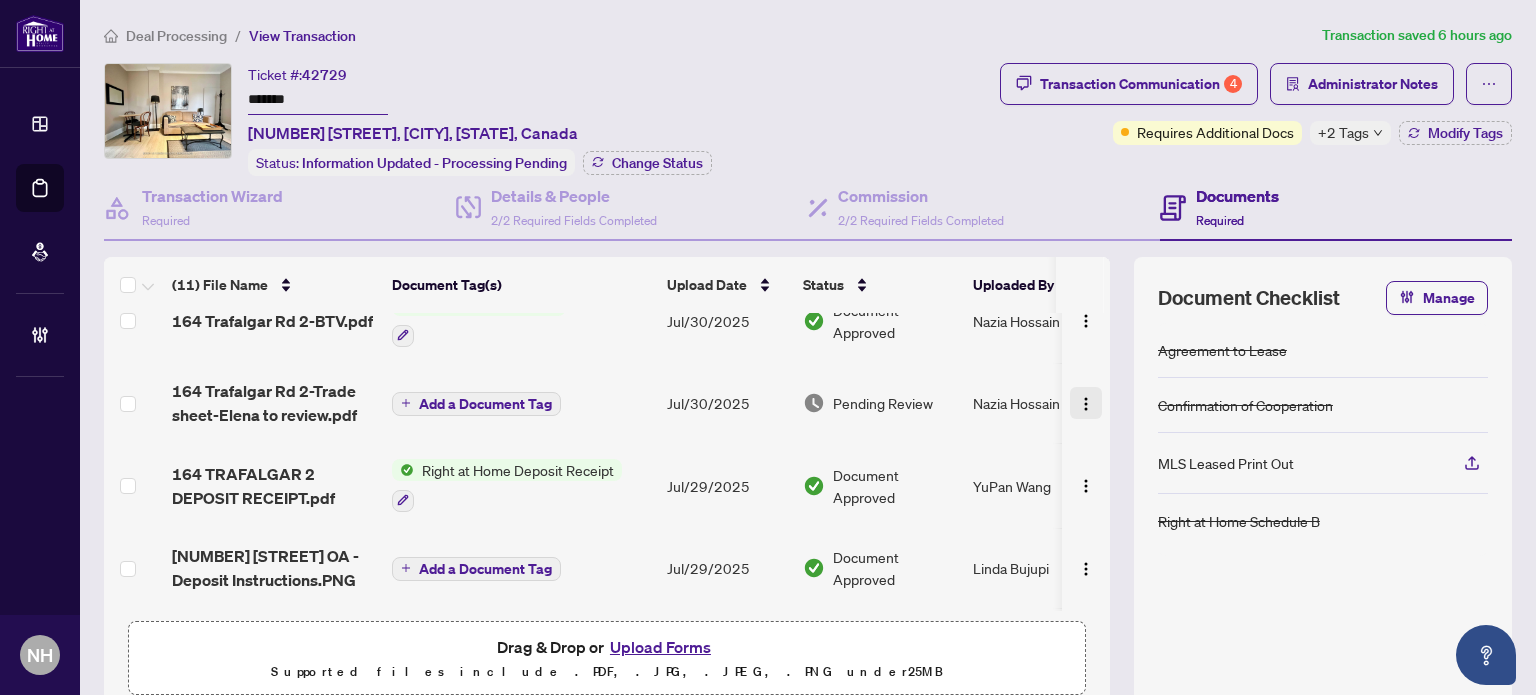 click at bounding box center [1086, 404] 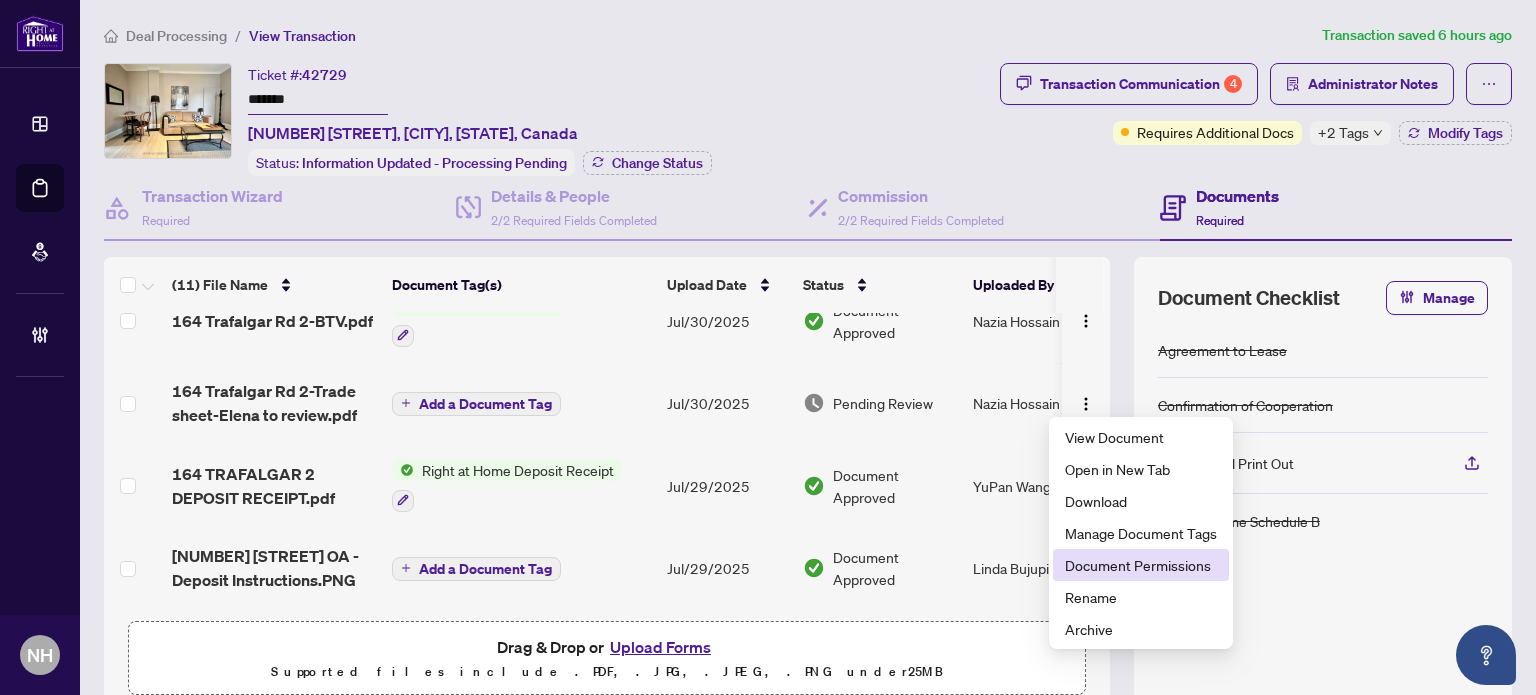 click on "Document Permissions" at bounding box center [1141, 565] 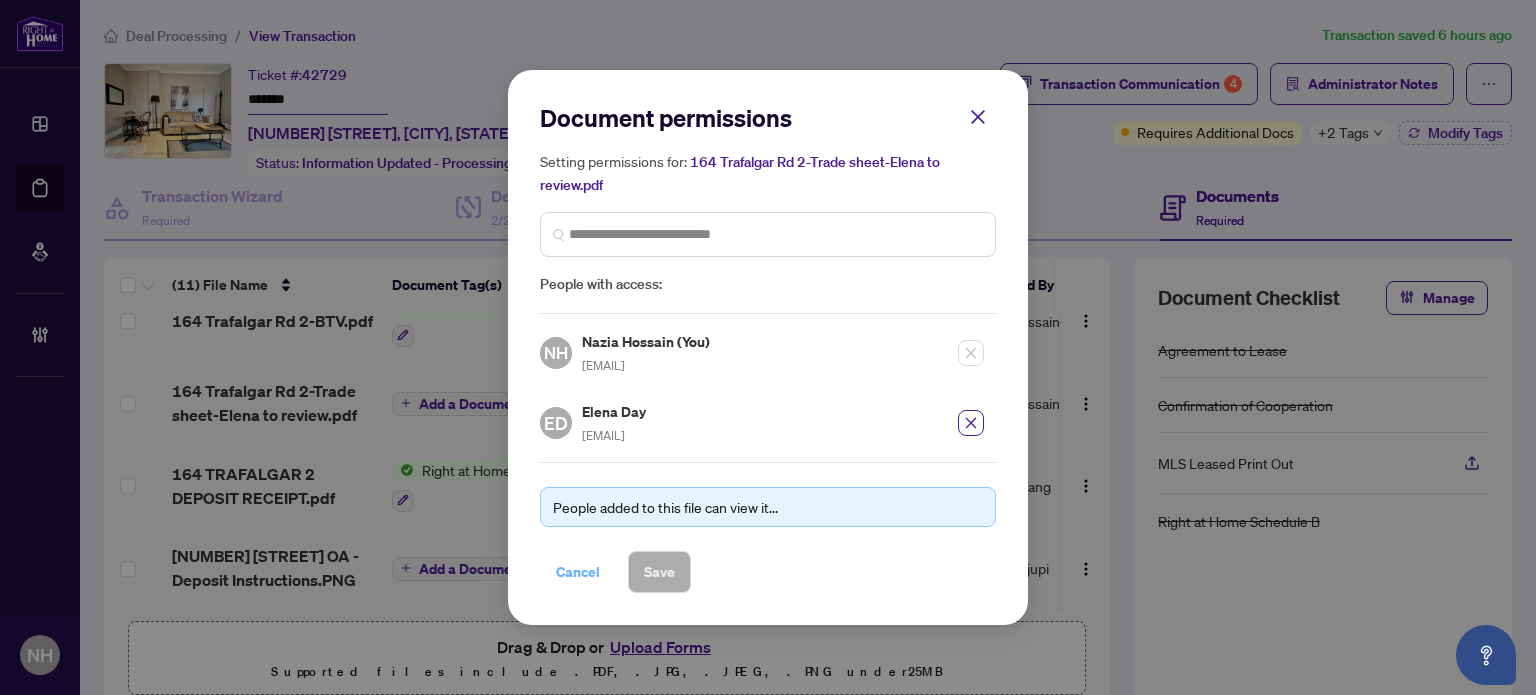 click on "Cancel" at bounding box center [578, 572] 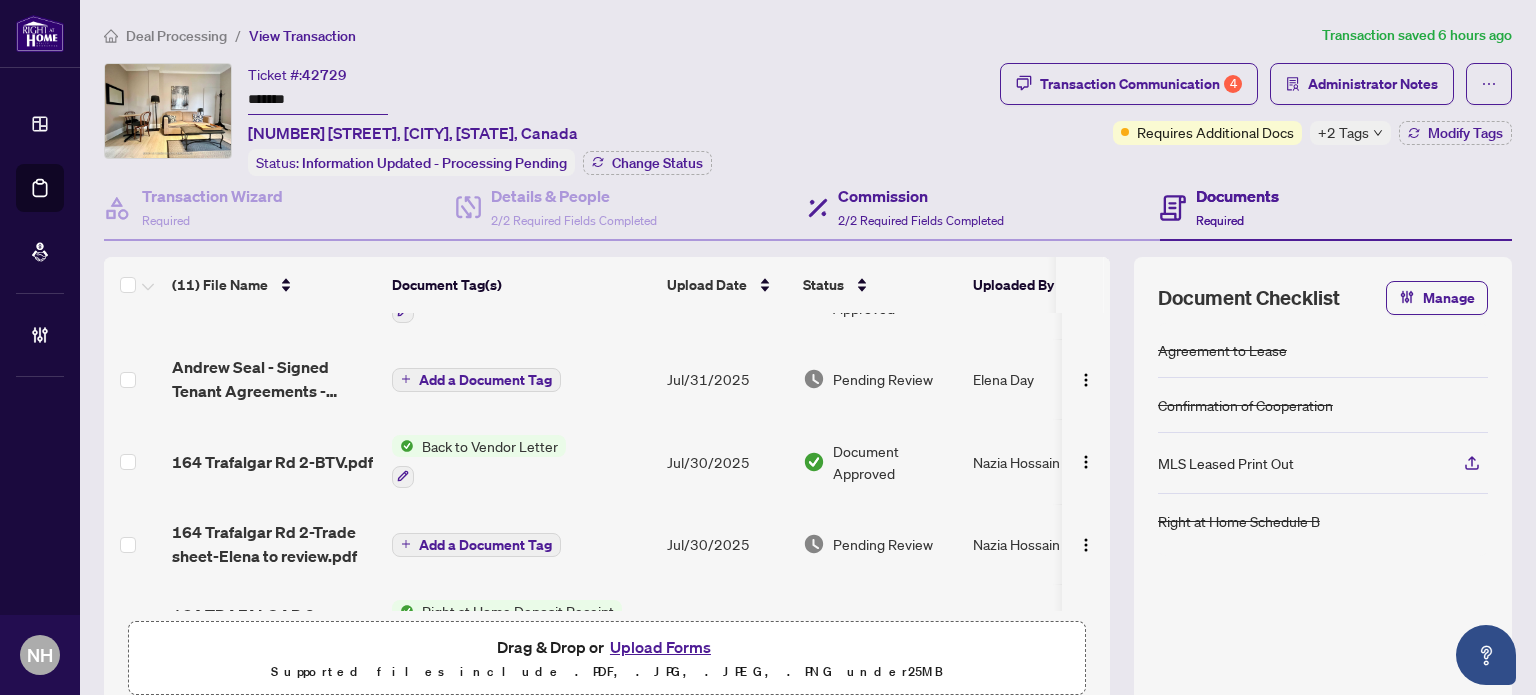scroll, scrollTop: 0, scrollLeft: 0, axis: both 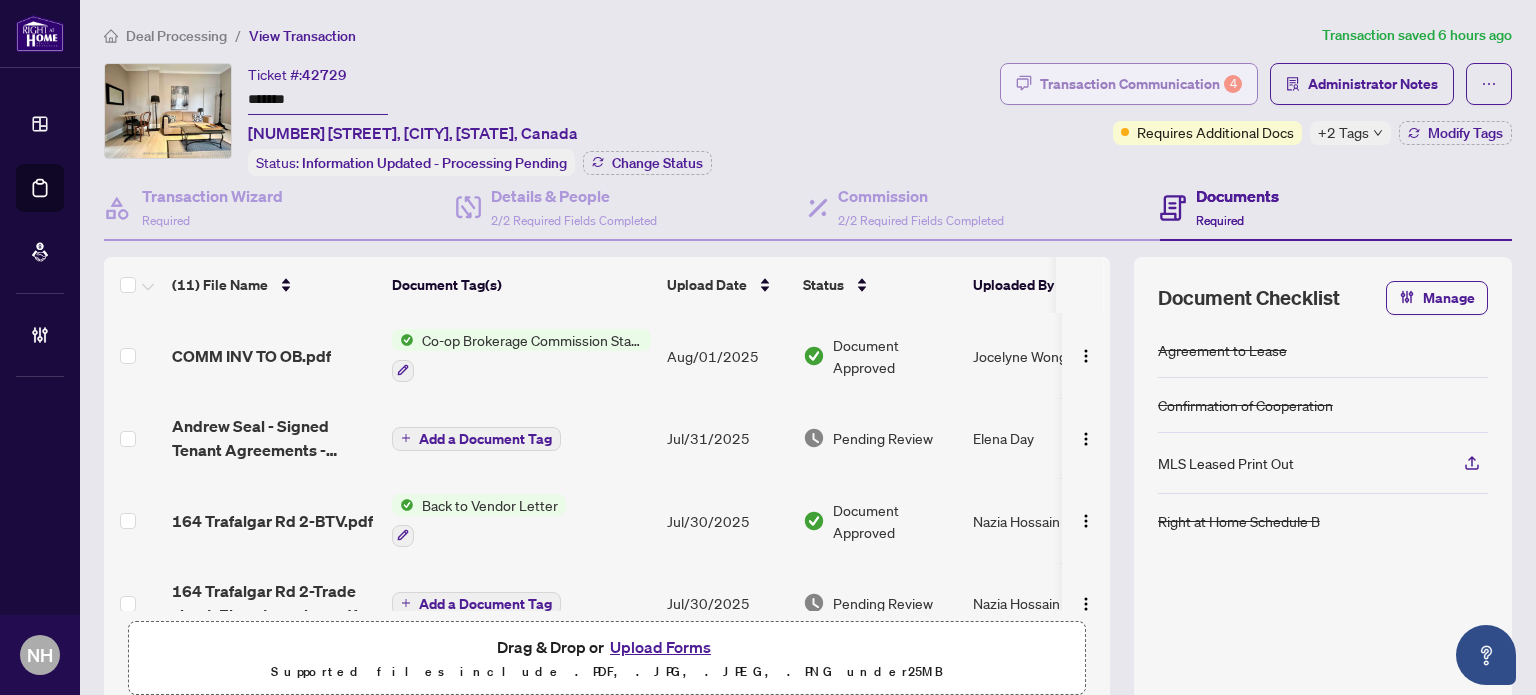 click on "Transaction Communication 4" at bounding box center [1141, 84] 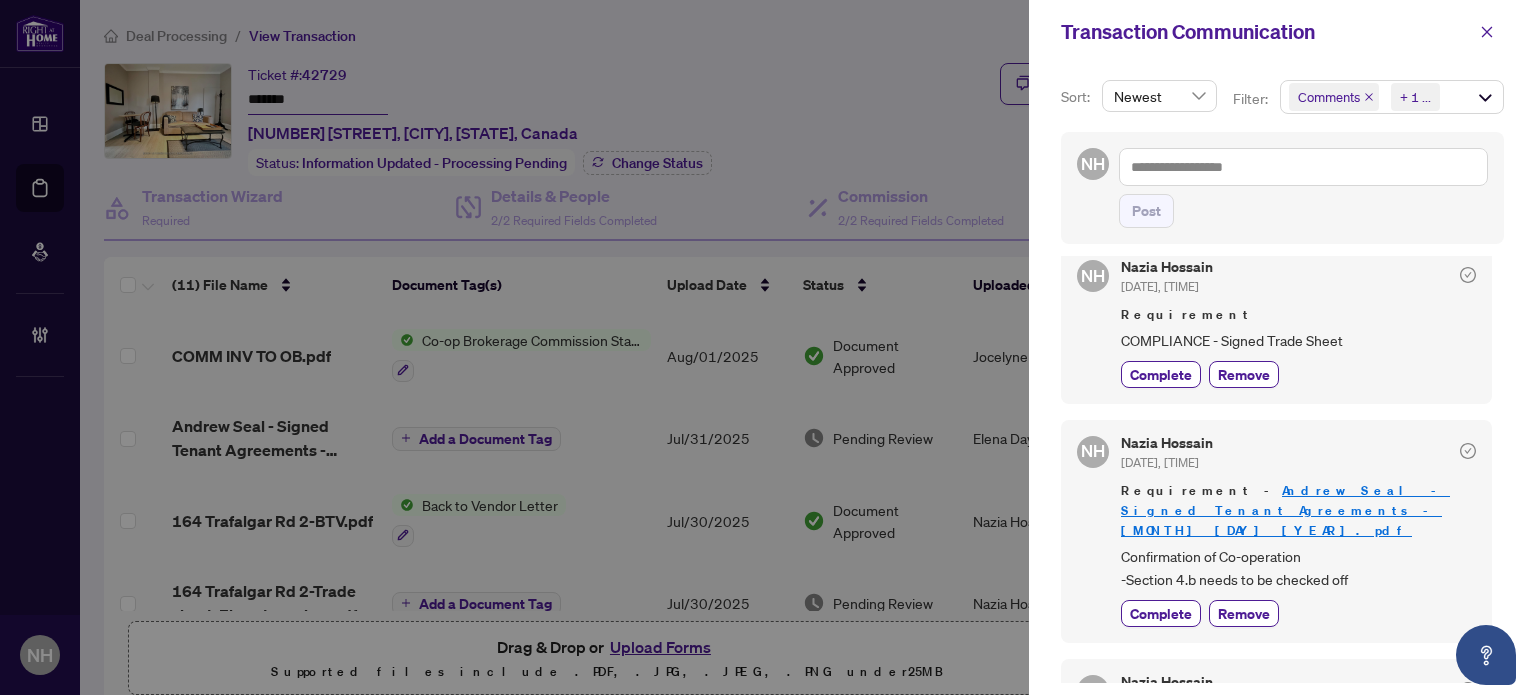 scroll, scrollTop: 1400, scrollLeft: 0, axis: vertical 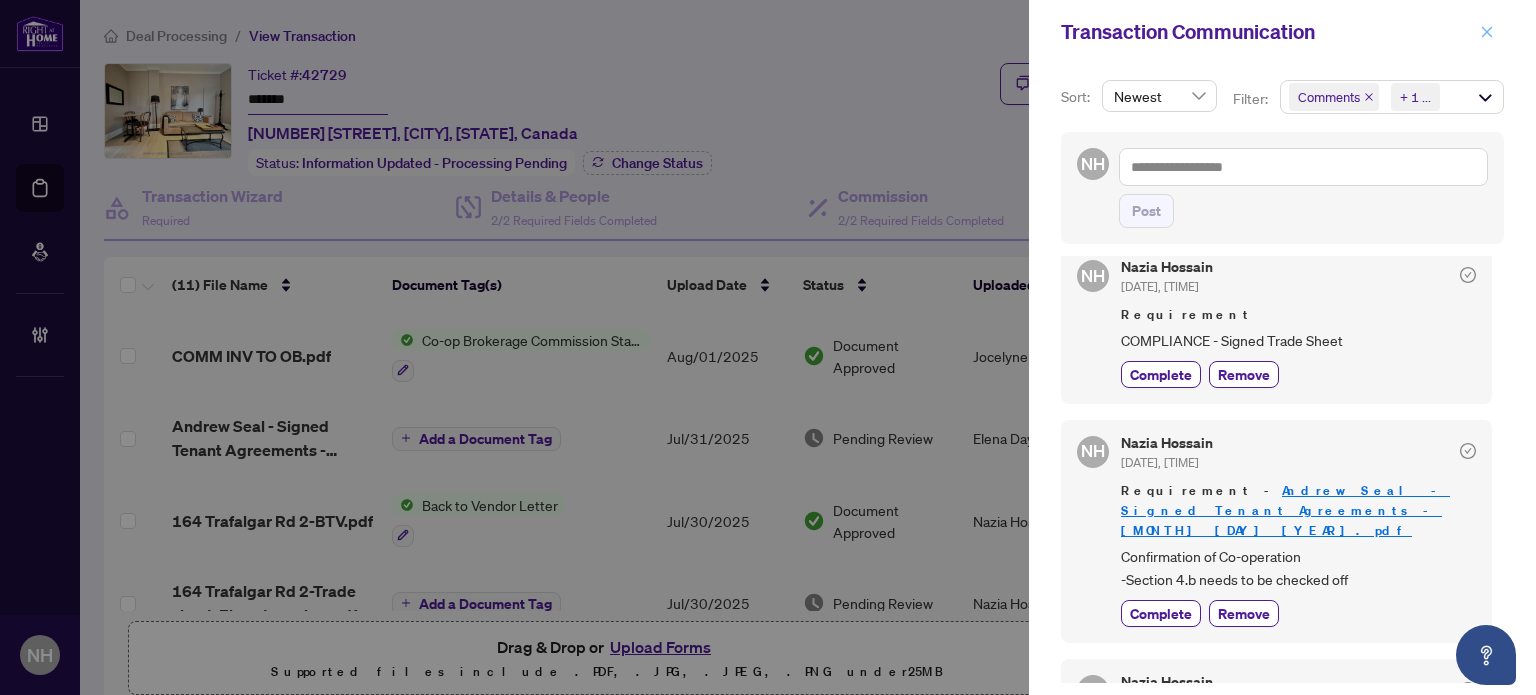 click 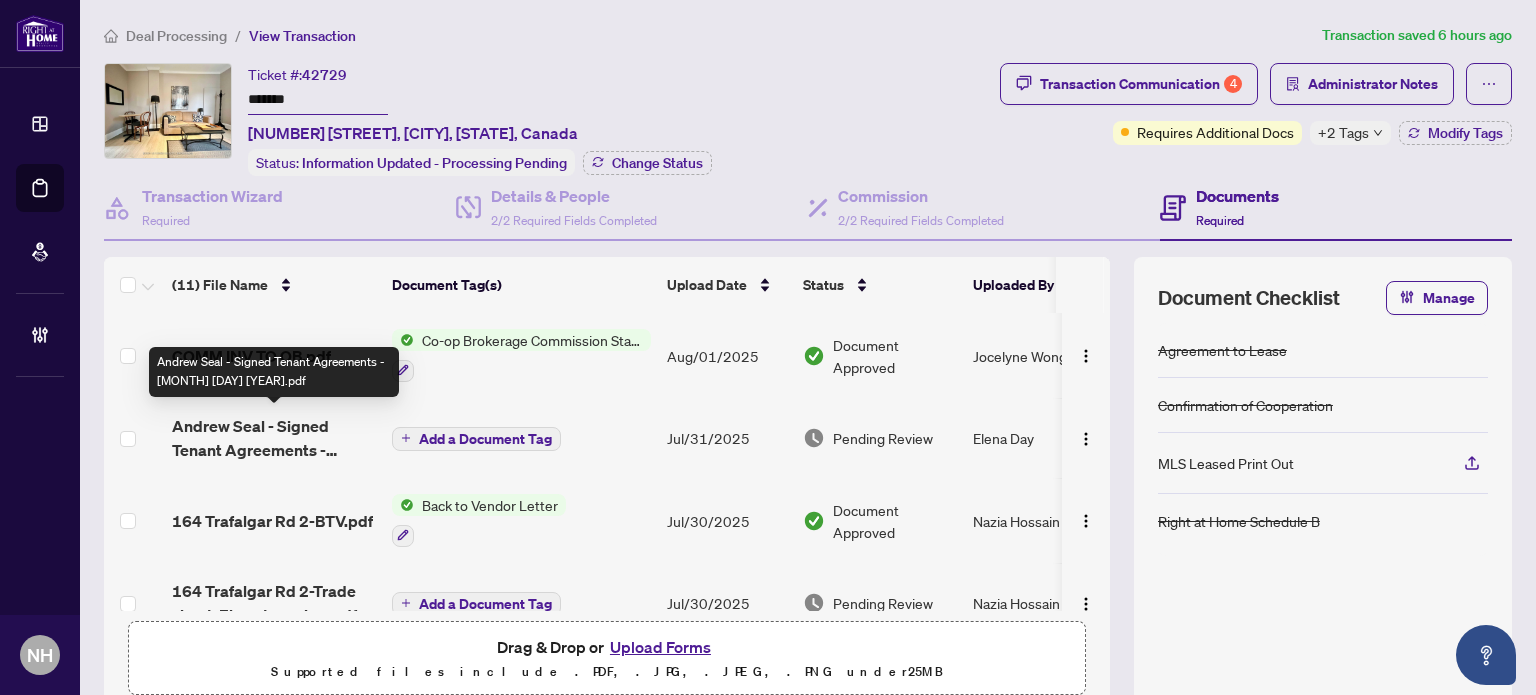 click on "Andrew Seal - Signed Tenant Agreements - July 7 2025.pdf" at bounding box center [274, 438] 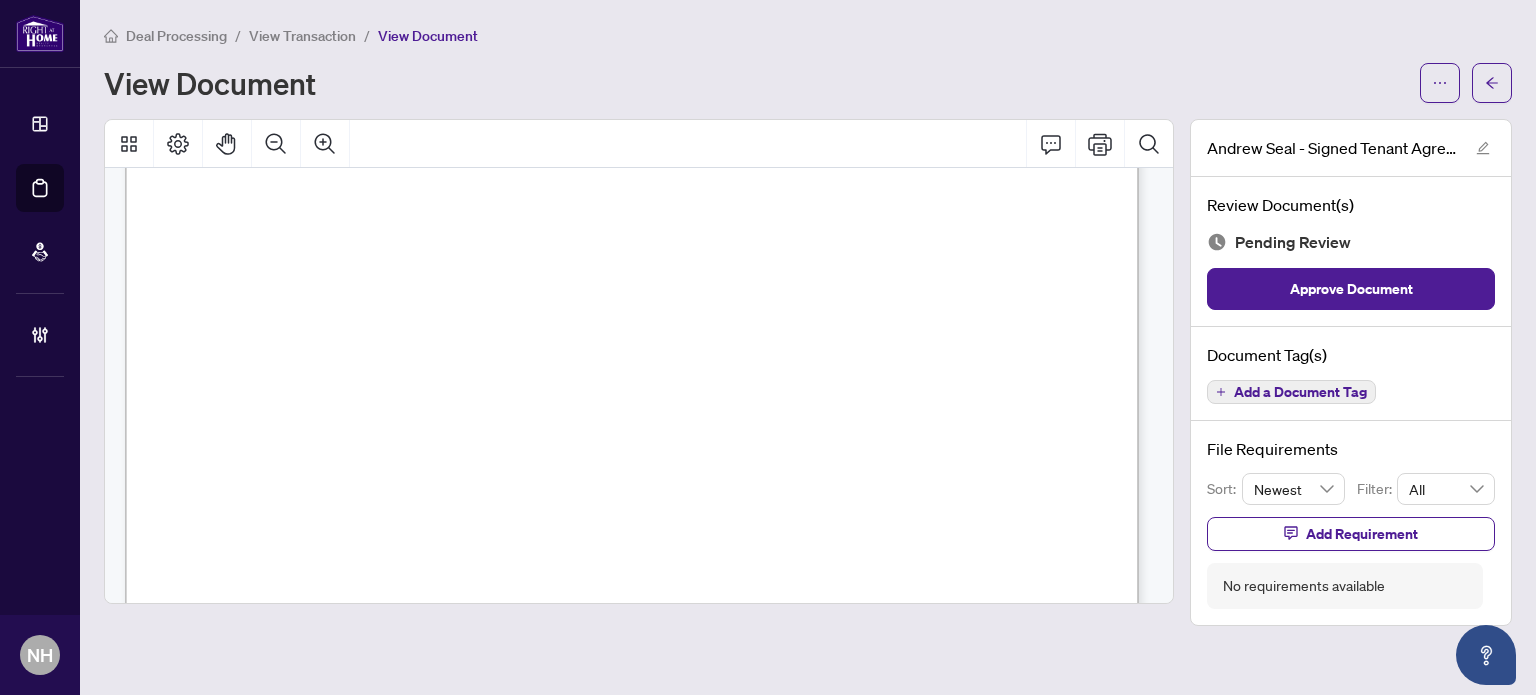 scroll, scrollTop: 700, scrollLeft: 0, axis: vertical 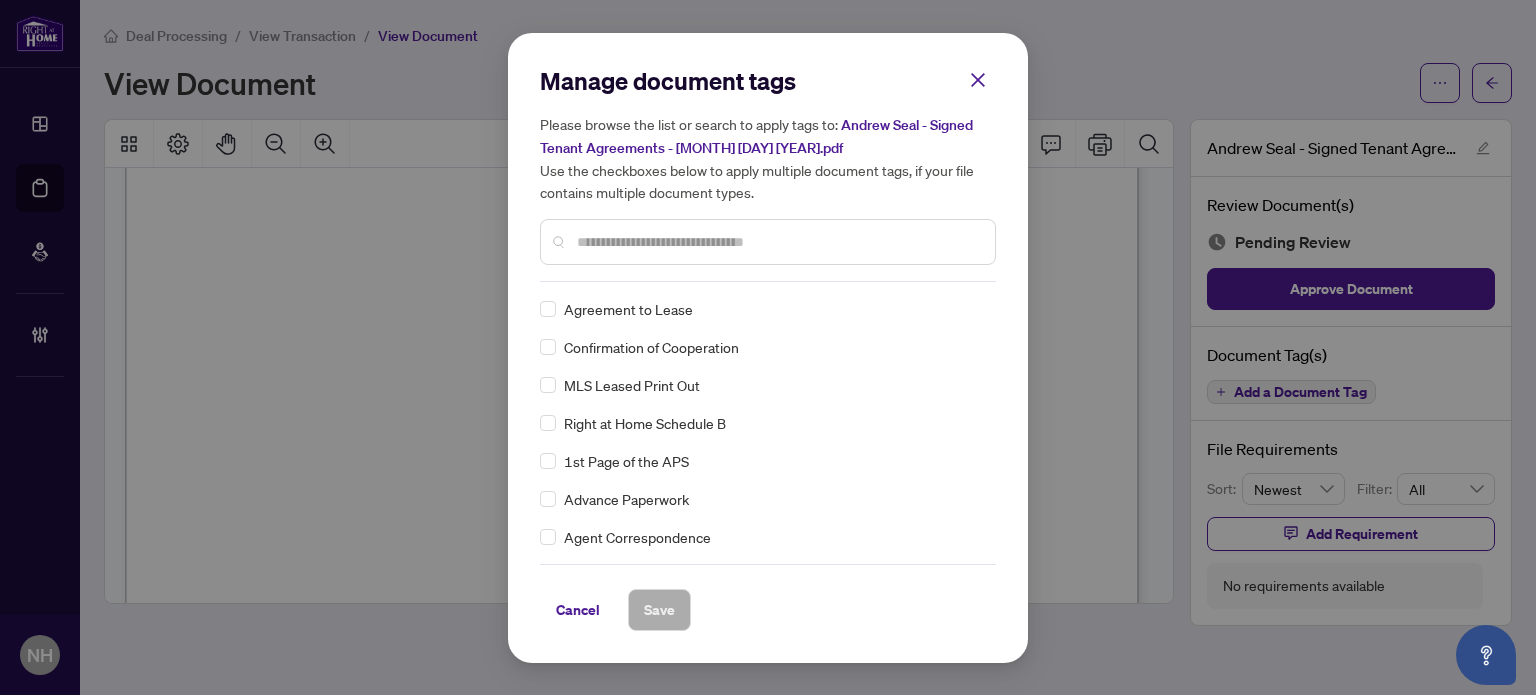 click at bounding box center [778, 242] 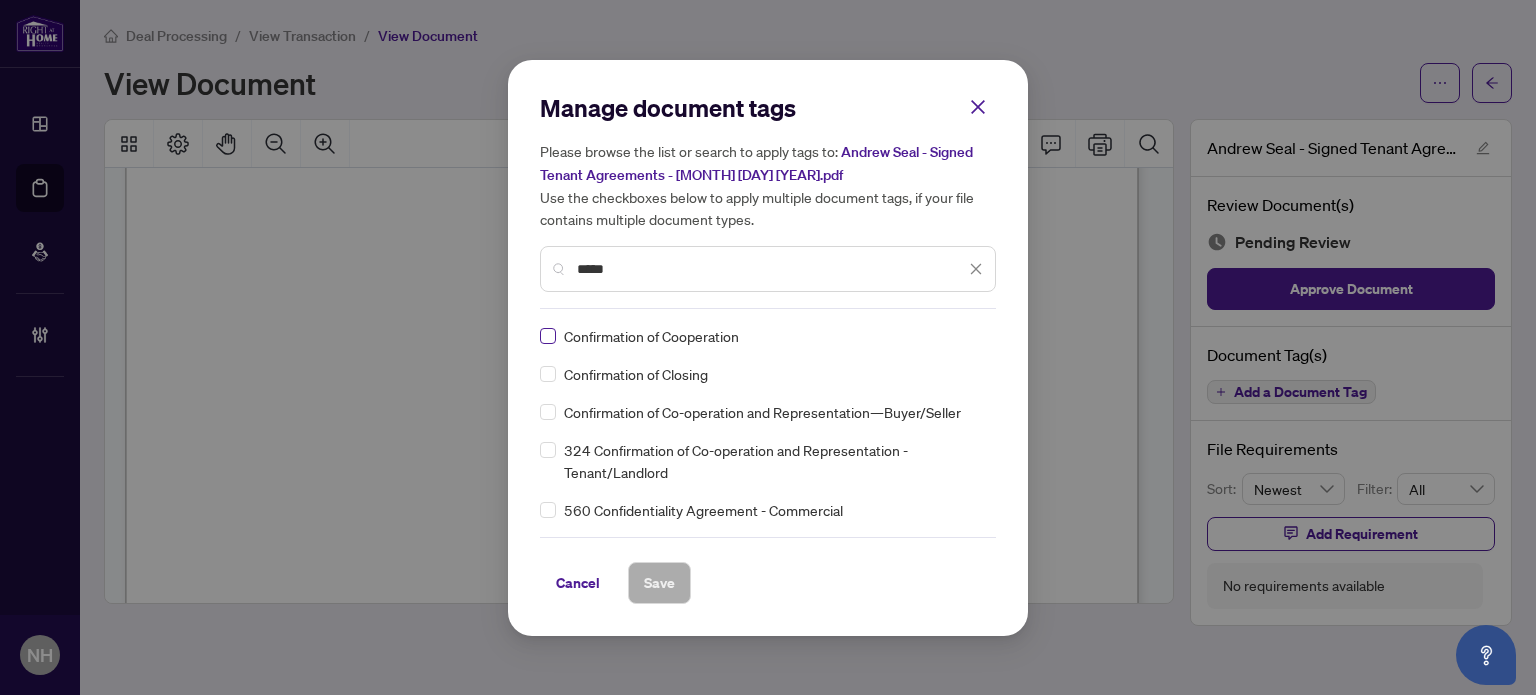 type on "*****" 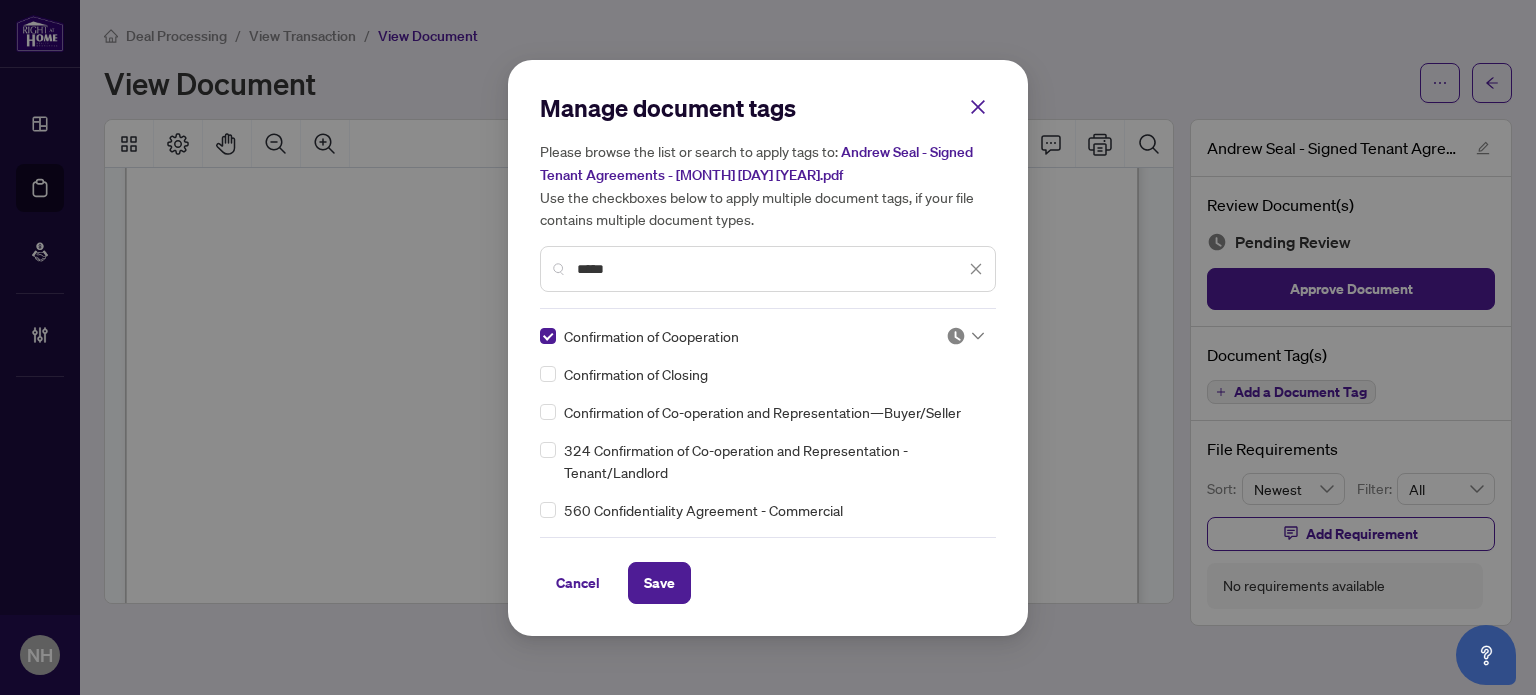 click at bounding box center [956, 336] 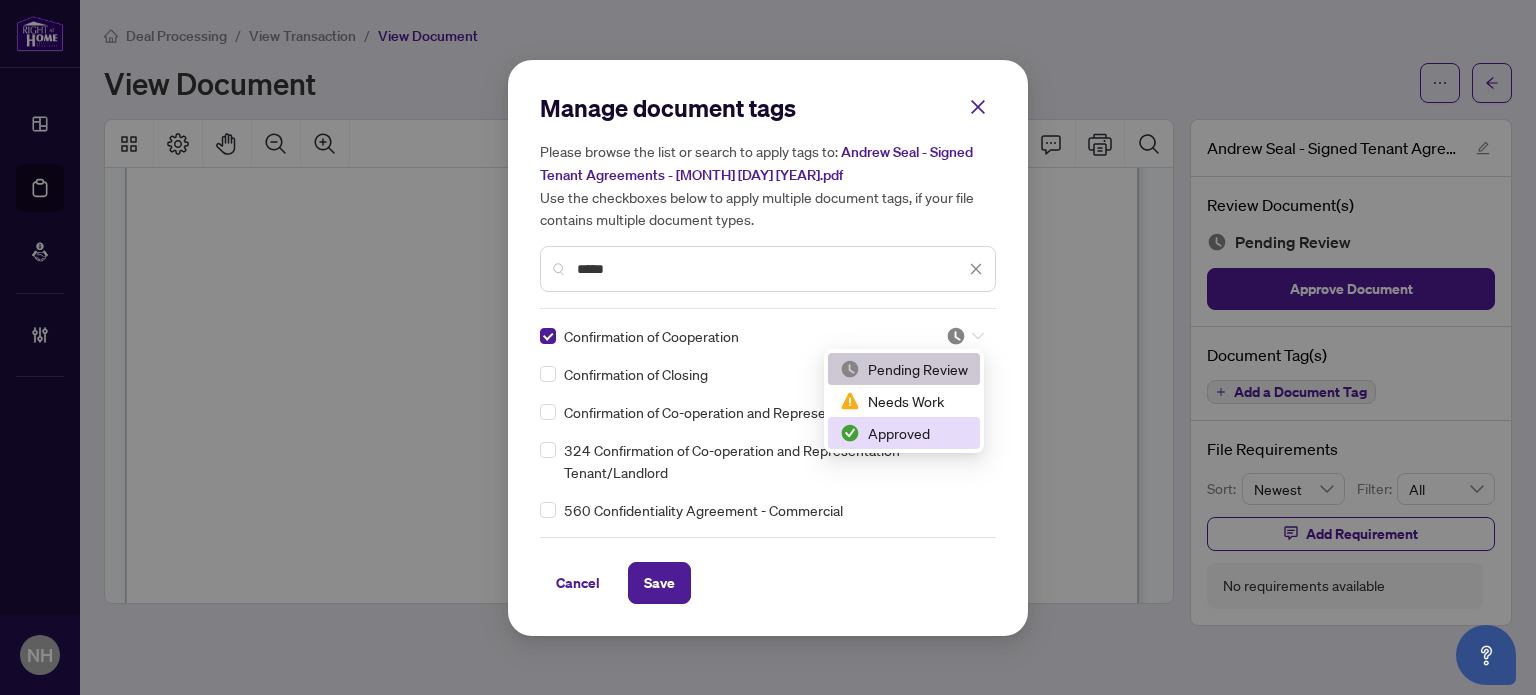 click on "Approved" at bounding box center (904, 433) 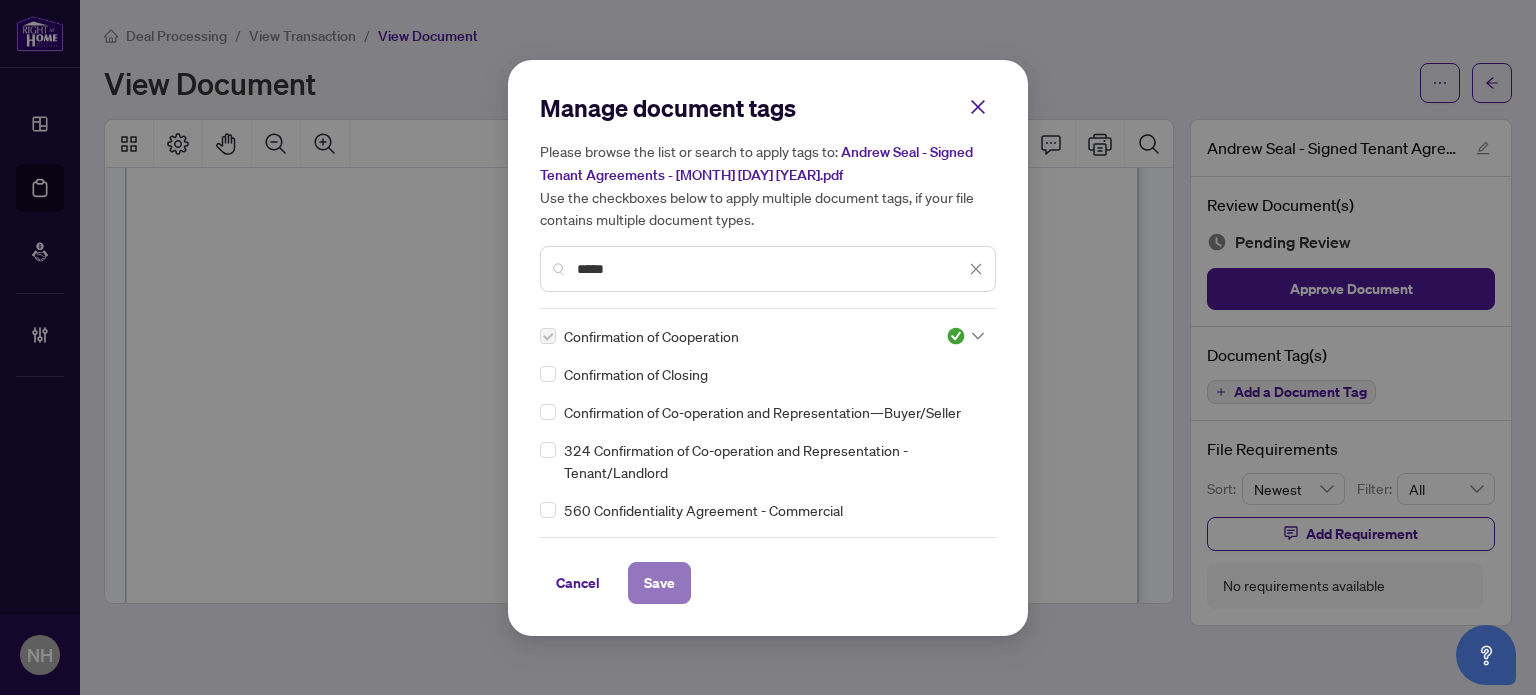 click on "Save" at bounding box center (659, 583) 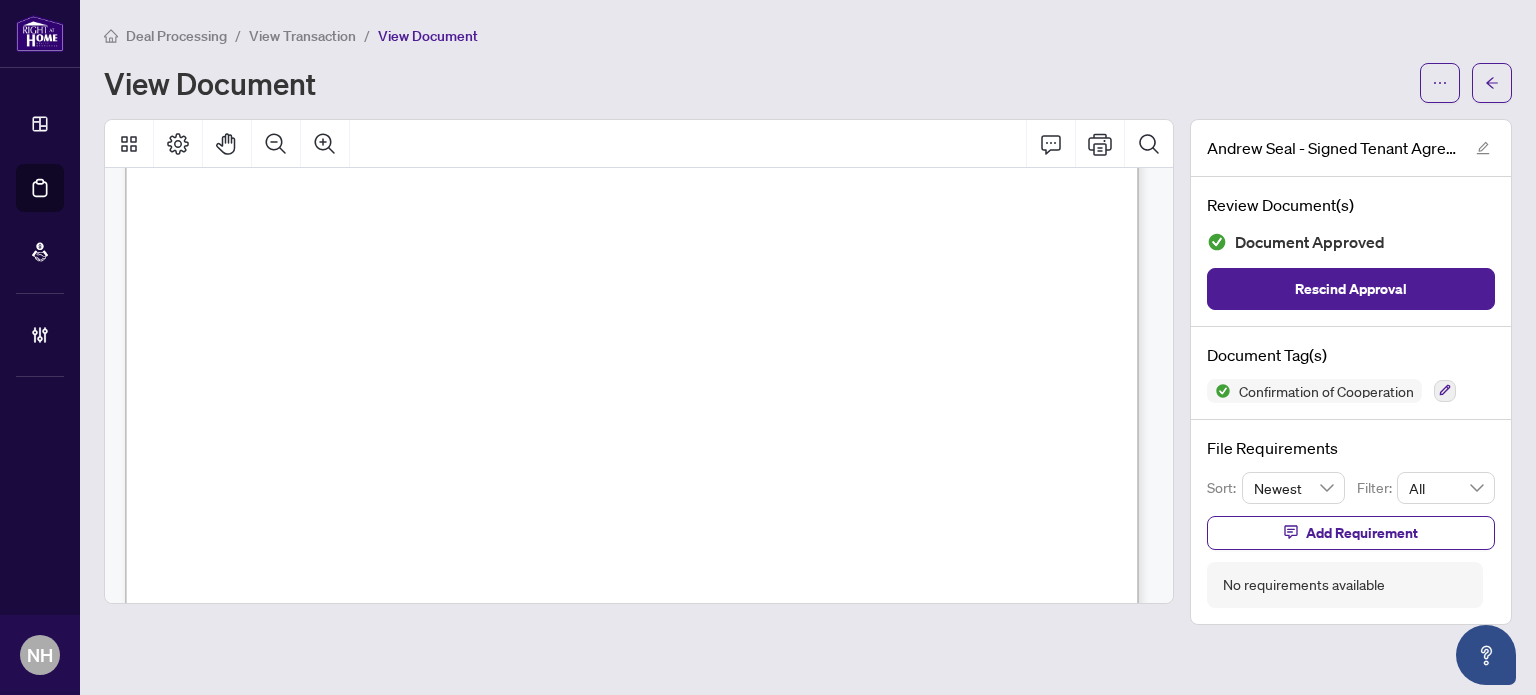 click on "View Transaction" at bounding box center (302, 36) 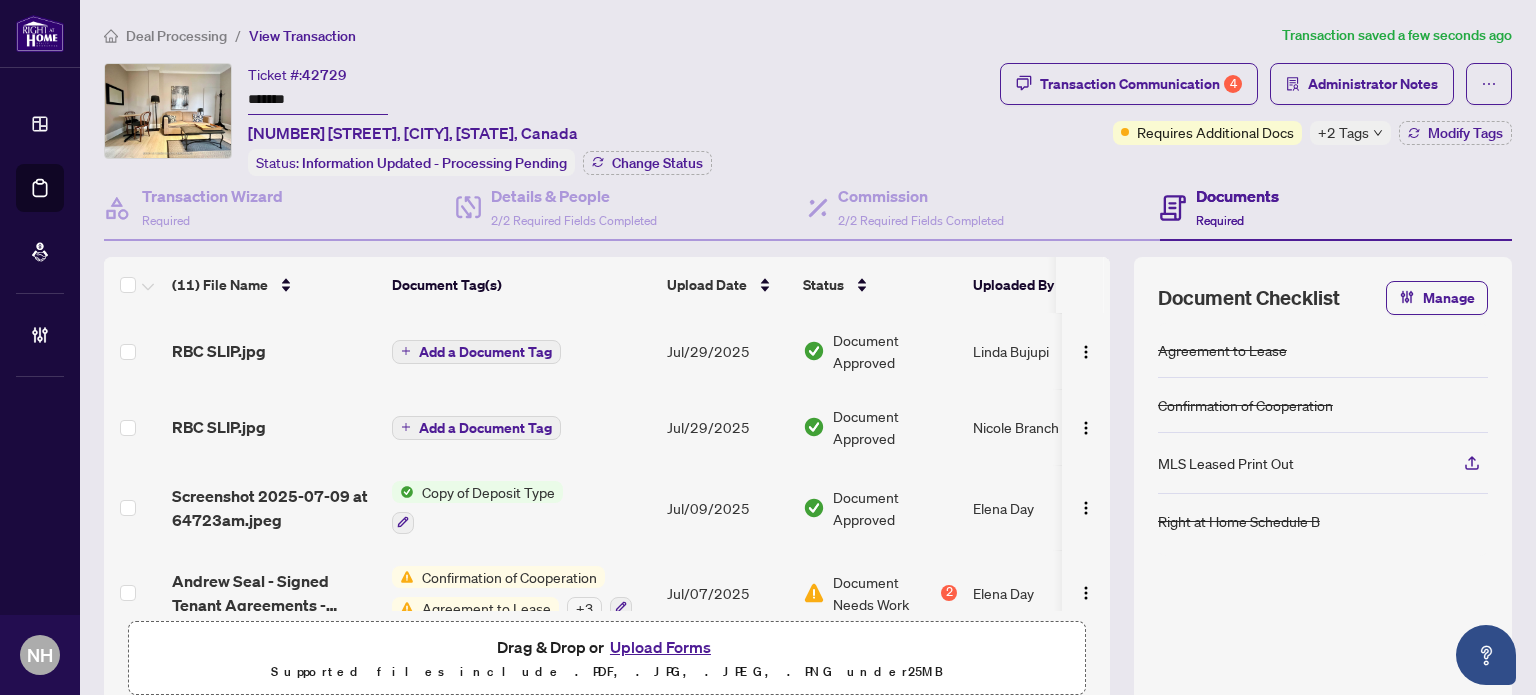 scroll, scrollTop: 611, scrollLeft: 0, axis: vertical 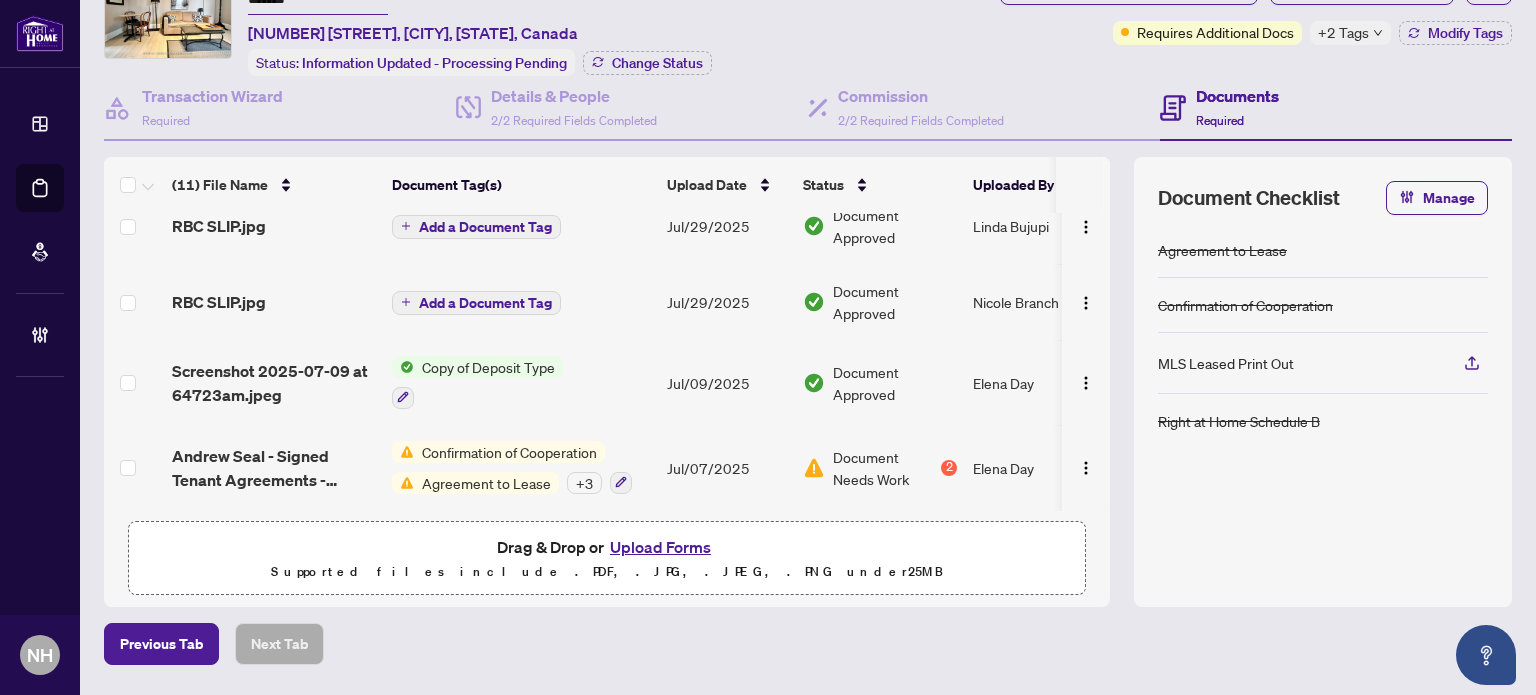 click on "Andrew Seal - Signed Tenant Agreements - July 7 2025.pdf" at bounding box center (274, 468) 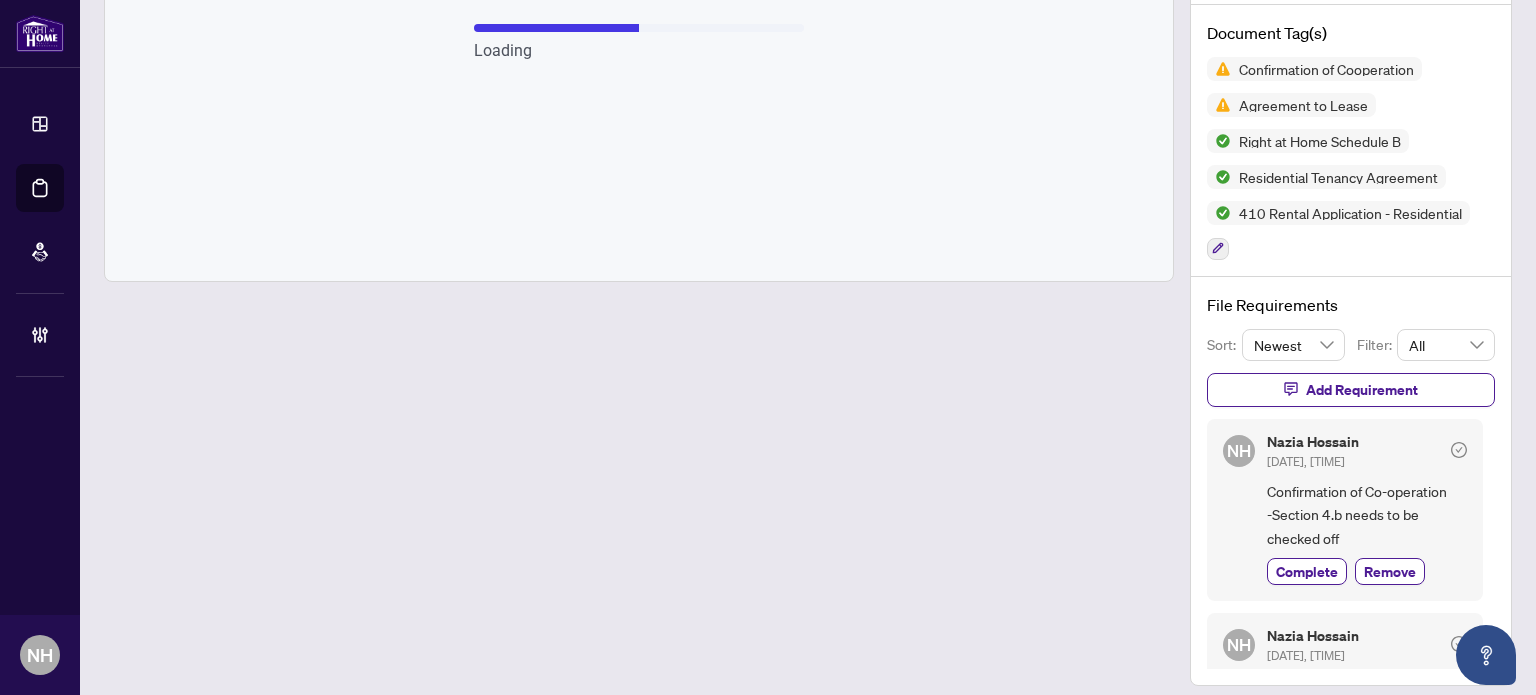 scroll, scrollTop: 332, scrollLeft: 0, axis: vertical 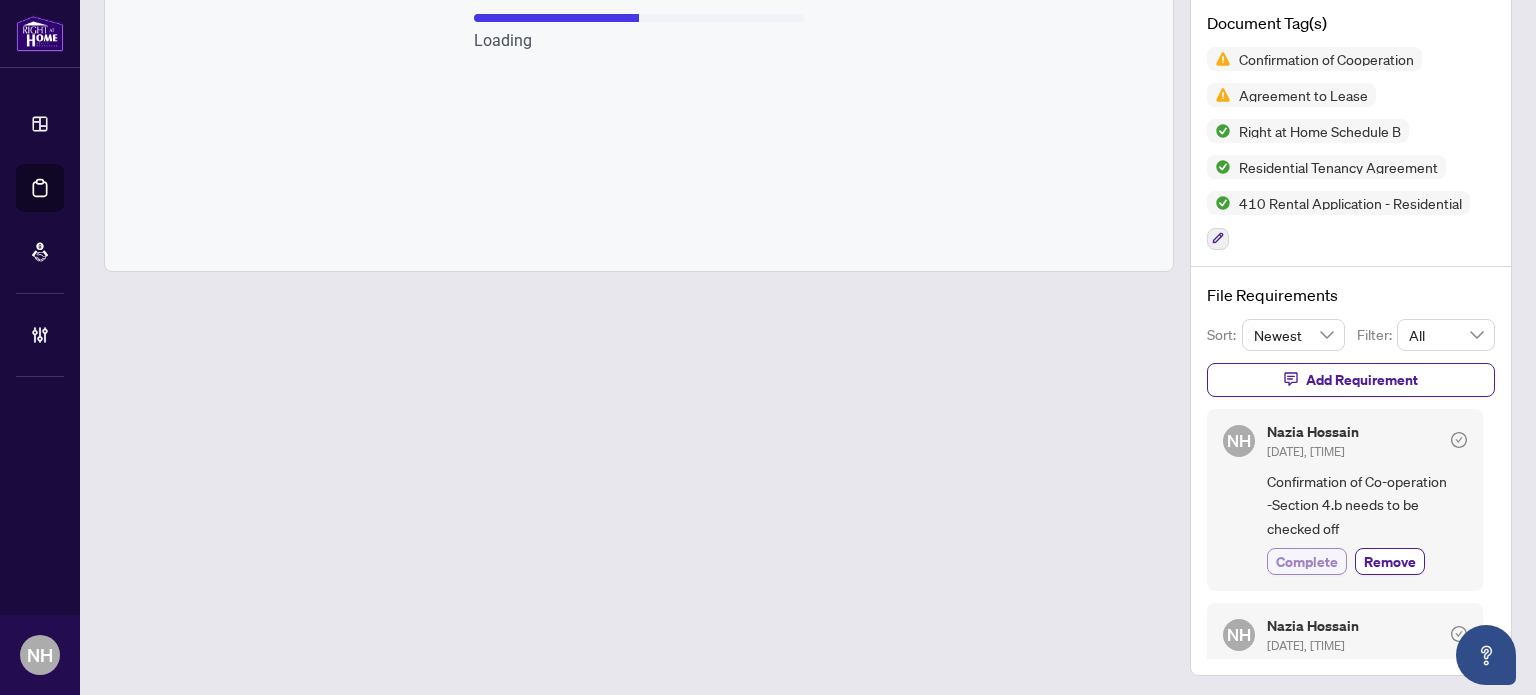 click on "Complete" at bounding box center (1307, 561) 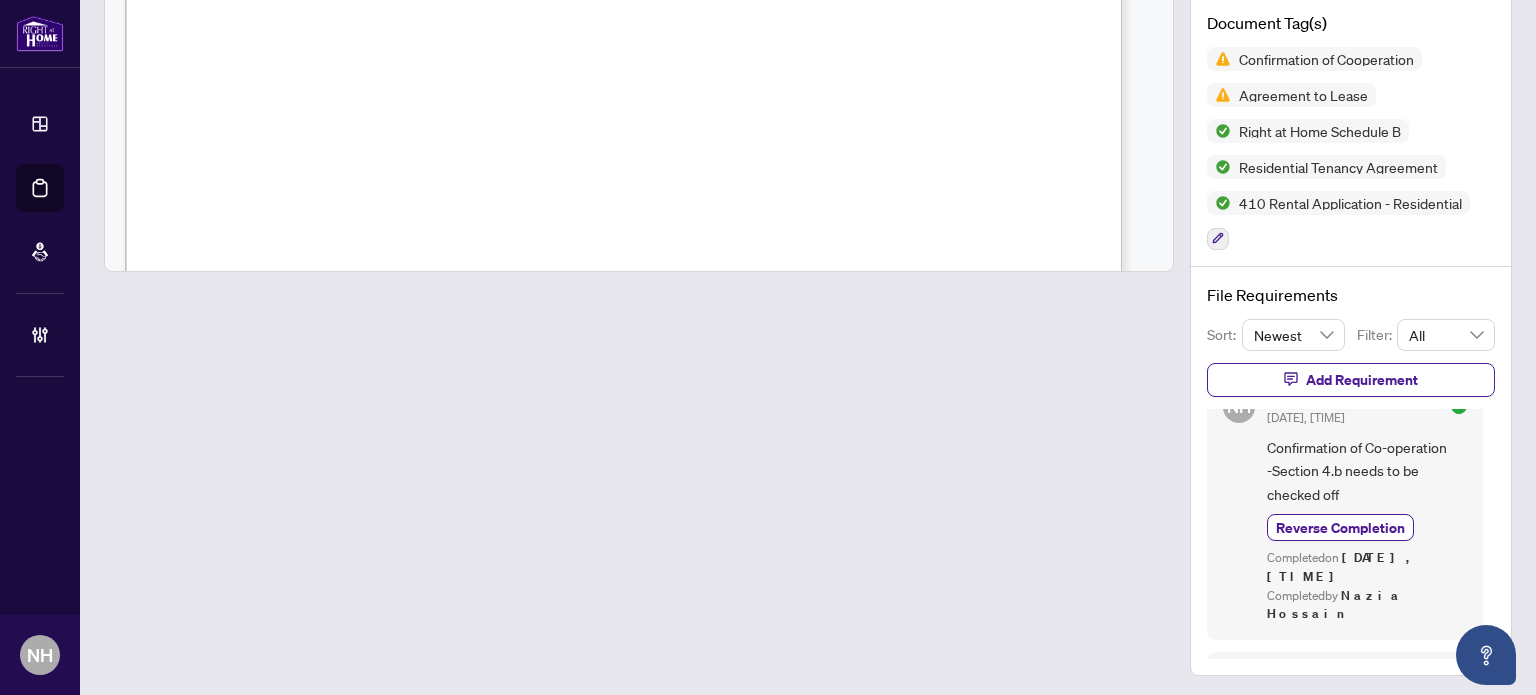 scroll, scrollTop: 0, scrollLeft: 0, axis: both 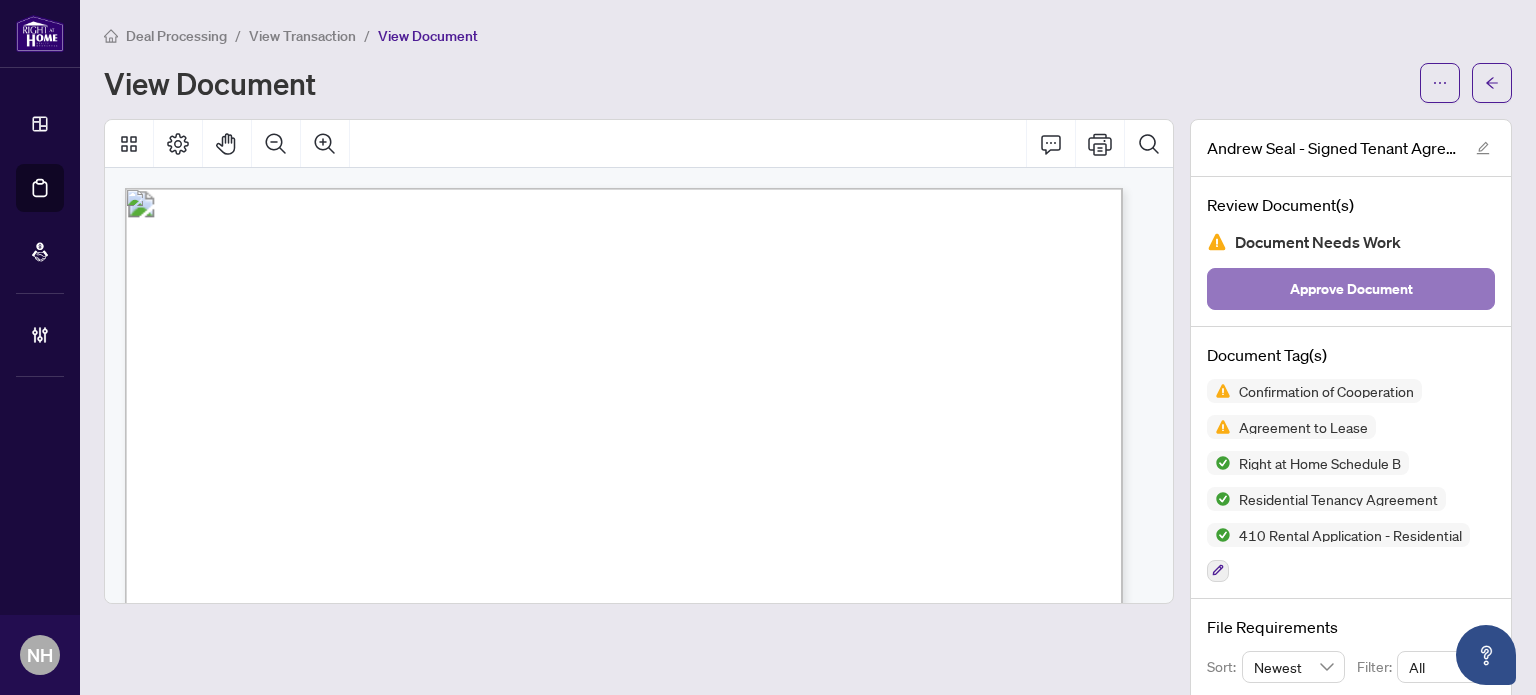 click on "Approve Document" at bounding box center (1351, 289) 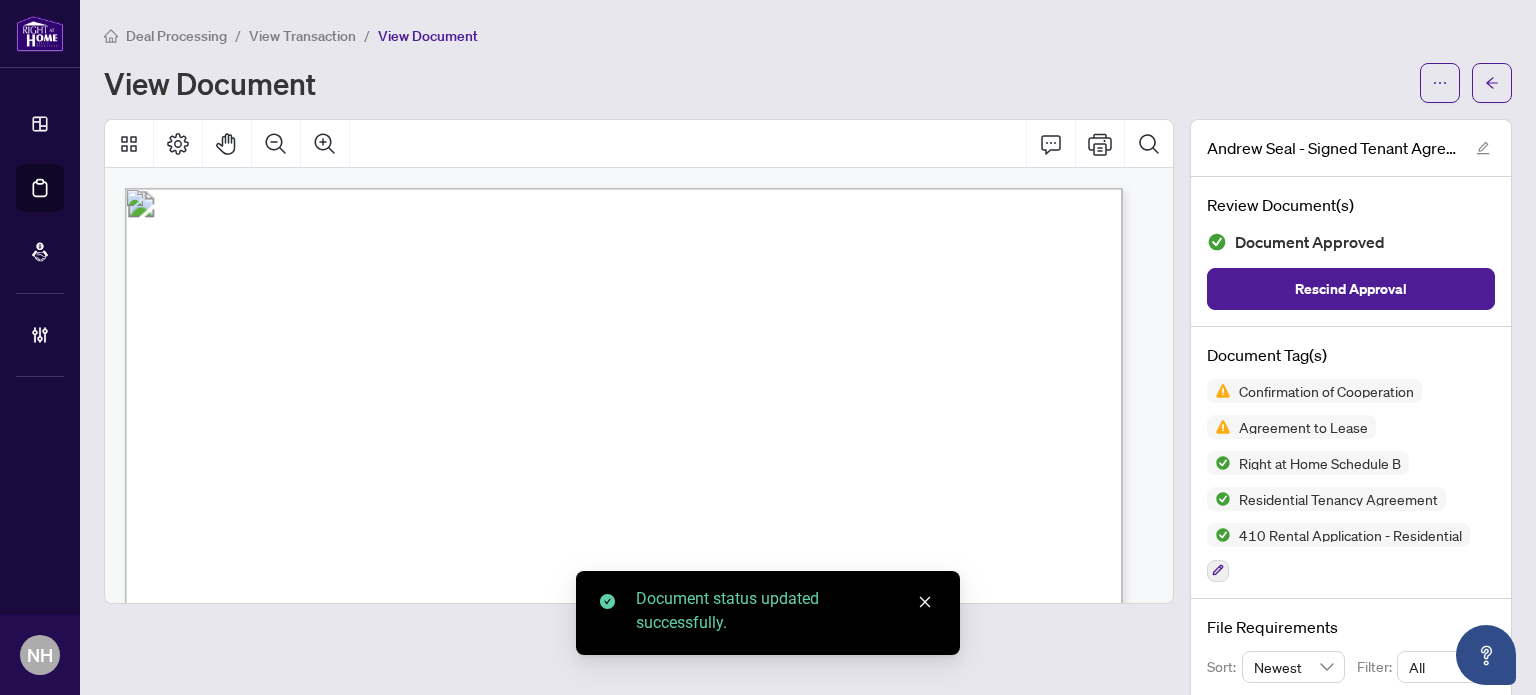 click on "View Transaction" at bounding box center [302, 36] 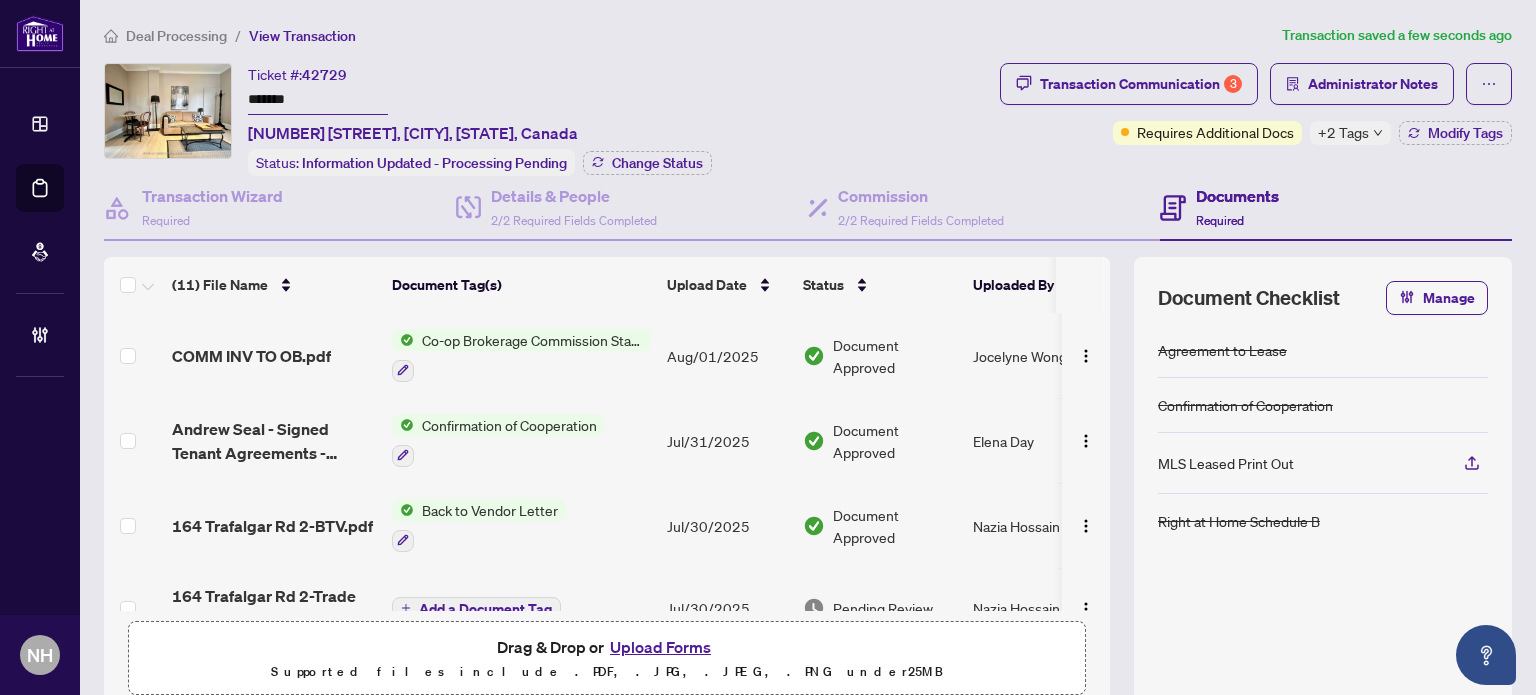 click on "Andrew Seal - Signed Tenant Agreements - July 7 2025.pdf" at bounding box center (274, 441) 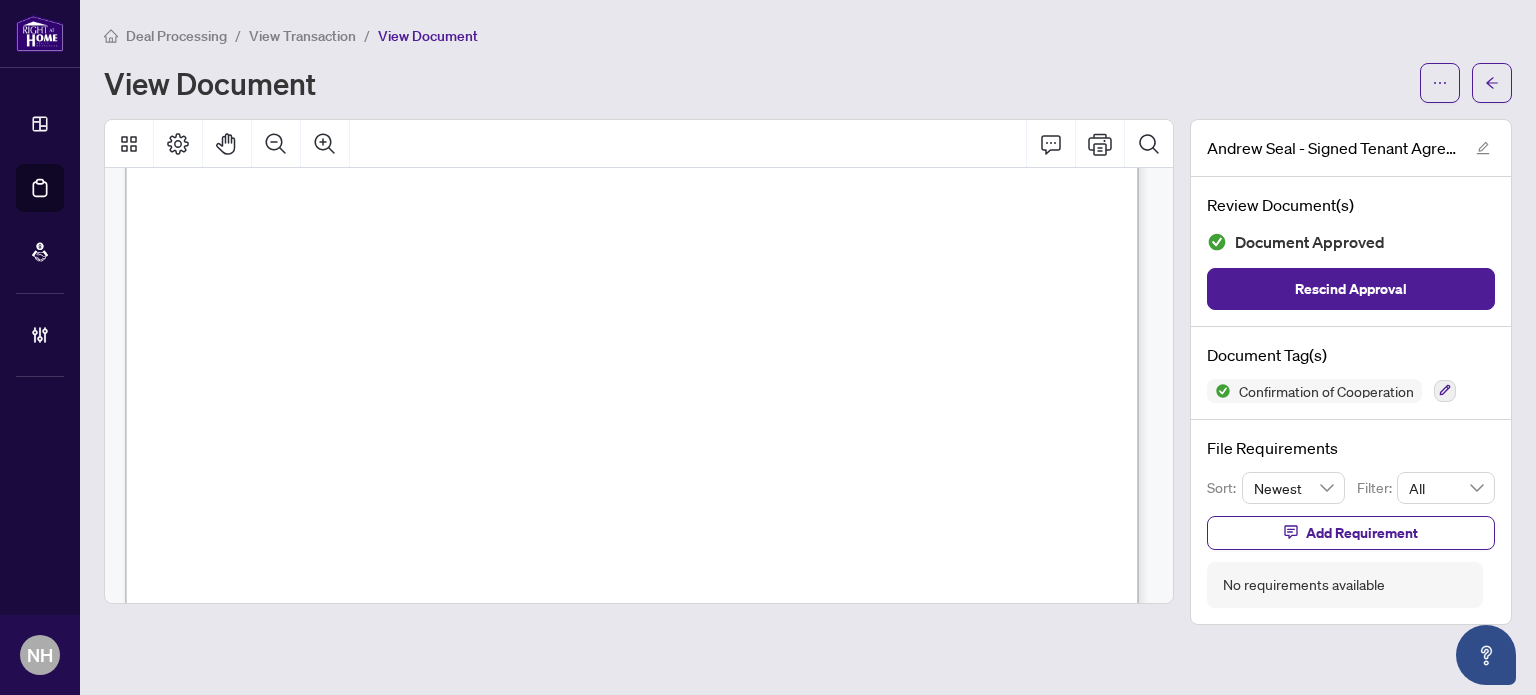 scroll, scrollTop: 11300, scrollLeft: 0, axis: vertical 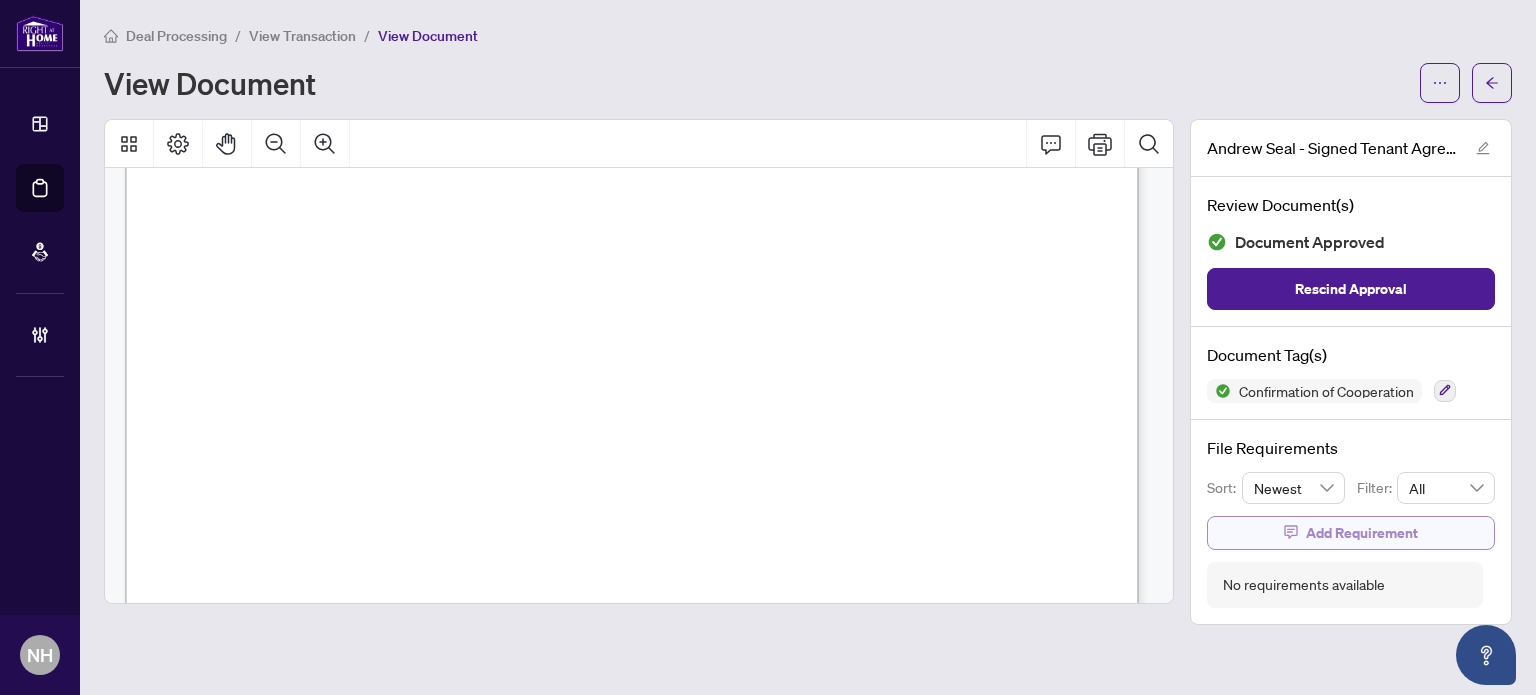 click on "Add Requirement" at bounding box center [1362, 533] 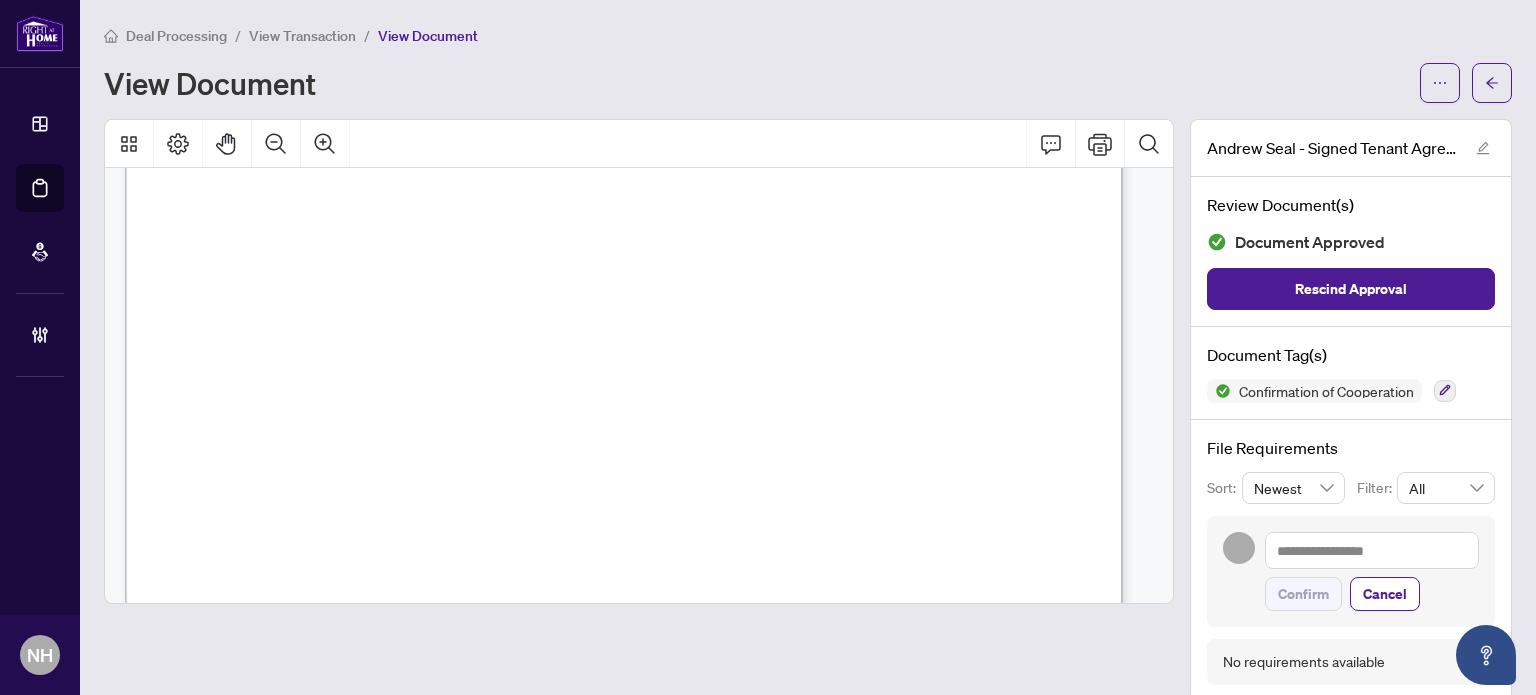 type on "**********" 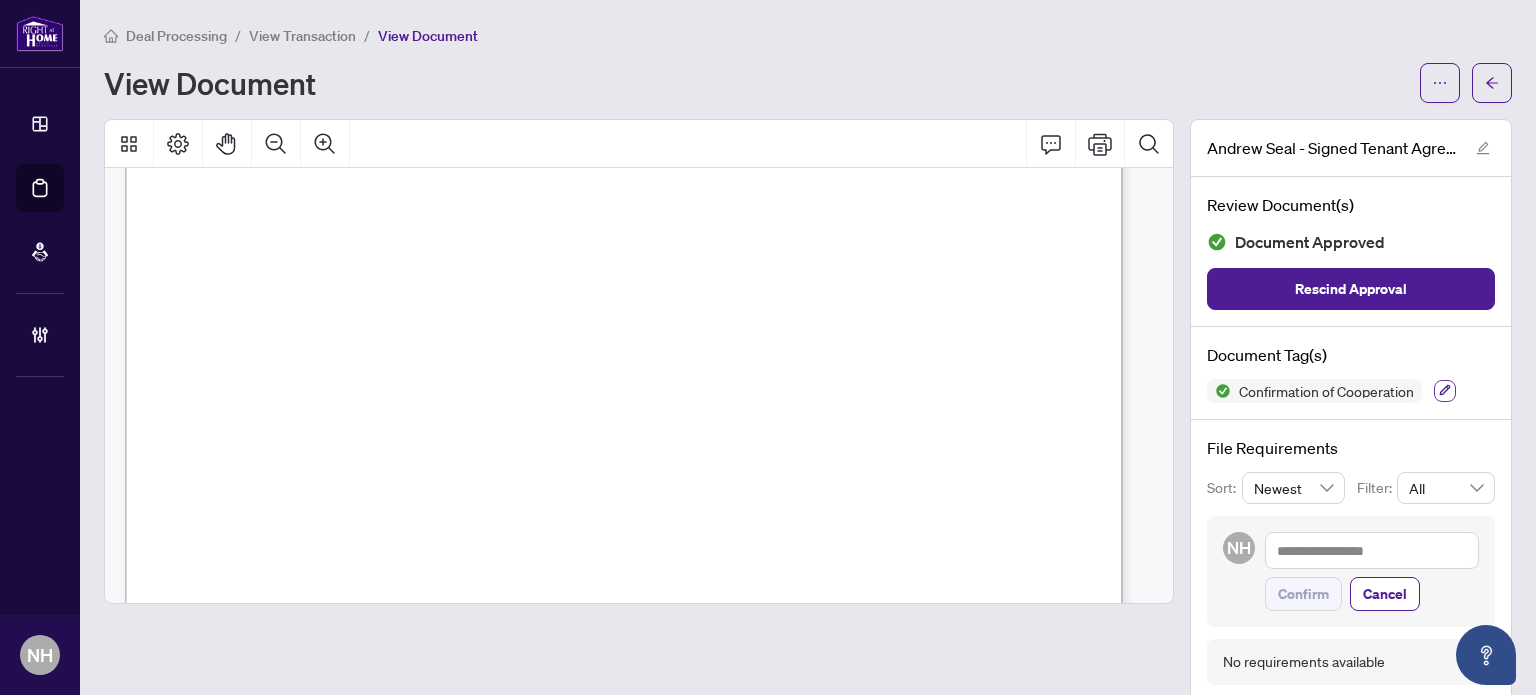 click 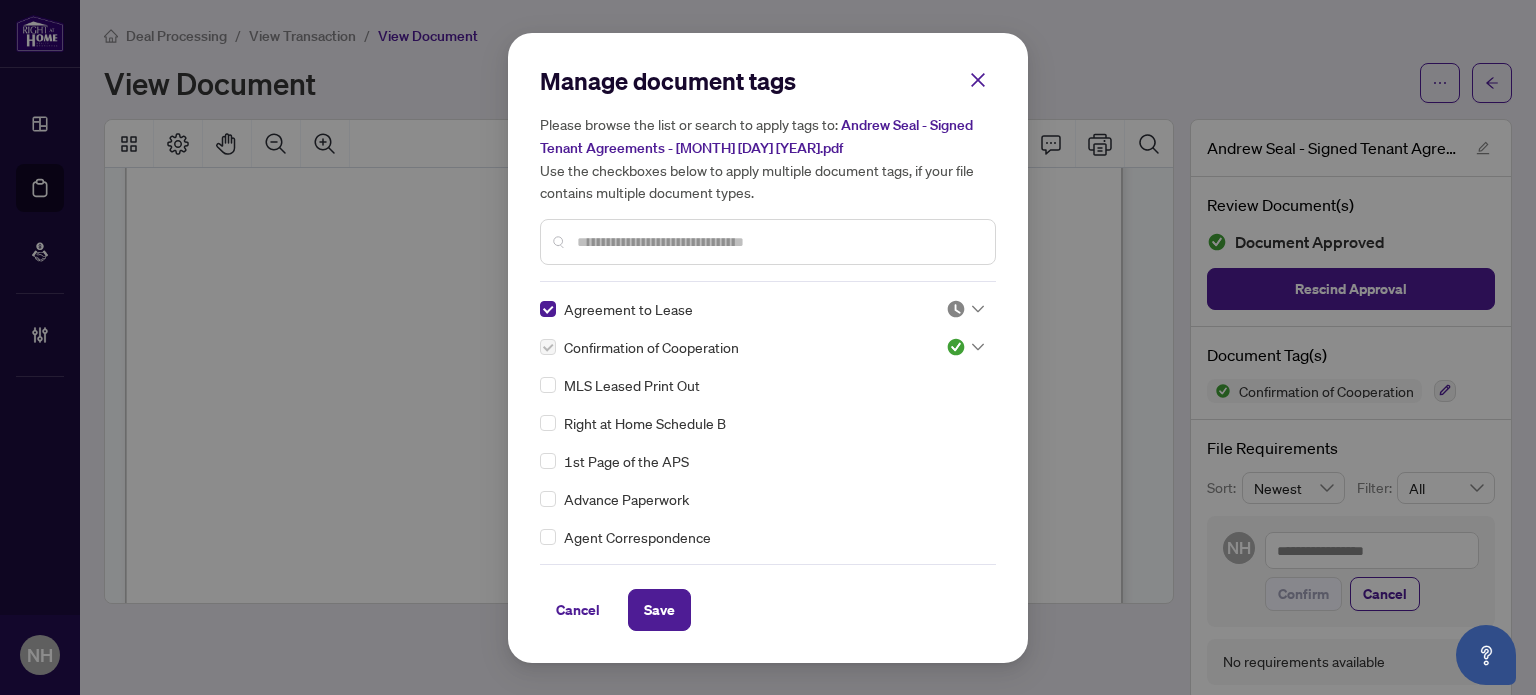 click at bounding box center [956, 309] 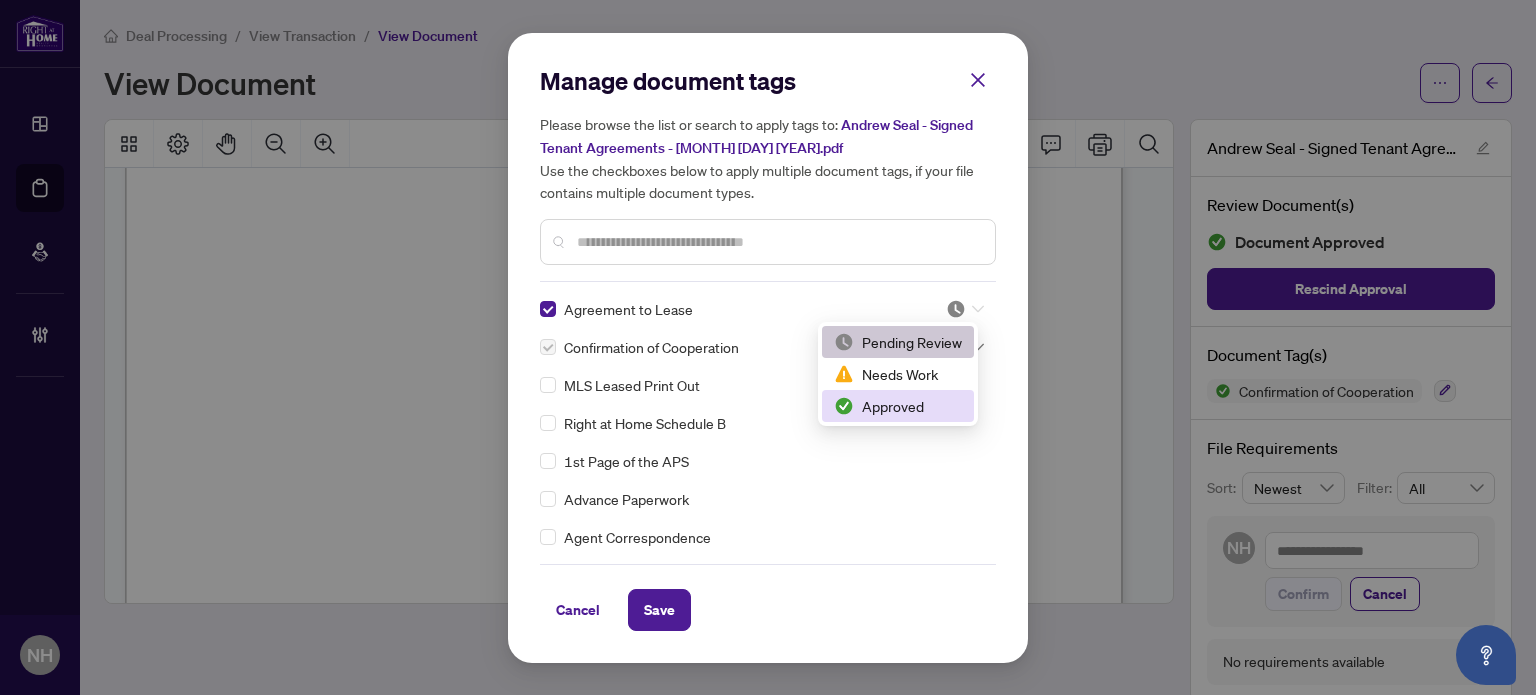 click on "Approved" at bounding box center [898, 406] 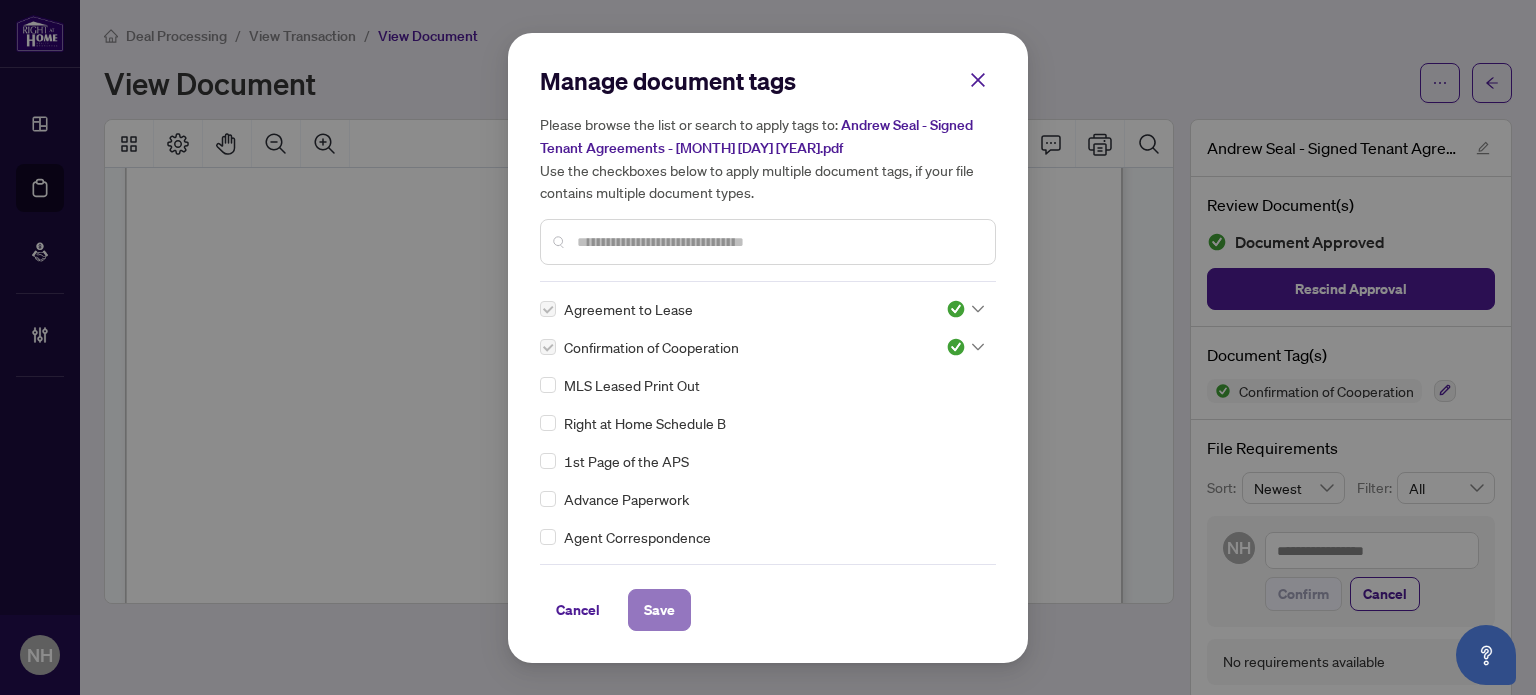 click on "Save" at bounding box center [659, 610] 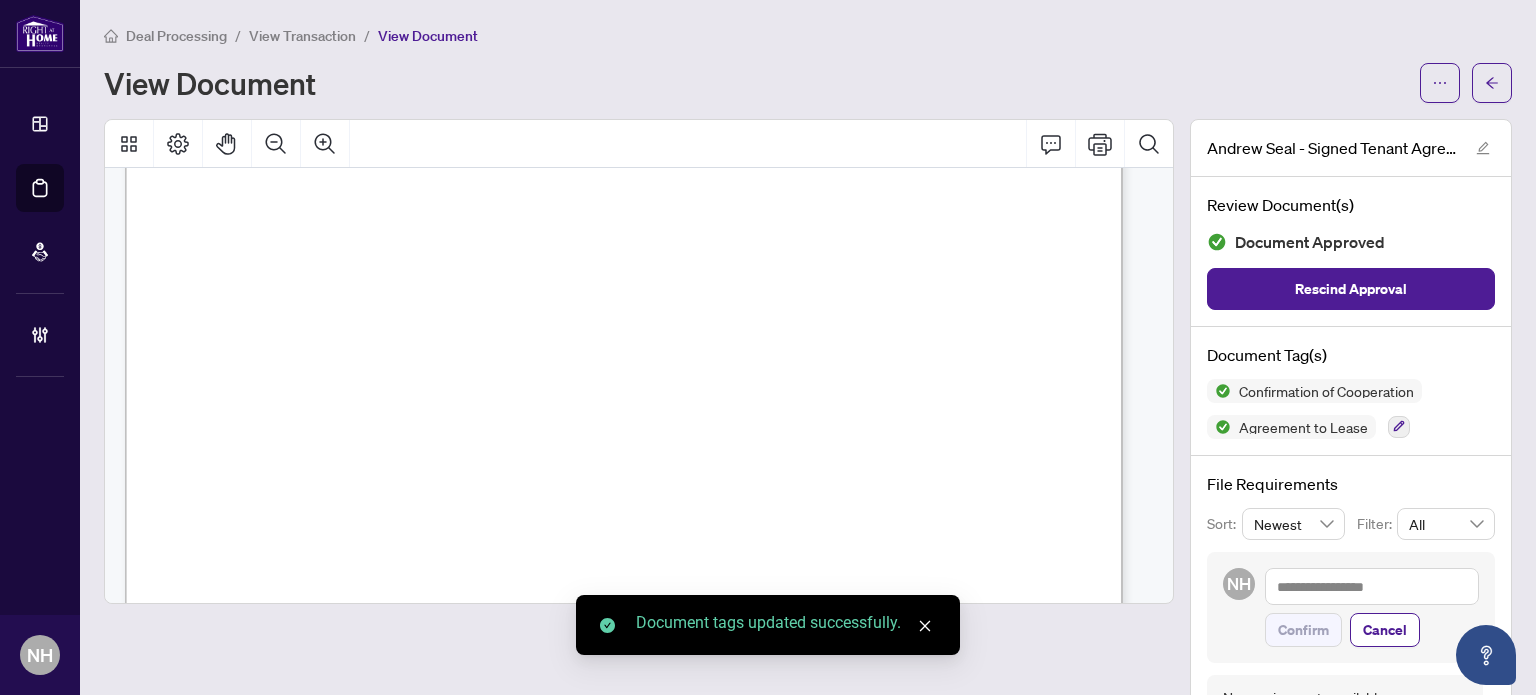 drag, startPoint x: 352, startPoint y: 38, endPoint x: 356, endPoint y: 11, distance: 27.294687 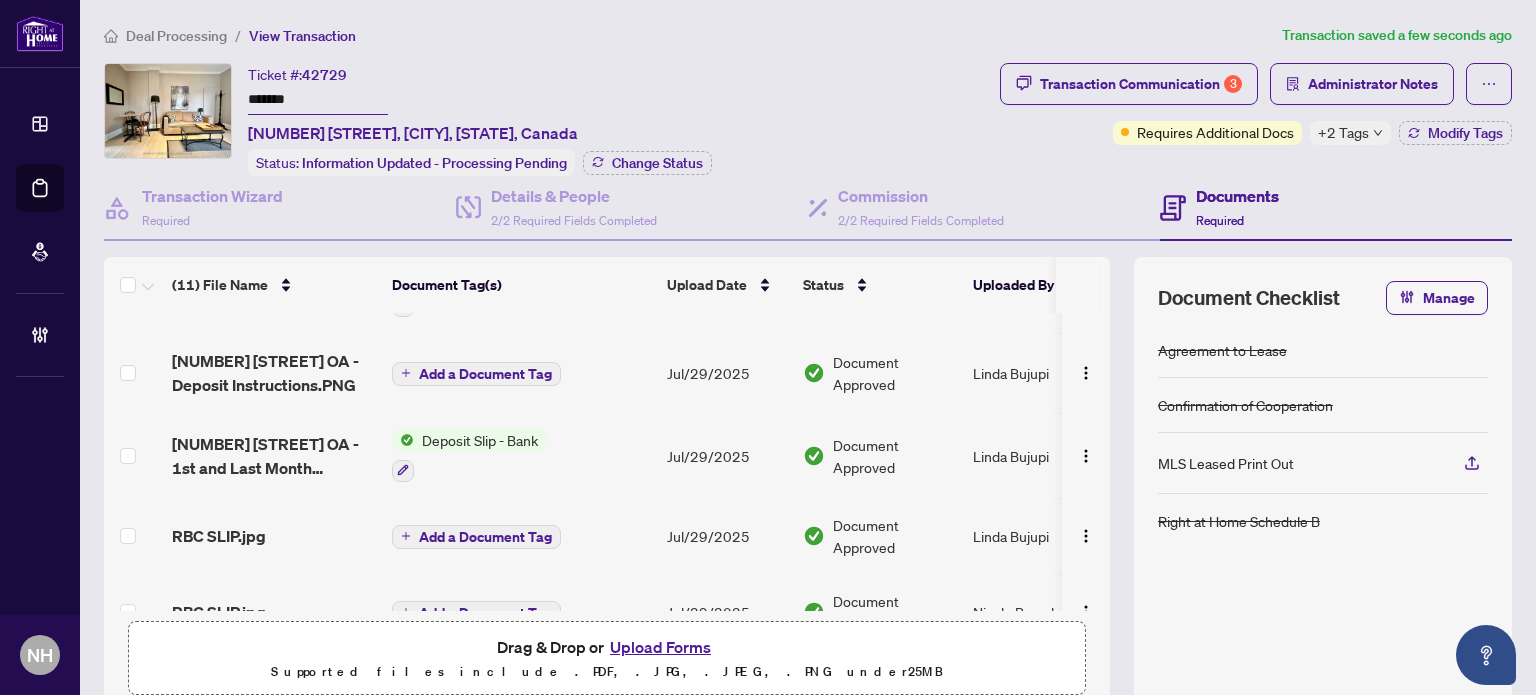 scroll, scrollTop: 611, scrollLeft: 0, axis: vertical 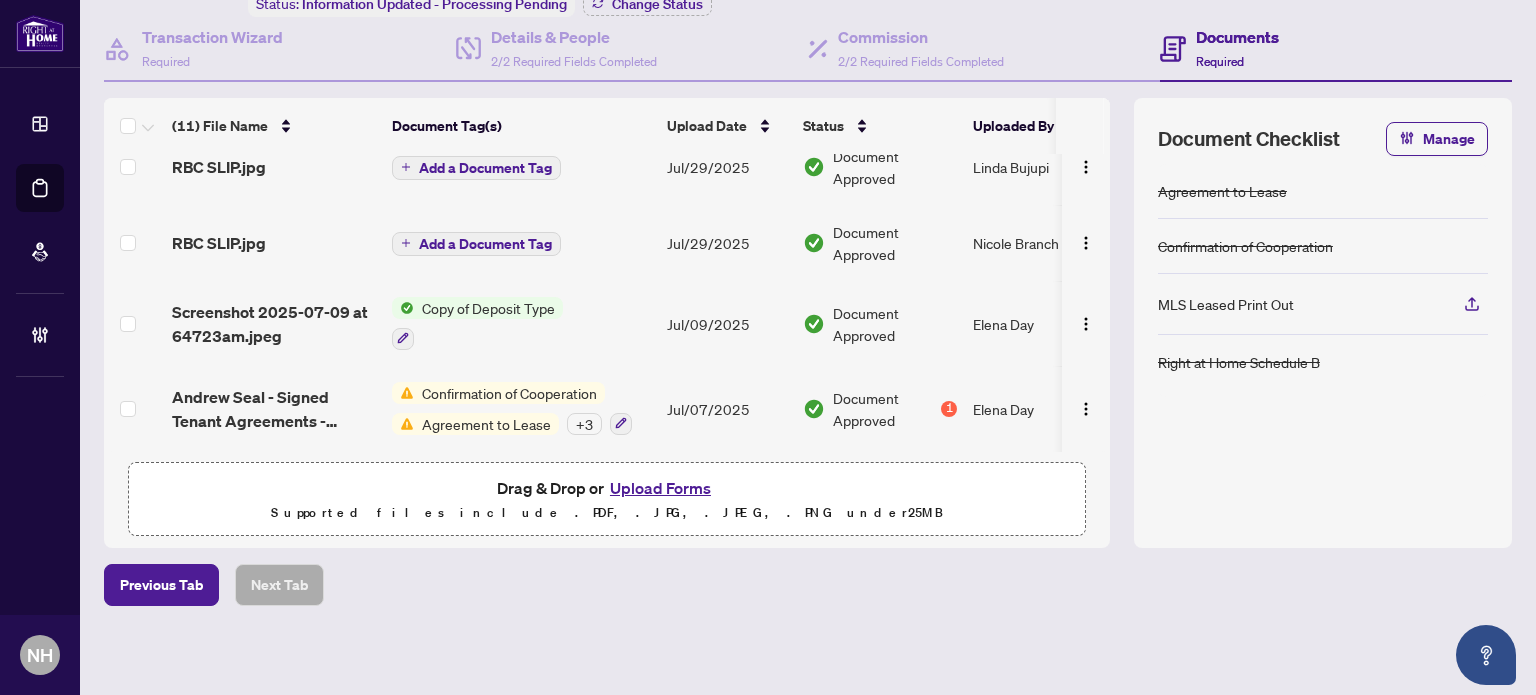 click on "Andrew Seal - Signed Tenant Agreements - July 7 2025.pdf" at bounding box center (274, 409) 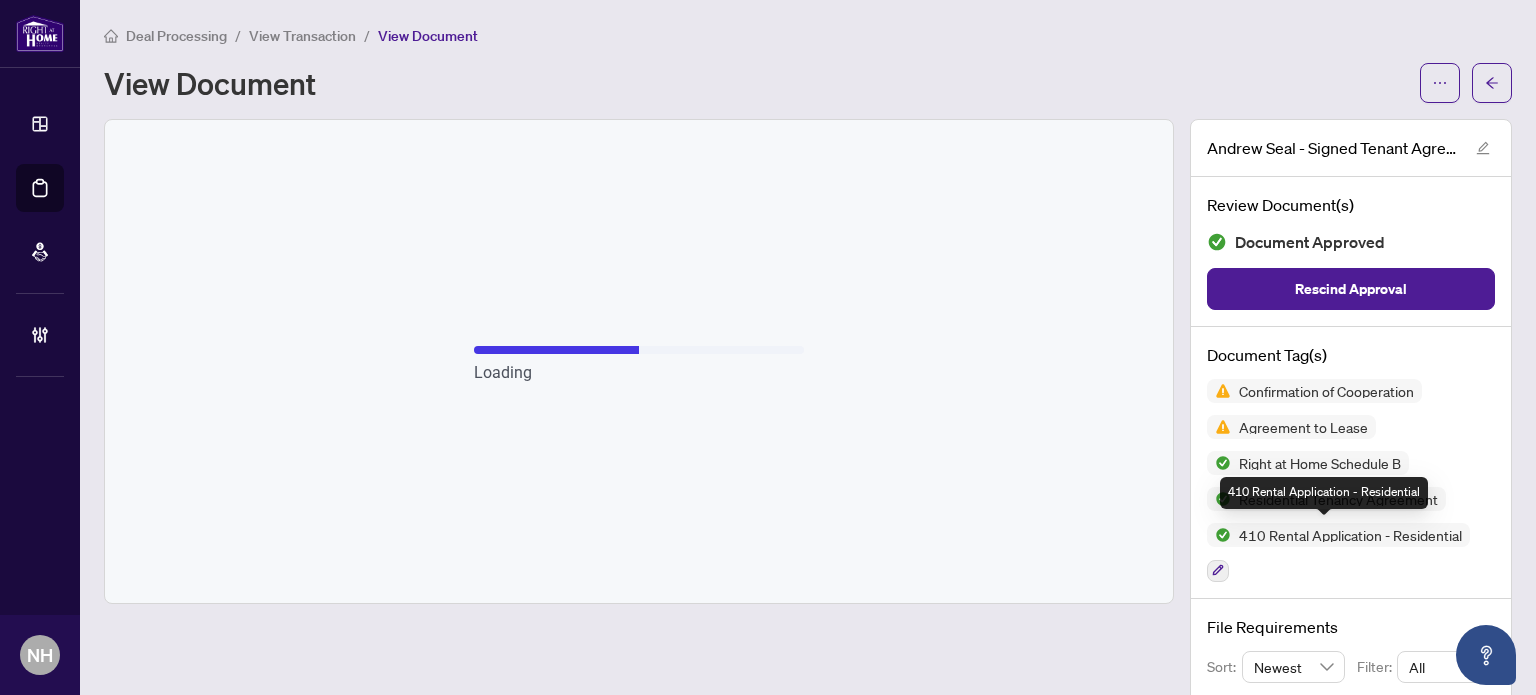 scroll, scrollTop: 332, scrollLeft: 0, axis: vertical 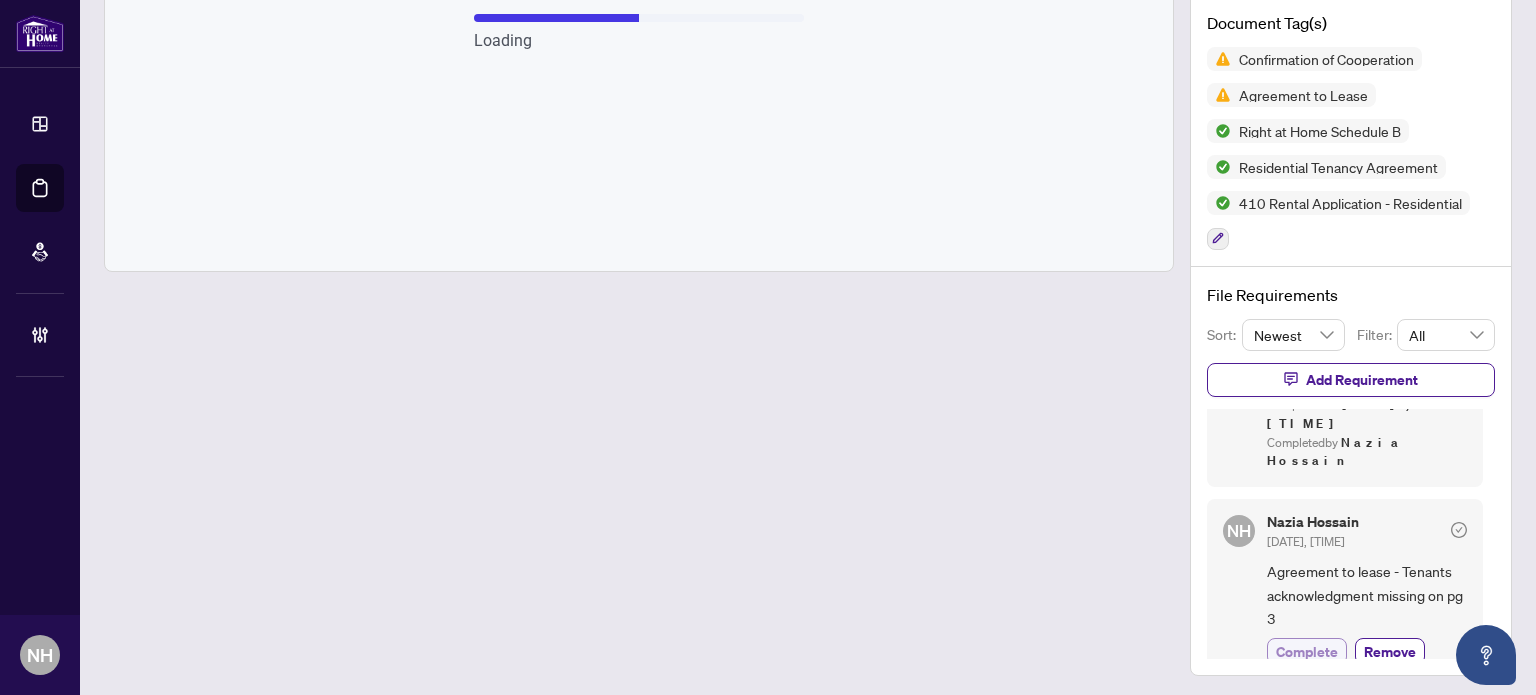 click on "Complete" at bounding box center [1307, 651] 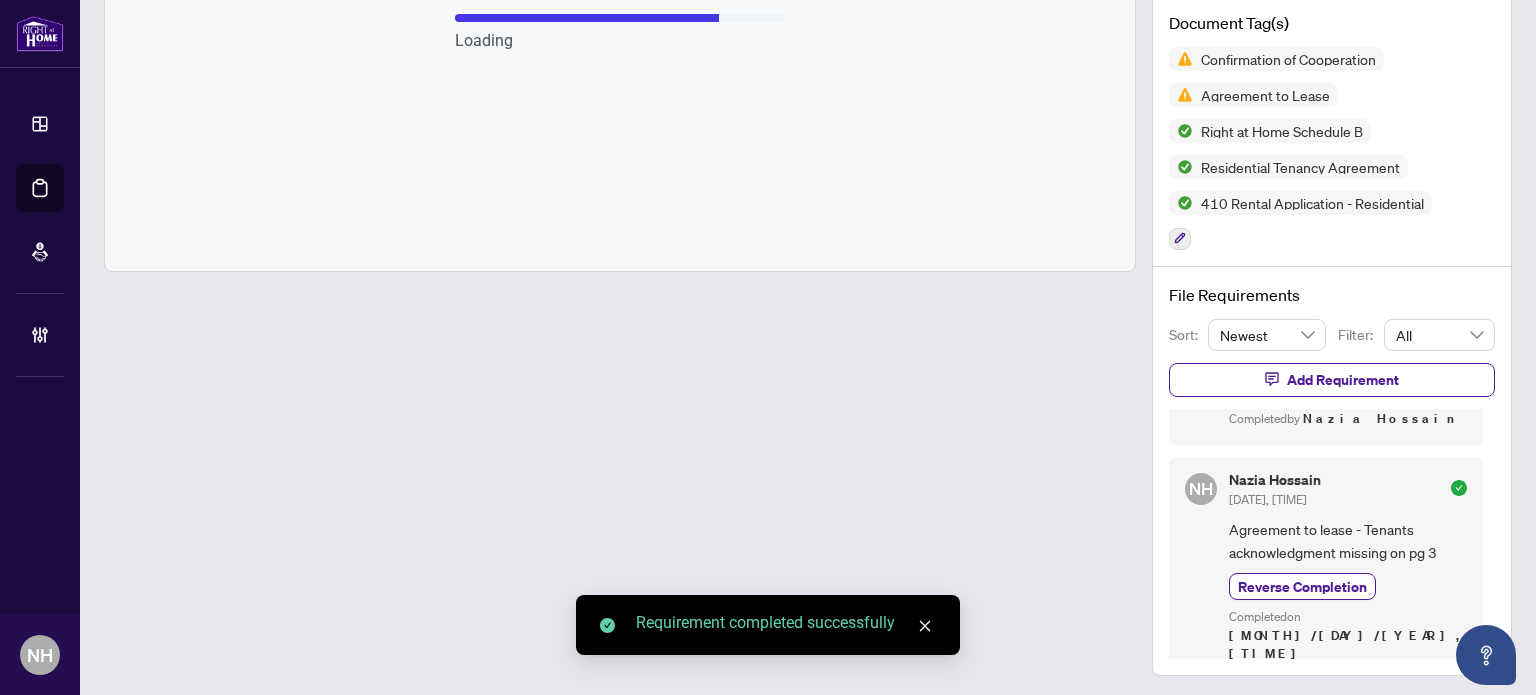 scroll, scrollTop: 0, scrollLeft: 0, axis: both 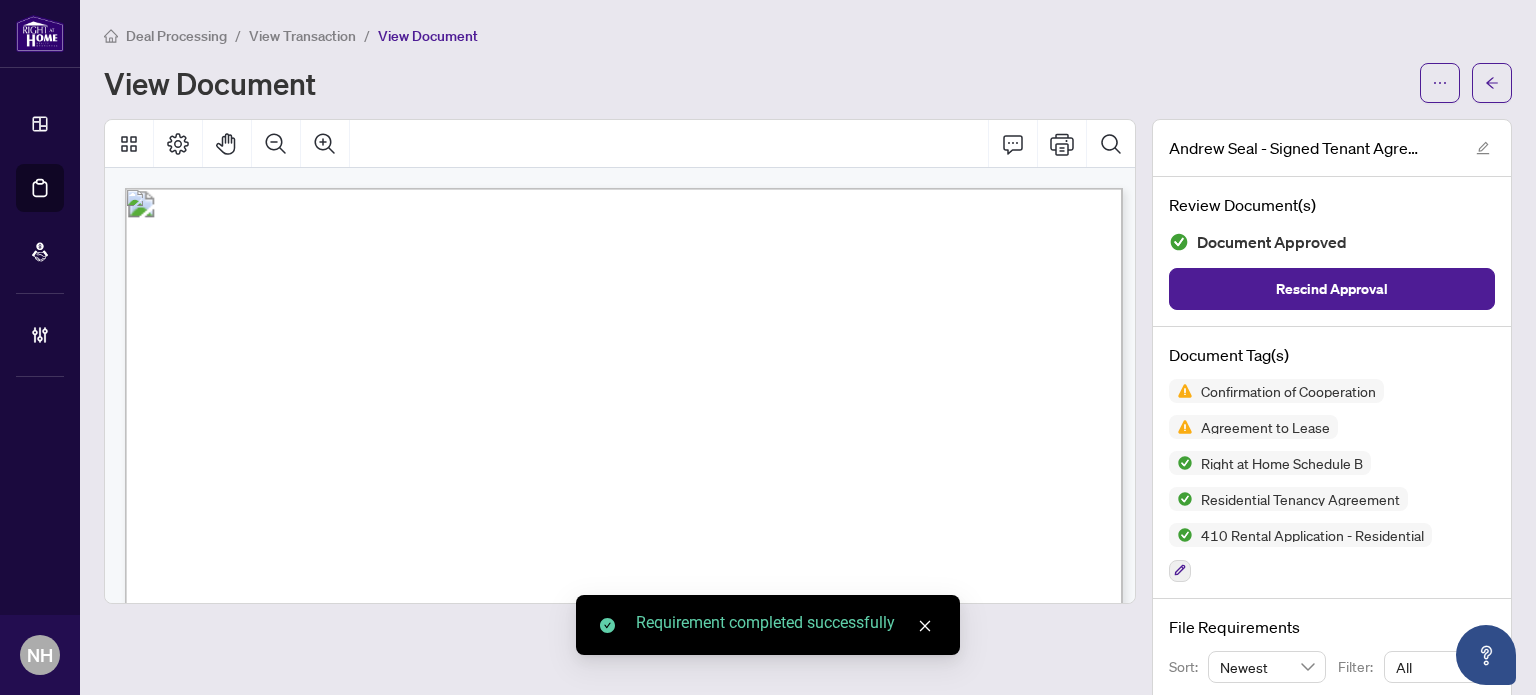 click on "View Transaction" at bounding box center [302, 36] 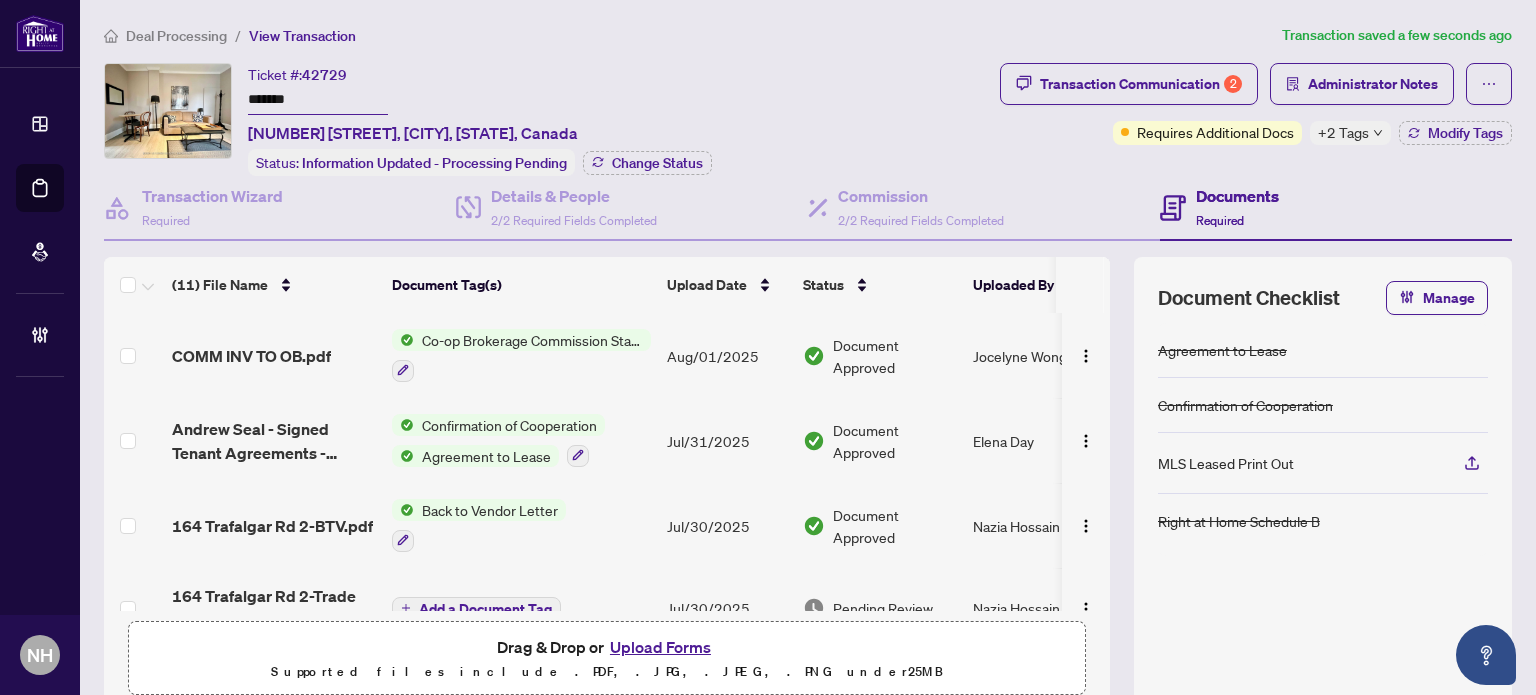 scroll, scrollTop: 100, scrollLeft: 0, axis: vertical 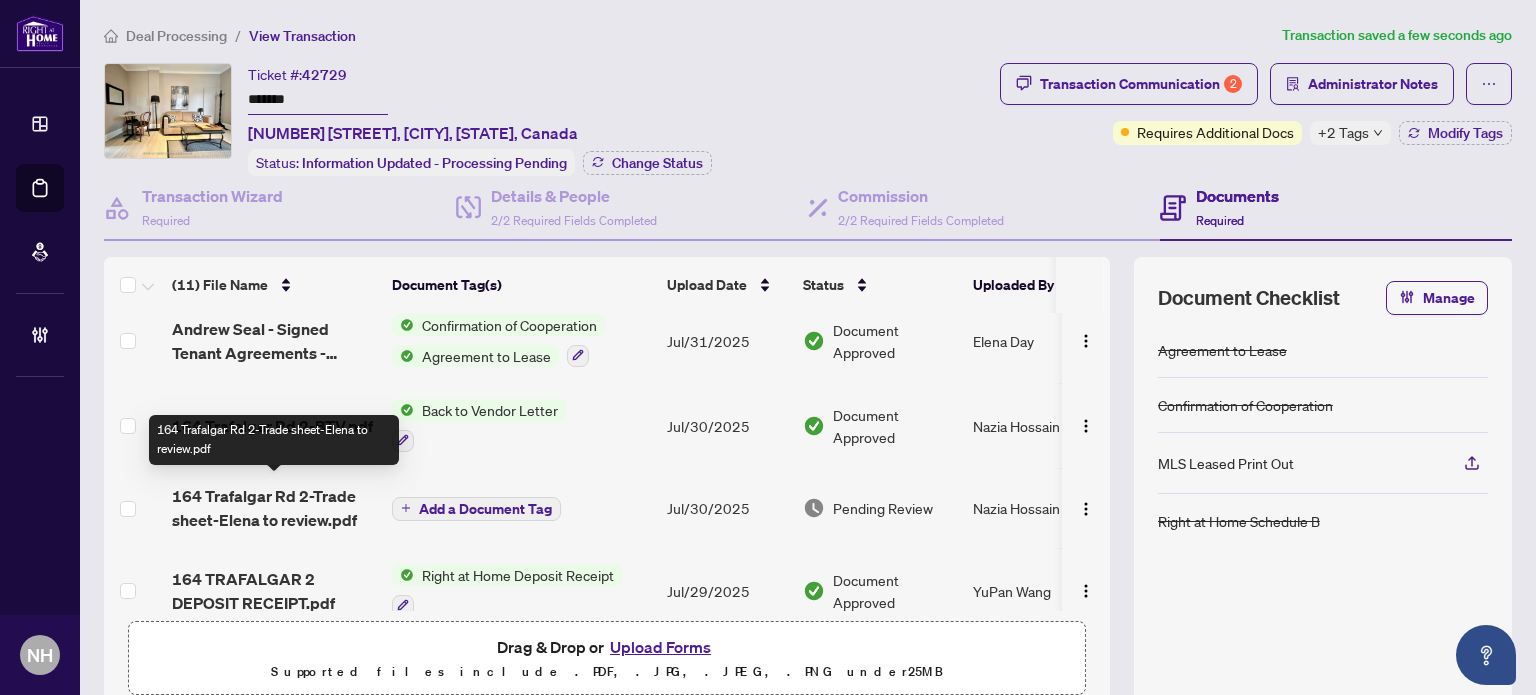 click on "164 Trafalgar Rd 2-Trade sheet-Elena to review.pdf" at bounding box center (274, 508) 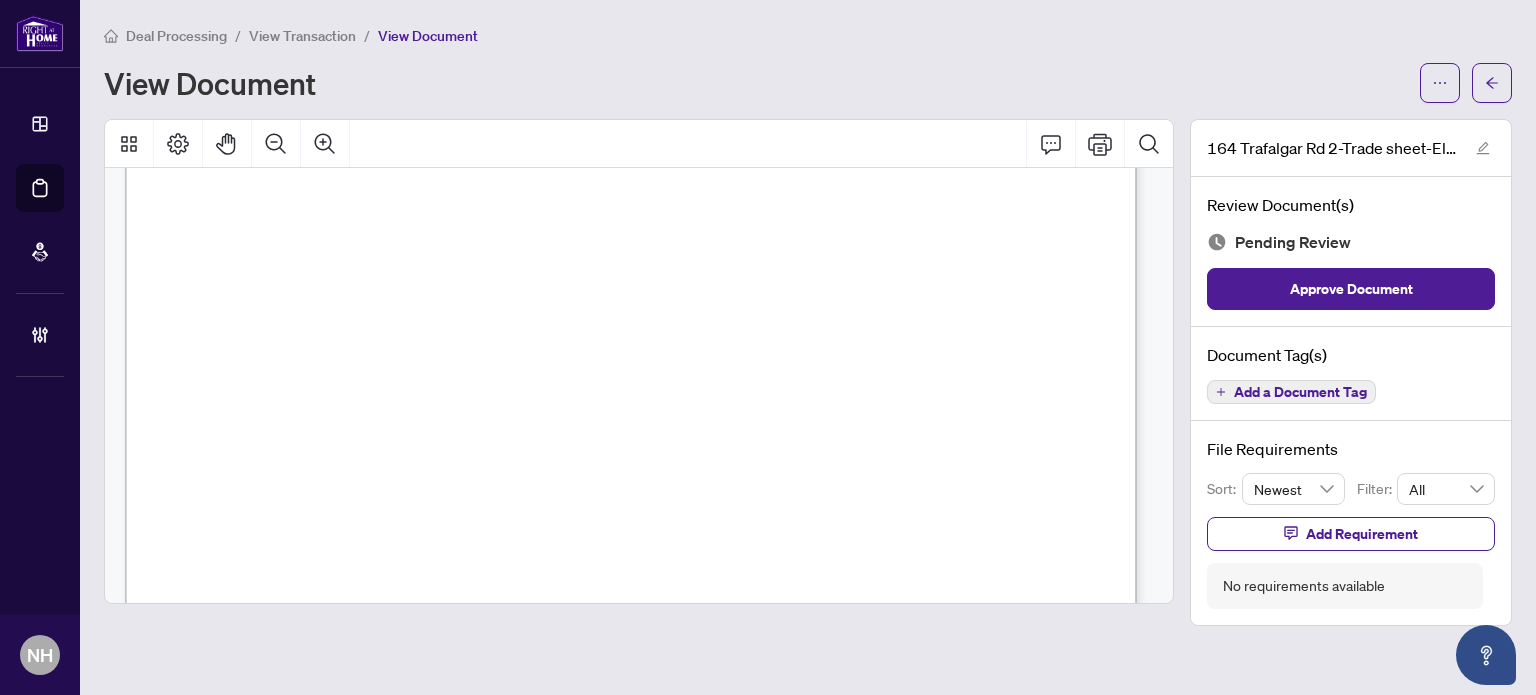 scroll, scrollTop: 600, scrollLeft: 0, axis: vertical 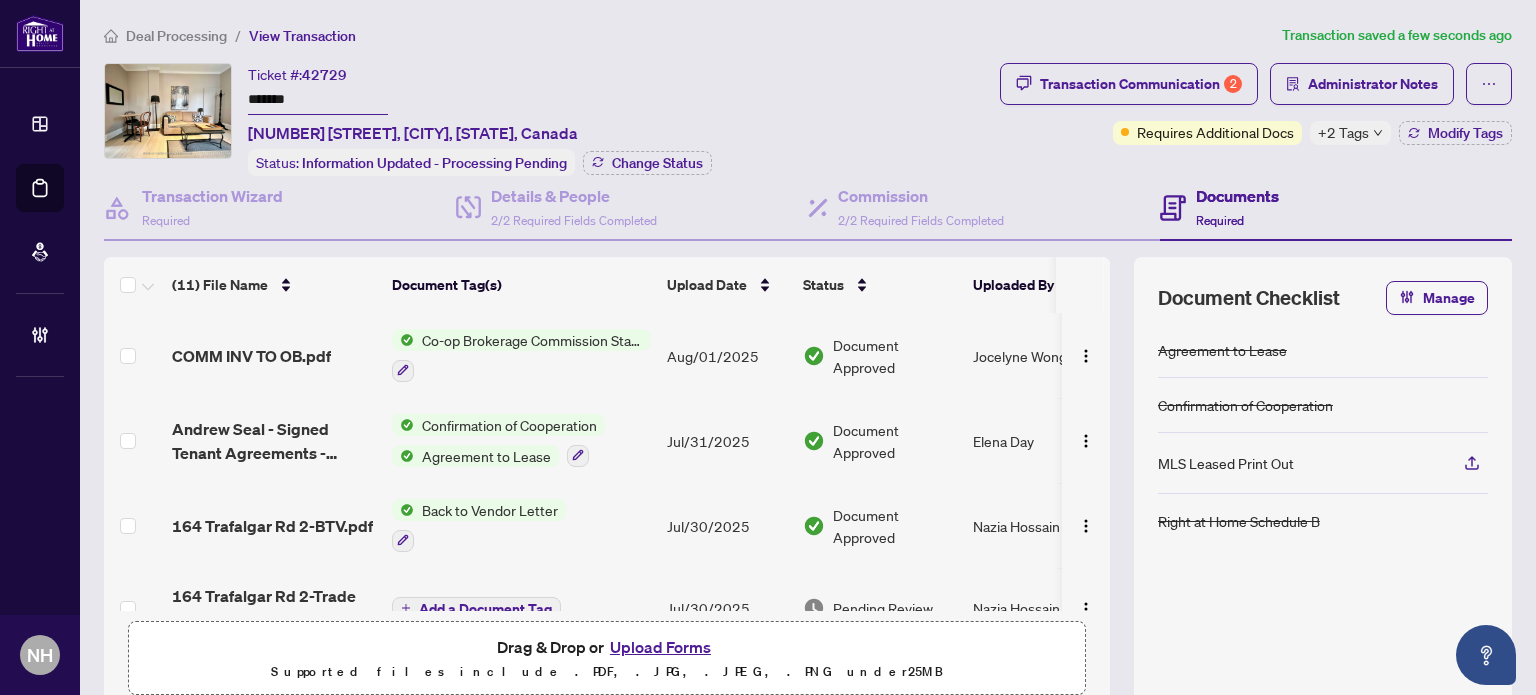 click on "+2 Tags" at bounding box center [1343, 132] 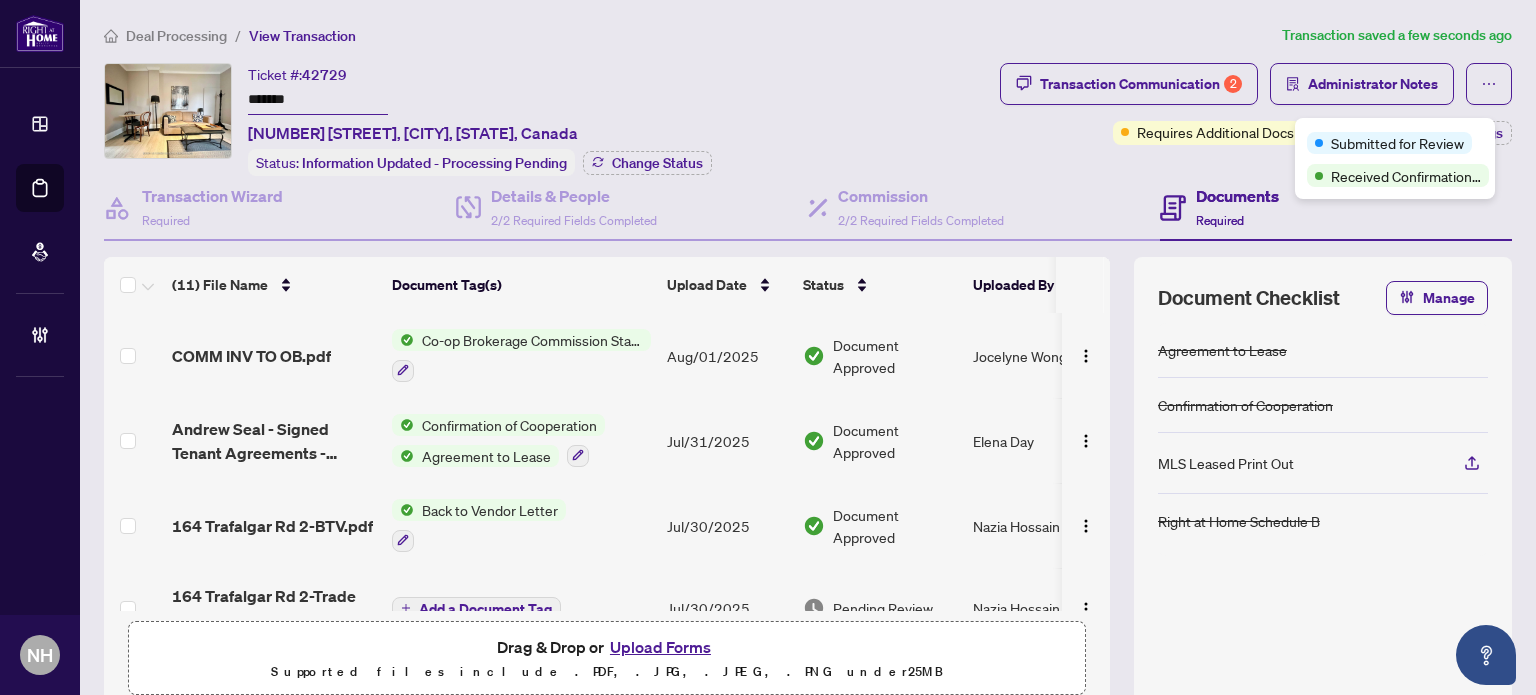 click on "Transaction Communication 2 Administrator Notes Requires Additional Docs +2 Tags Modify Tags" at bounding box center [1256, 119] 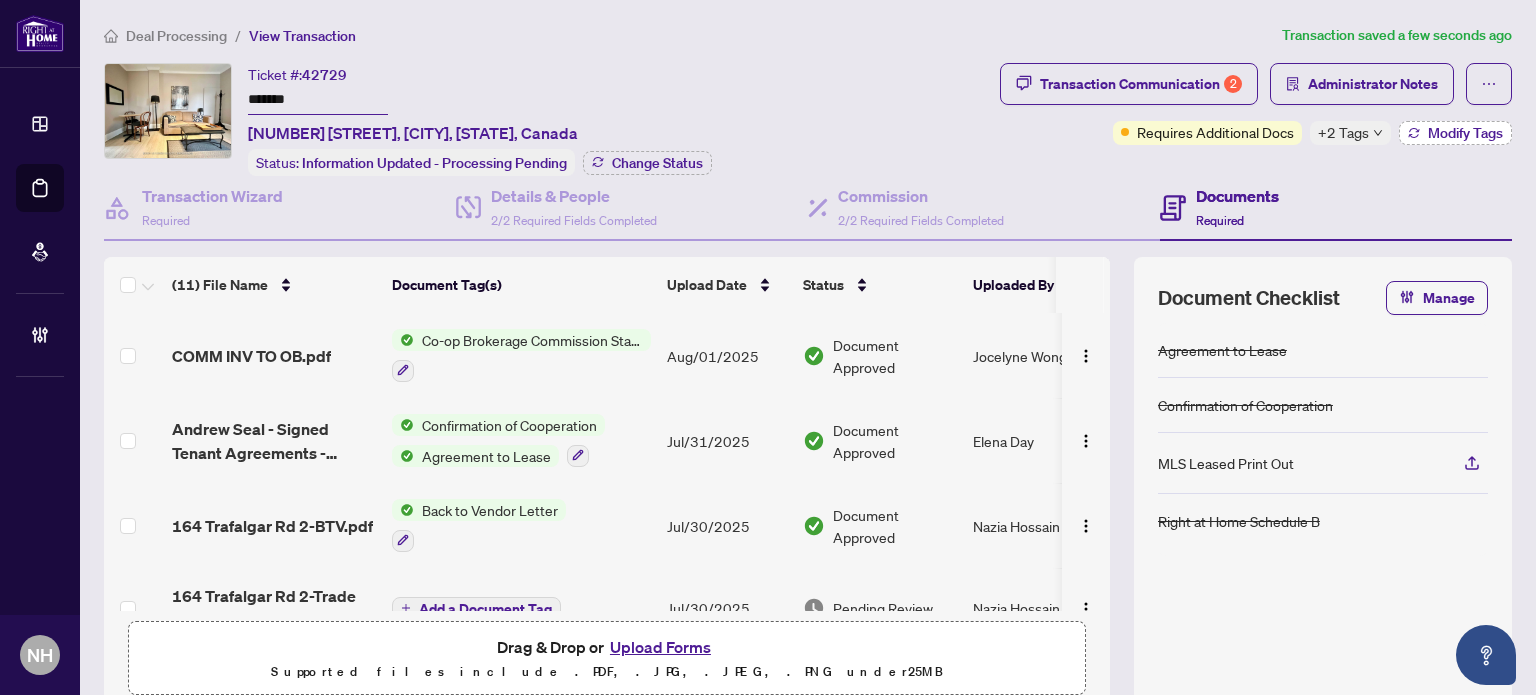 click on "Modify Tags" at bounding box center [1465, 133] 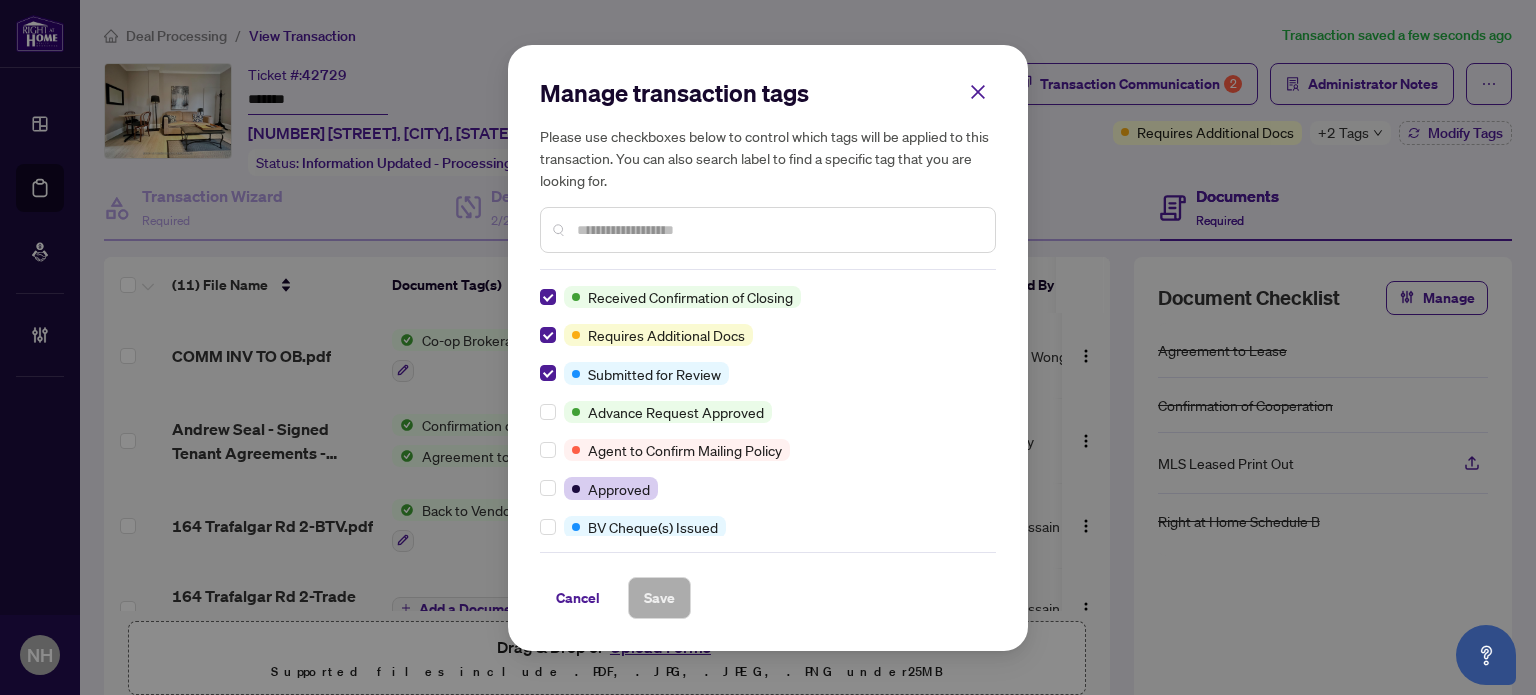 scroll, scrollTop: 0, scrollLeft: 0, axis: both 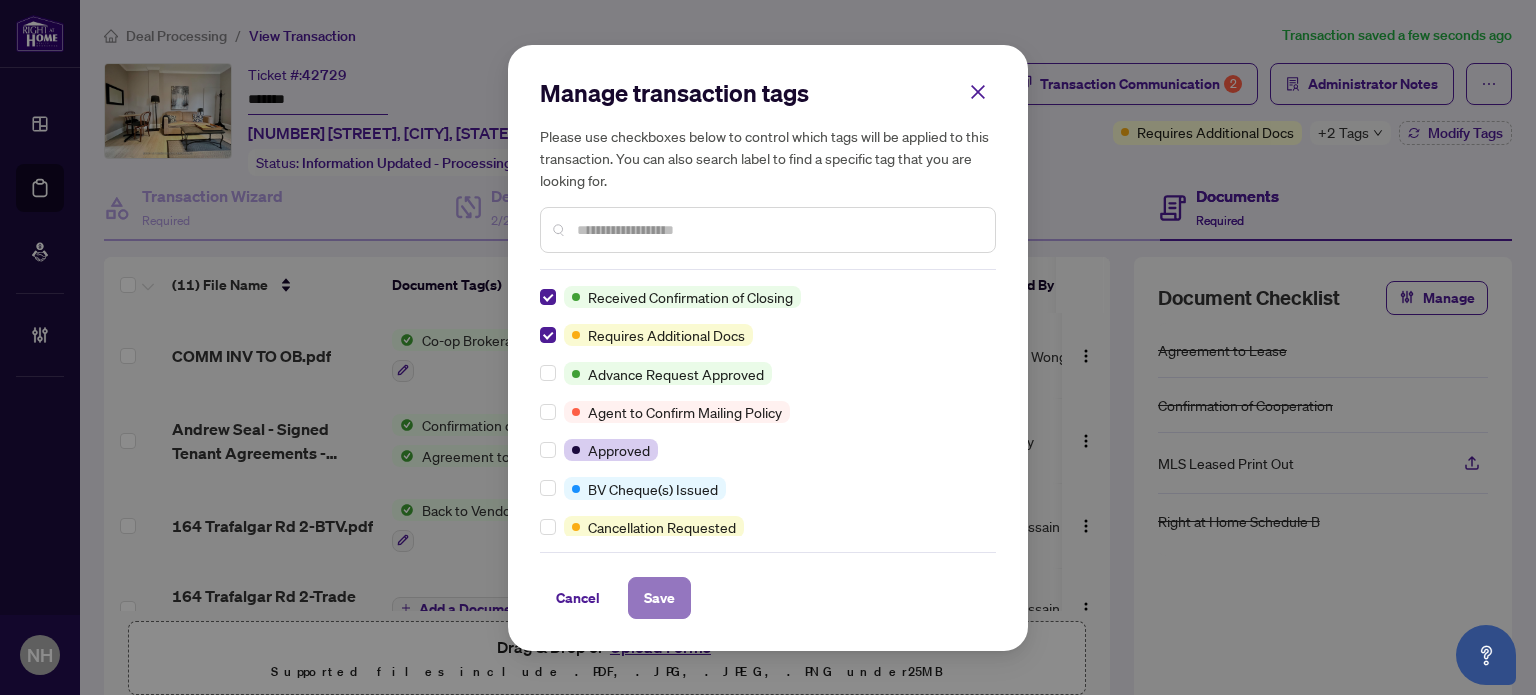 click on "Save" at bounding box center [659, 598] 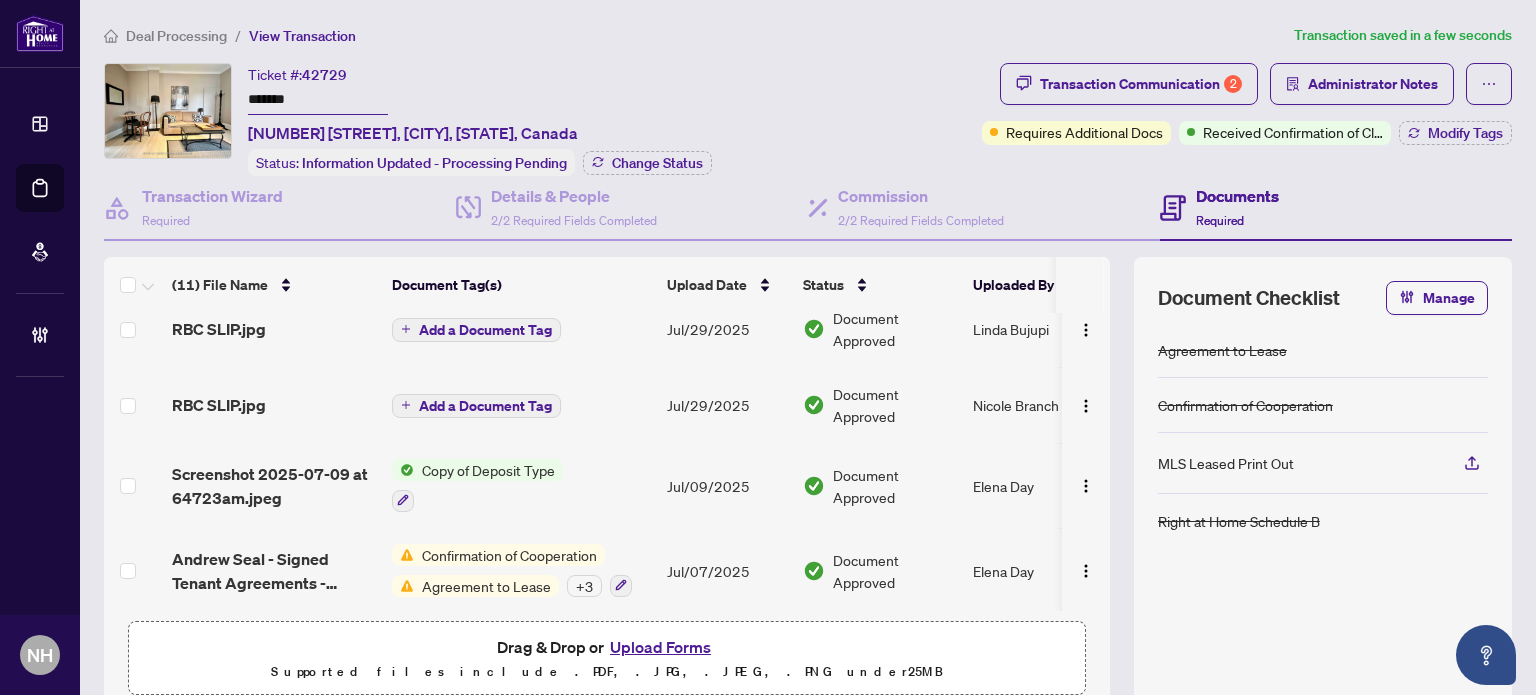 scroll, scrollTop: 611, scrollLeft: 0, axis: vertical 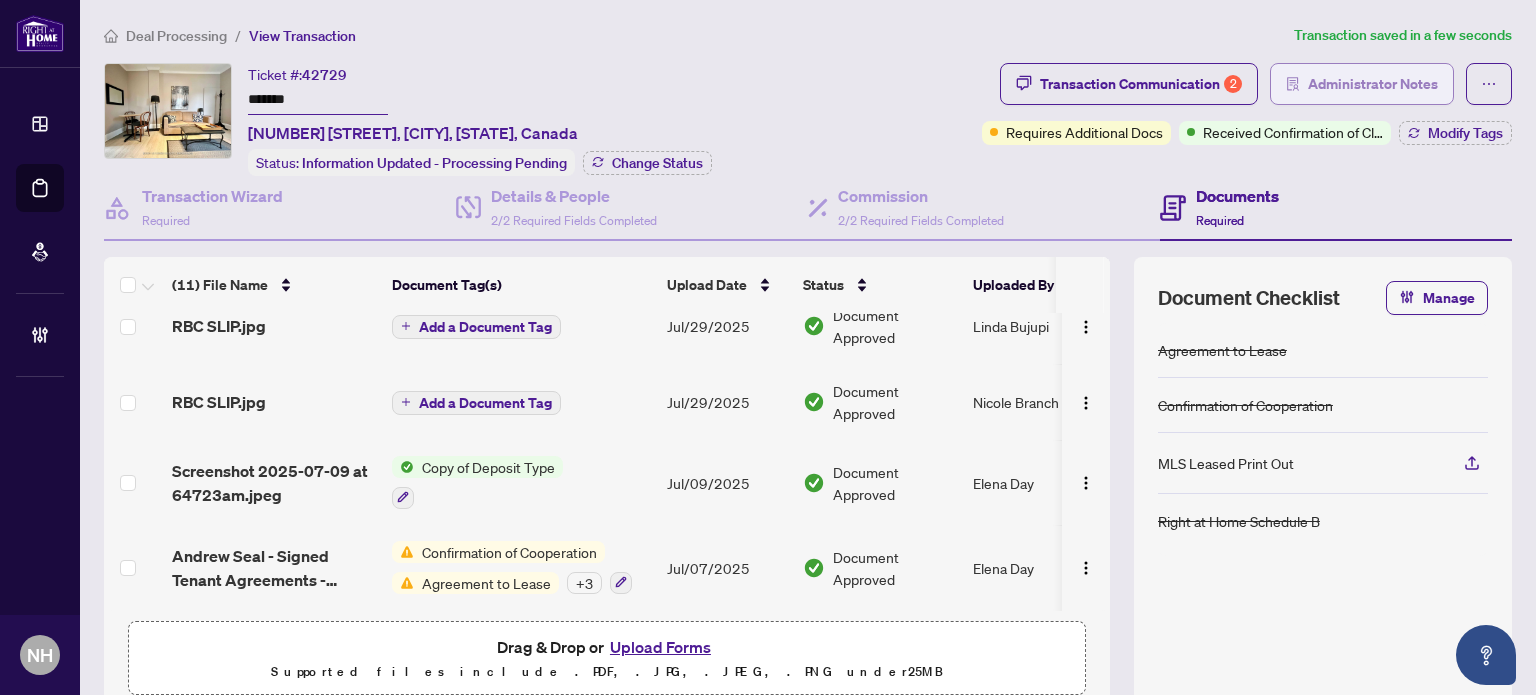 click on "Administrator Notes" at bounding box center (1373, 84) 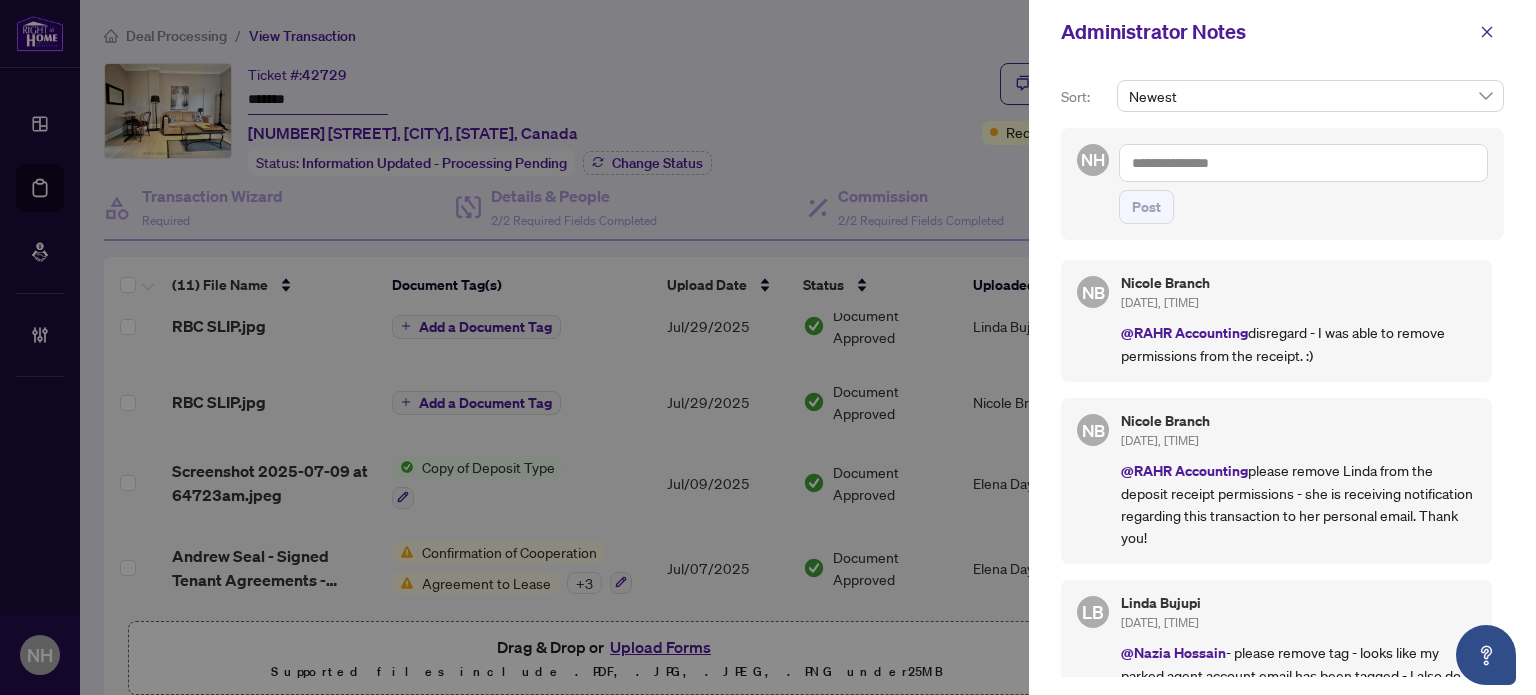 scroll, scrollTop: 0, scrollLeft: 0, axis: both 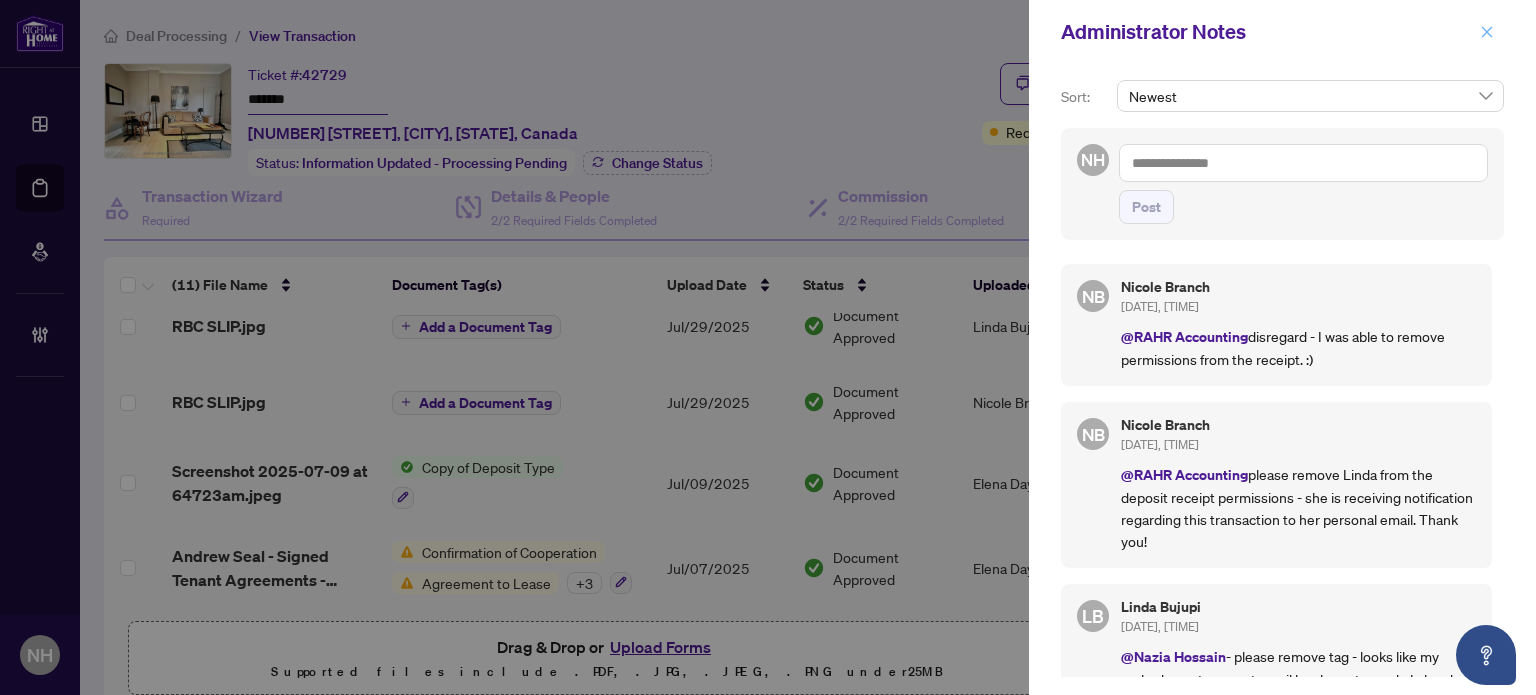 click 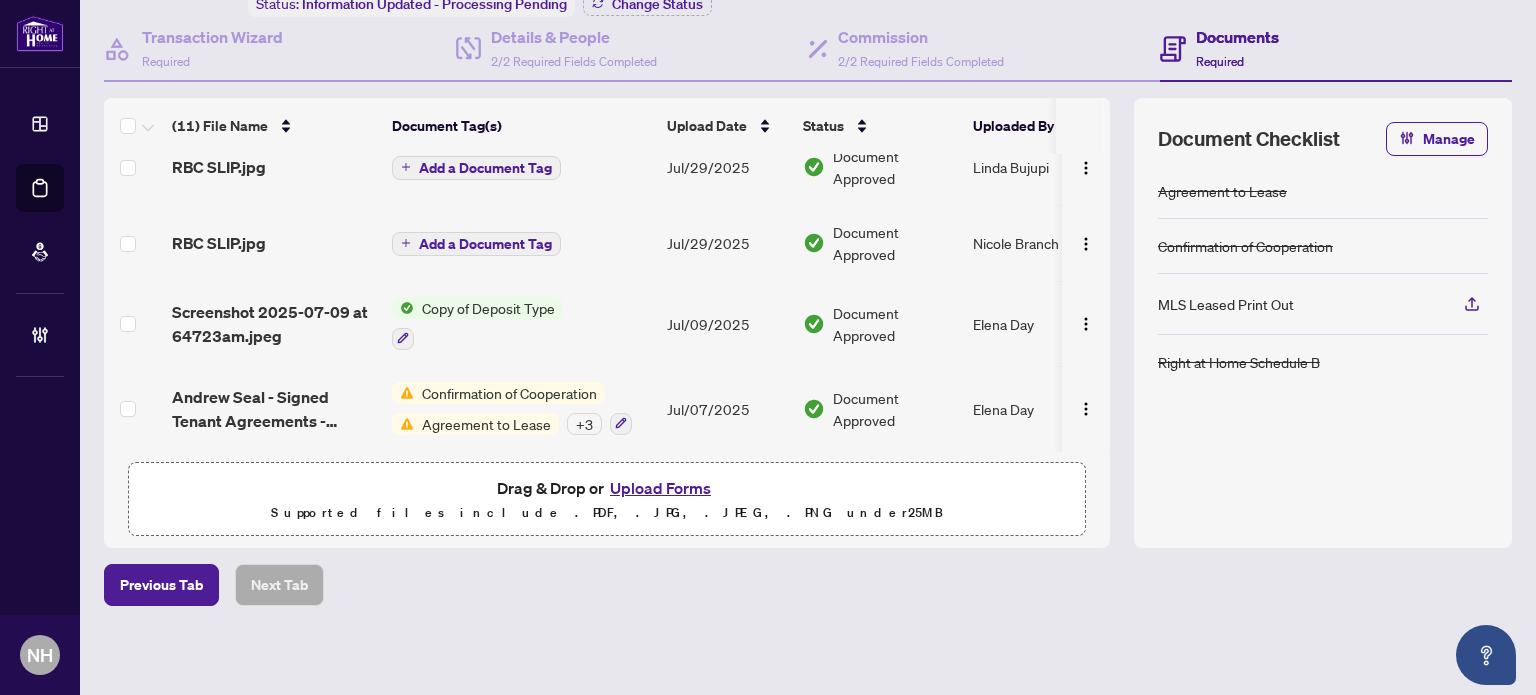 scroll, scrollTop: 0, scrollLeft: 0, axis: both 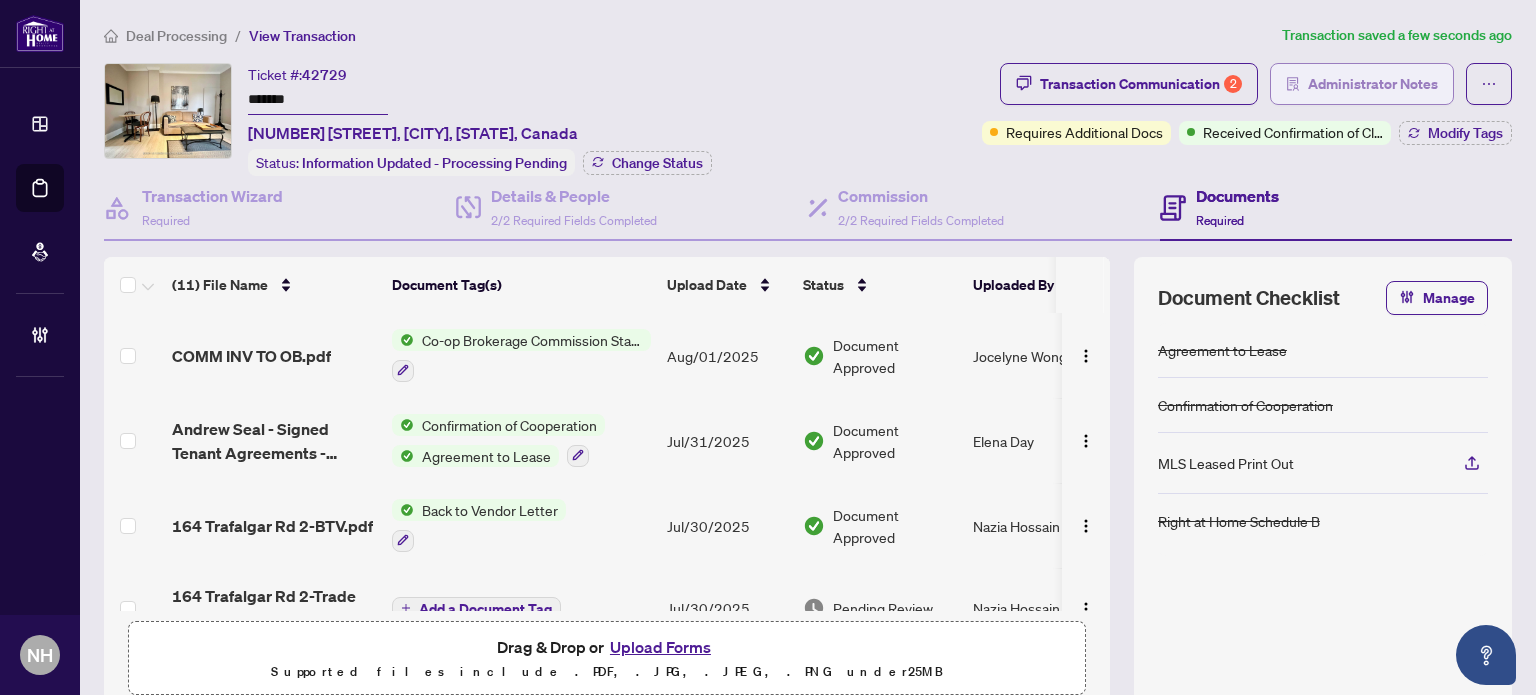 click on "Administrator Notes" at bounding box center (1373, 84) 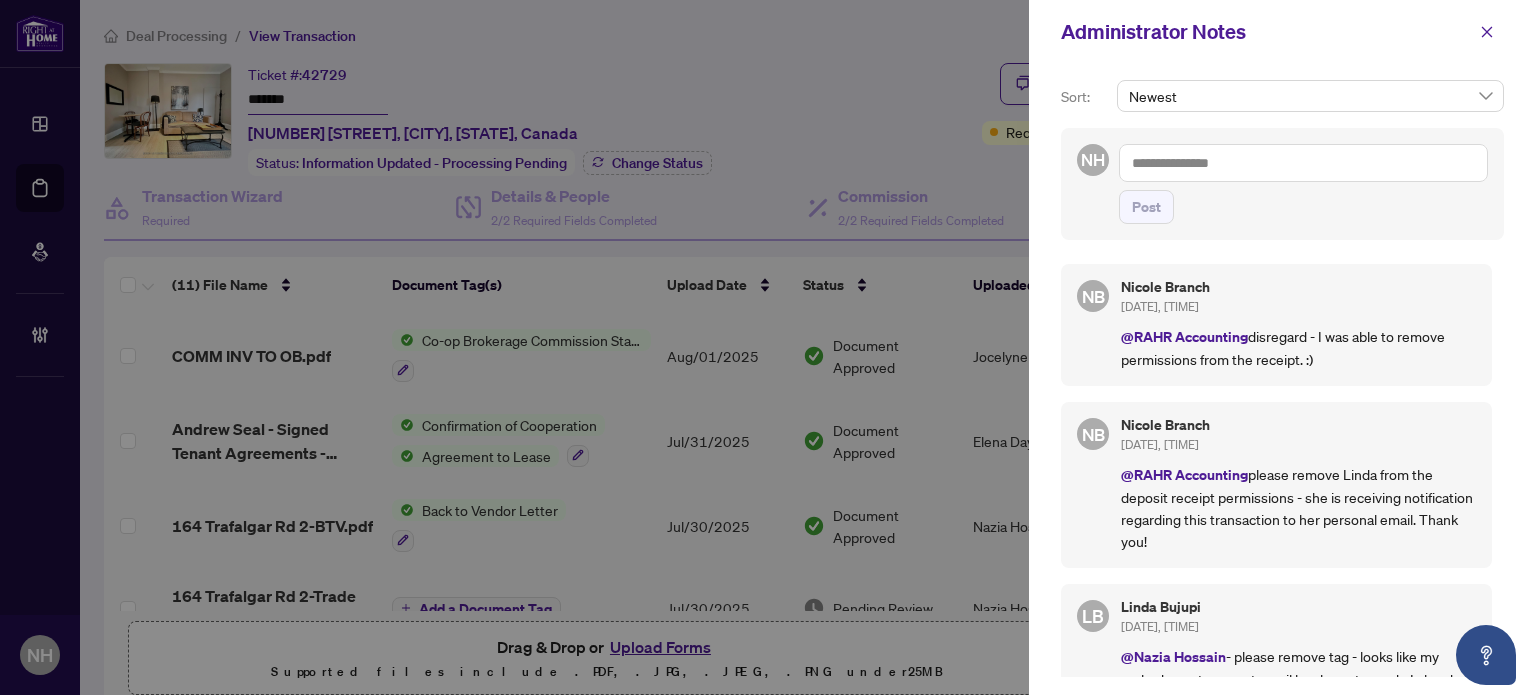 click at bounding box center (1303, 163) 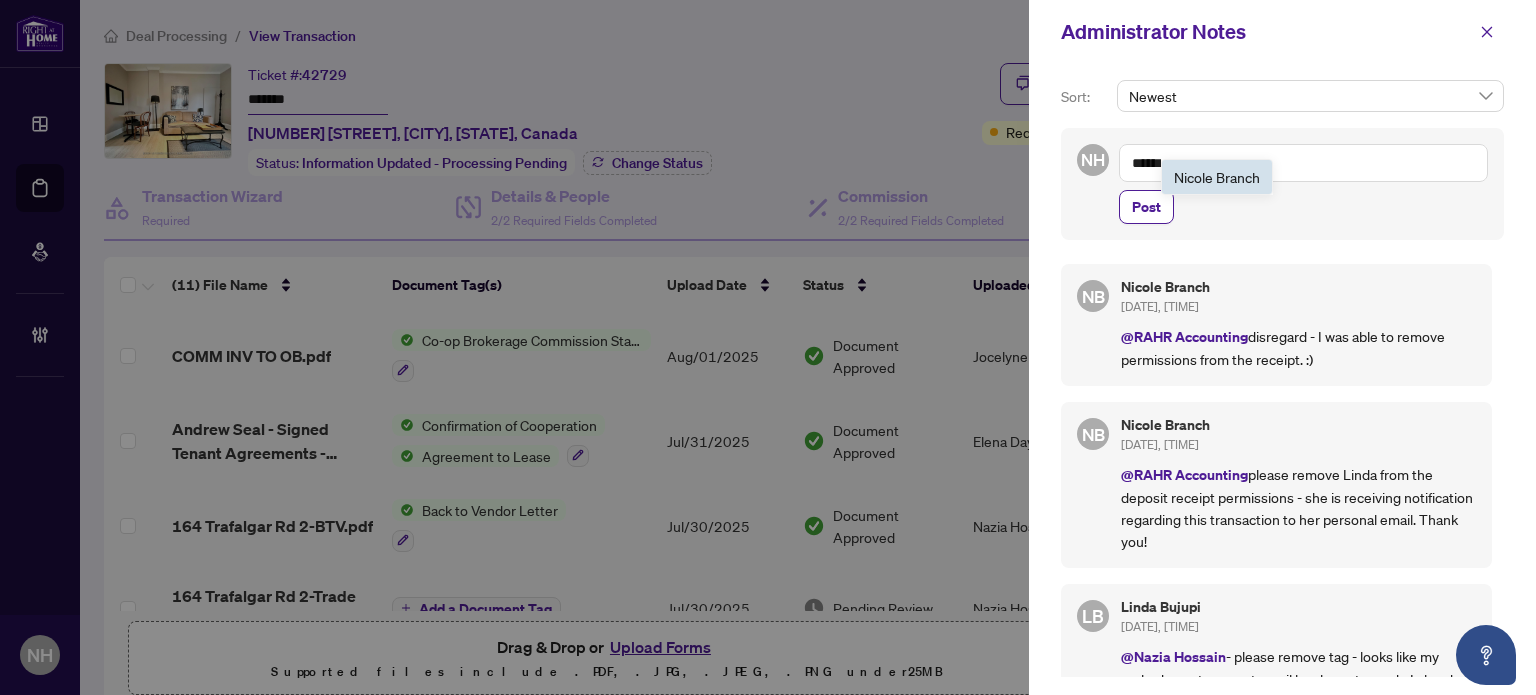 click on "Nicol" at bounding box center (1189, 177) 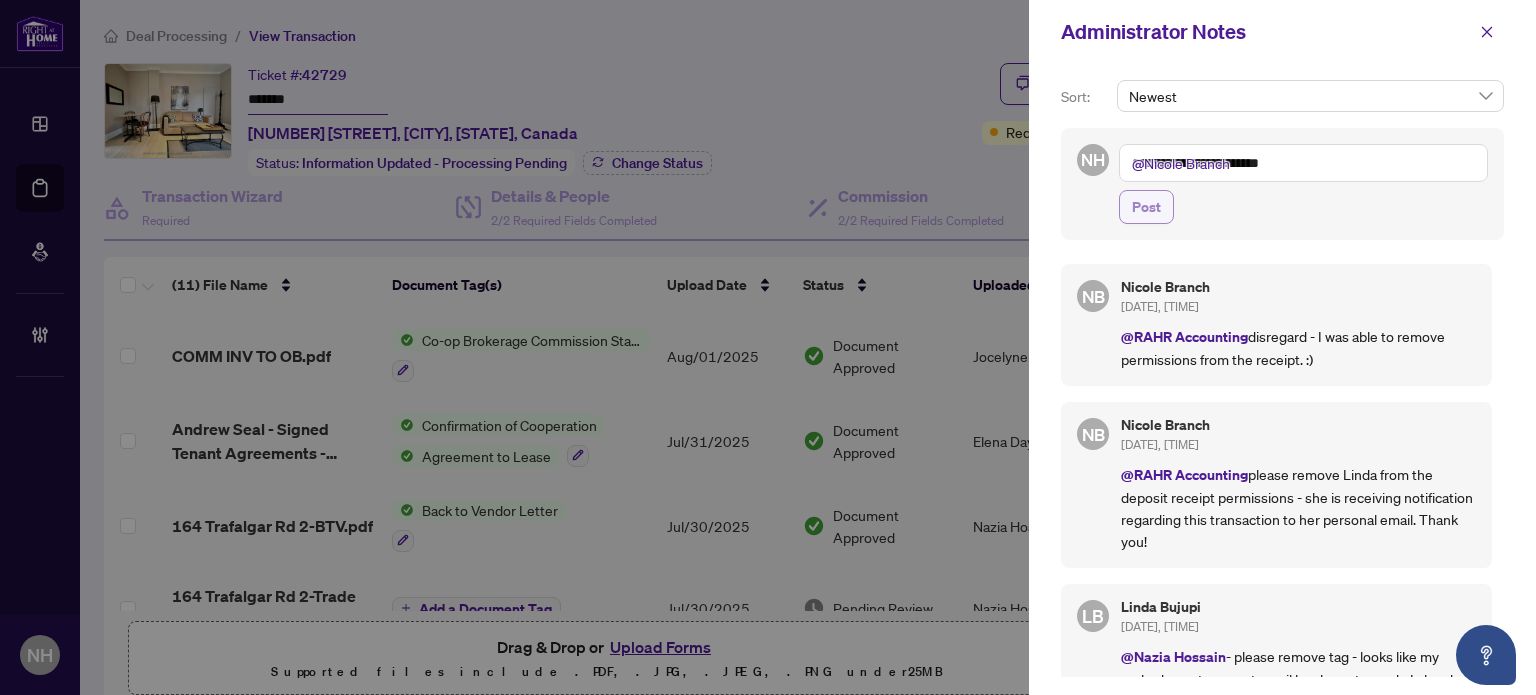 type on "**********" 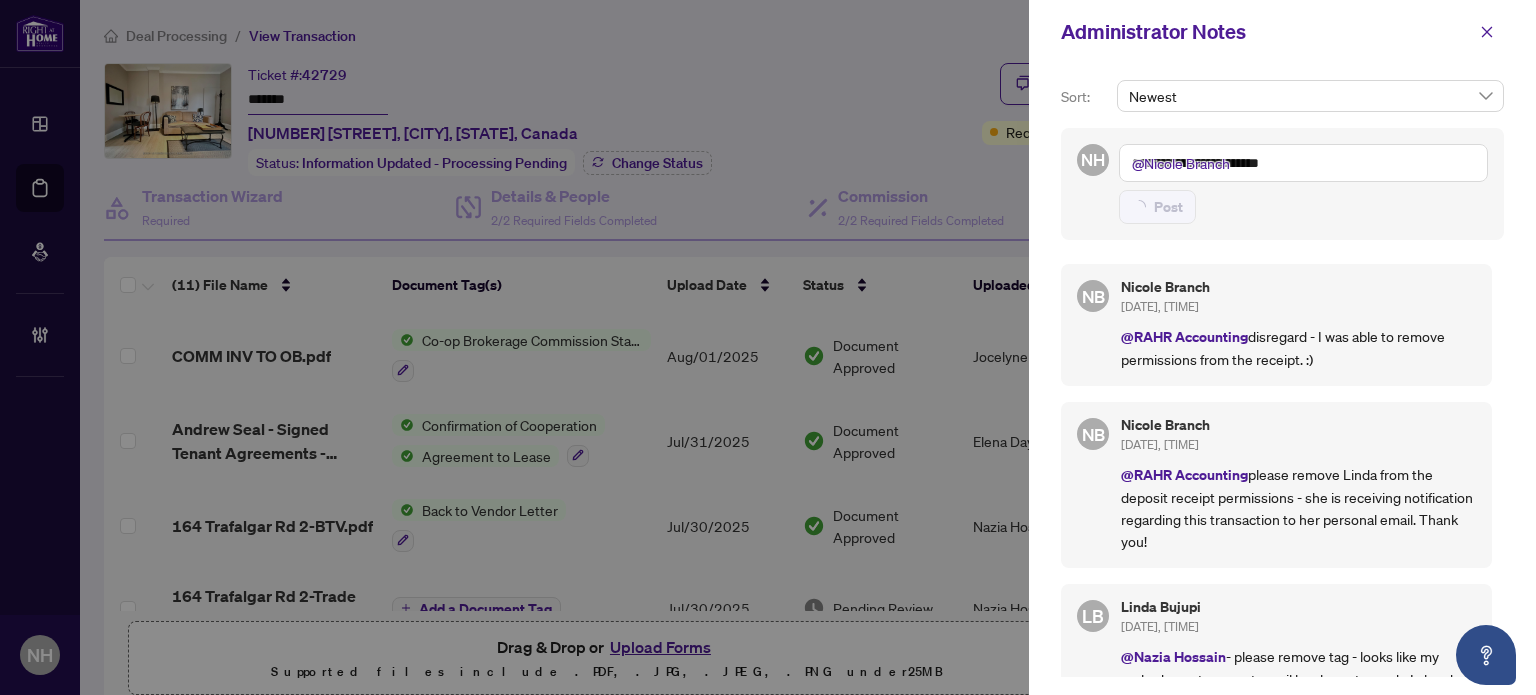 type 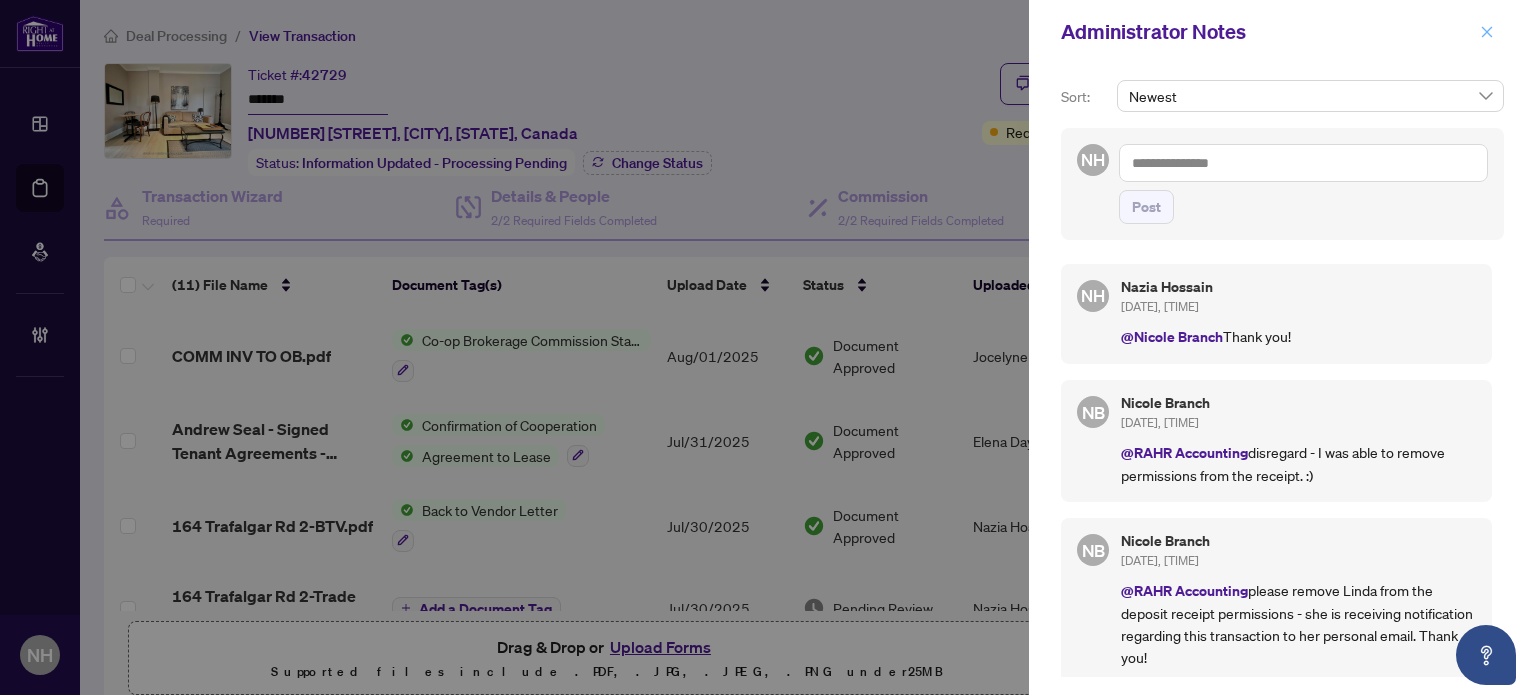 click 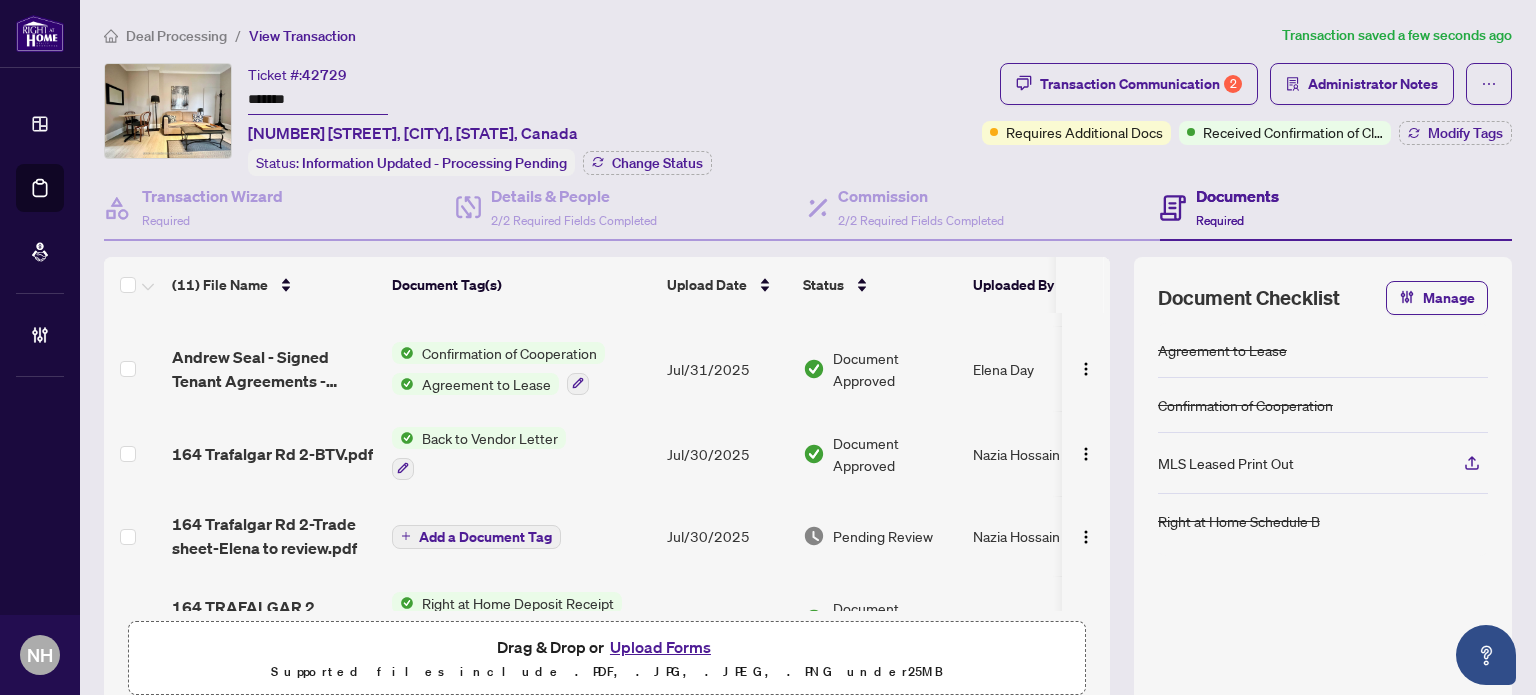 scroll, scrollTop: 0, scrollLeft: 0, axis: both 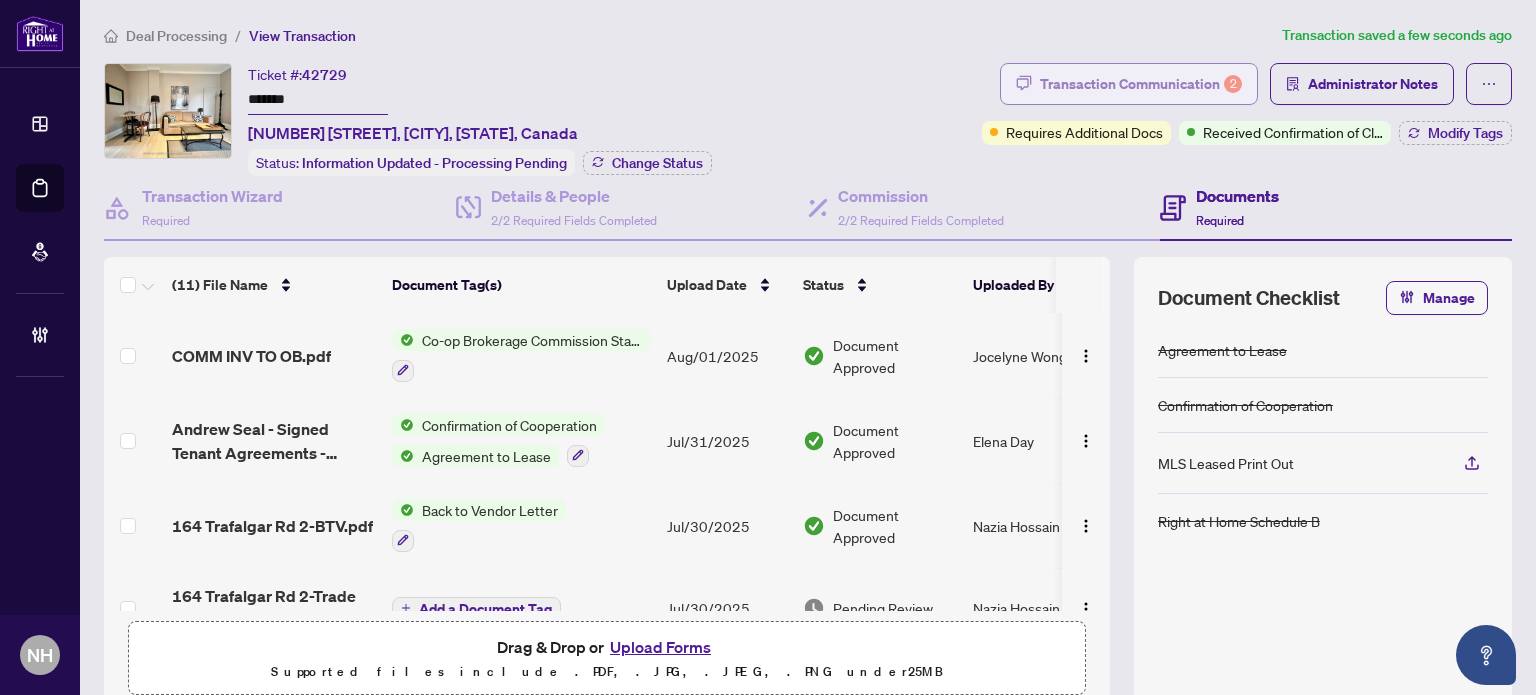click on "Transaction Communication 2" at bounding box center (1141, 84) 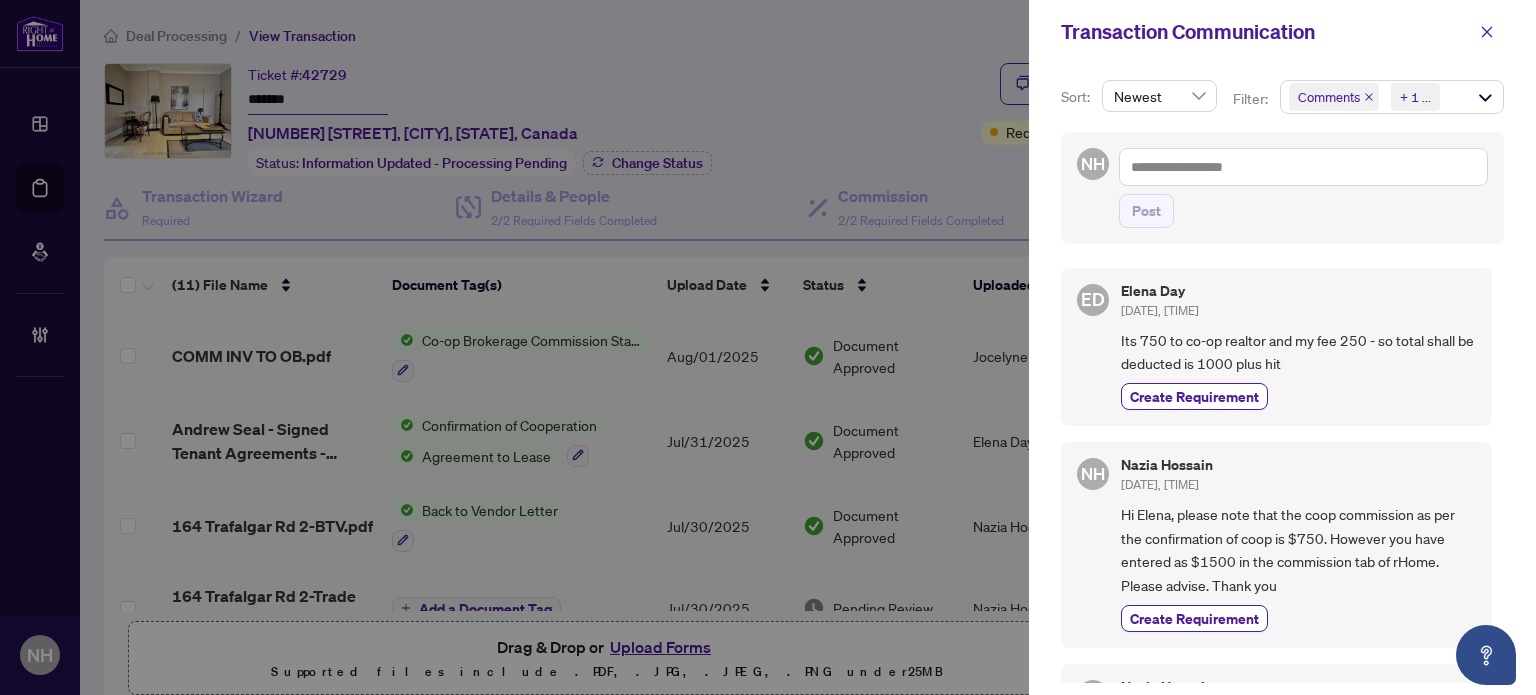 click on "Comments Requirements + 1 ..." at bounding box center (1392, 97) 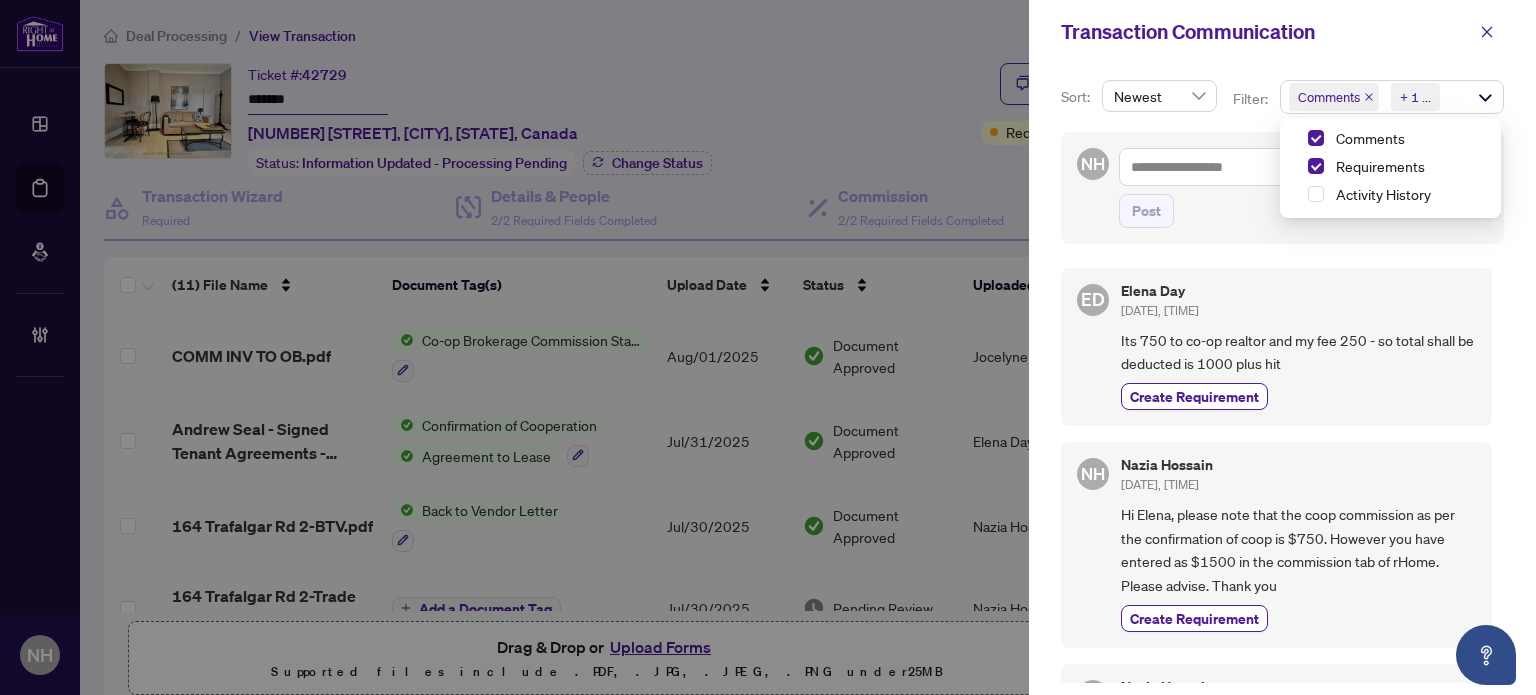 click on "Transaction Communication" at bounding box center [1265, 32] 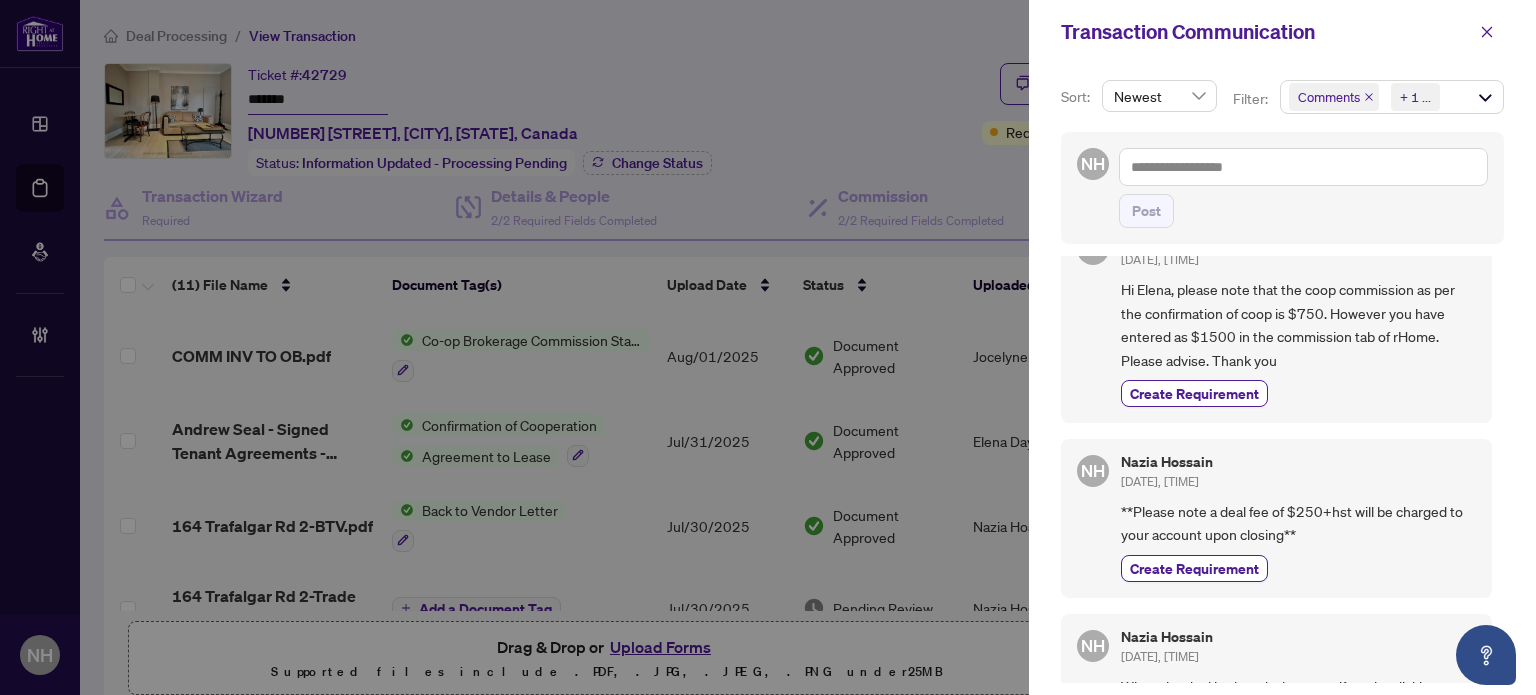 scroll, scrollTop: 300, scrollLeft: 0, axis: vertical 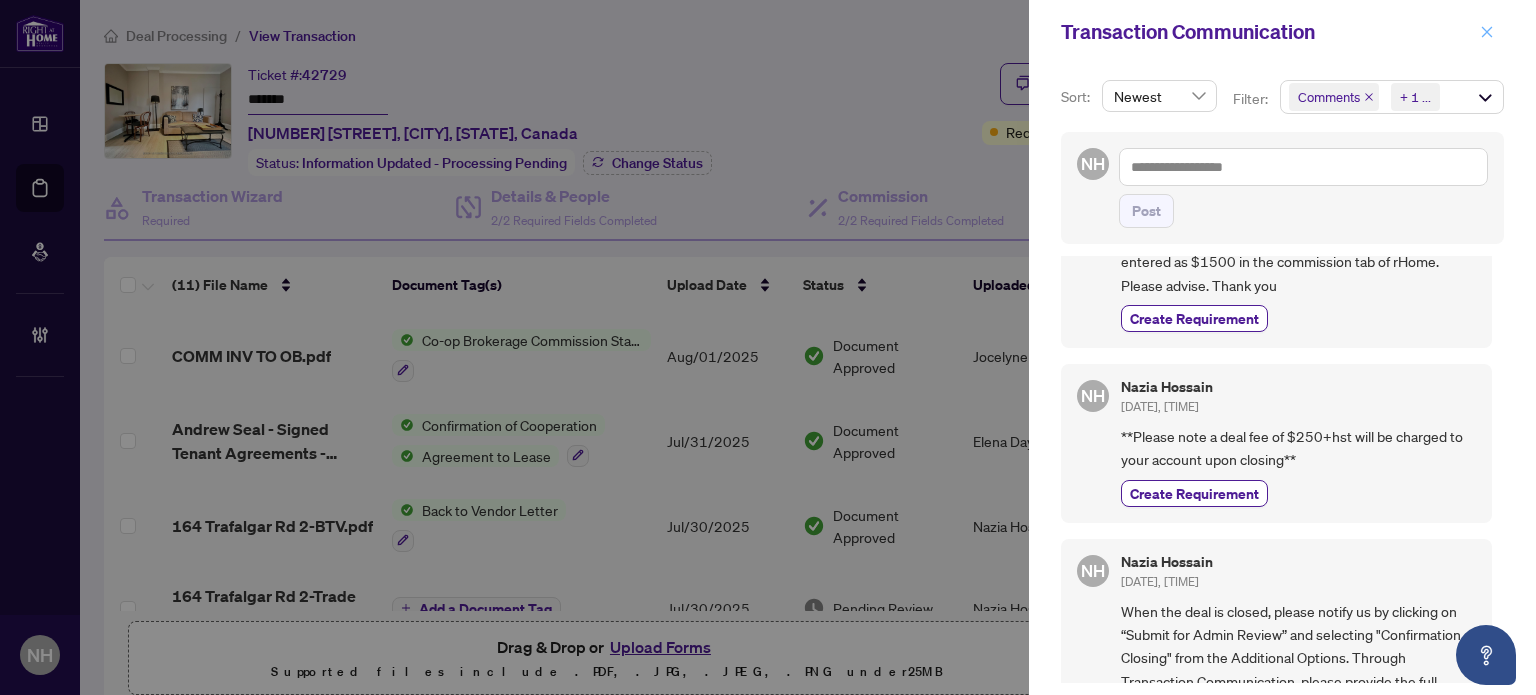 click at bounding box center [1487, 32] 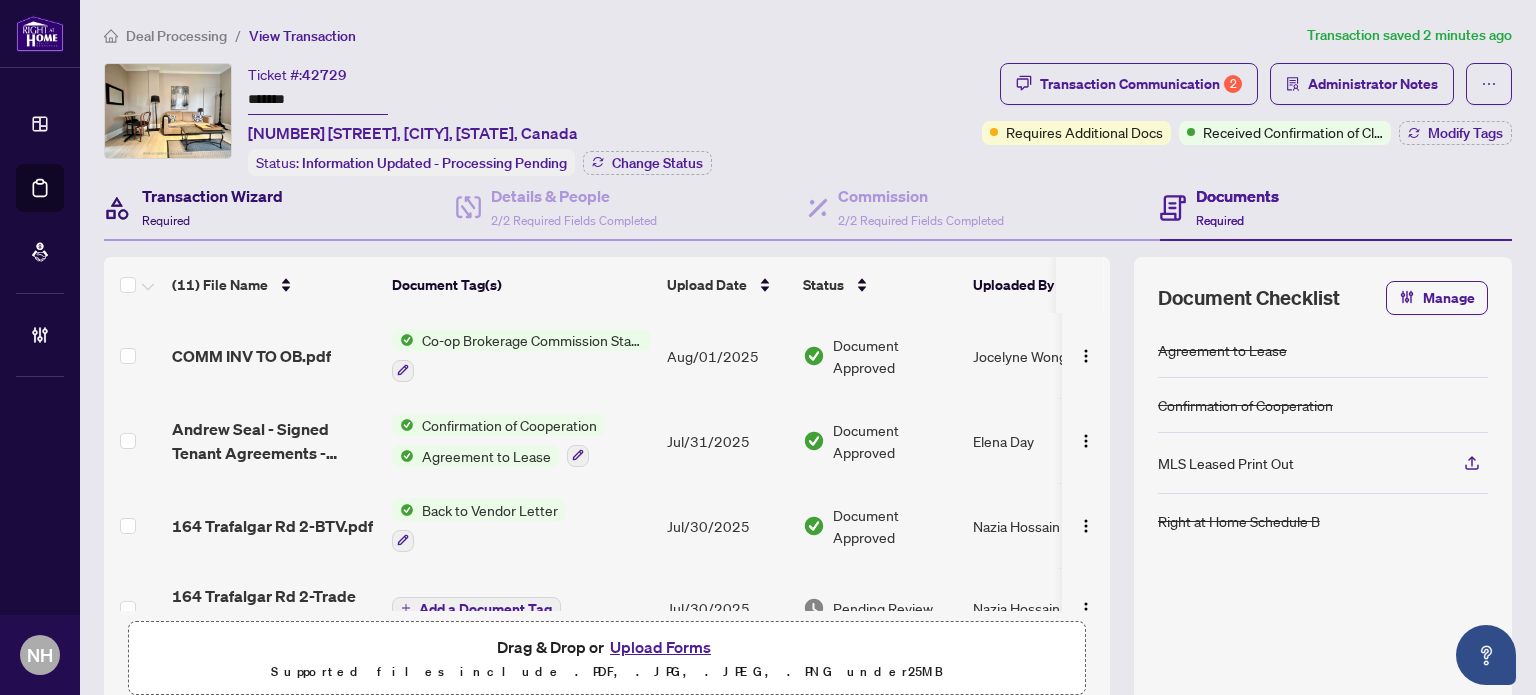 click on "Transaction Wizard Required" at bounding box center (212, 207) 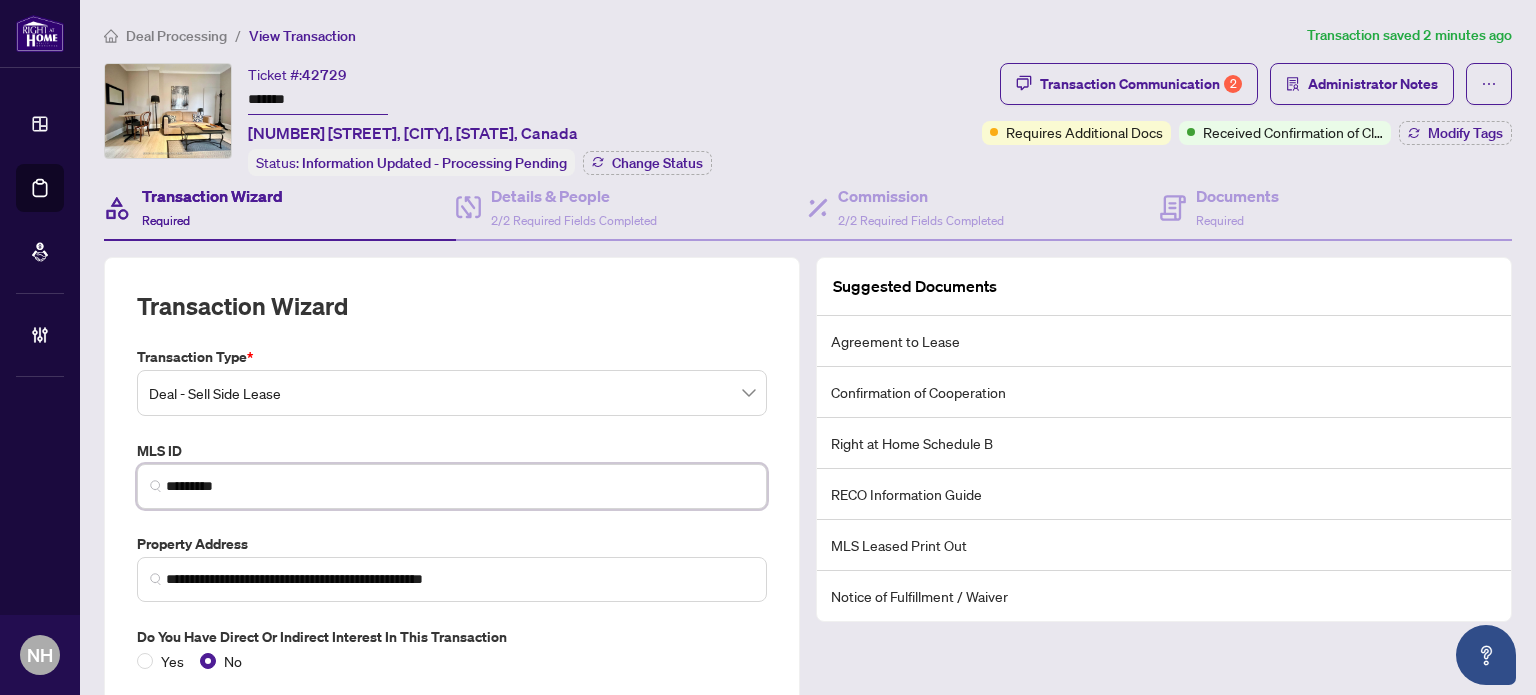 drag, startPoint x: 257, startPoint y: 483, endPoint x: 92, endPoint y: 461, distance: 166.4602 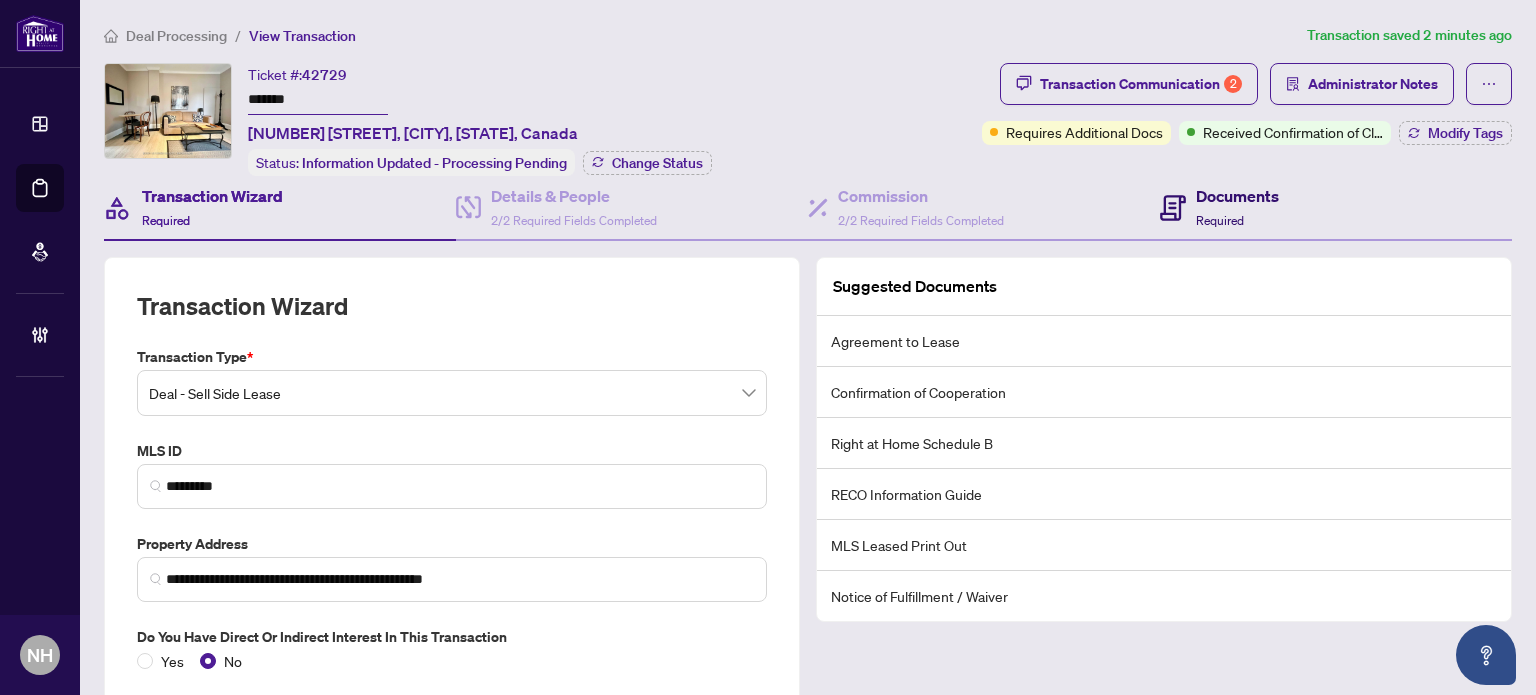 click on "Documents Required" at bounding box center [1237, 207] 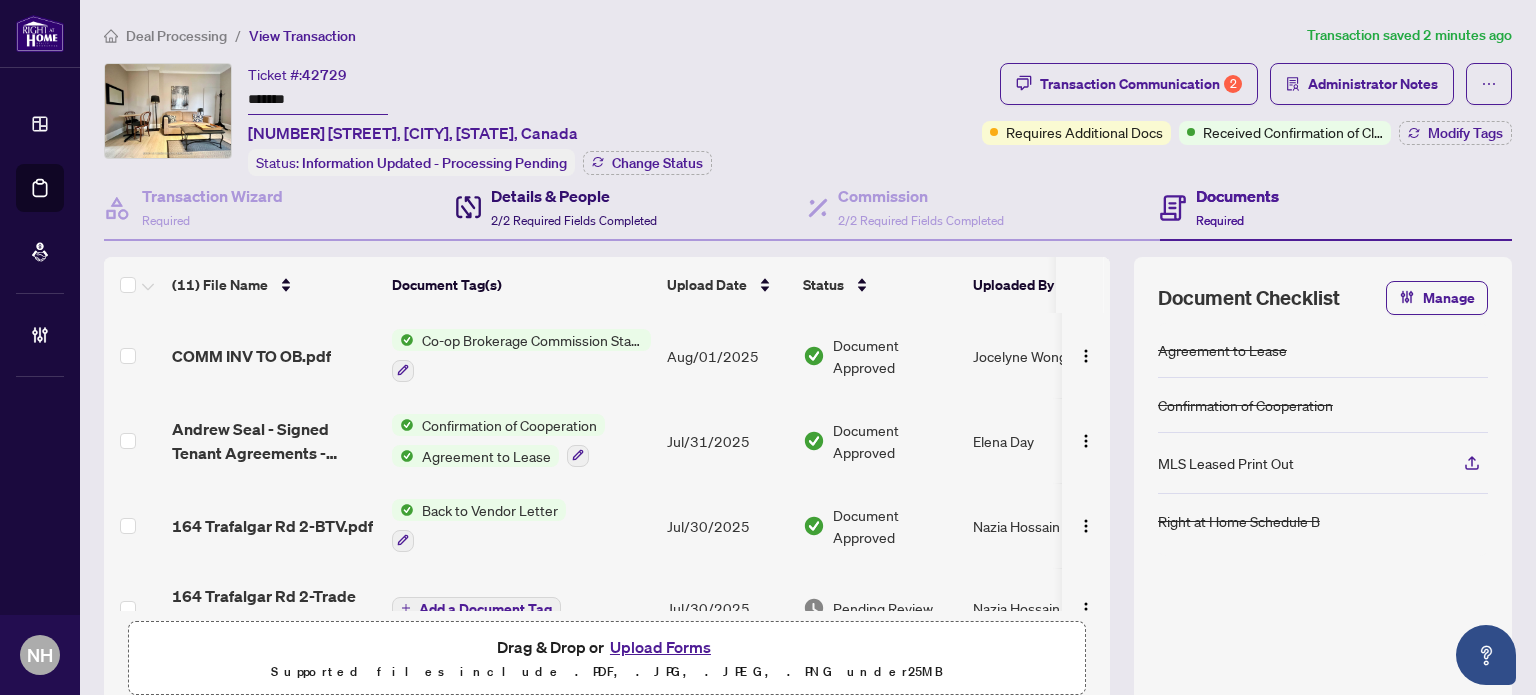 click on "Details & People 2/2 Required Fields Completed" at bounding box center (574, 207) 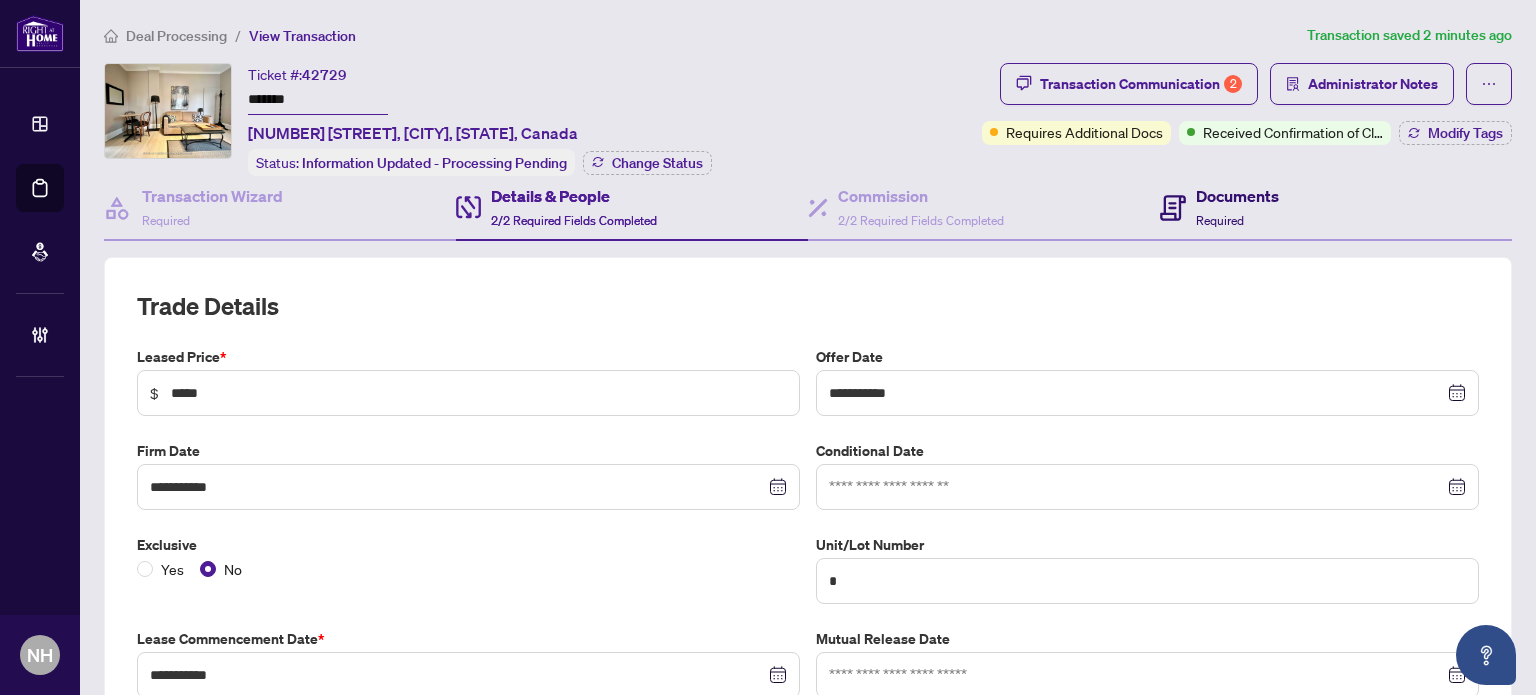 click on "Required" at bounding box center (1220, 220) 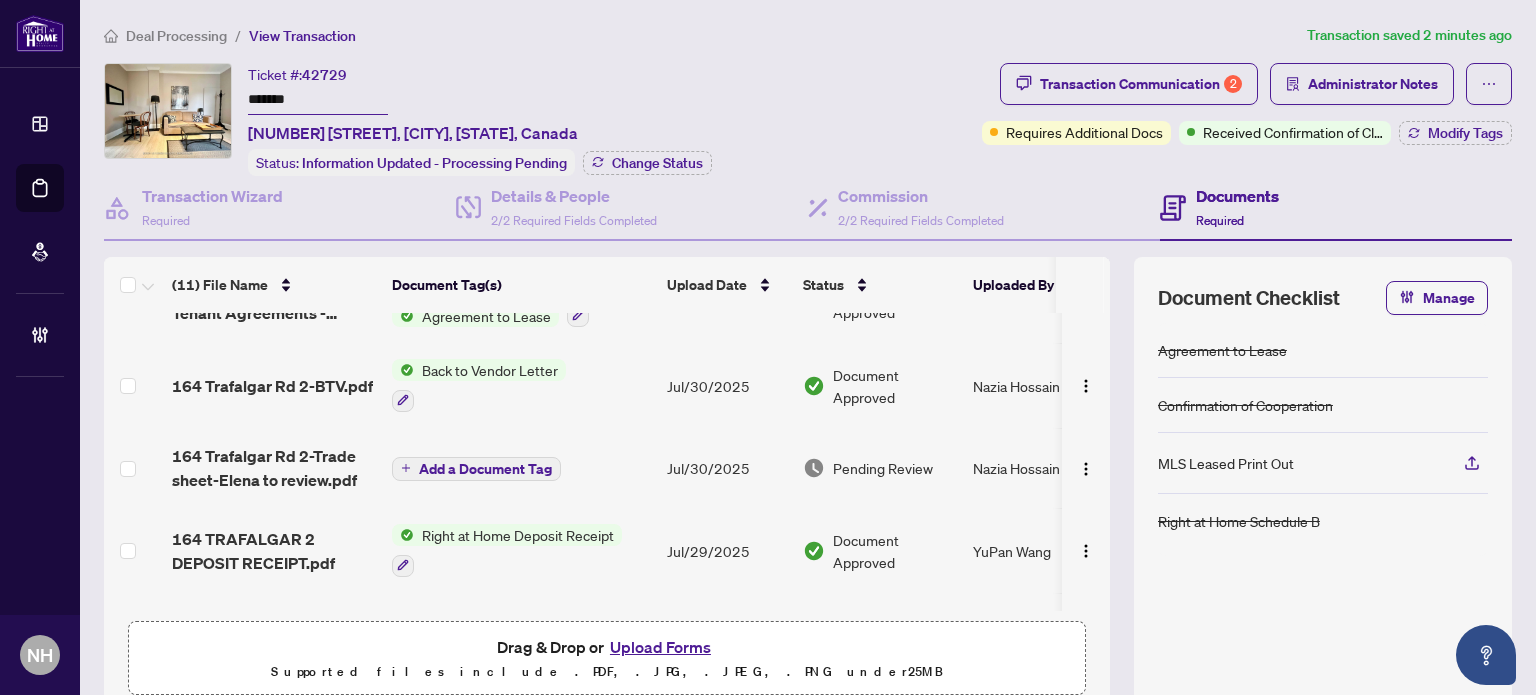 scroll, scrollTop: 11, scrollLeft: 0, axis: vertical 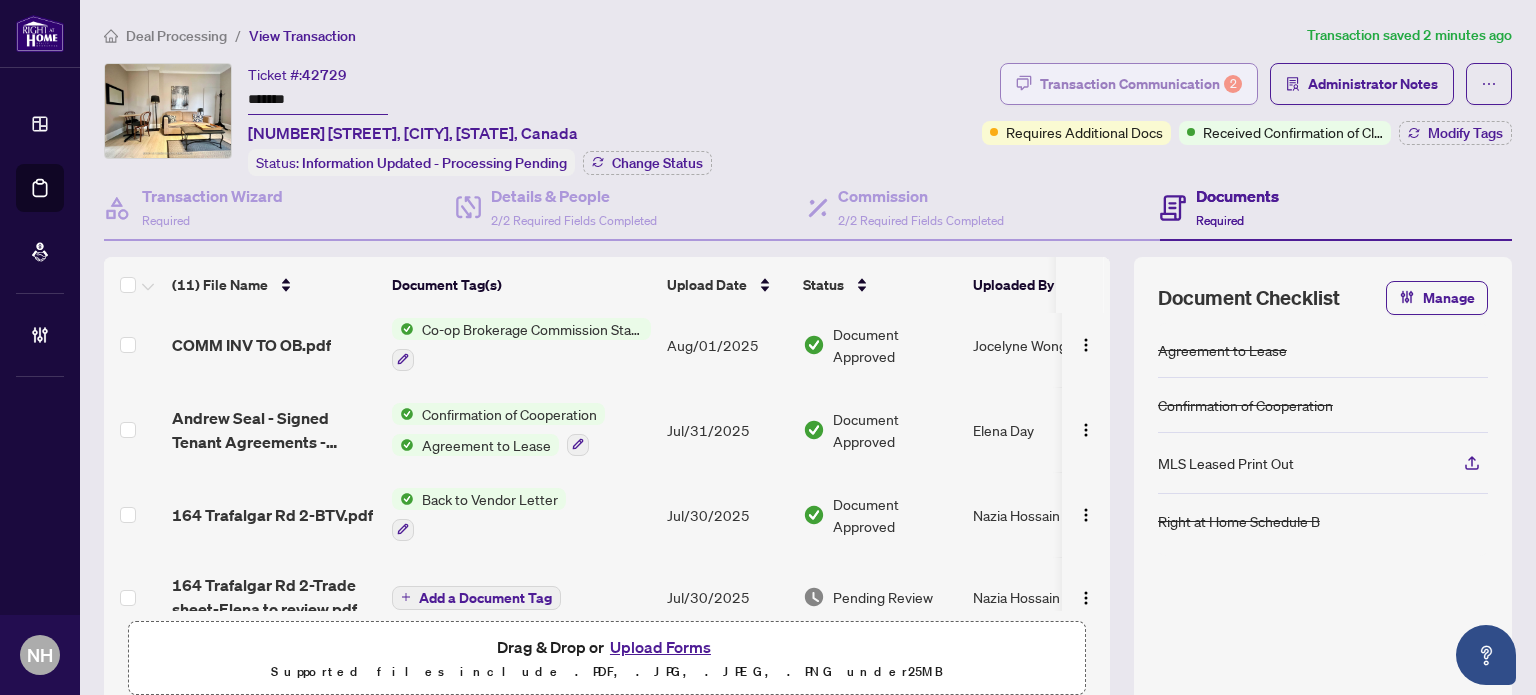 click on "Transaction Communication 2" at bounding box center (1141, 84) 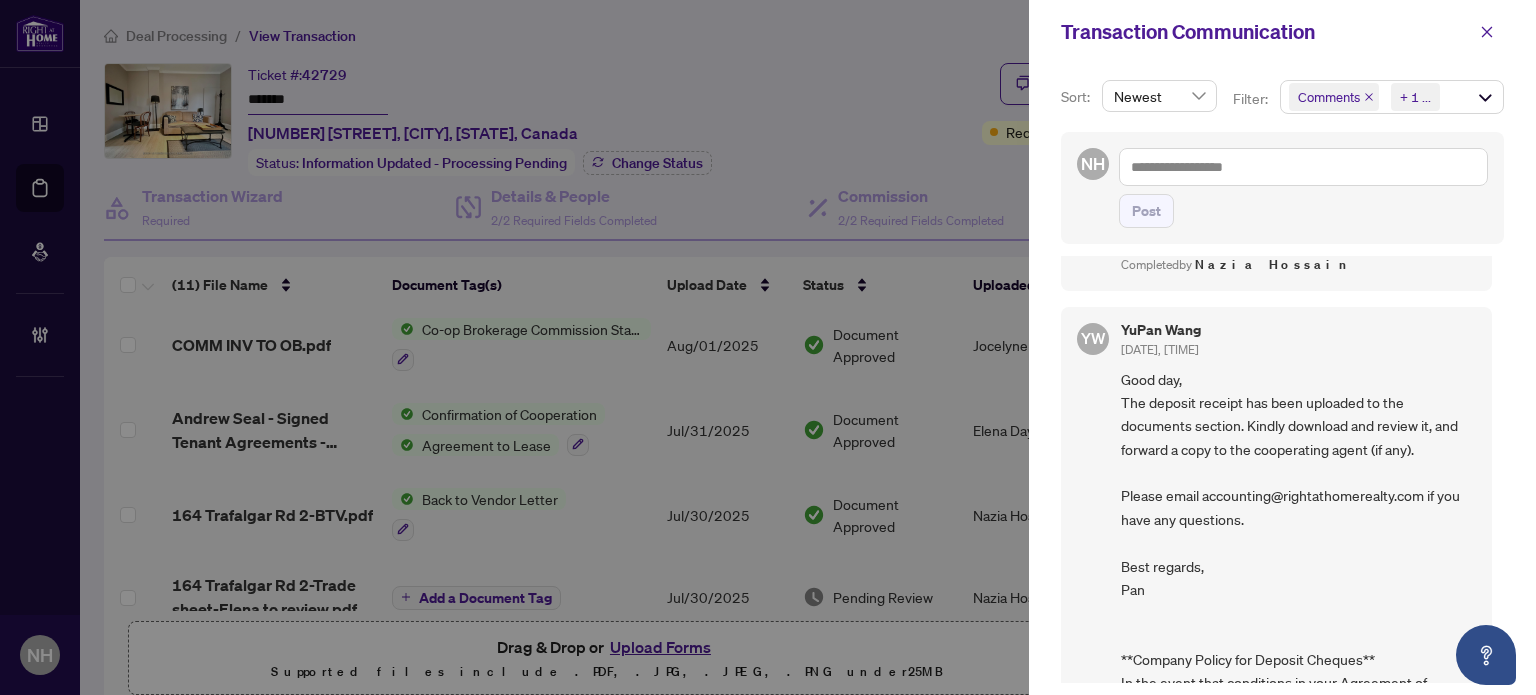 scroll, scrollTop: 2200, scrollLeft: 0, axis: vertical 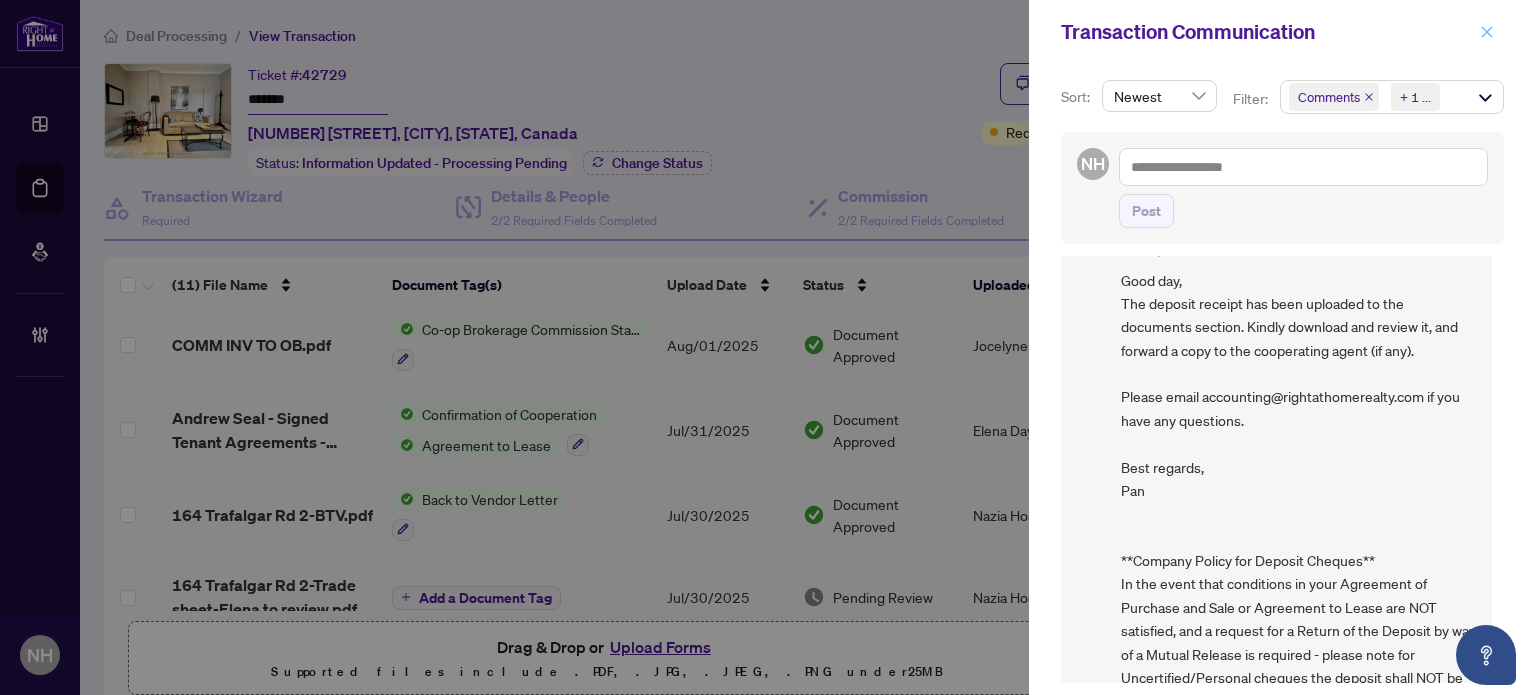 click 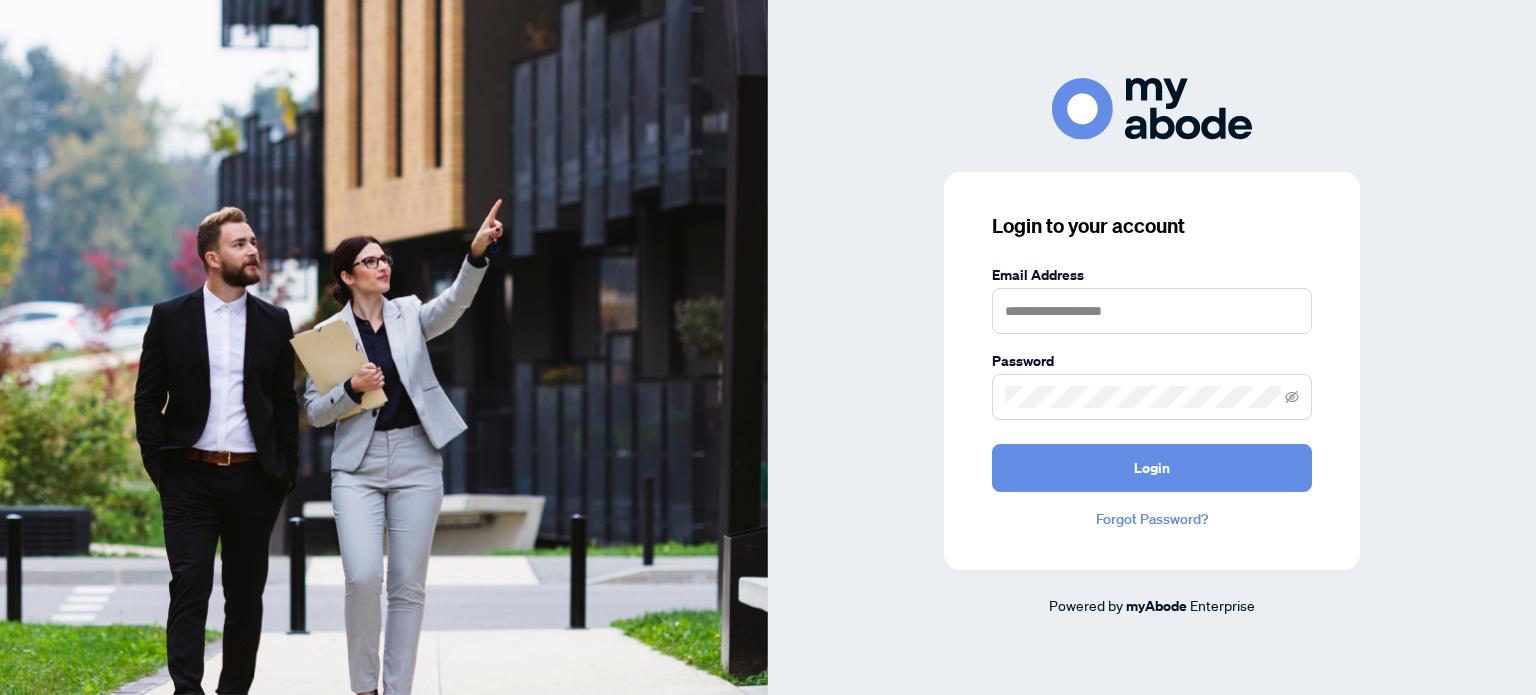 scroll, scrollTop: 0, scrollLeft: 0, axis: both 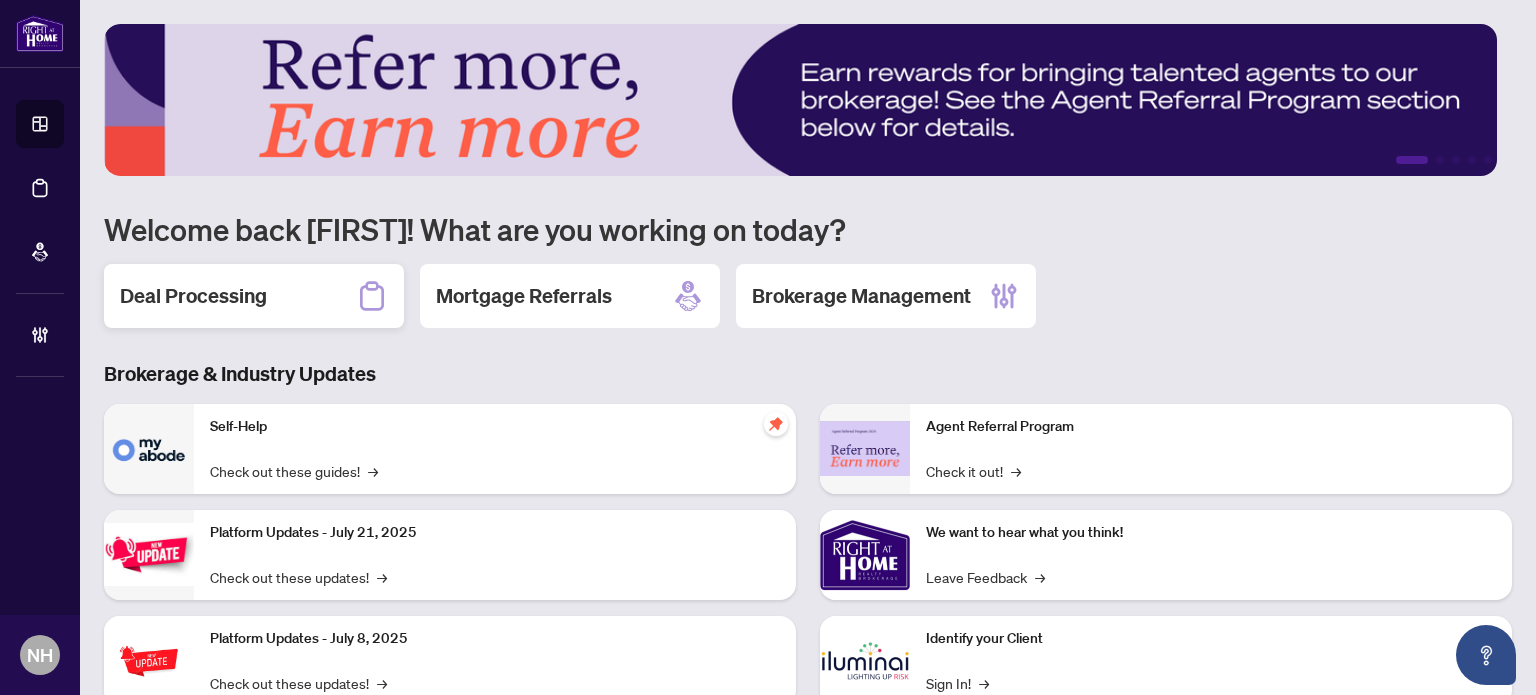 click on "Deal Processing" at bounding box center (193, 296) 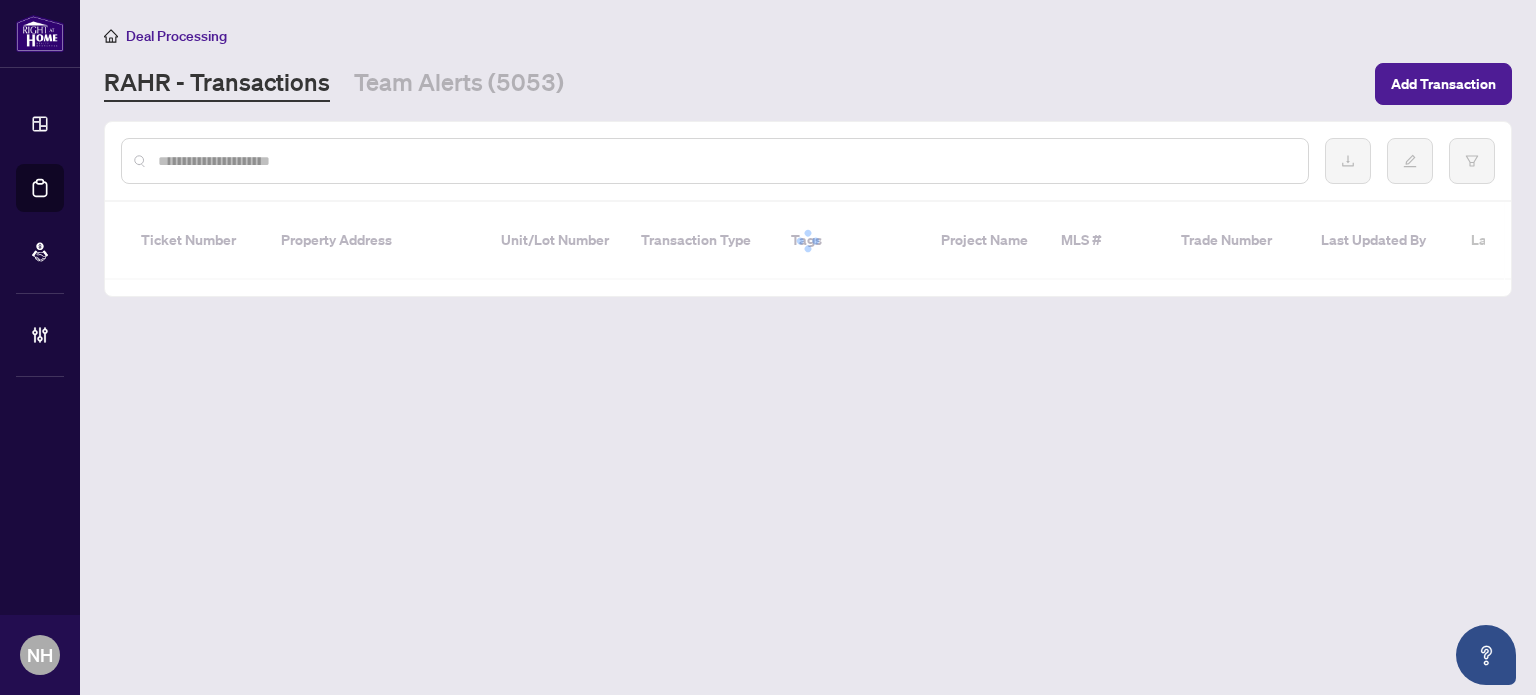 click at bounding box center (725, 161) 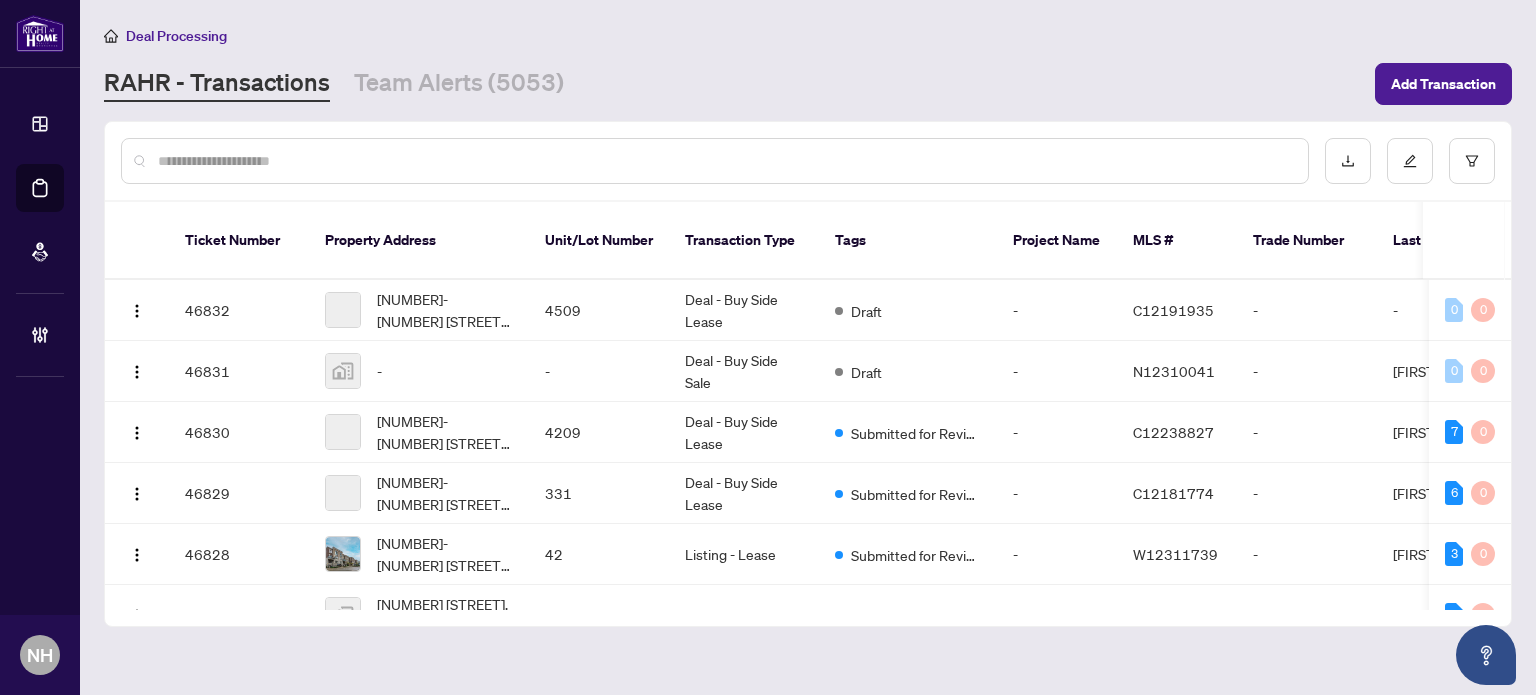 paste on "*****" 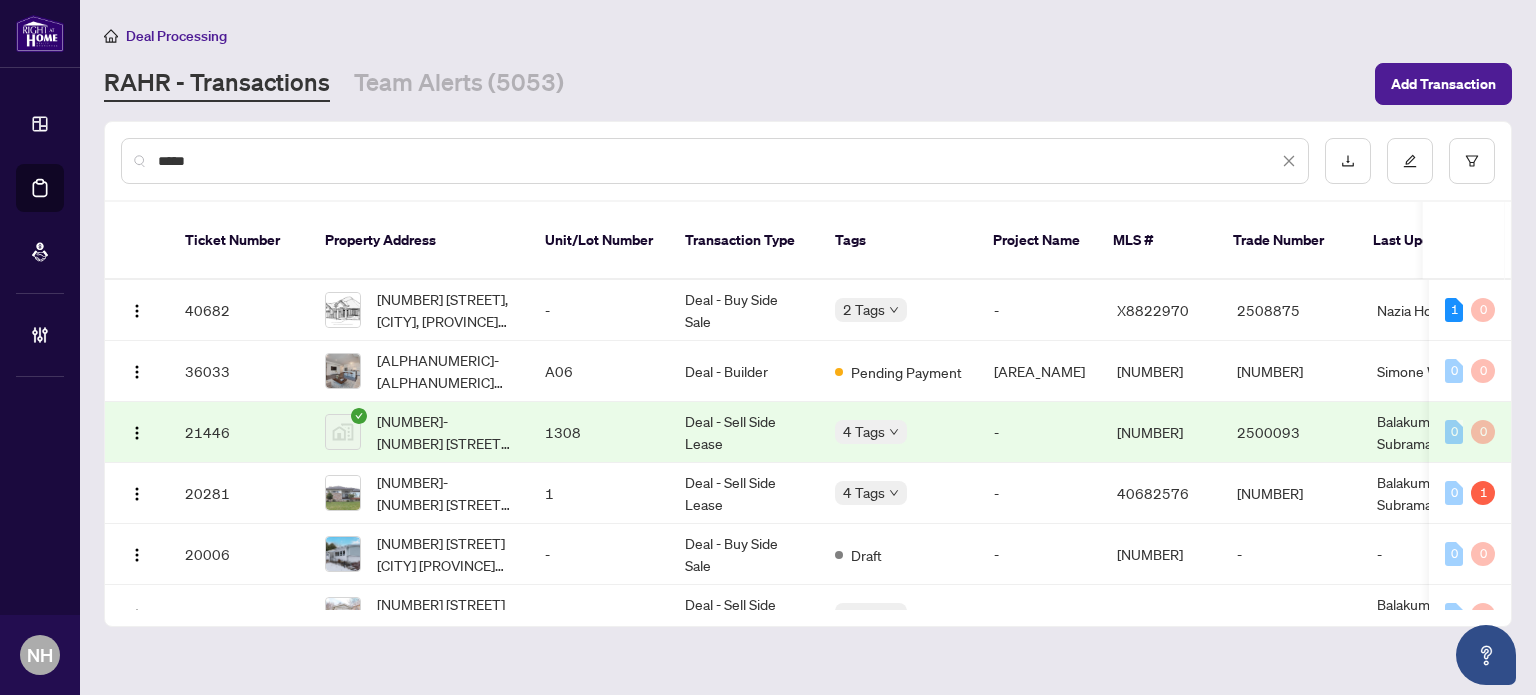 type on "*****" 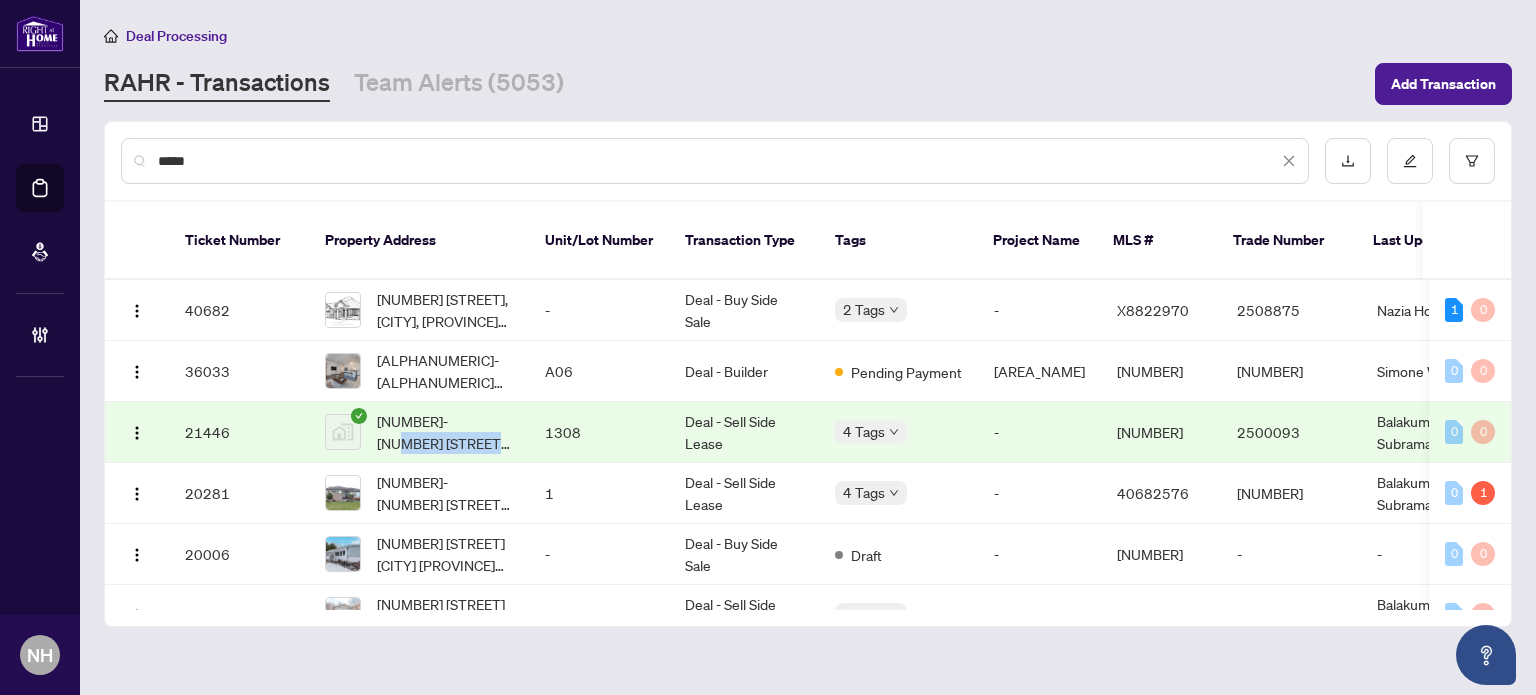 click on "[NUMBER]-[NUMBER] [STREET] #[NUMBER], [CITY], [STATE] [POSTAL_CODE], [COUNTRY]" at bounding box center [445, 432] 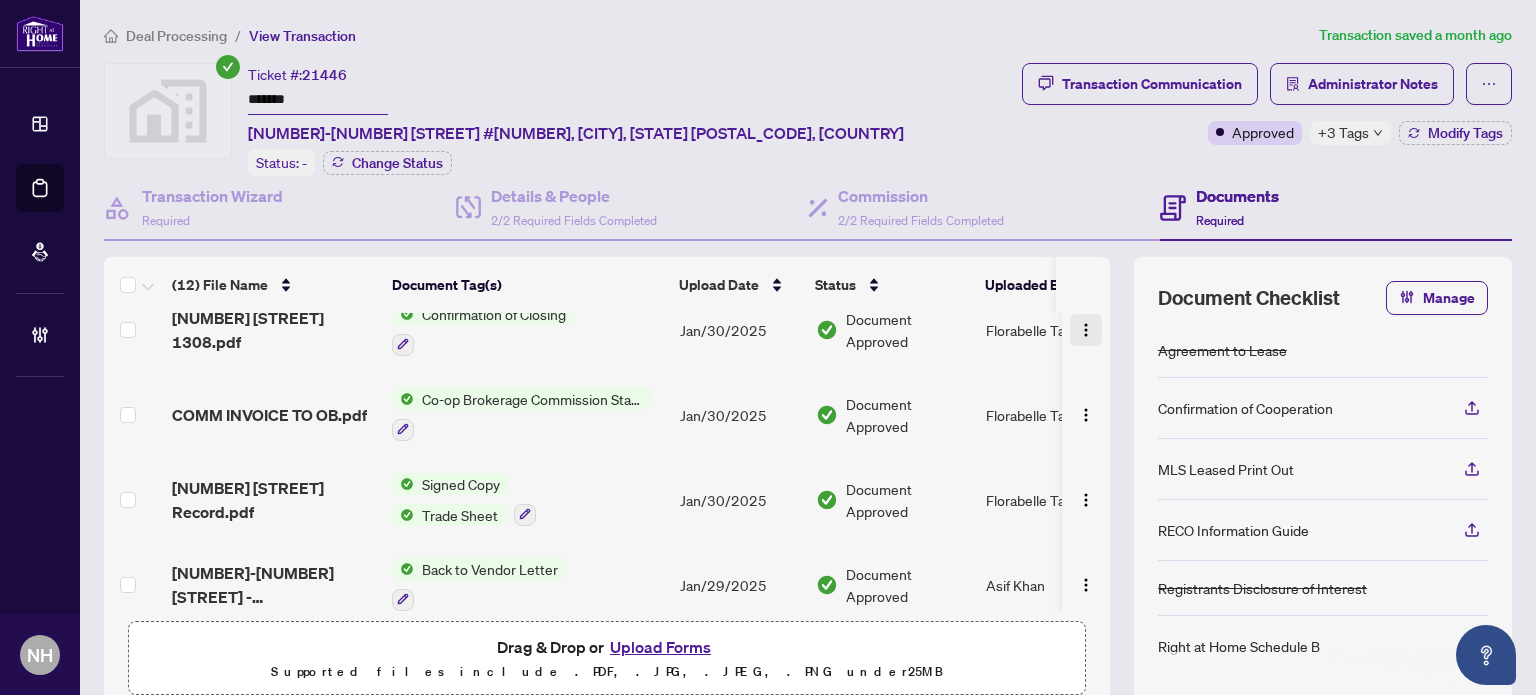 scroll, scrollTop: 200, scrollLeft: 0, axis: vertical 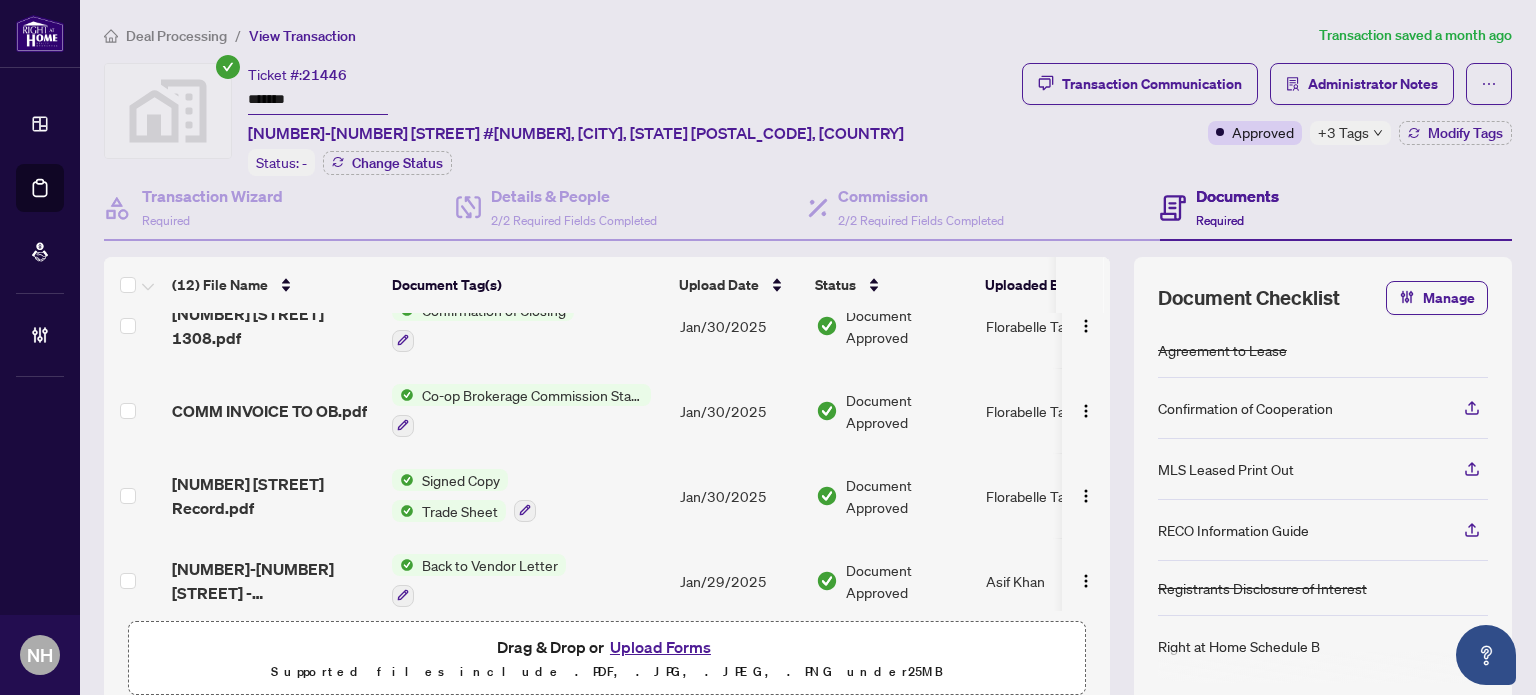 click on "Deal Processing" at bounding box center [176, 36] 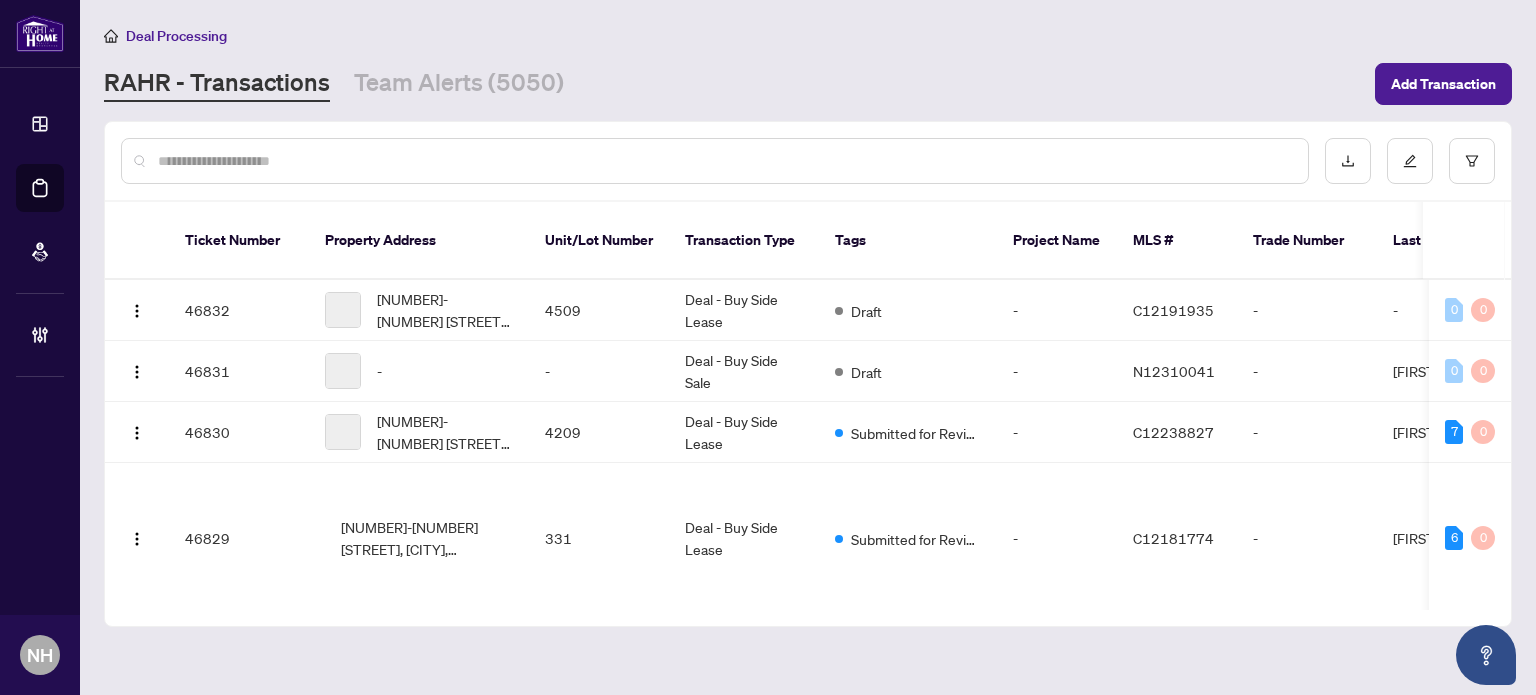 click at bounding box center (725, 161) 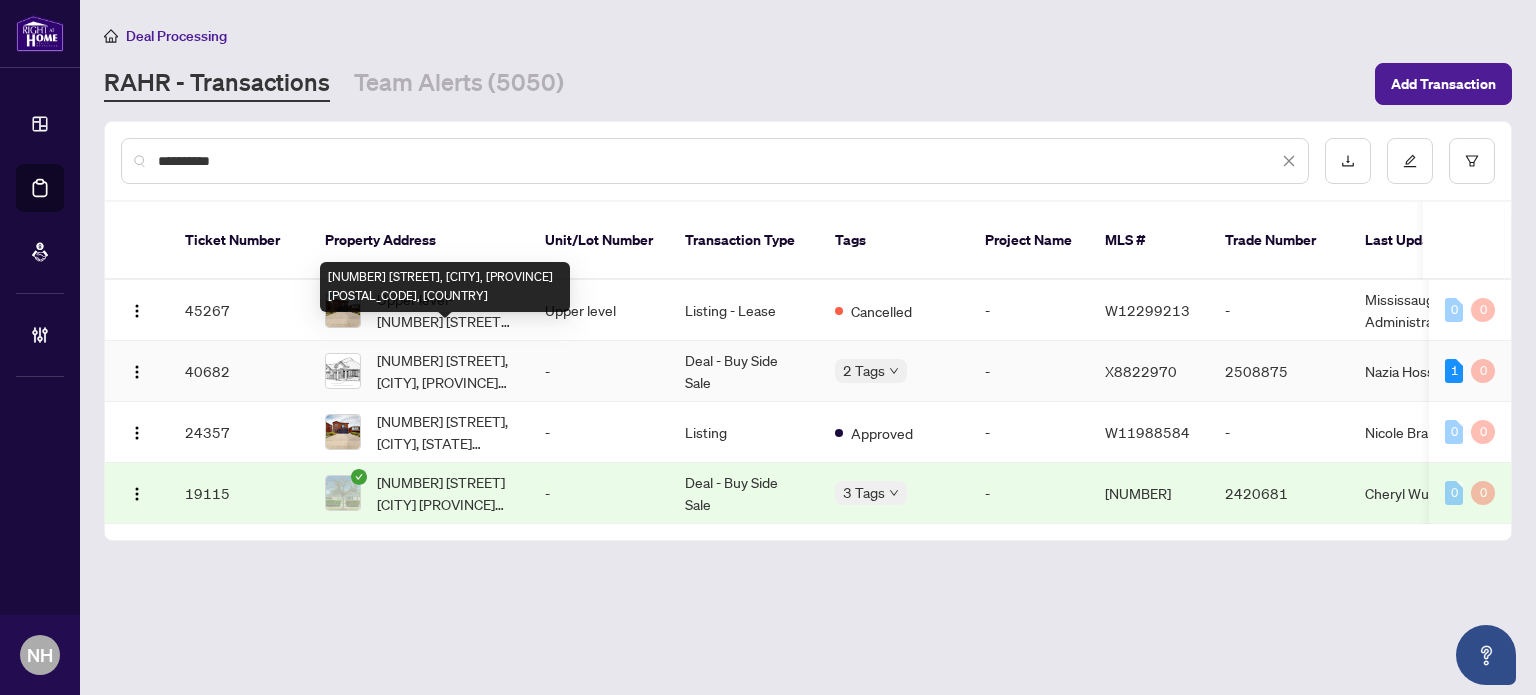 type on "**********" 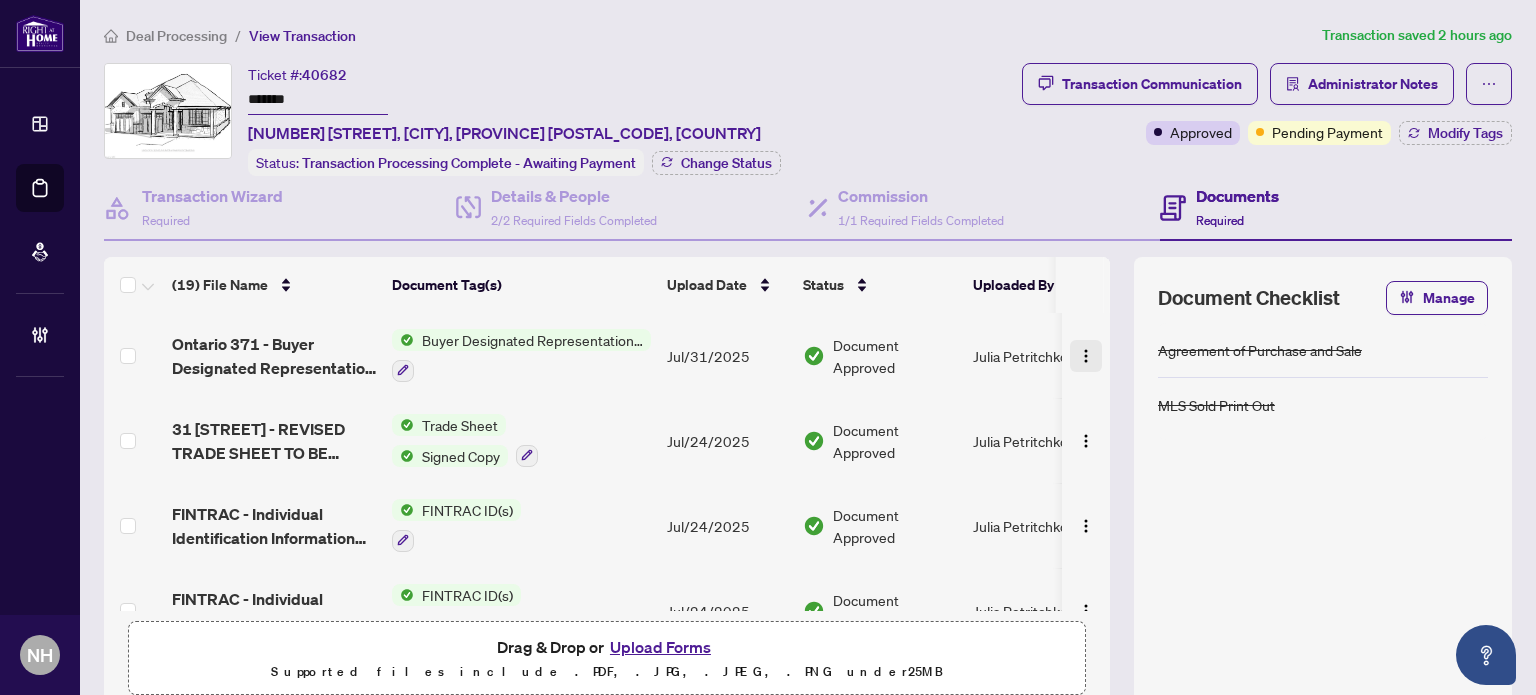 click at bounding box center (1086, 356) 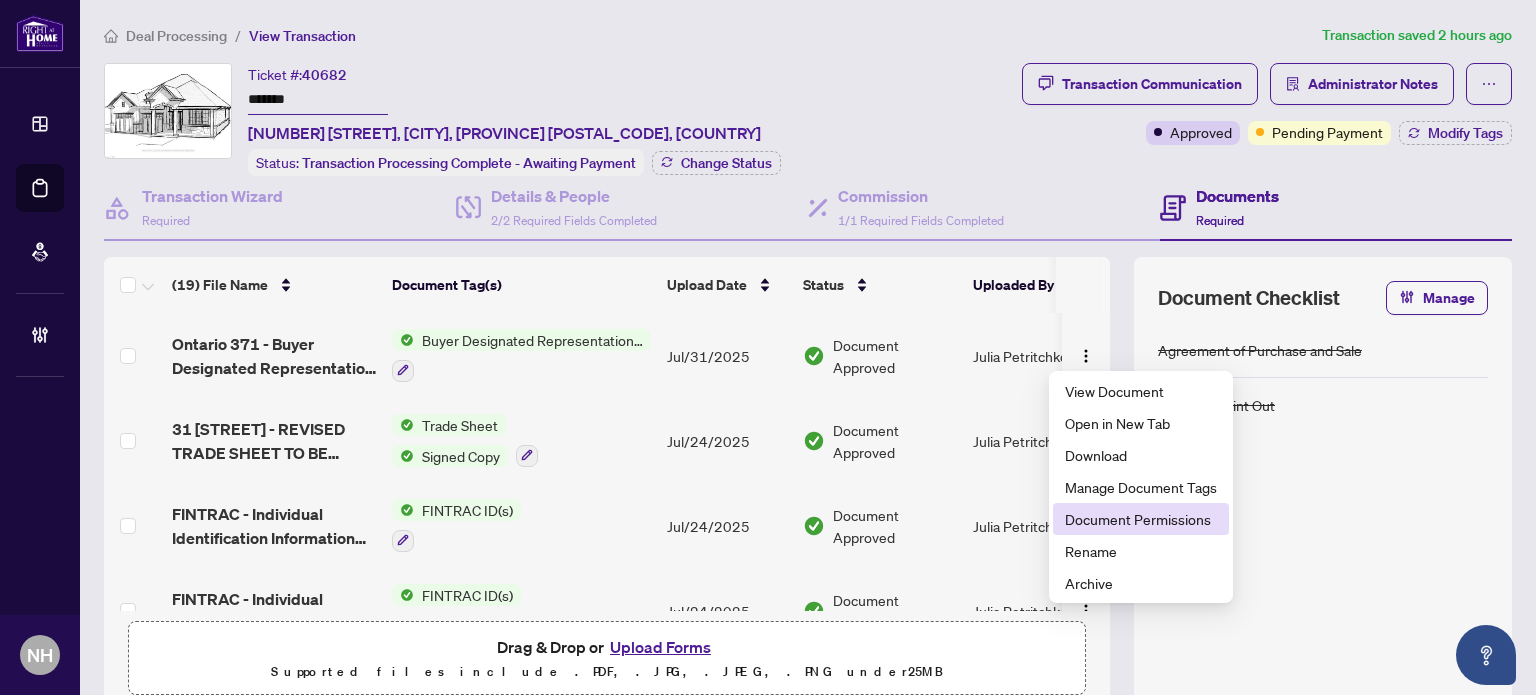click on "Document Permissions" at bounding box center [1141, 519] 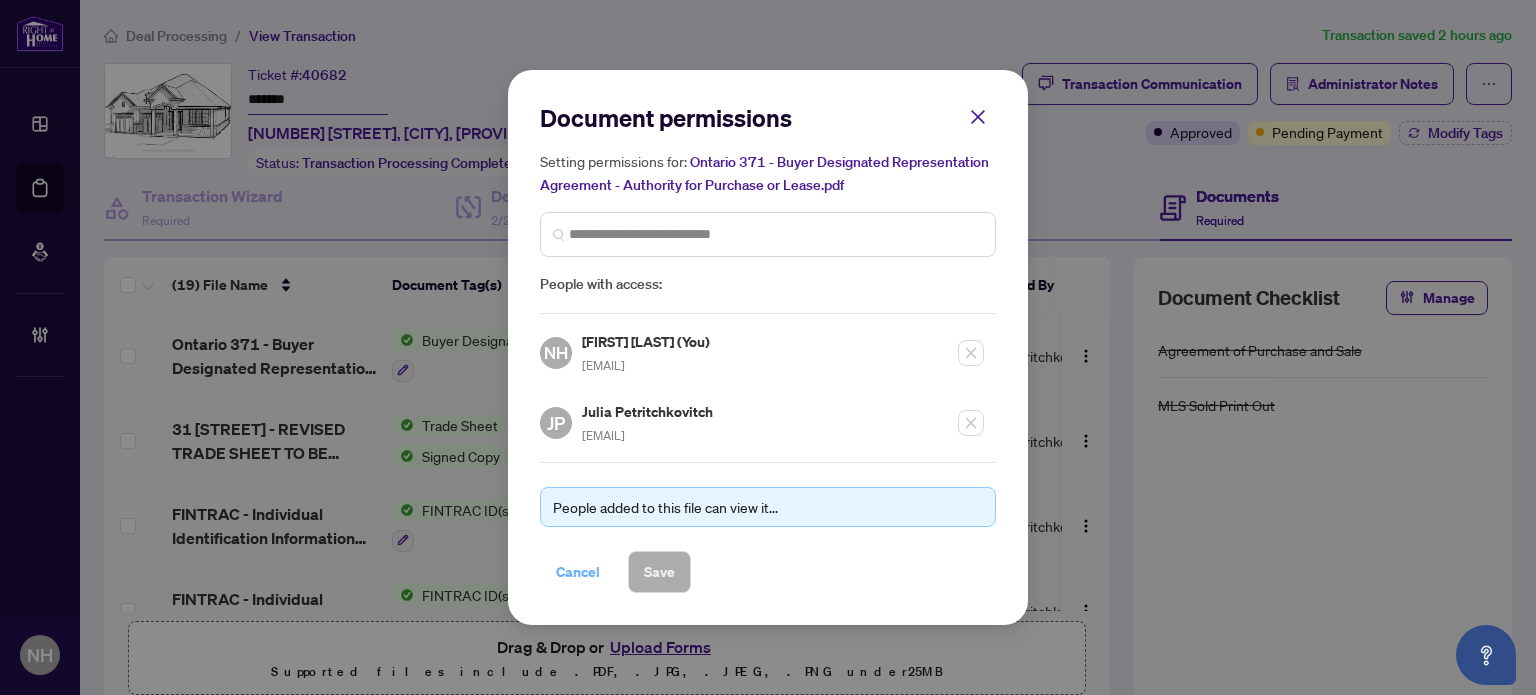 click on "Cancel" at bounding box center [578, 572] 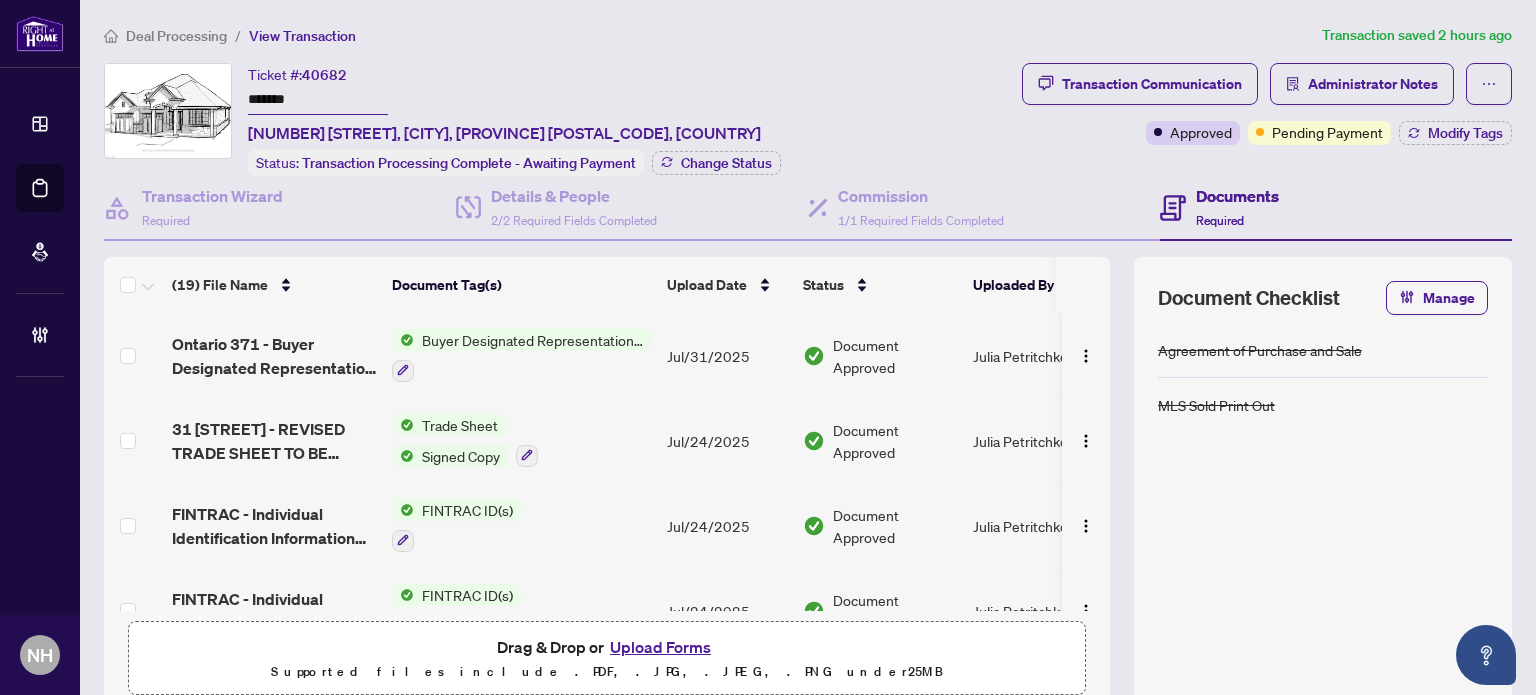 drag, startPoint x: 323, startPoint y: 99, endPoint x: 243, endPoint y: 99, distance: 80 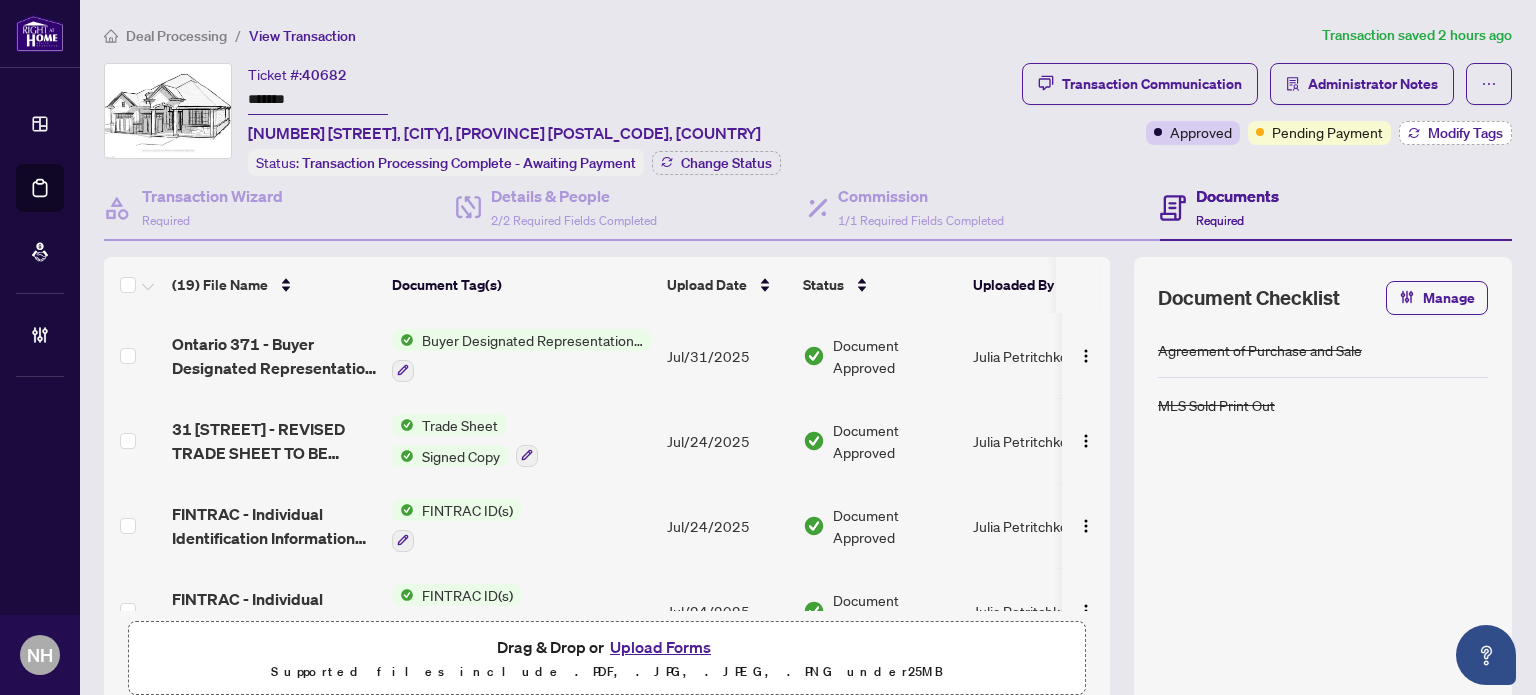 click on "Modify Tags" at bounding box center [1465, 133] 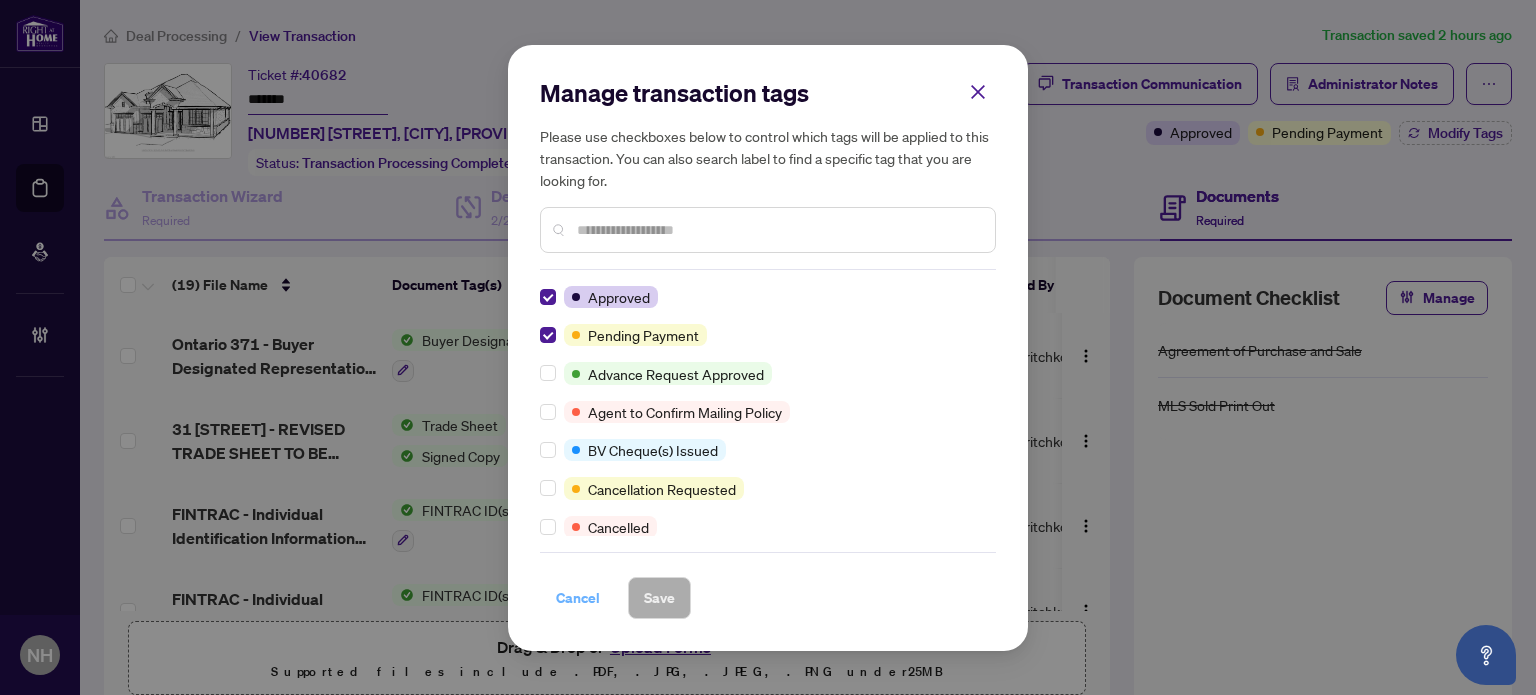 click on "Cancel" at bounding box center [578, 598] 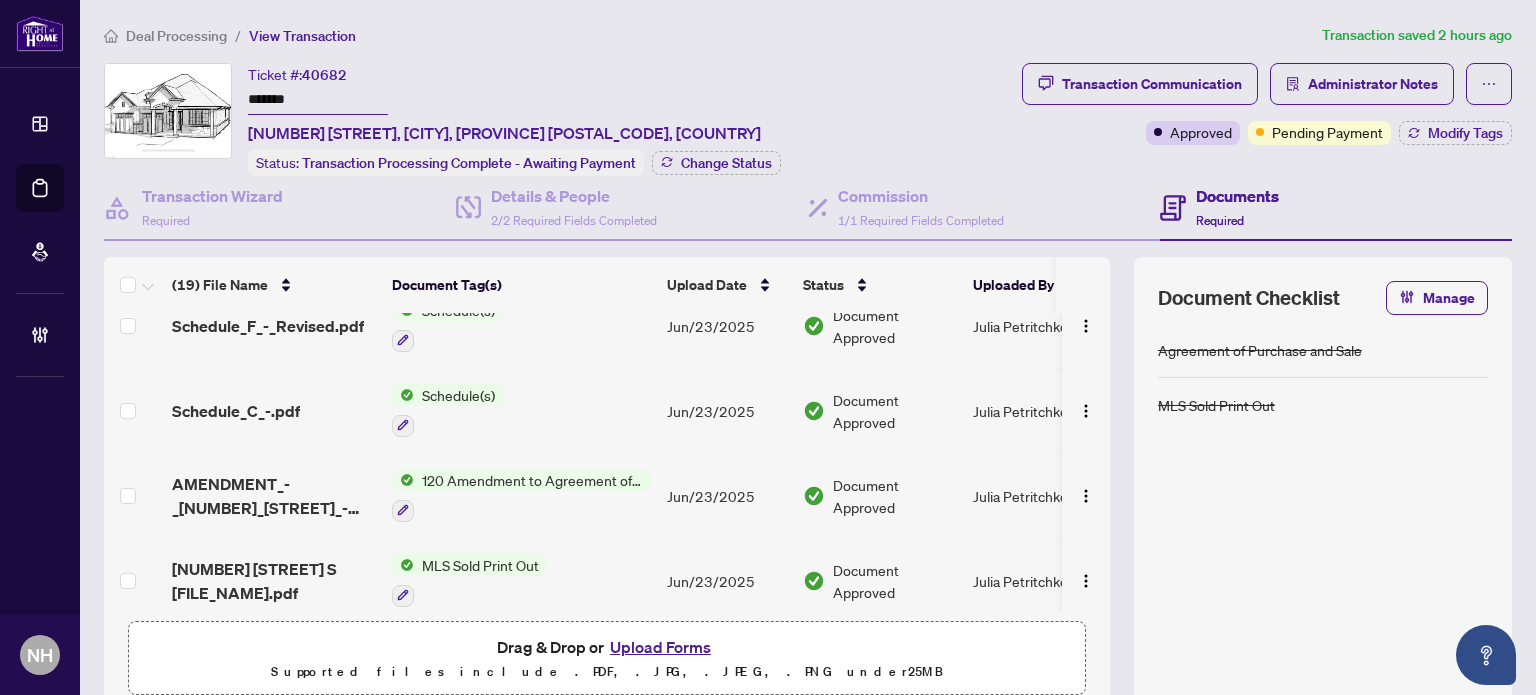 scroll, scrollTop: 1307, scrollLeft: 0, axis: vertical 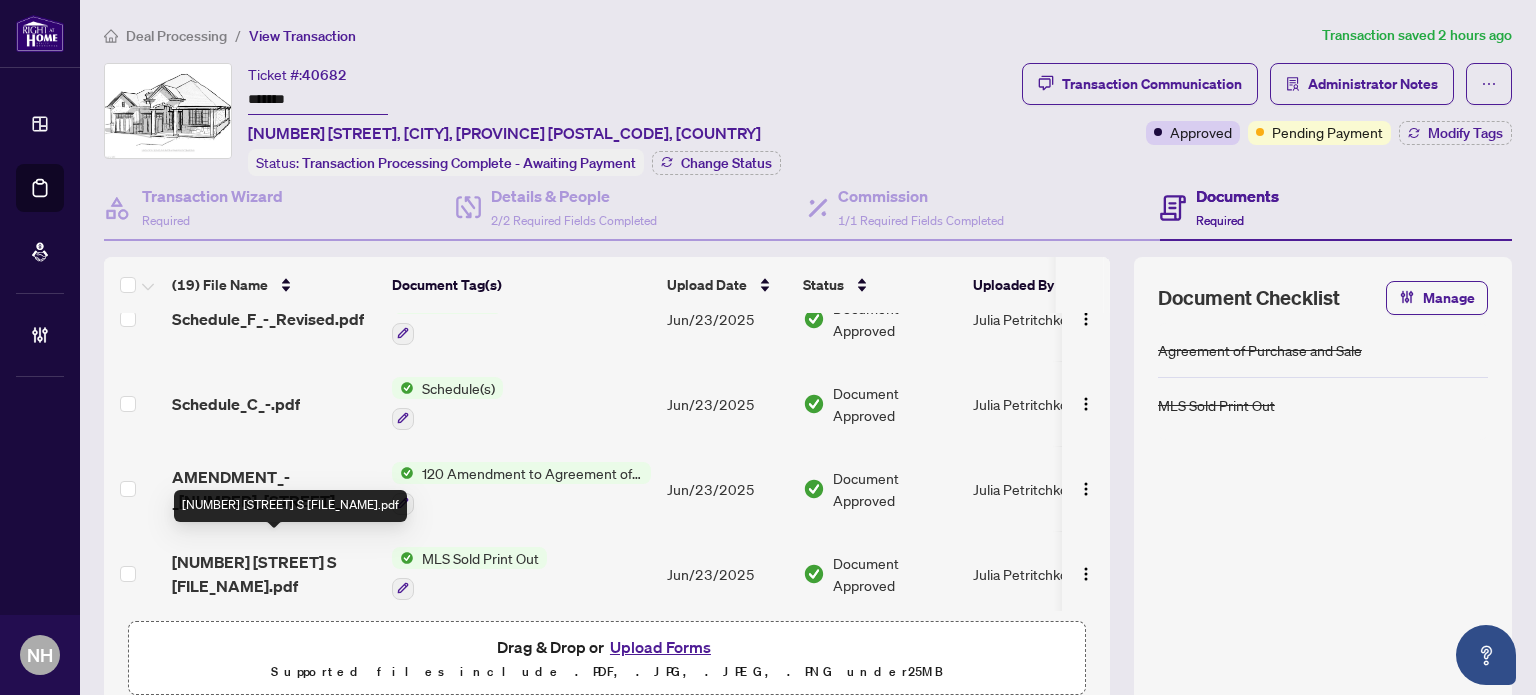 click on "[NUMBER] [STREET] S  [FILE_NAME].pdf" at bounding box center [274, 574] 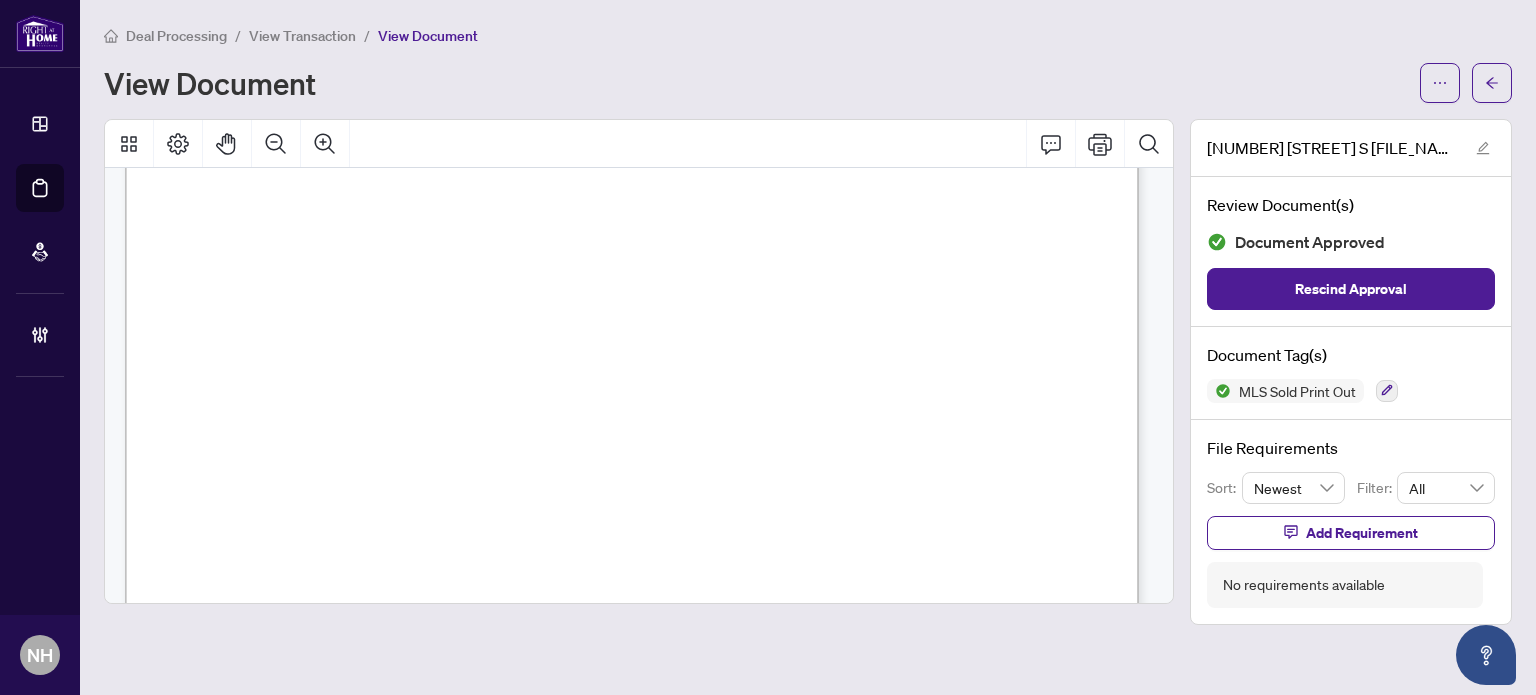 scroll, scrollTop: 400, scrollLeft: 0, axis: vertical 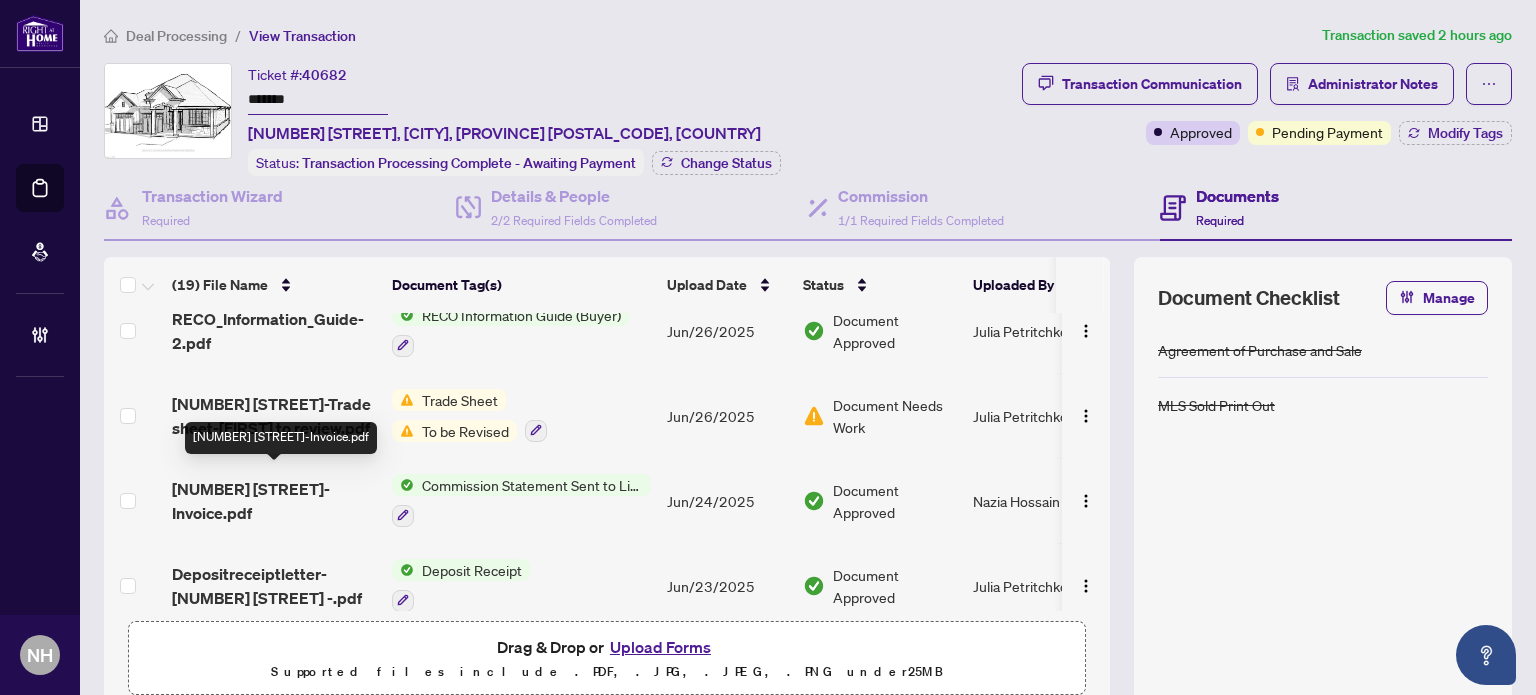 click on "[NUMBER] [STREET]-Invoice.pdf" at bounding box center [274, 501] 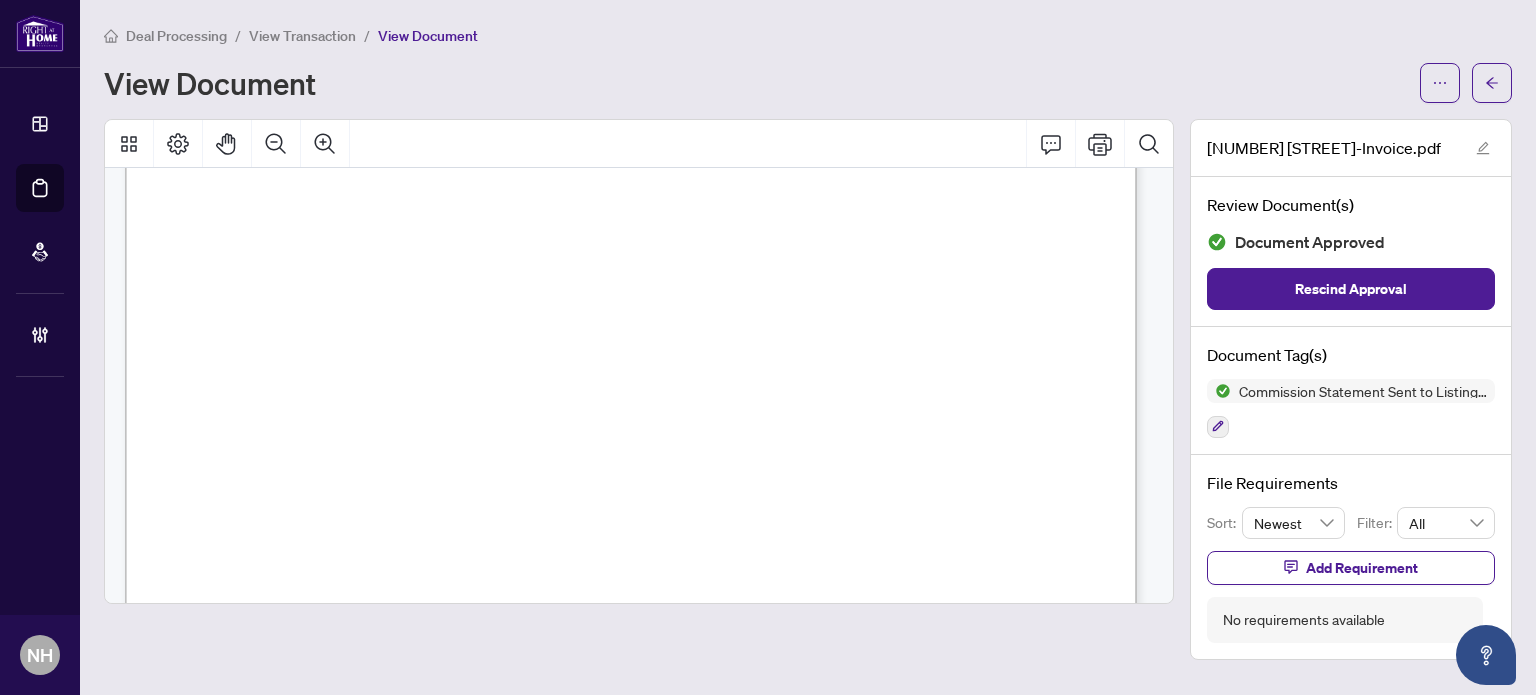 scroll, scrollTop: 0, scrollLeft: 0, axis: both 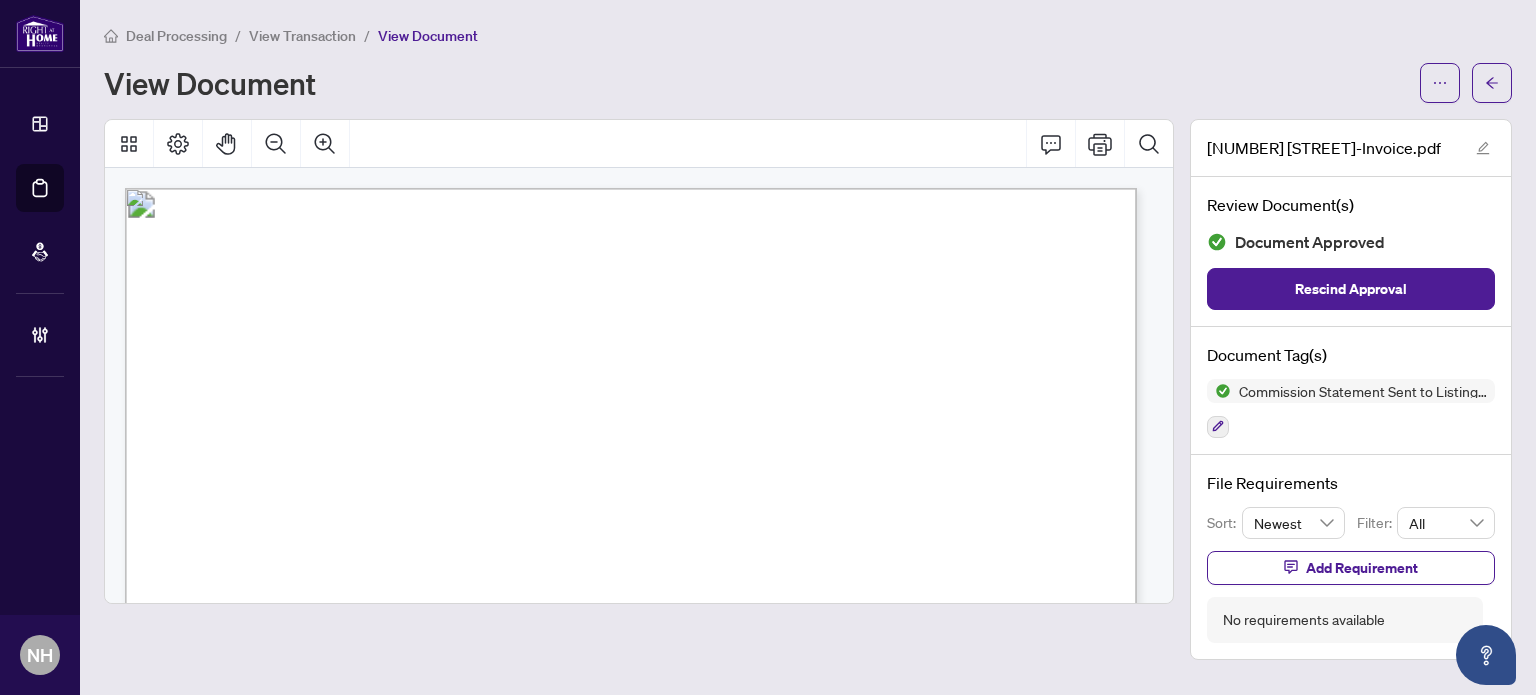 click on "View Transaction" at bounding box center (302, 36) 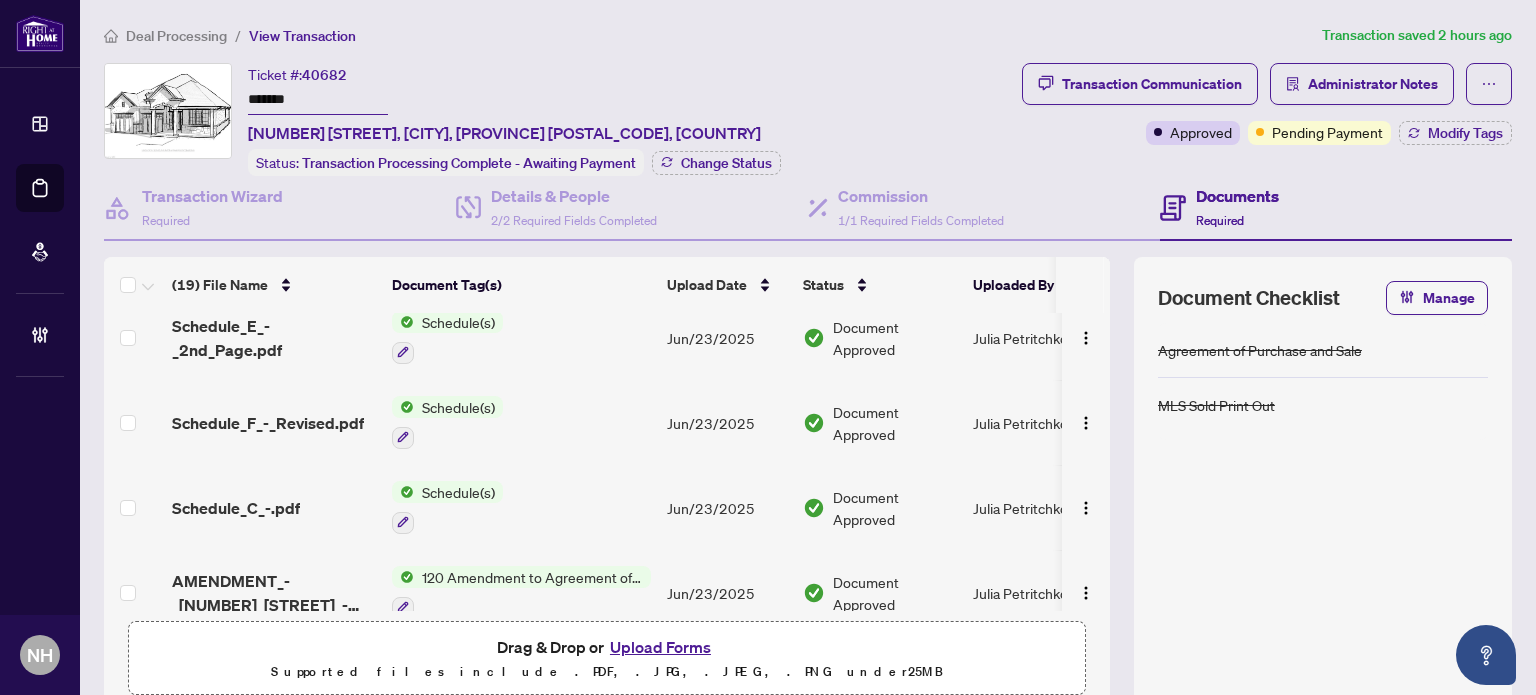 scroll, scrollTop: 1307, scrollLeft: 0, axis: vertical 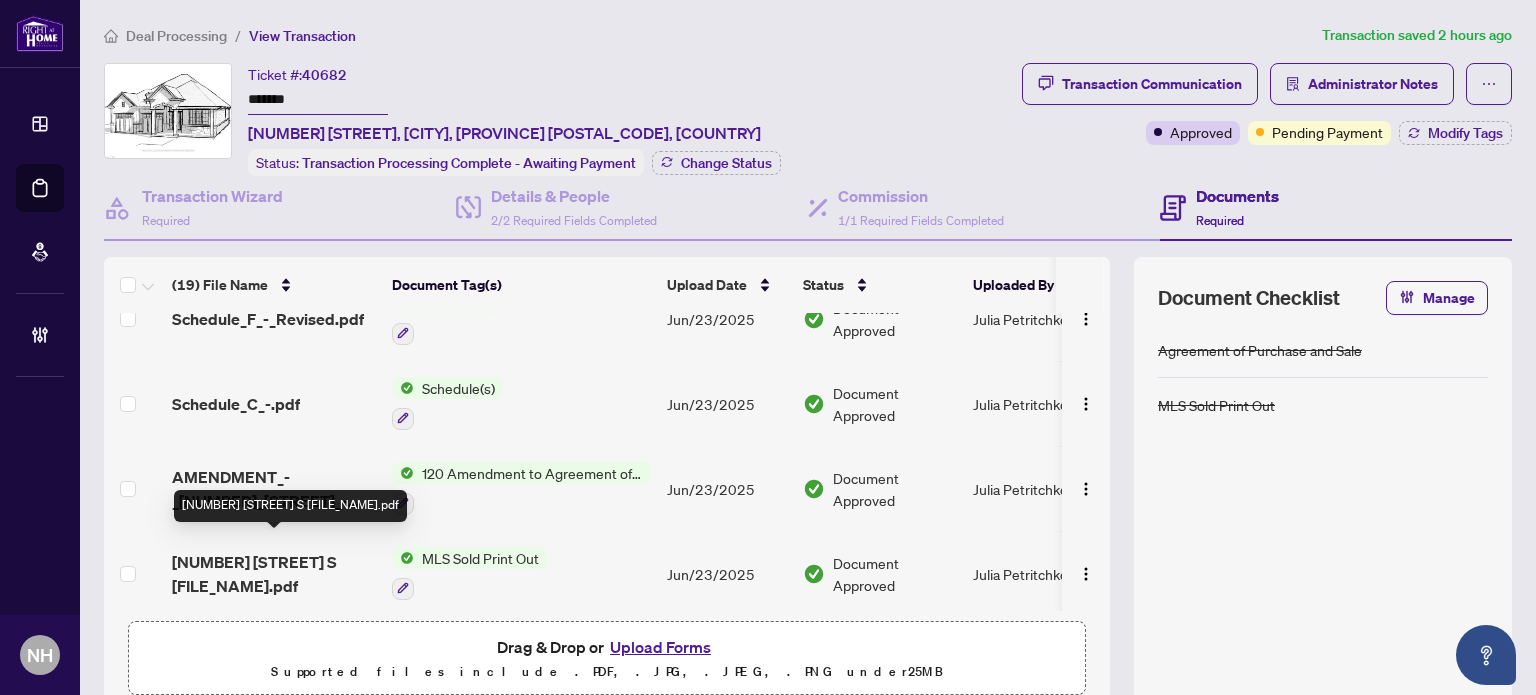 click on "[NUMBER] [STREET] S  [FILE_NAME].pdf" at bounding box center [274, 574] 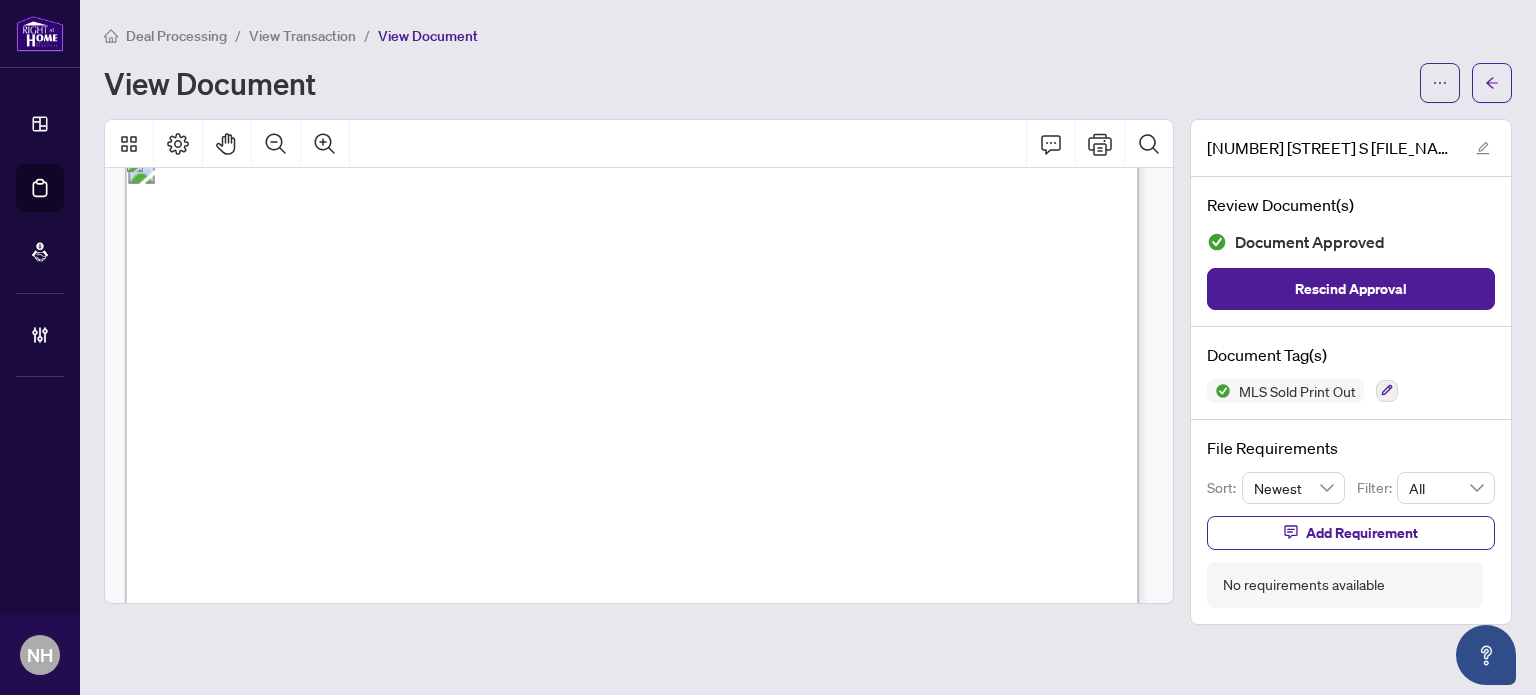 scroll, scrollTop: 0, scrollLeft: 0, axis: both 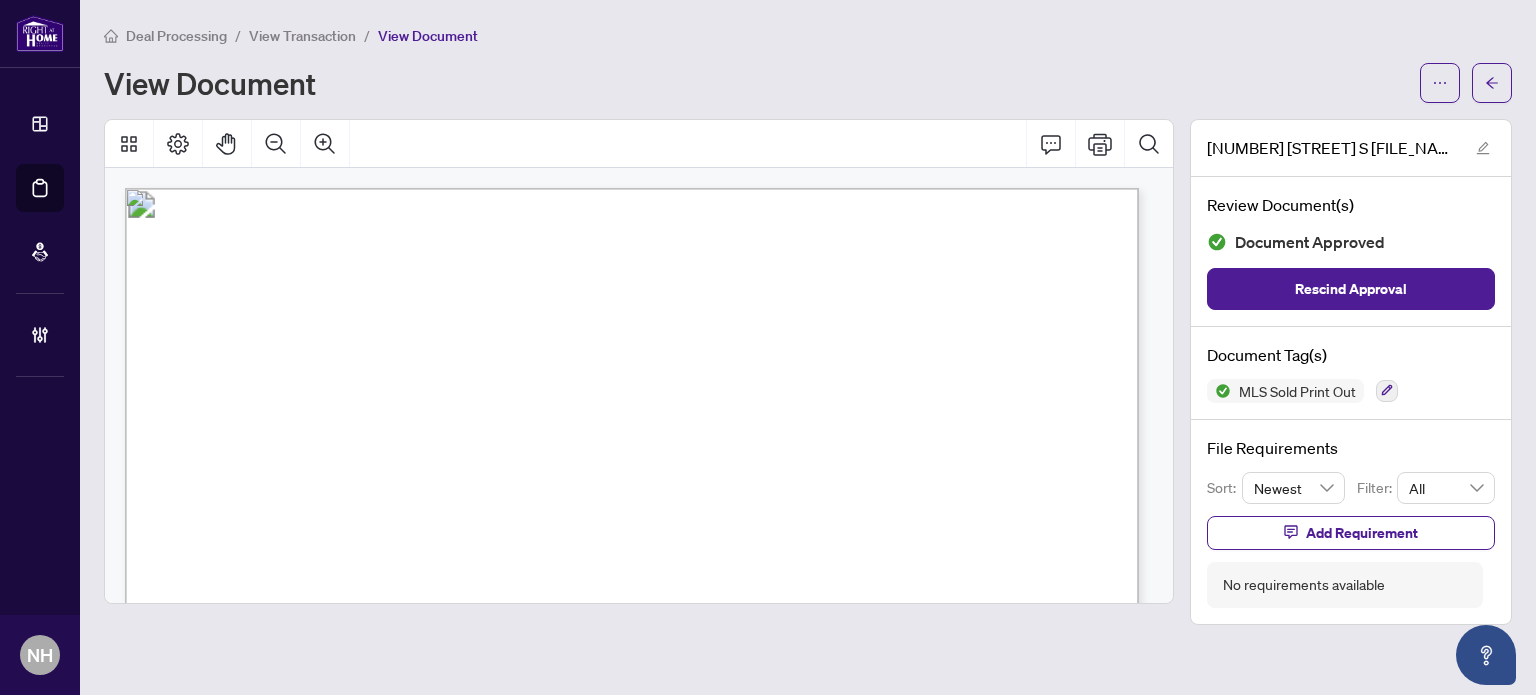 click on "View Transaction" at bounding box center (302, 36) 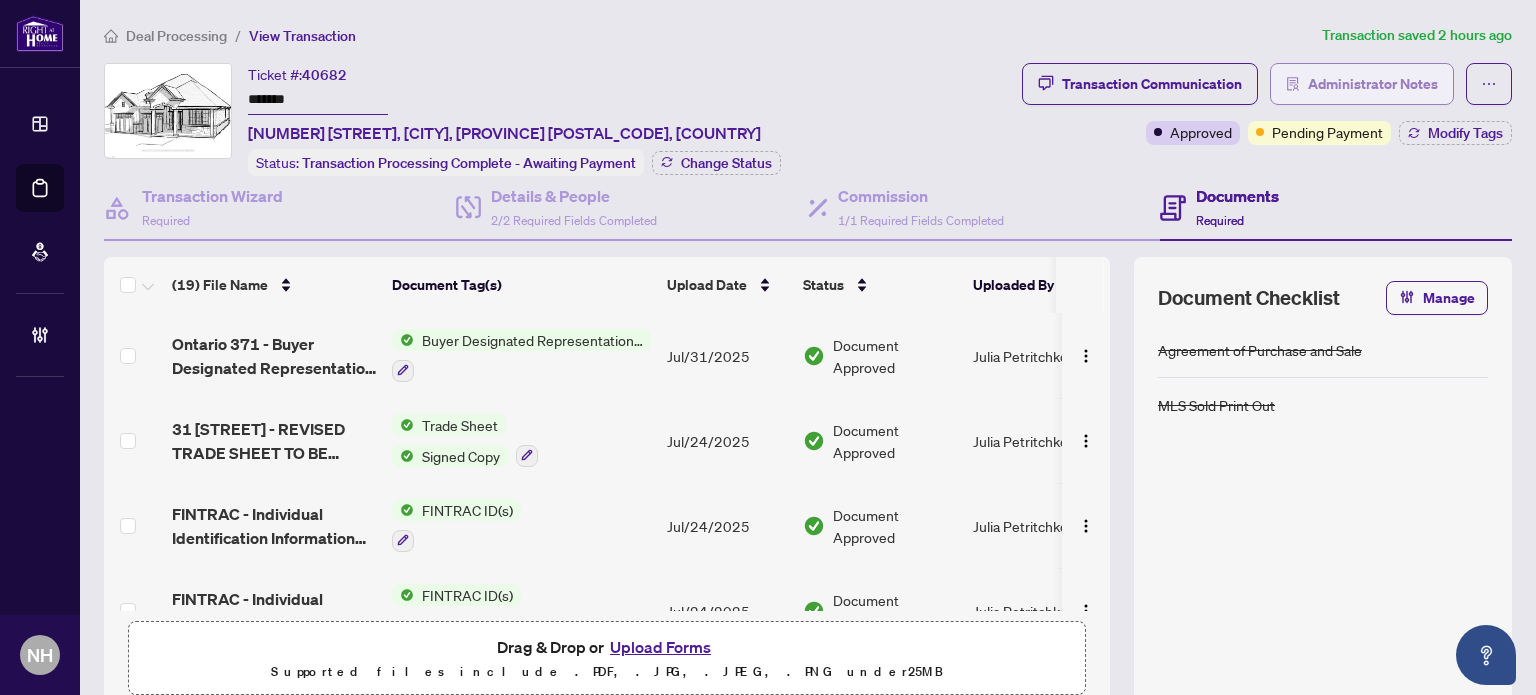 click on "Administrator Notes" at bounding box center [1373, 84] 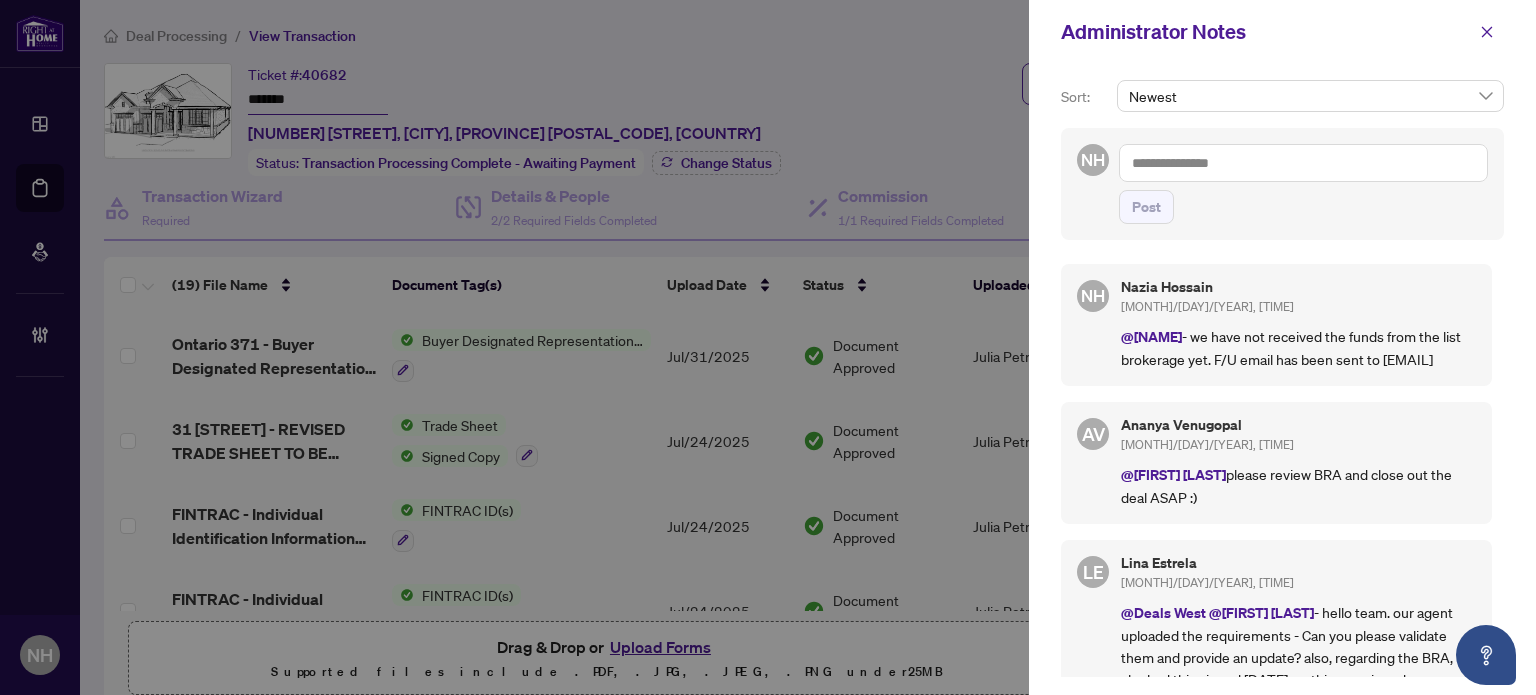 click at bounding box center (1303, 163) 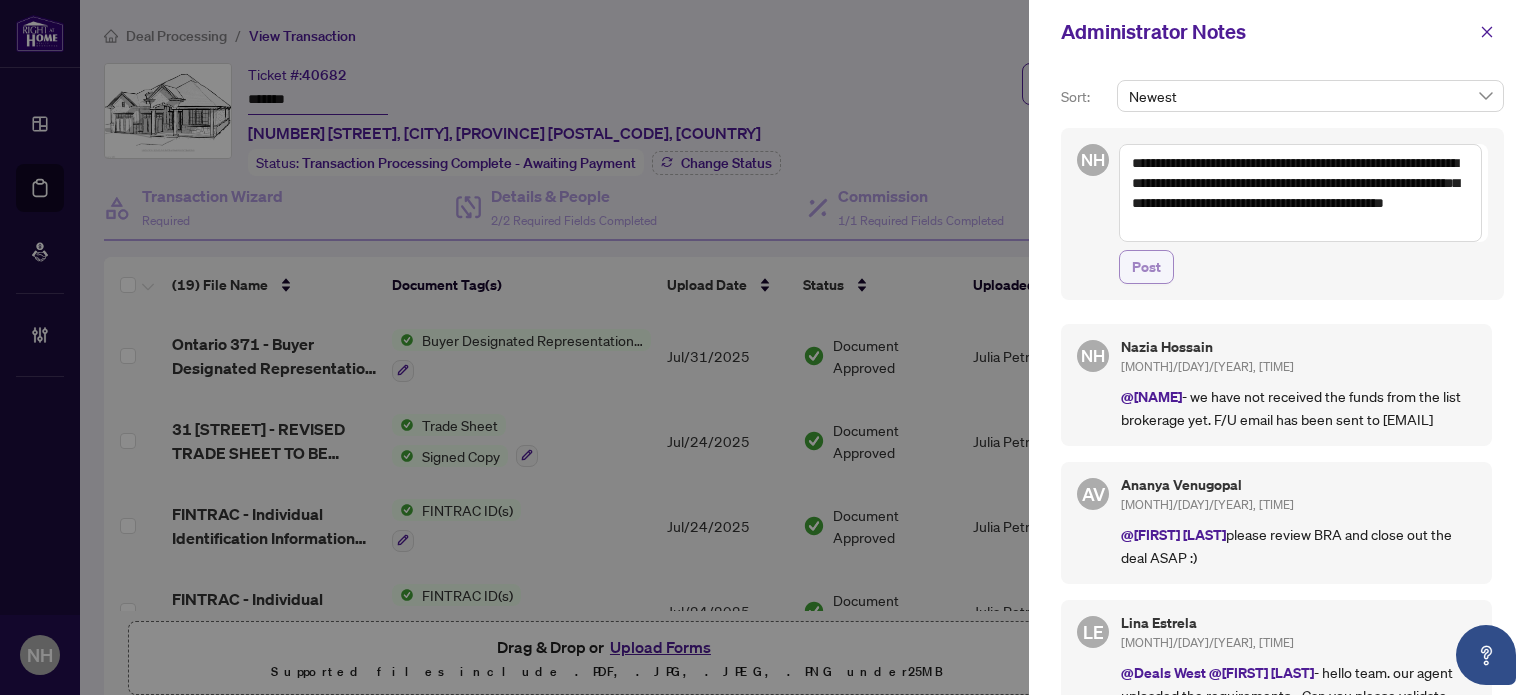 type on "**********" 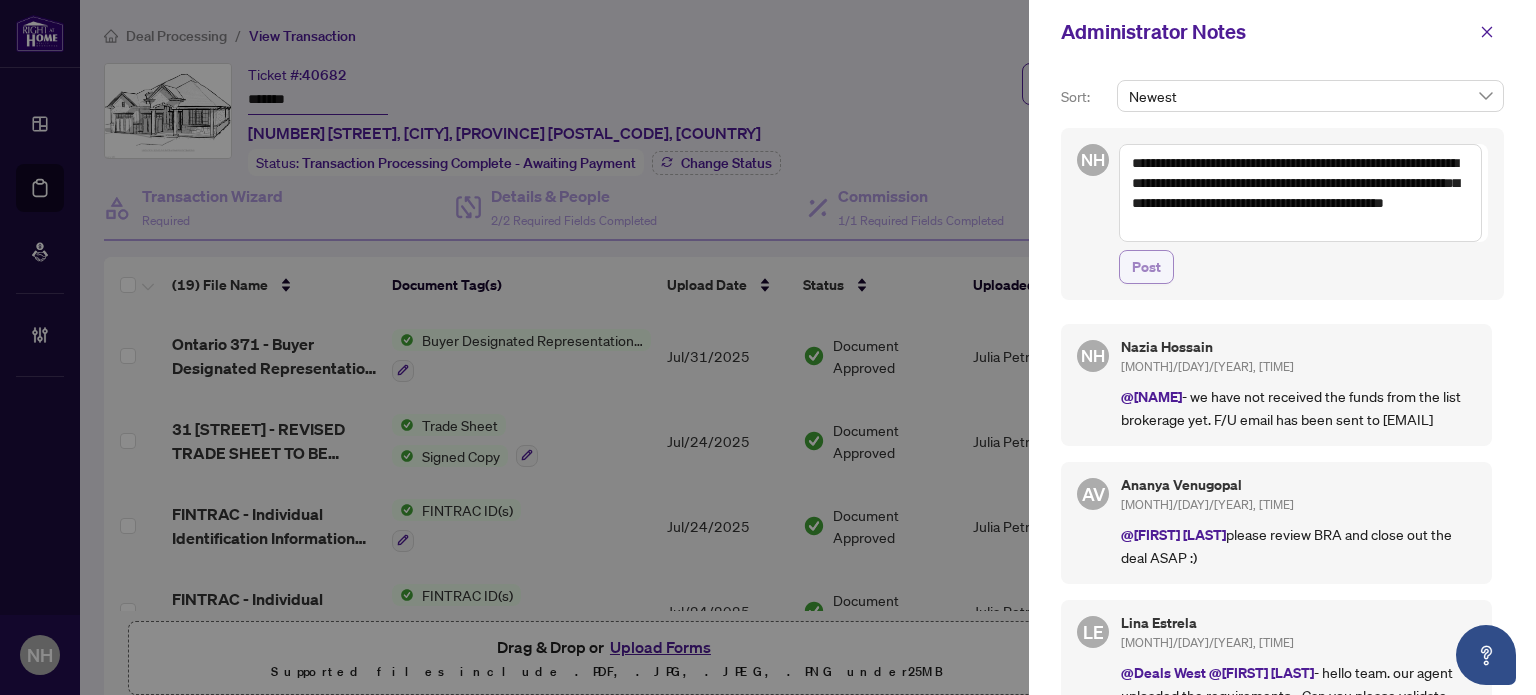 click on "Post" at bounding box center [1146, 267] 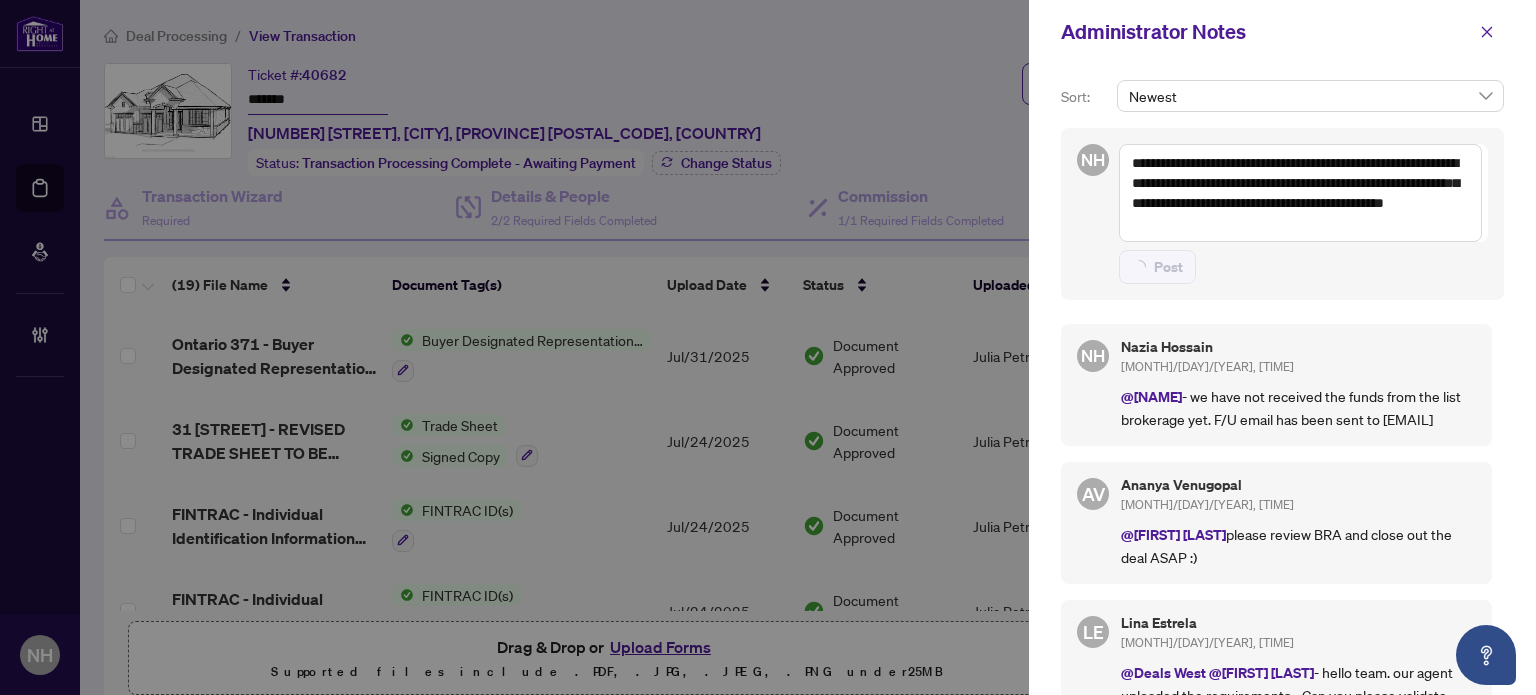 type 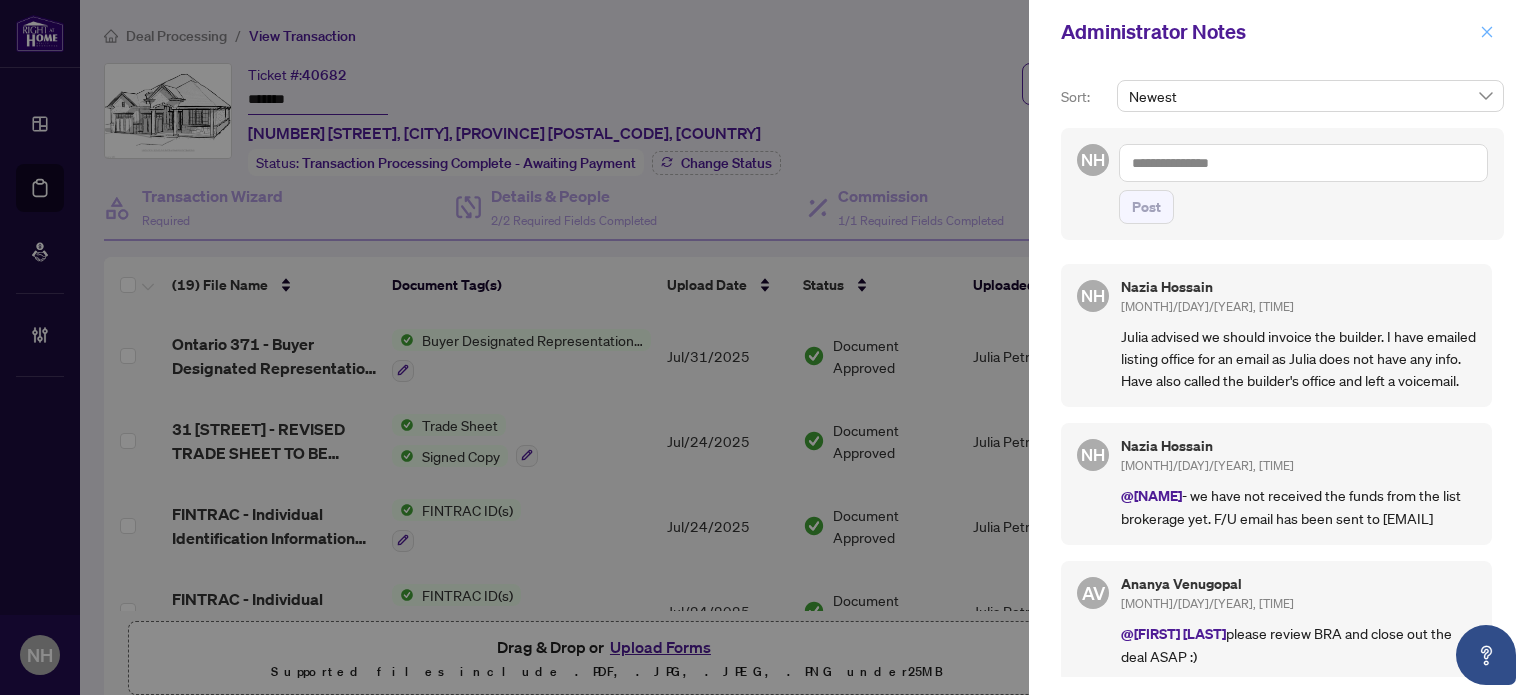 click at bounding box center [1487, 32] 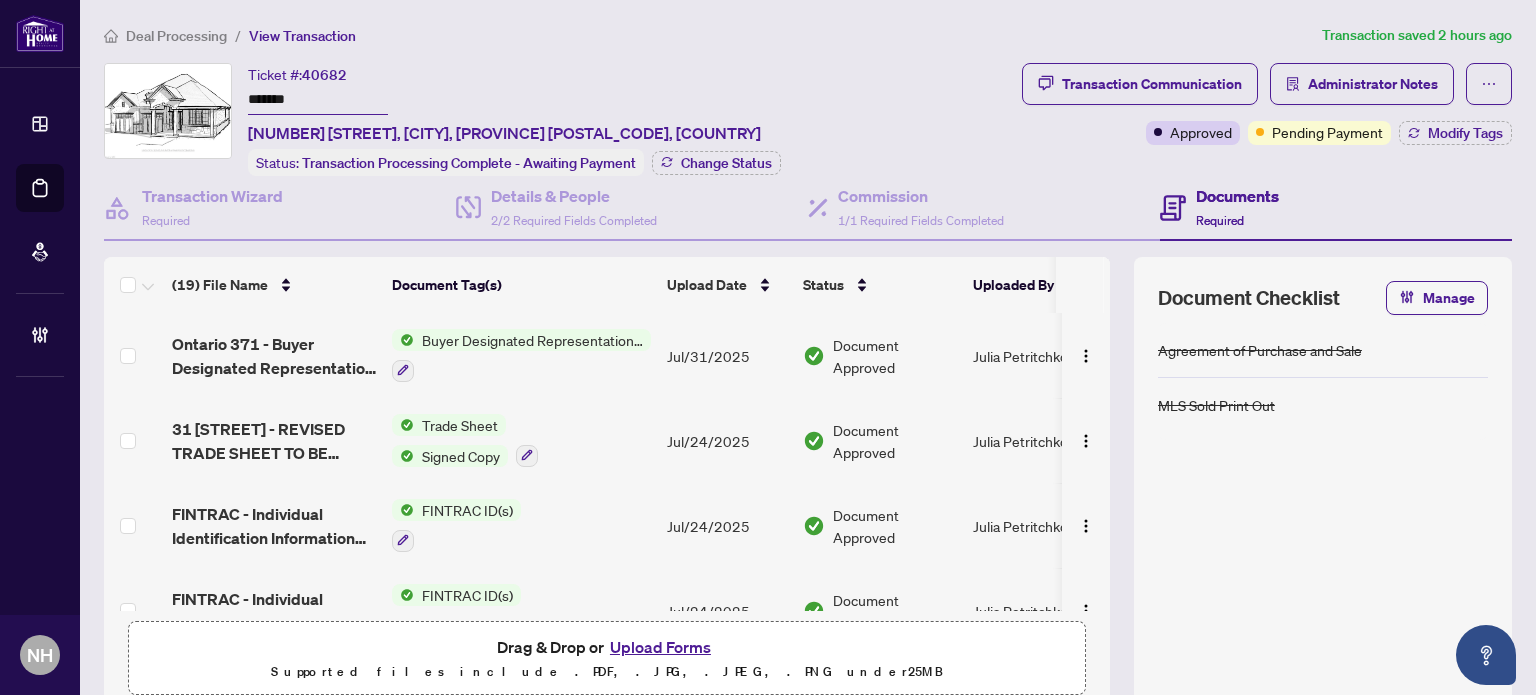 drag, startPoint x: 331, startPoint y: 97, endPoint x: 196, endPoint y: 89, distance: 135.23683 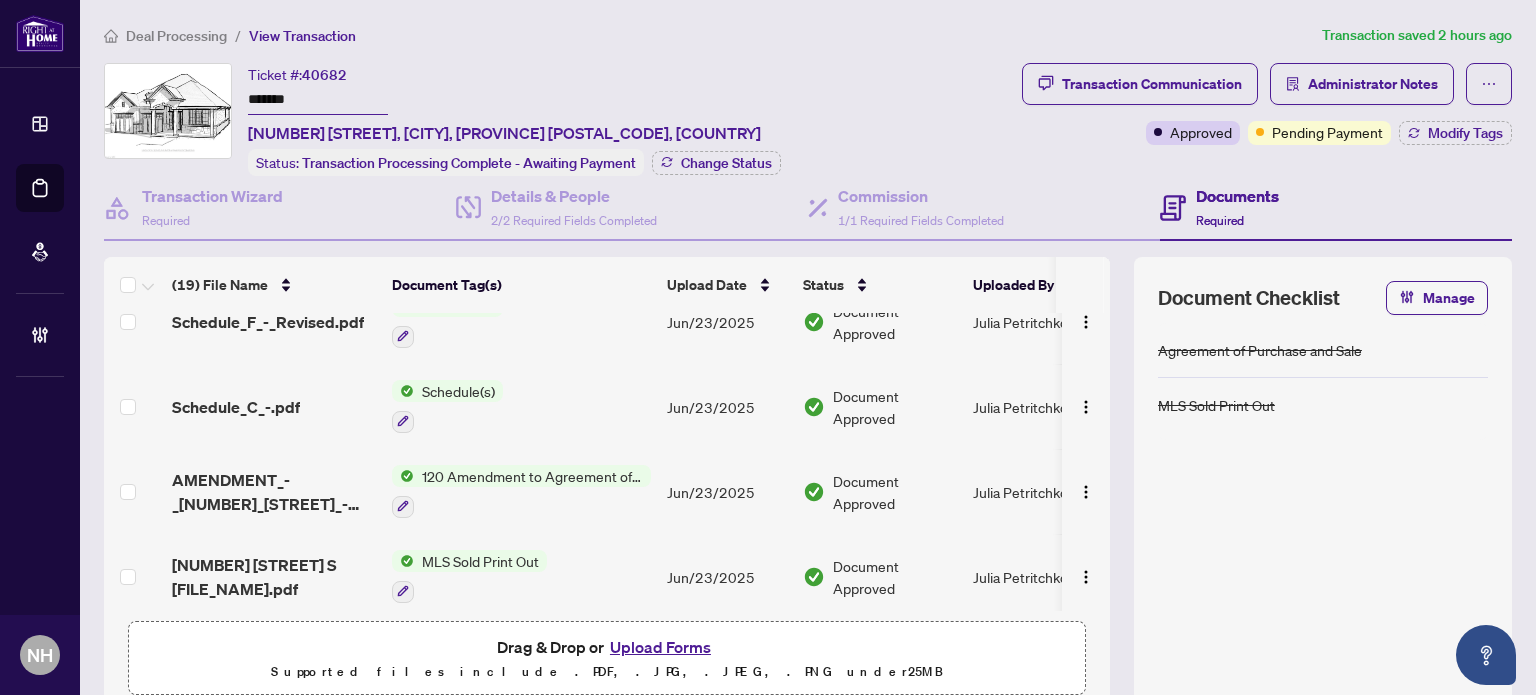 scroll, scrollTop: 1307, scrollLeft: 0, axis: vertical 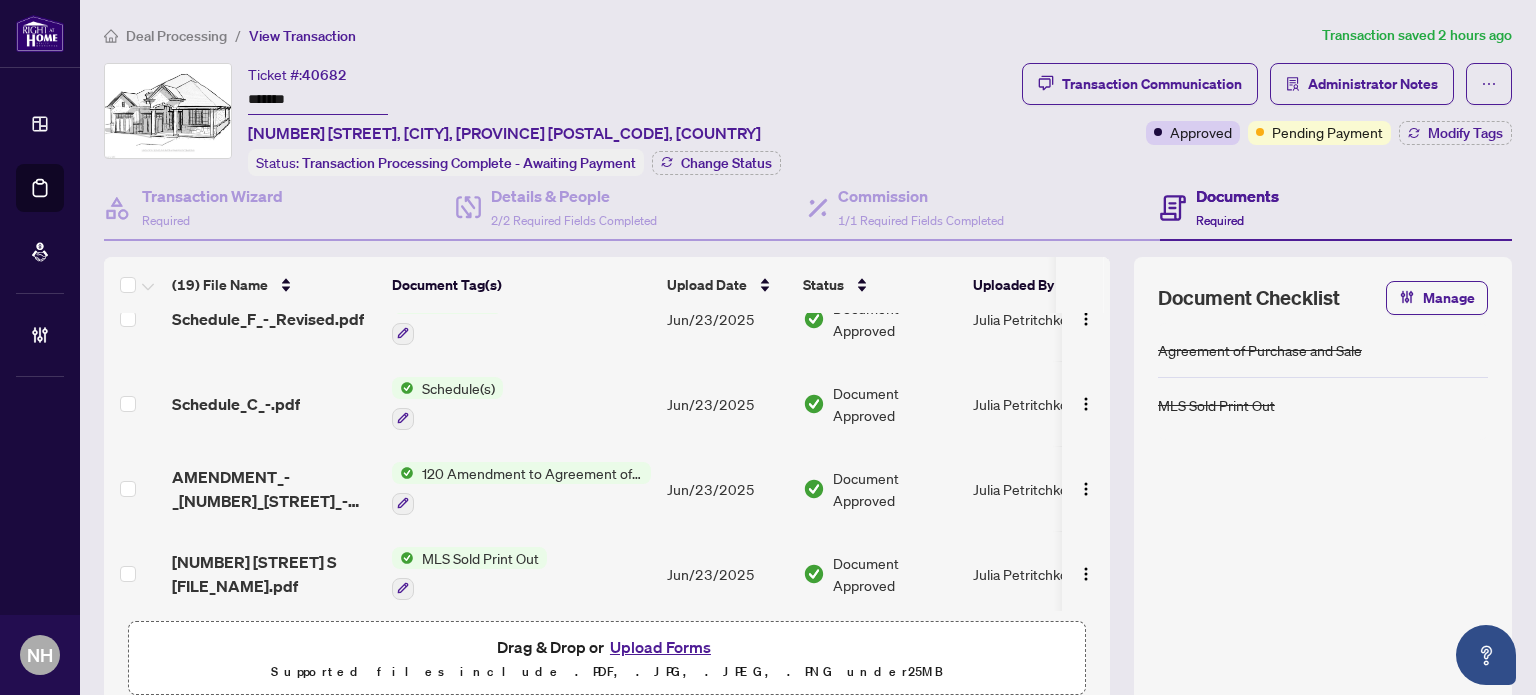 click on "Schedule_C_-.pdf" at bounding box center (236, 404) 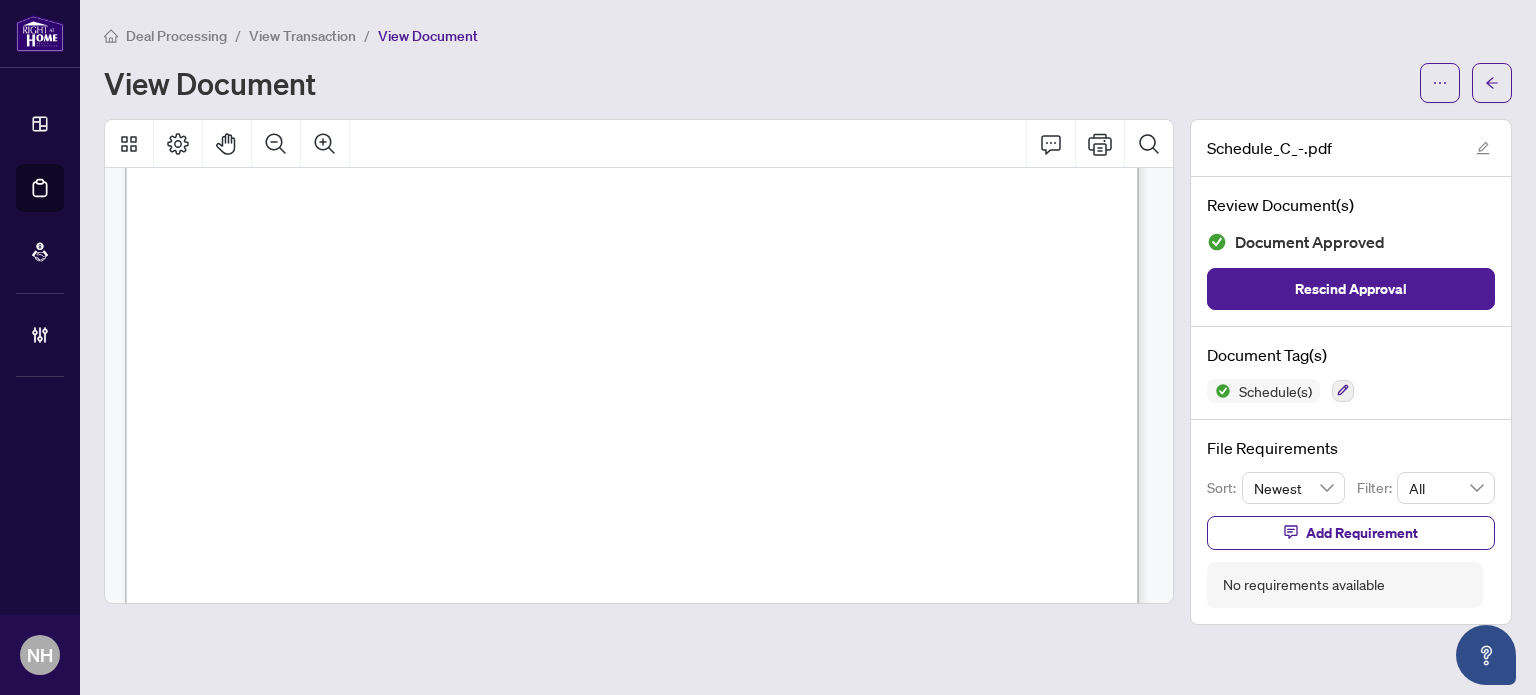 scroll, scrollTop: 2176, scrollLeft: 0, axis: vertical 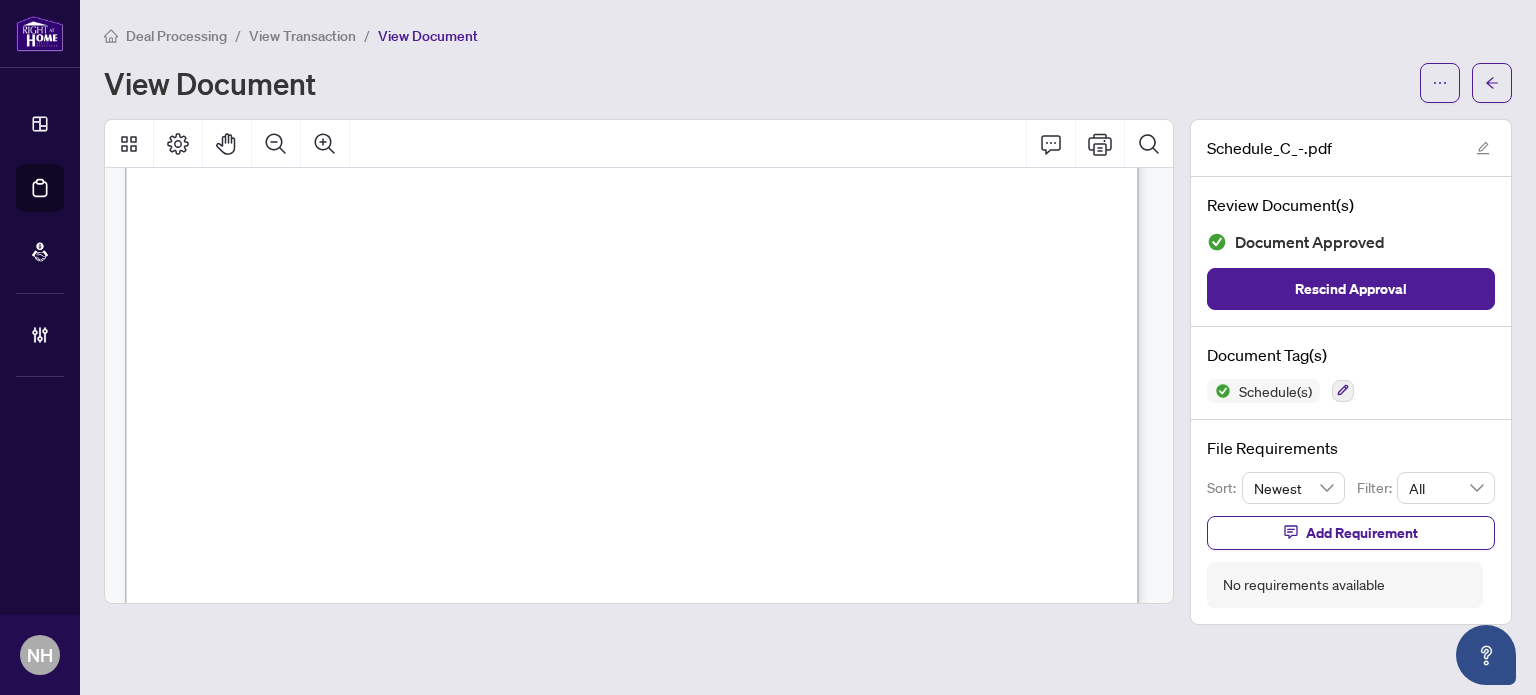 click on "View Transaction" at bounding box center (302, 36) 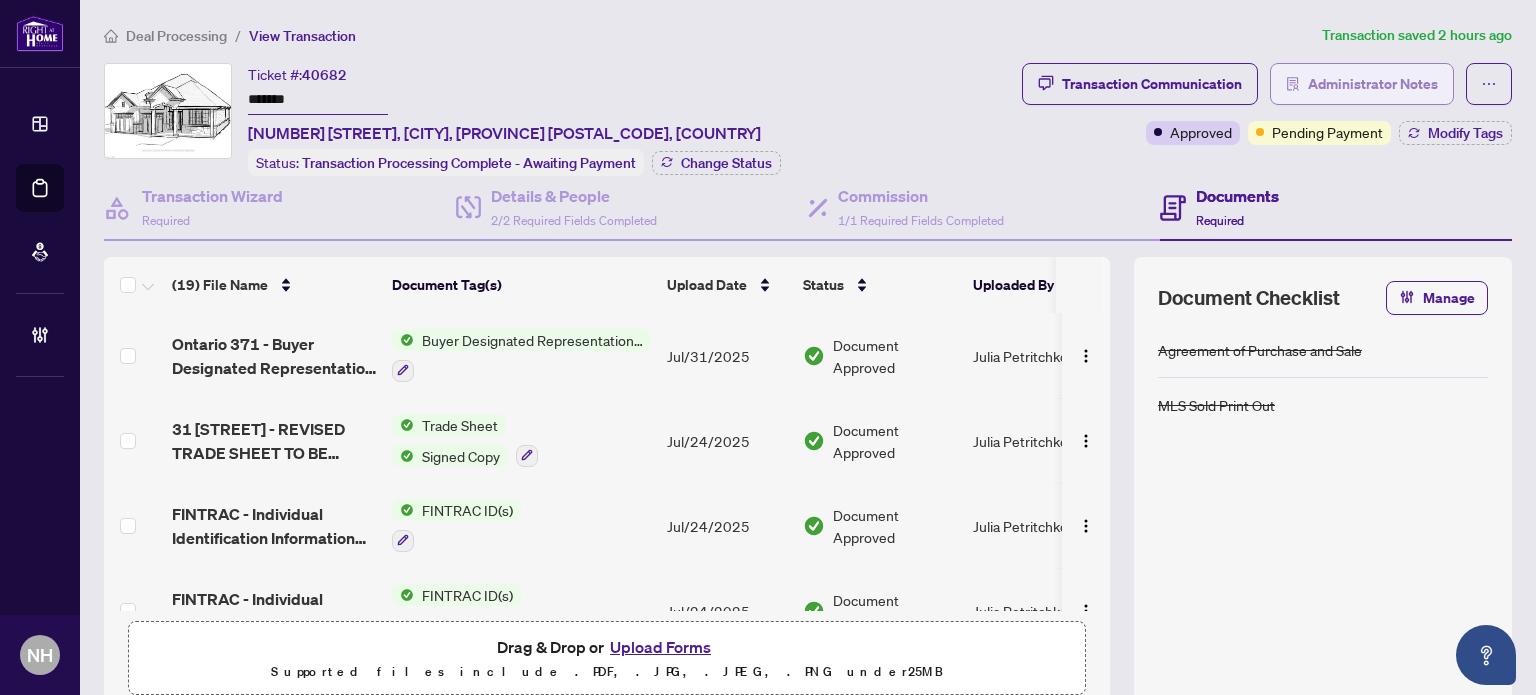 click on "Administrator Notes" at bounding box center (1362, 84) 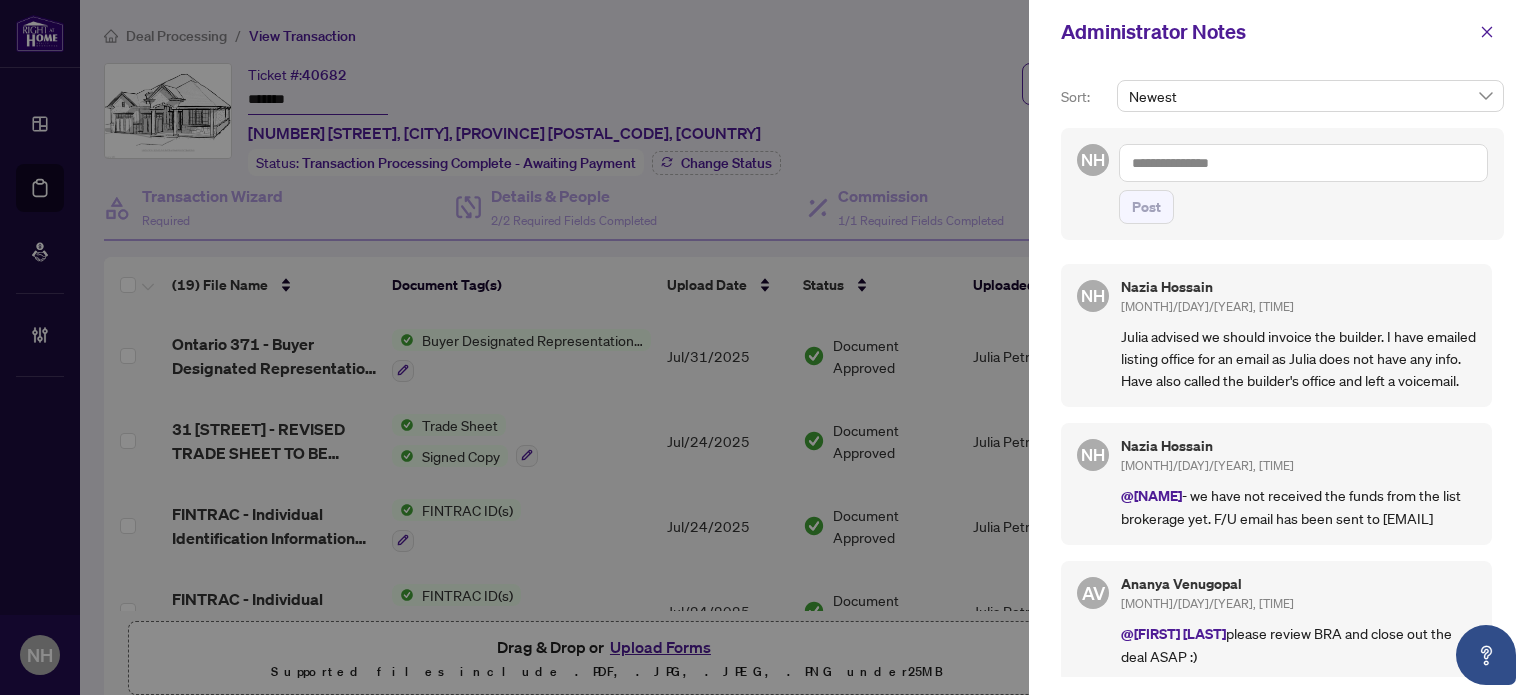 click at bounding box center [1303, 163] 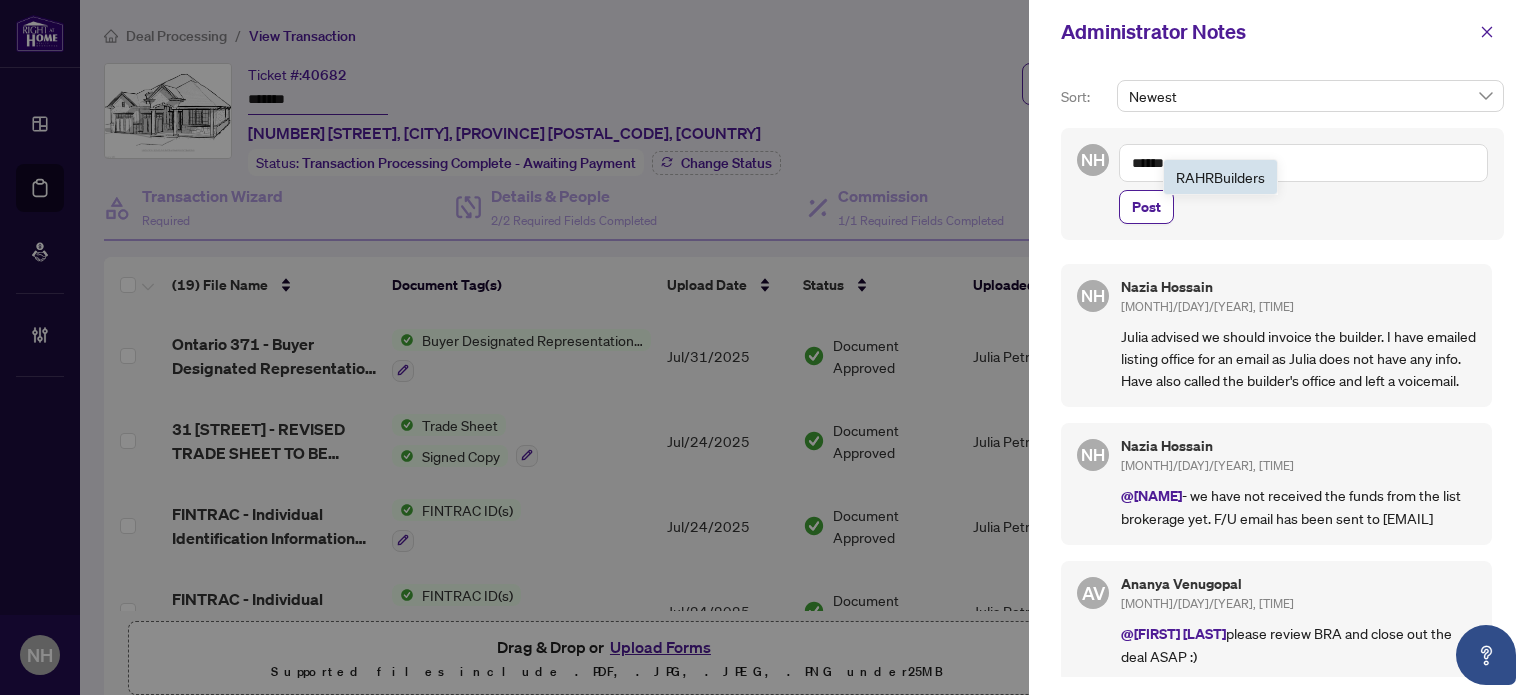 click on "Build" at bounding box center [1229, 177] 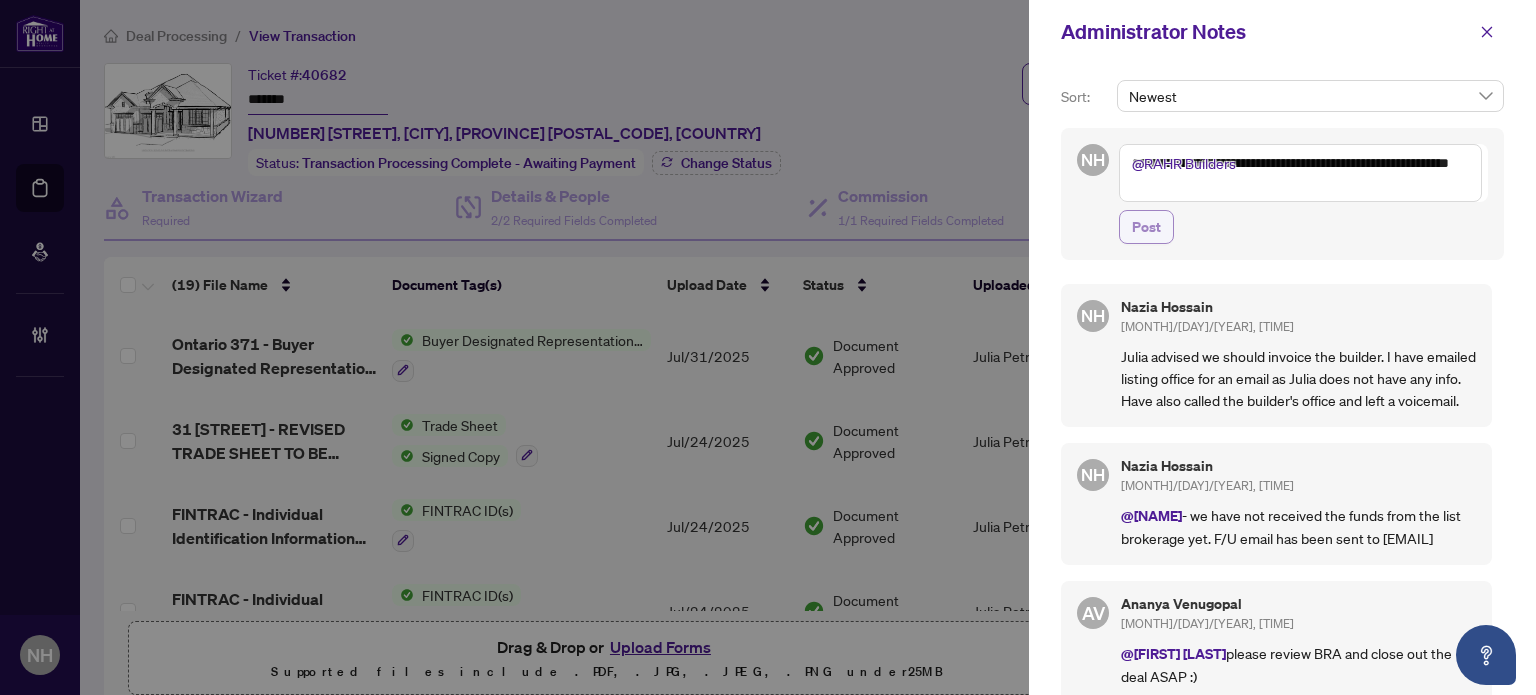 type on "**********" 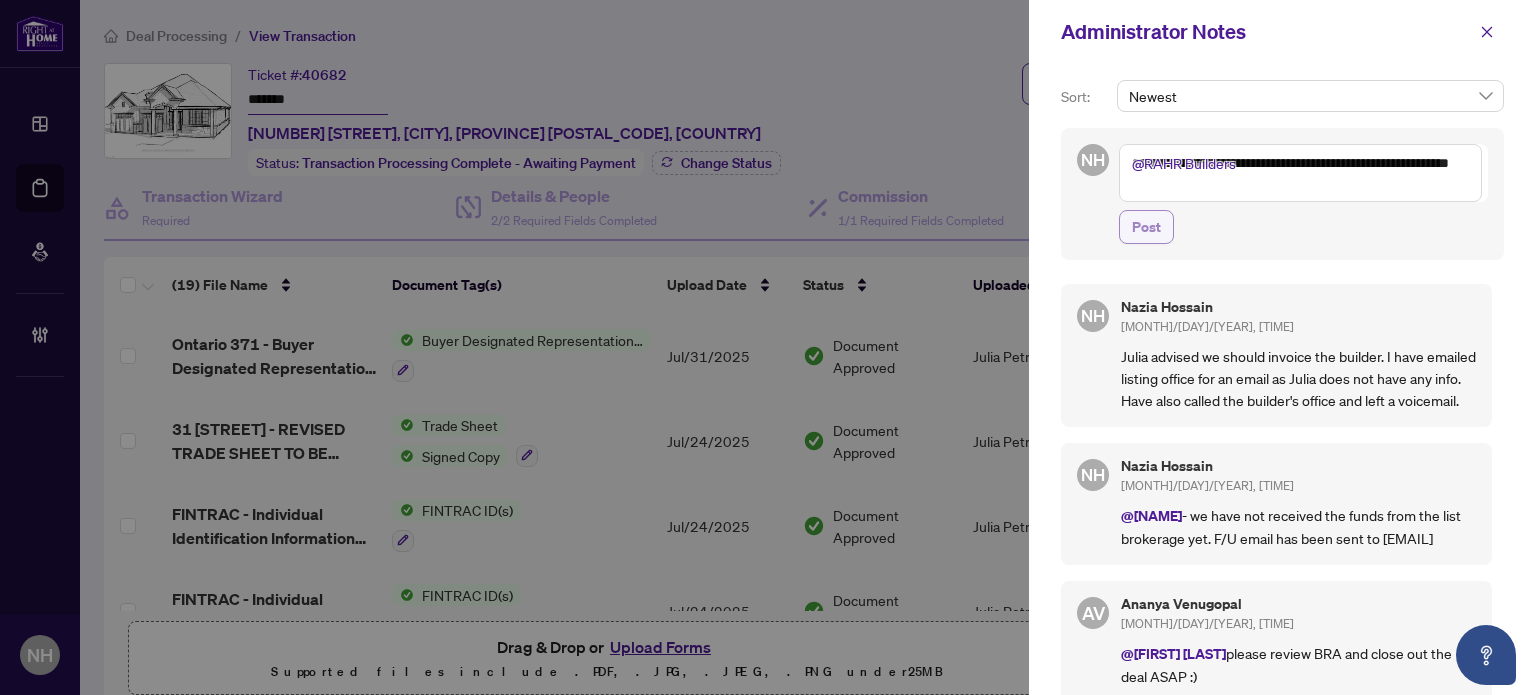 click on "Post" at bounding box center [1146, 227] 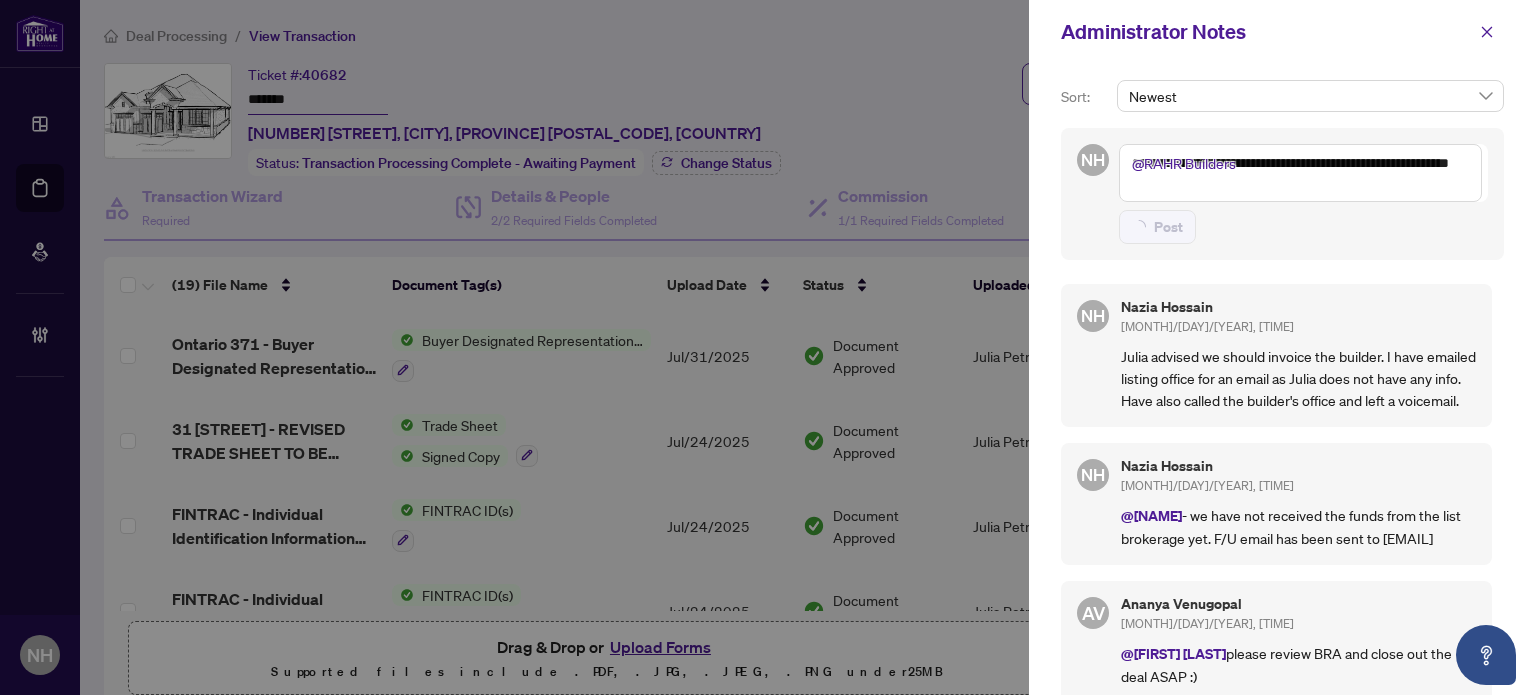 type 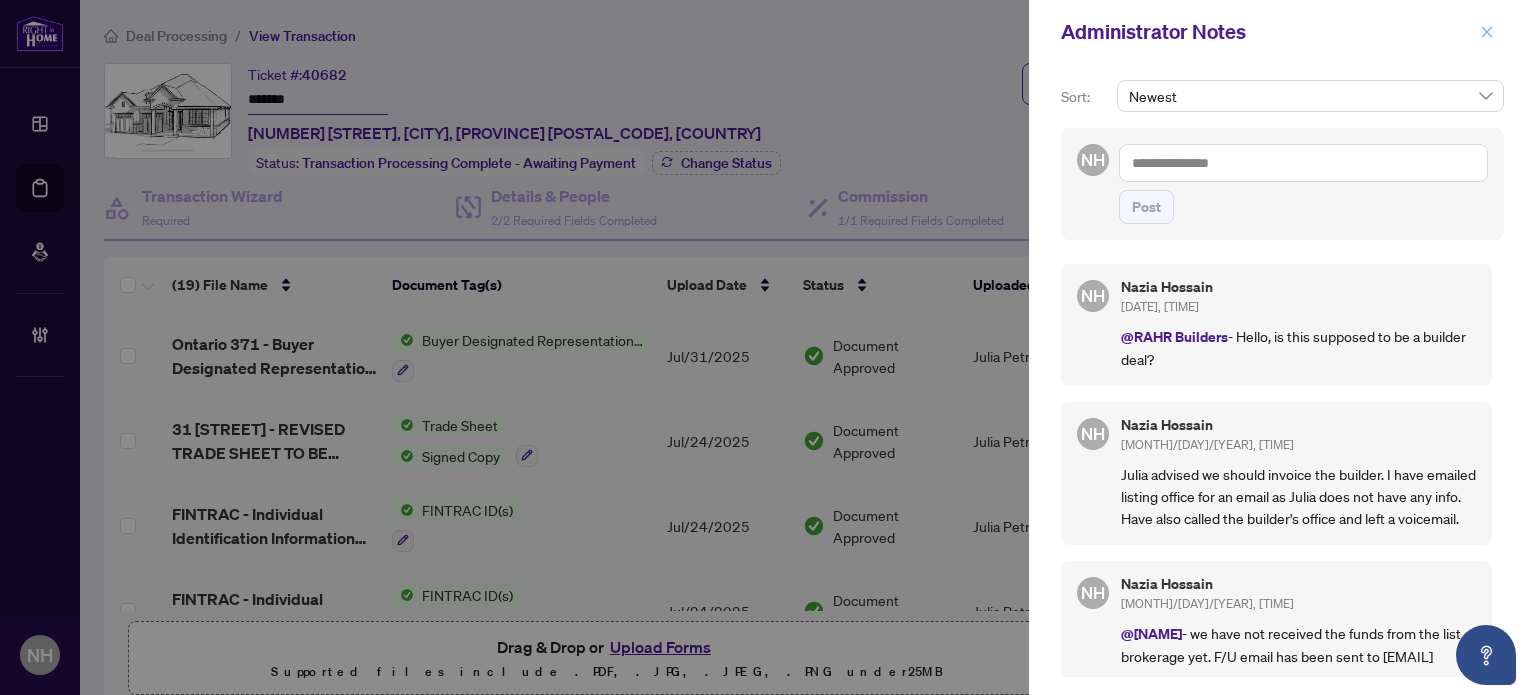 click 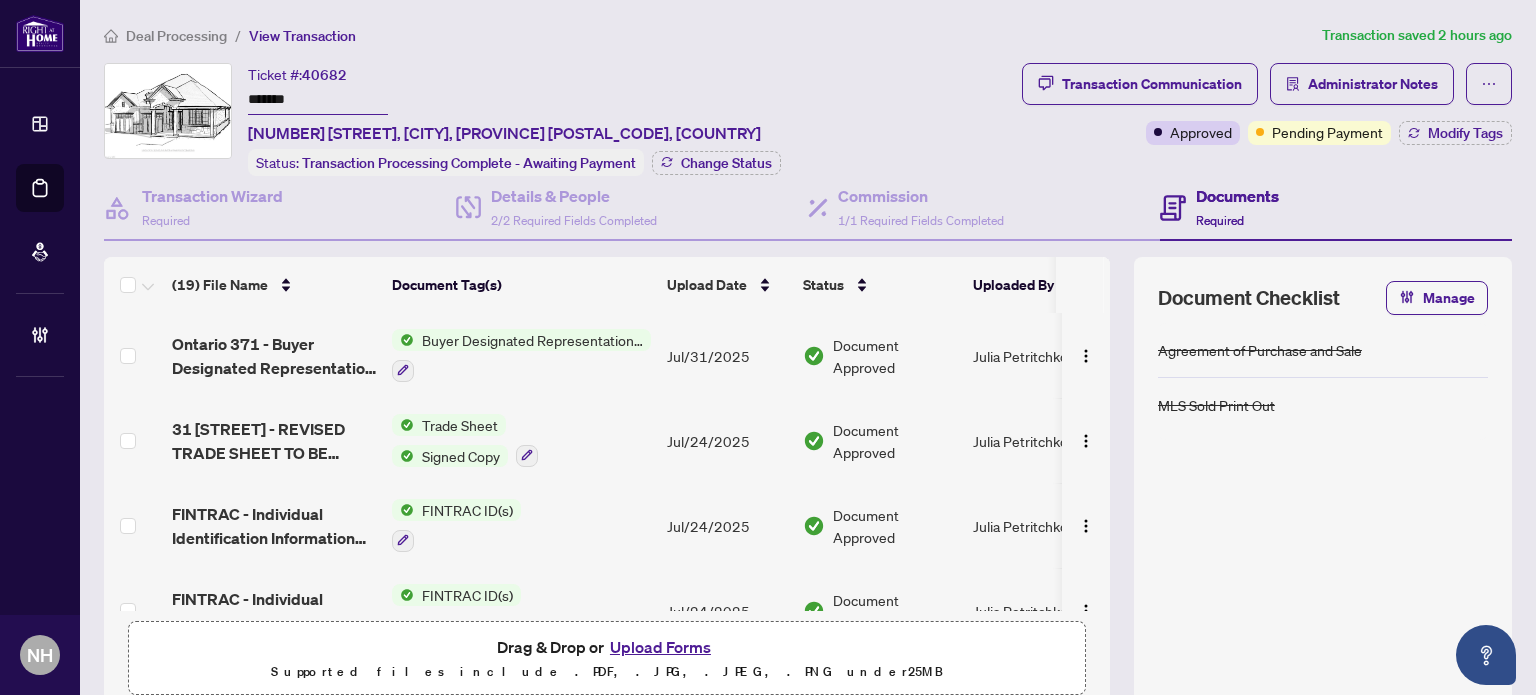 click on "Deal Processing" at bounding box center (176, 36) 